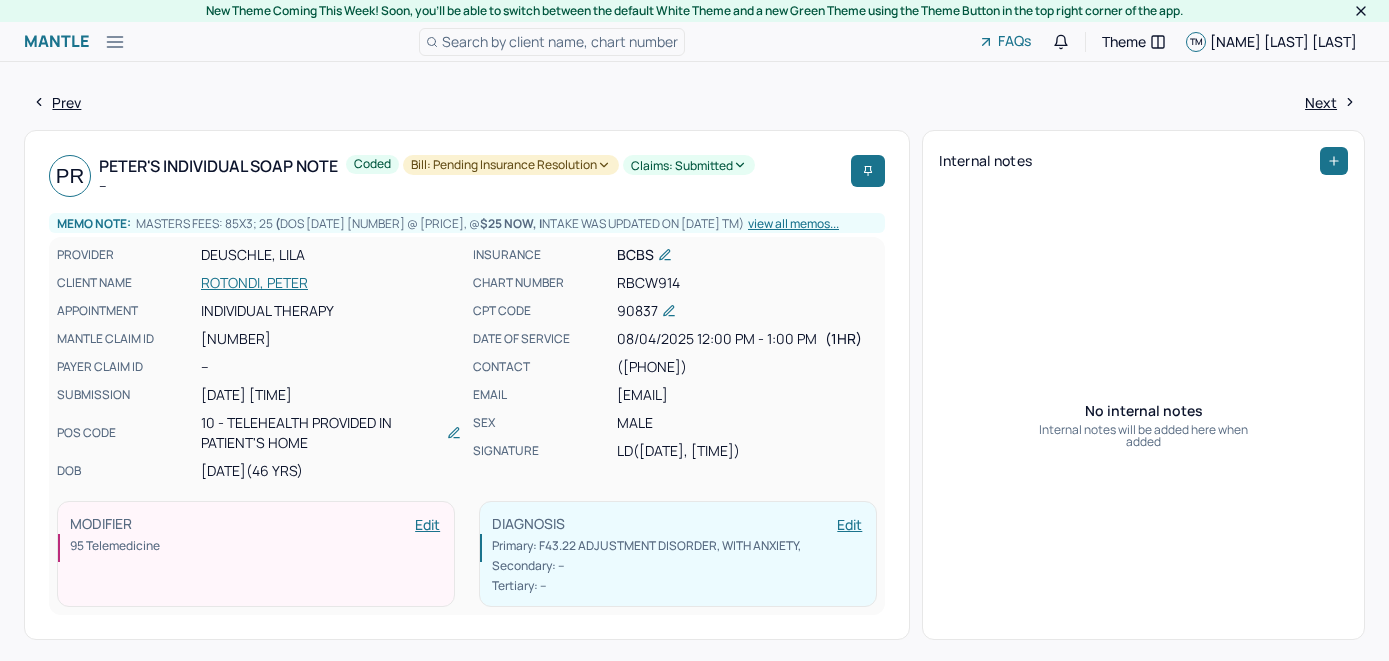 click on "Search by client name, chart number" at bounding box center (560, 41) 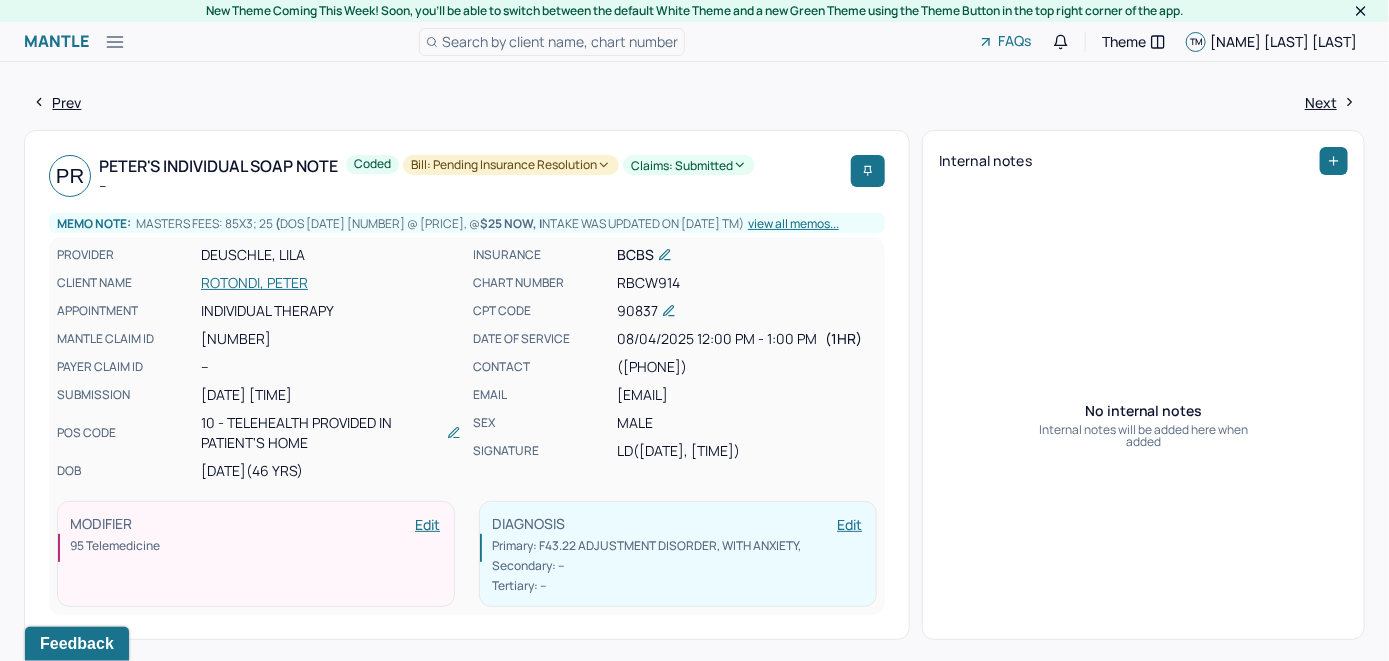 scroll, scrollTop: 0, scrollLeft: 0, axis: both 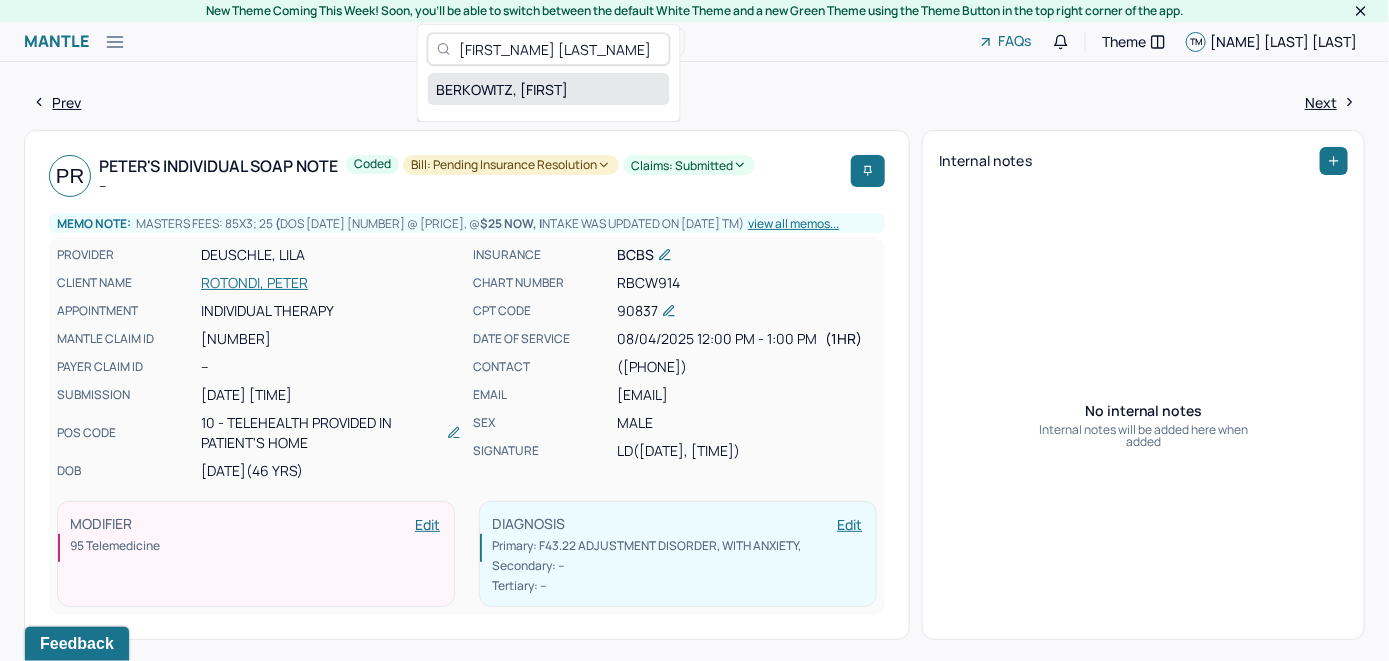 type on "[FIRST_NAME] [LAST_NAME]" 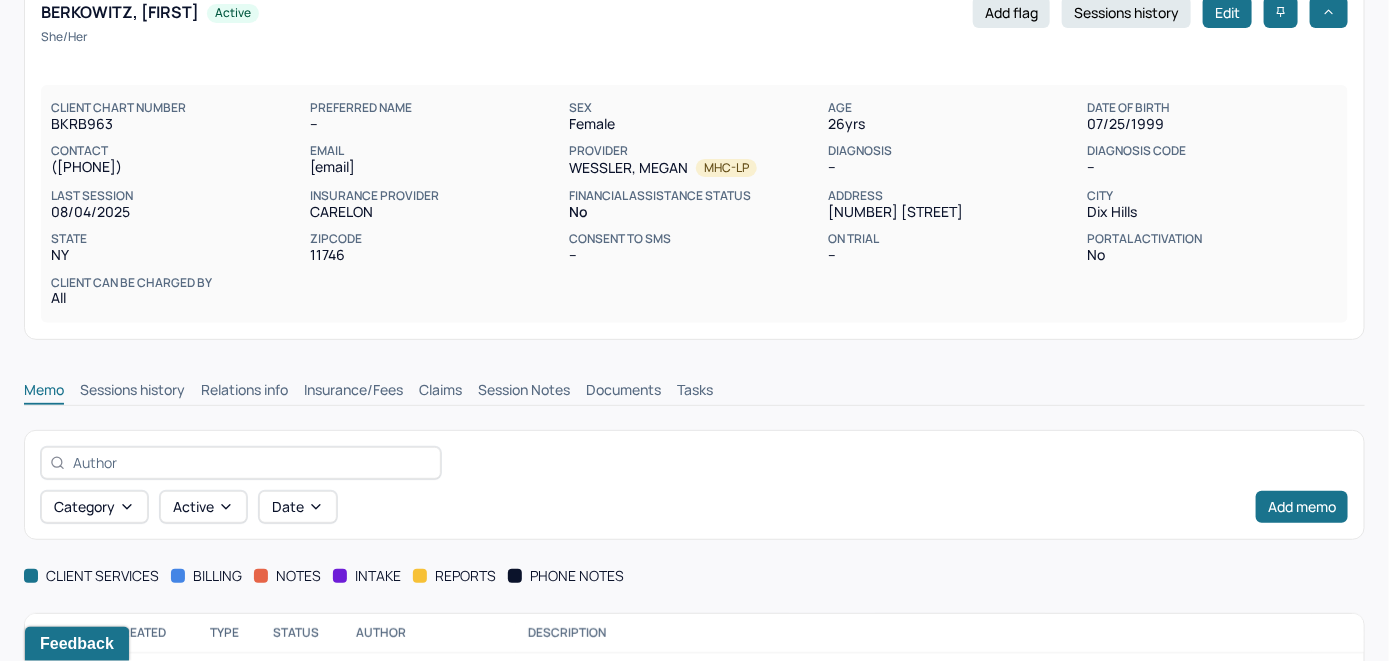 scroll, scrollTop: 266, scrollLeft: 0, axis: vertical 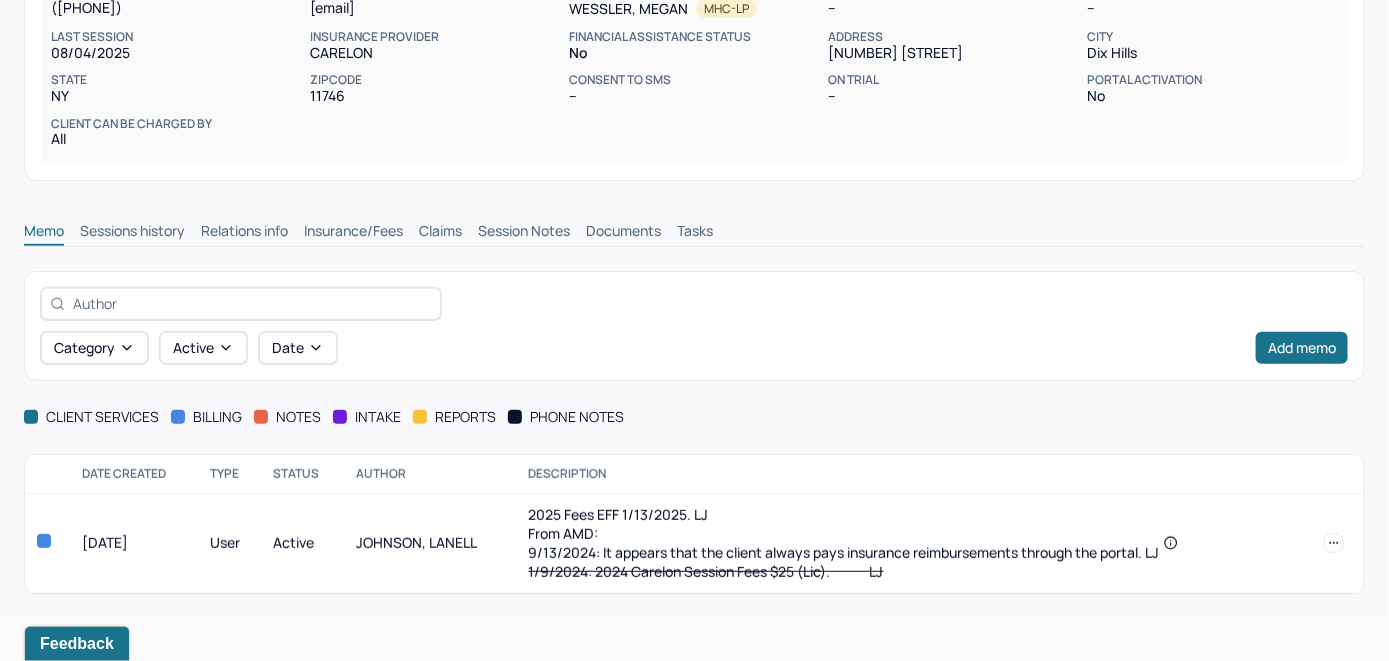 click on "Insurance/Fees" at bounding box center [353, 233] 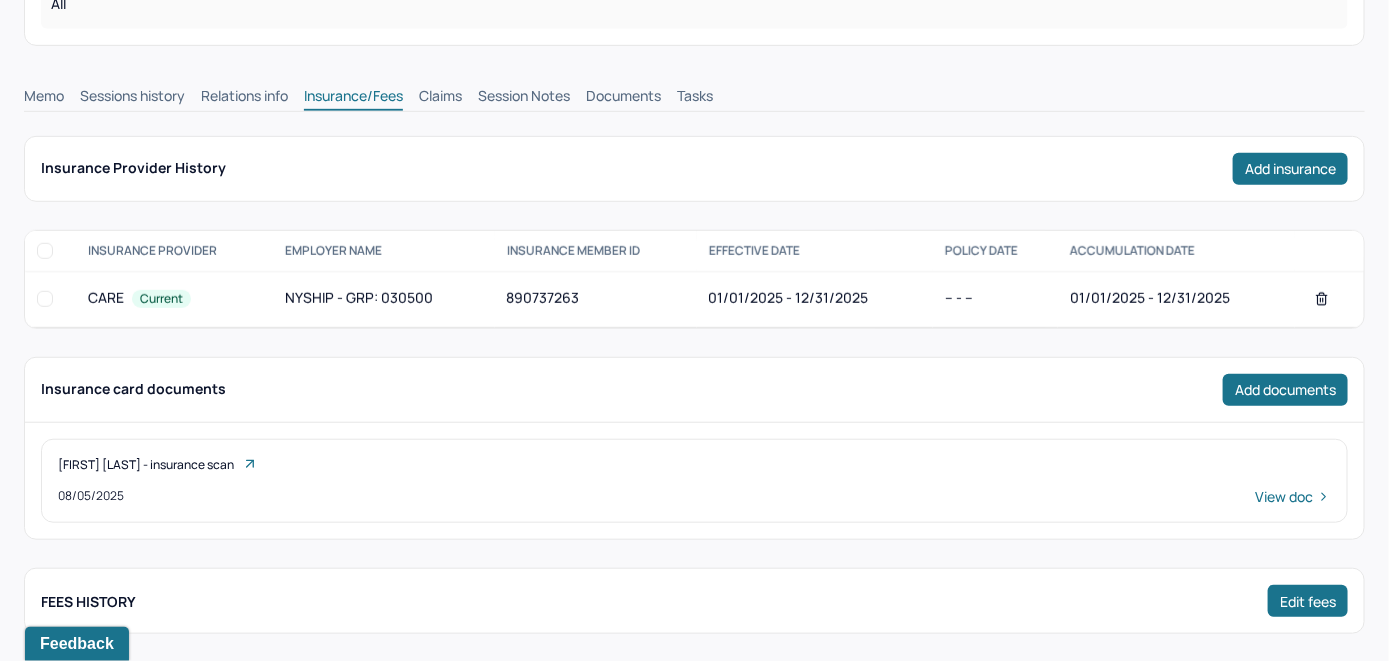 scroll, scrollTop: 266, scrollLeft: 0, axis: vertical 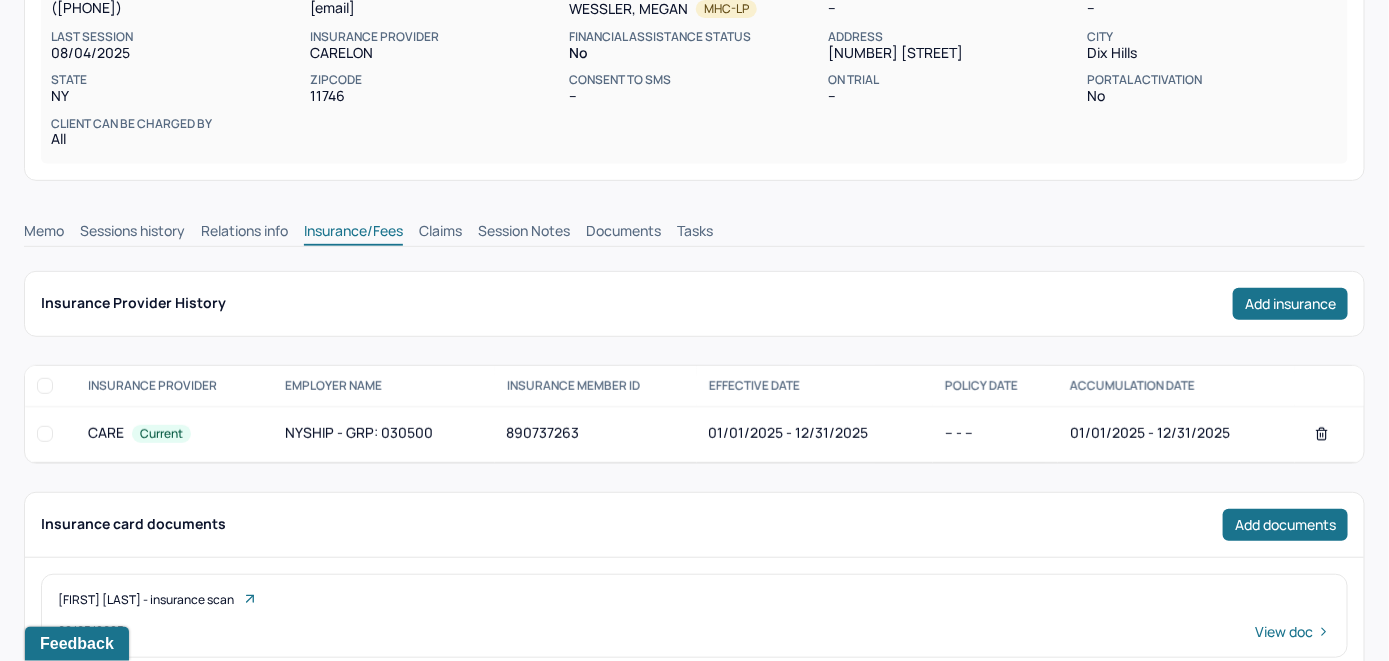 click on "Claims" at bounding box center (440, 233) 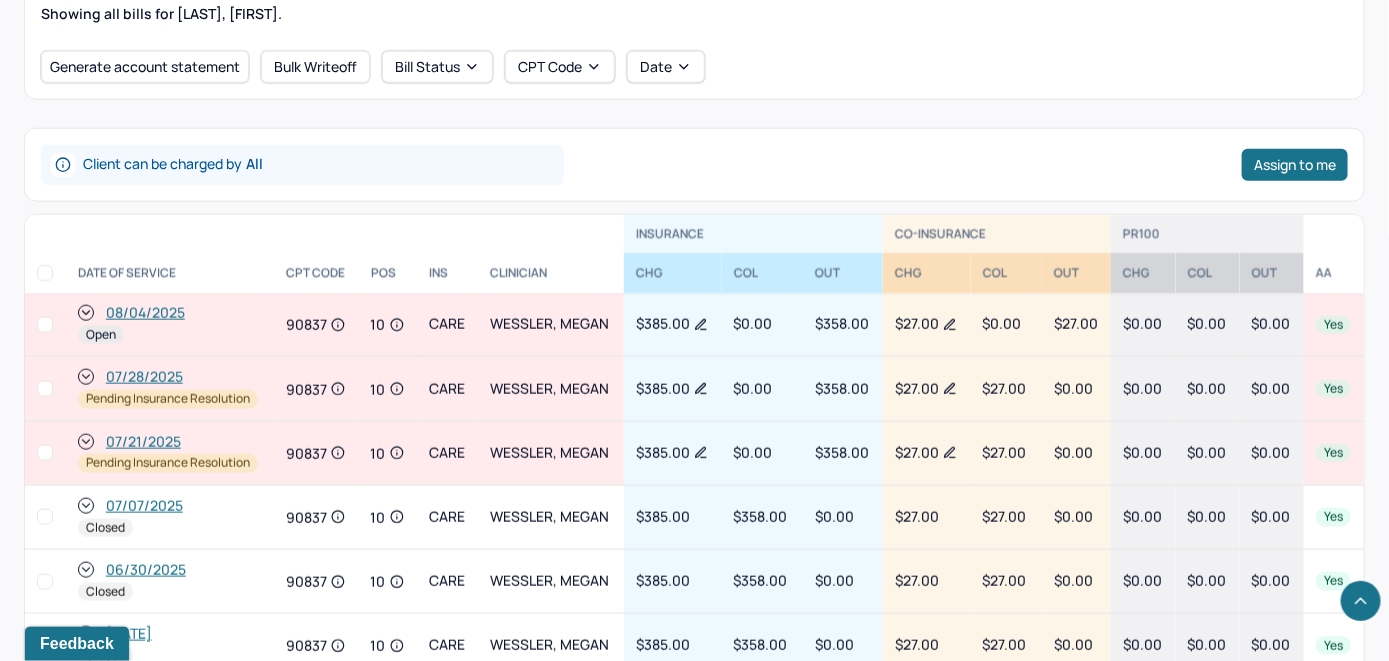 scroll, scrollTop: 866, scrollLeft: 0, axis: vertical 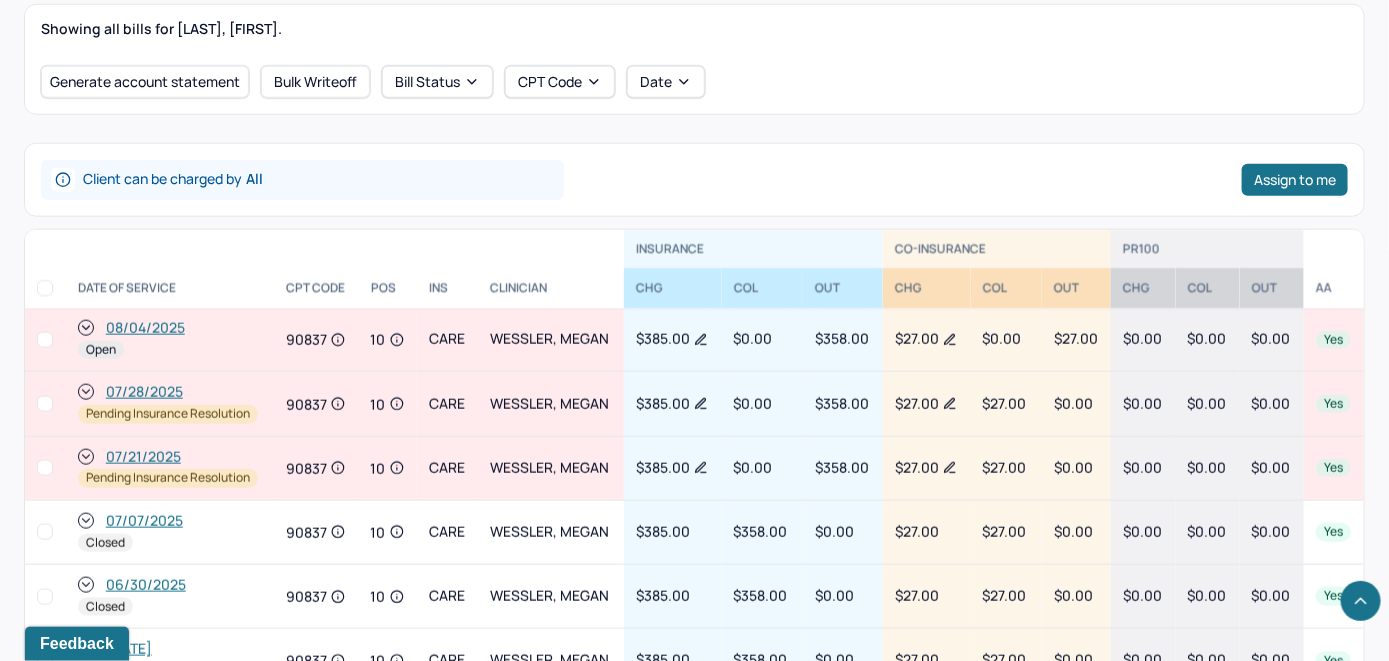 click on "08/04/2025" at bounding box center (145, 328) 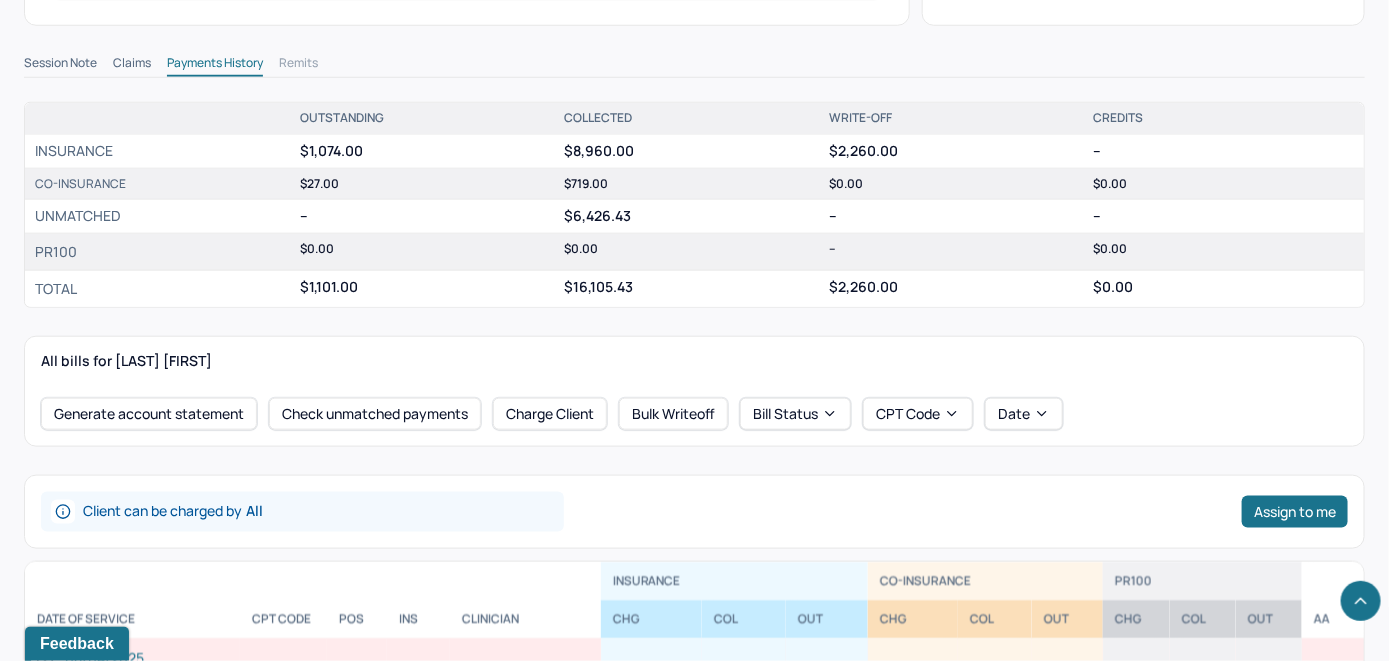 scroll, scrollTop: 700, scrollLeft: 0, axis: vertical 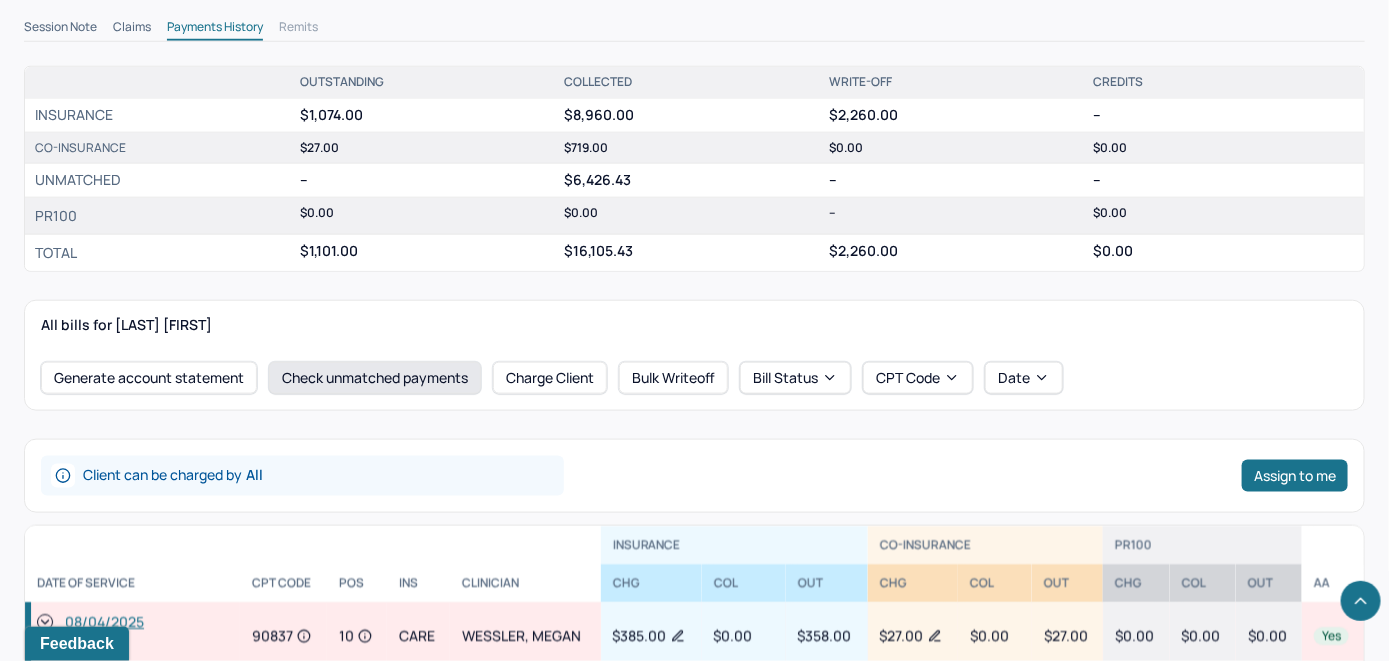 click on "Check unmatched payments" at bounding box center [375, 378] 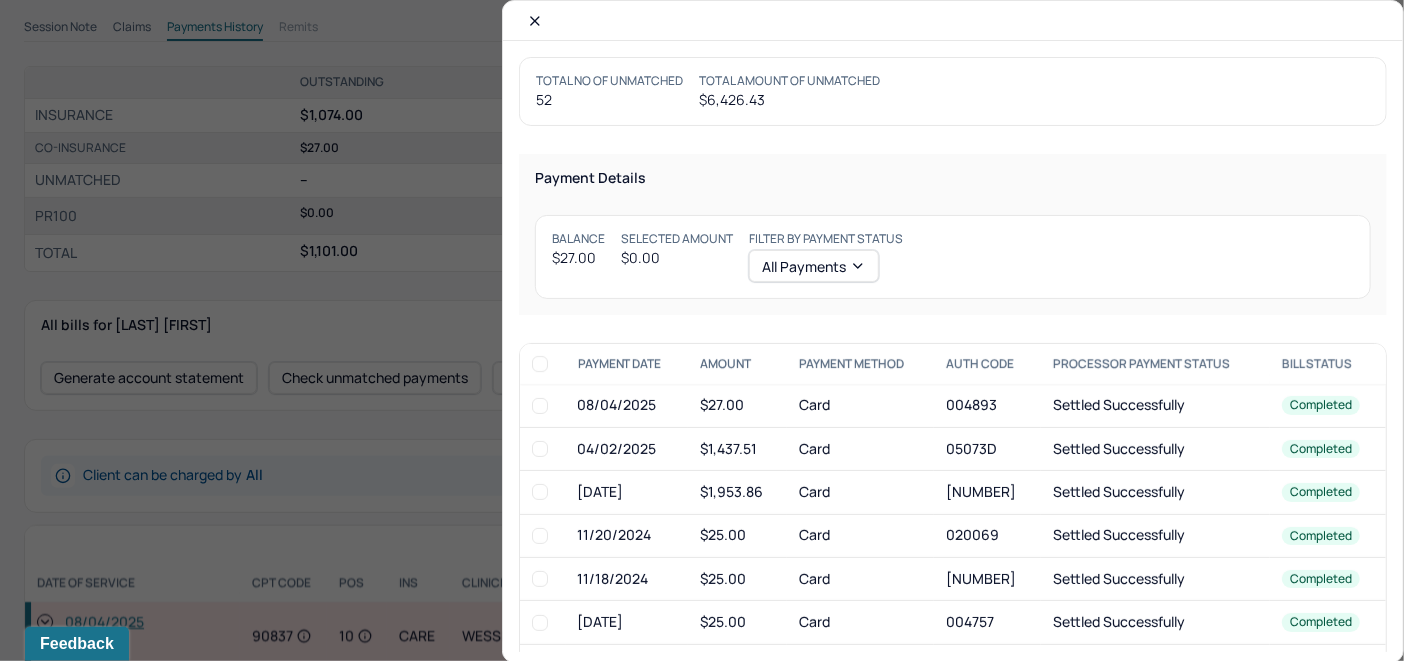 click at bounding box center [540, 406] 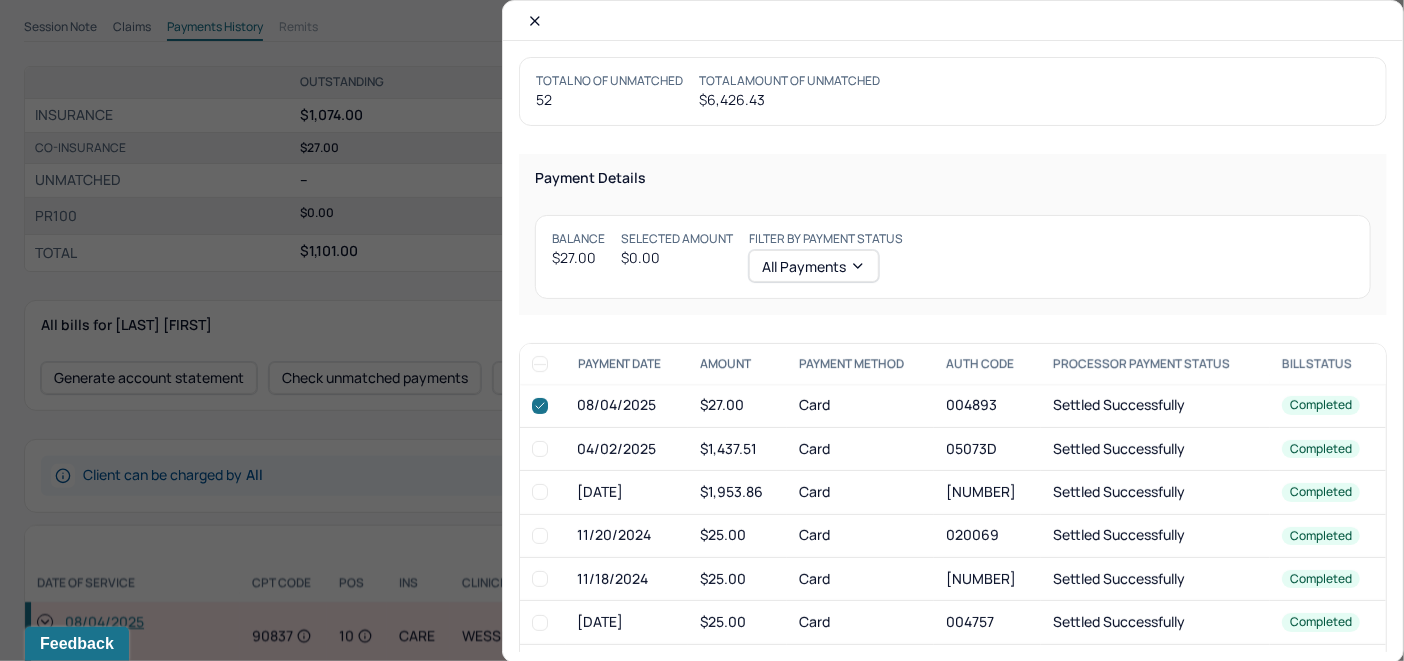checkbox on "true" 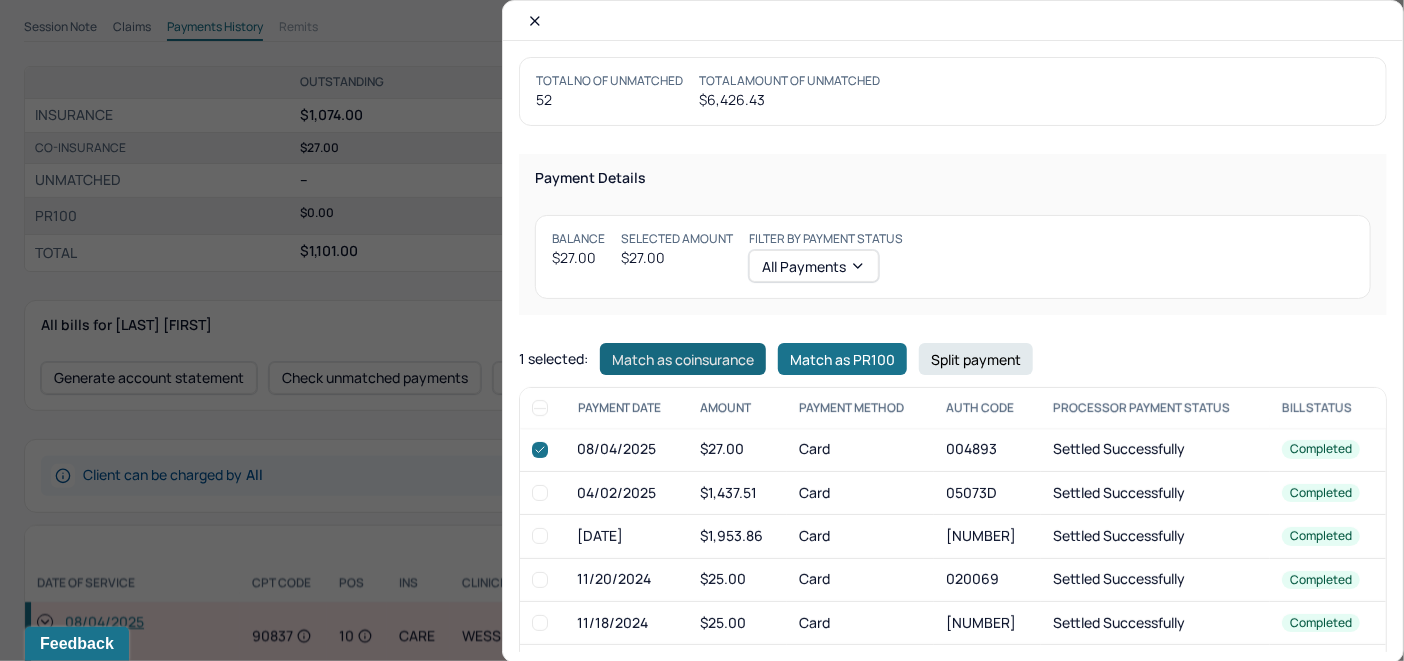 click on "Match as coinsurance" at bounding box center [683, 359] 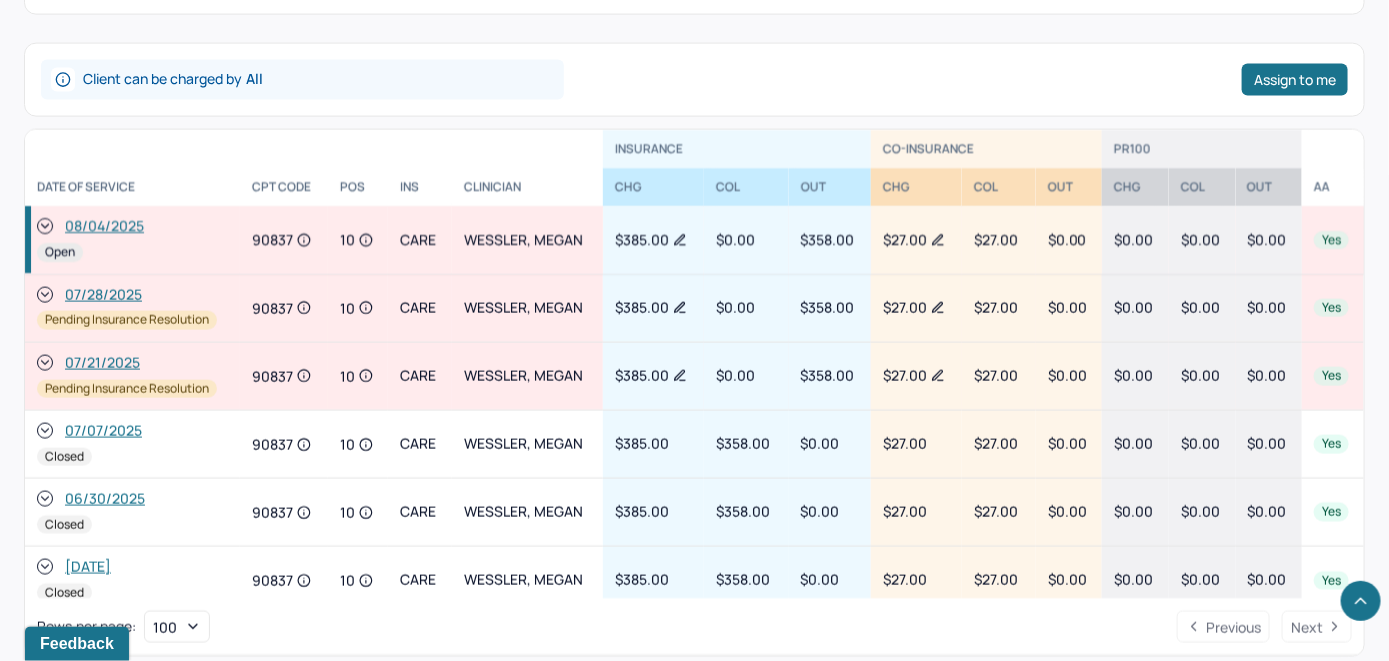 scroll, scrollTop: 1100, scrollLeft: 0, axis: vertical 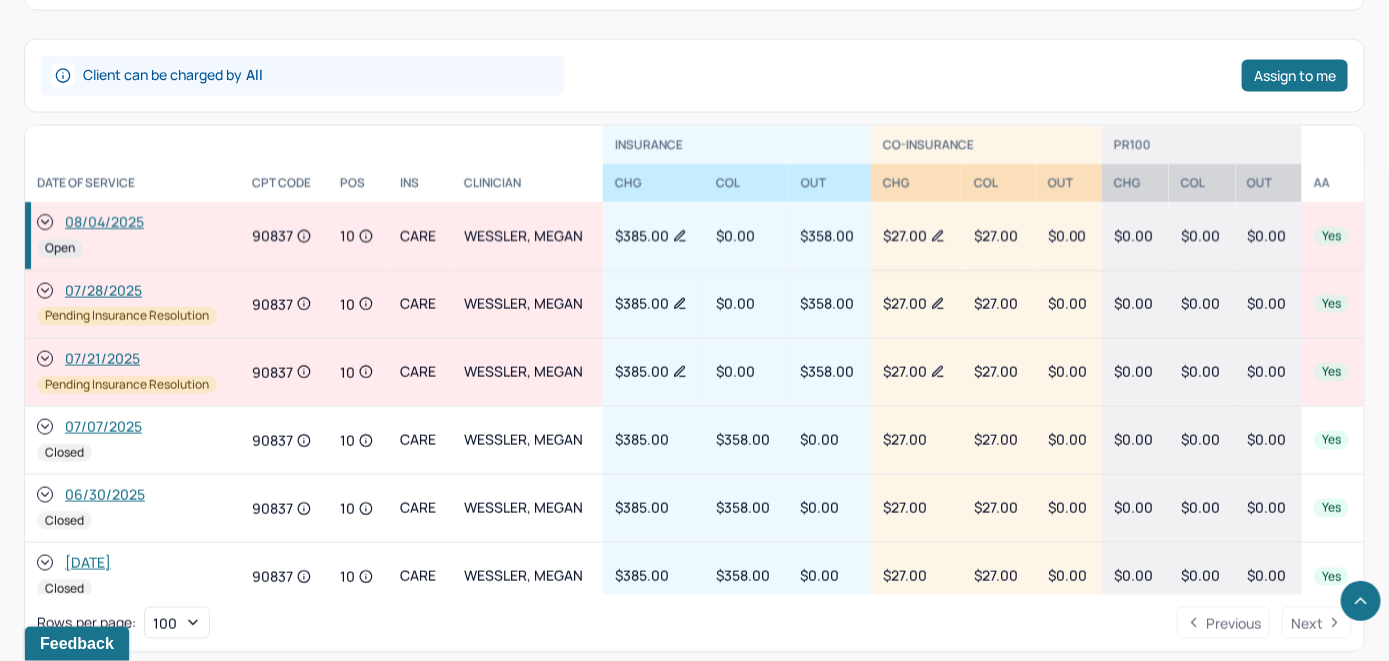 click 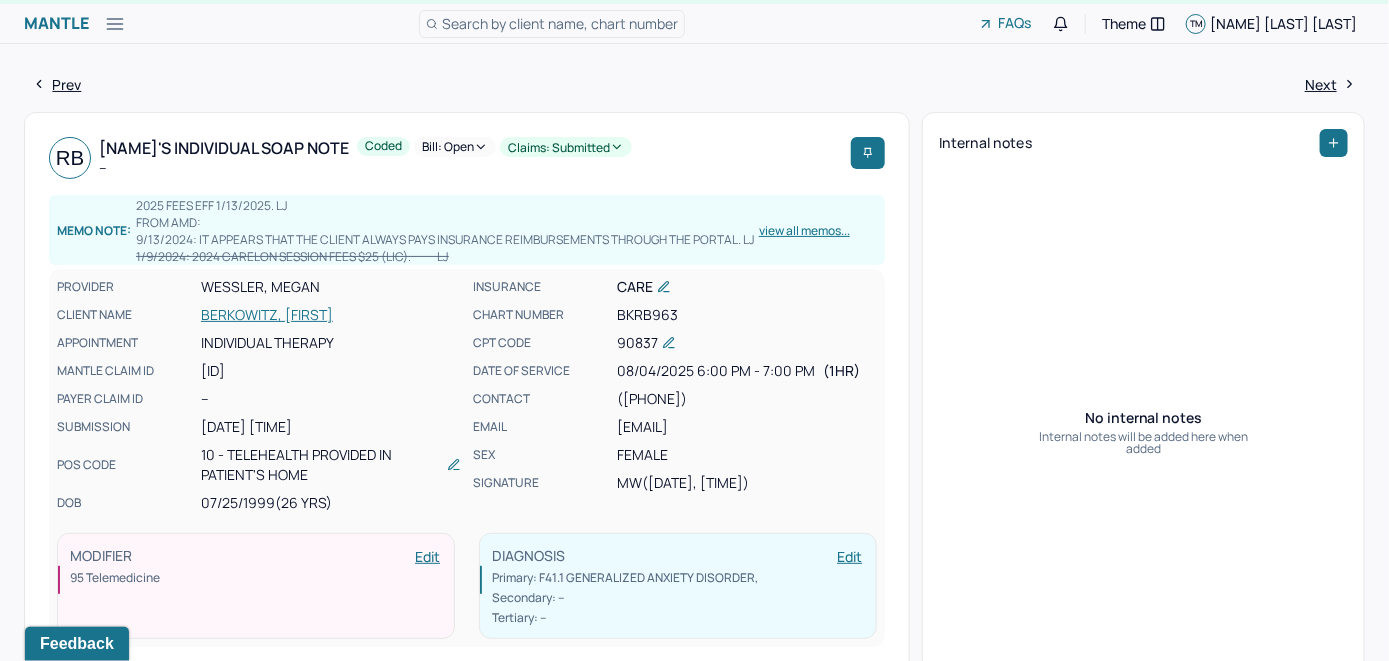 scroll, scrollTop: 0, scrollLeft: 0, axis: both 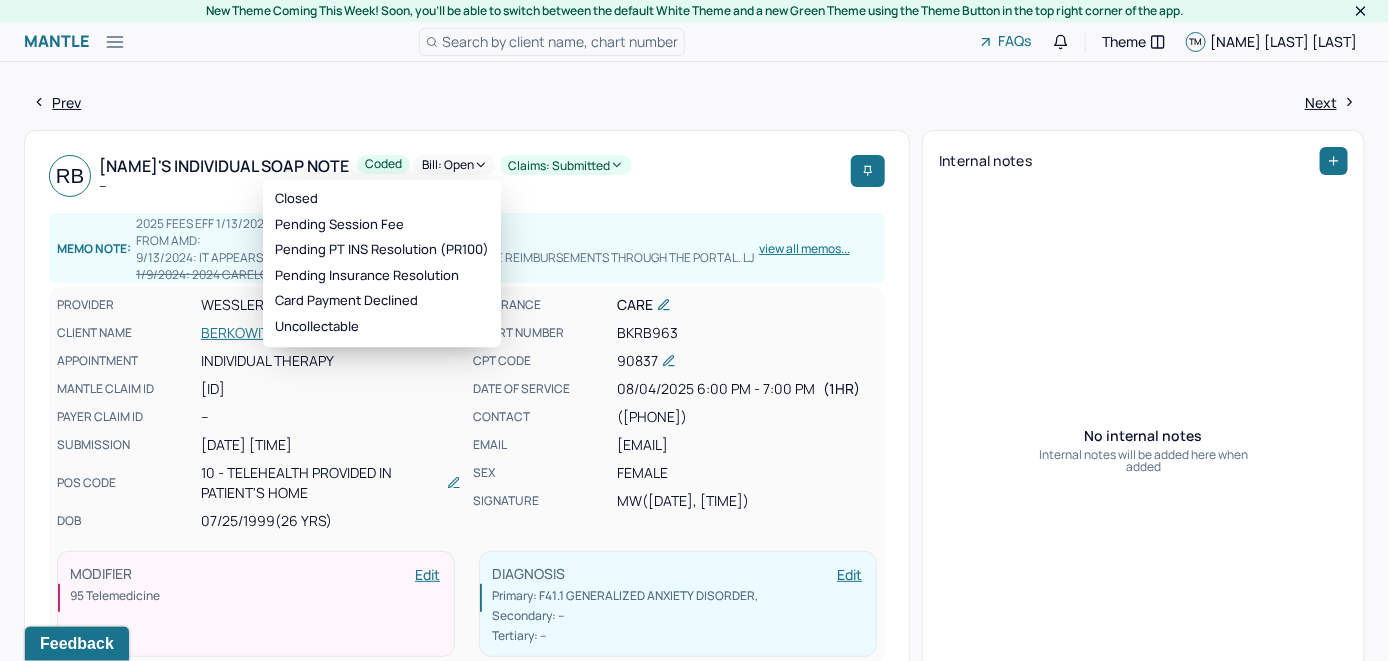 click on "Bill: Open" at bounding box center [455, 165] 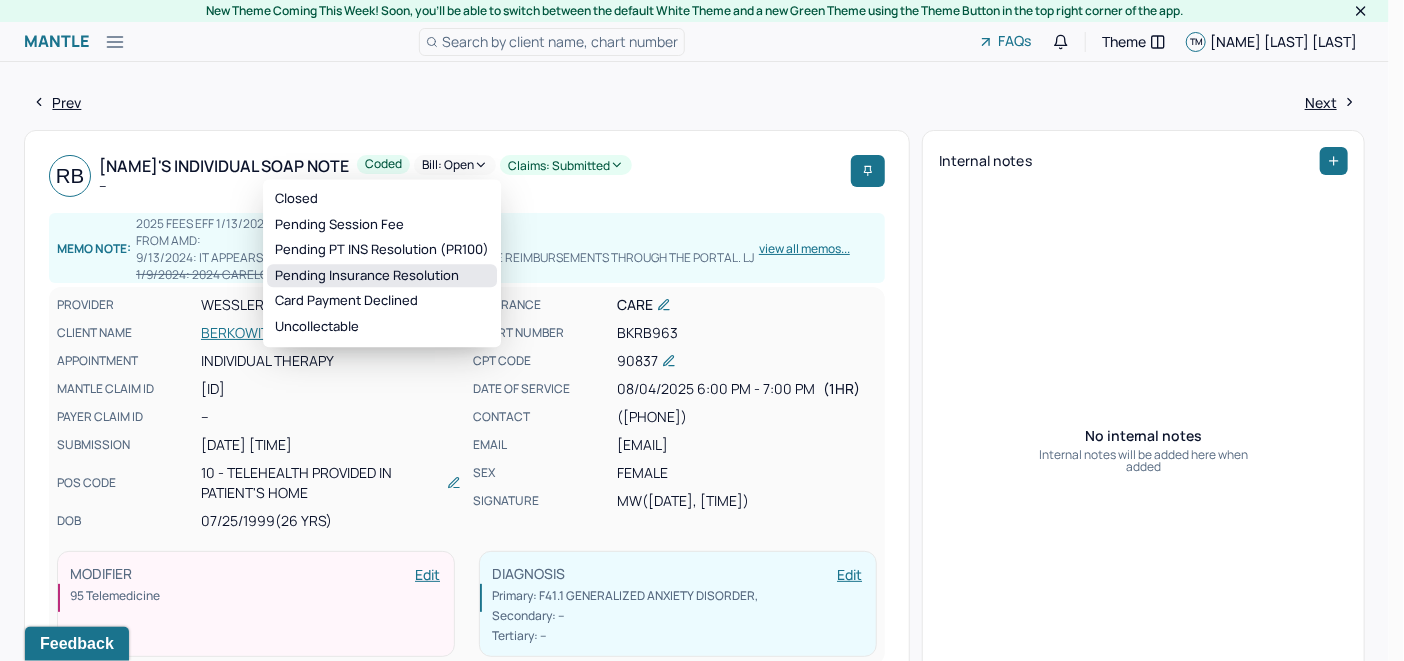 click on "Pending Insurance Resolution" at bounding box center [382, 276] 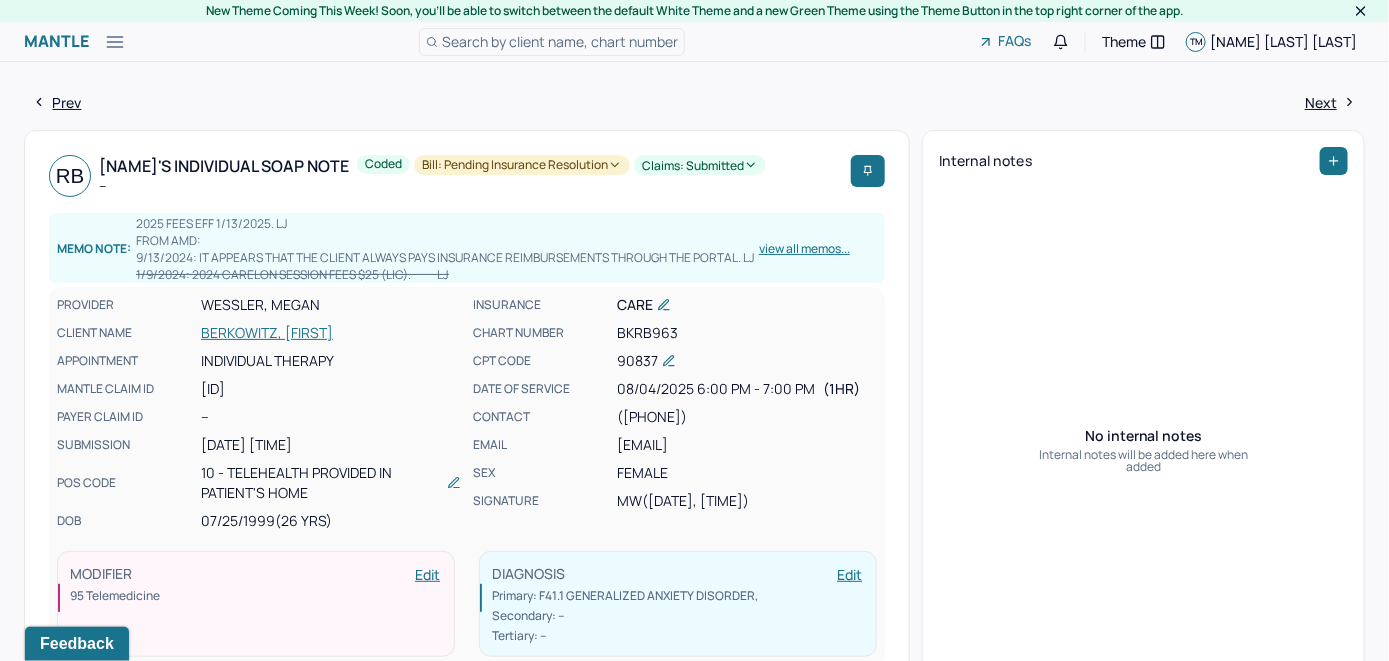 click on "Search by client name, chart number" at bounding box center [560, 41] 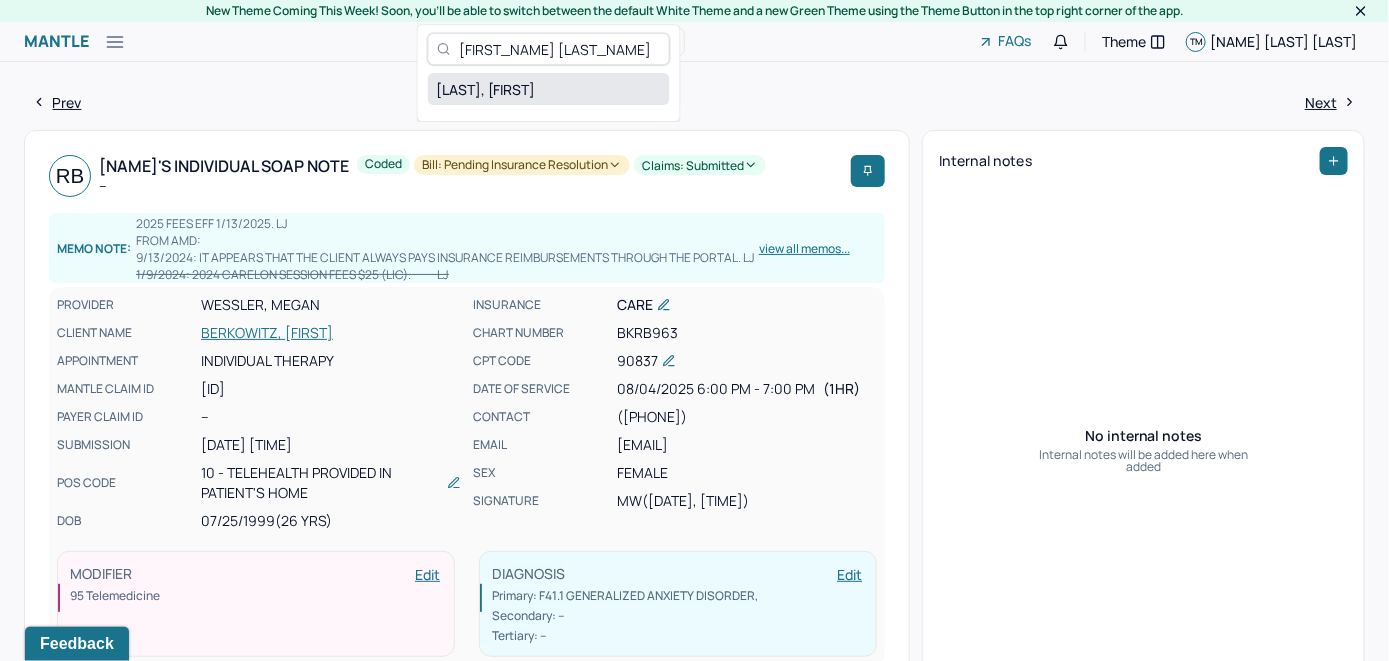 type on "[FIRST_NAME] [LAST_NAME]" 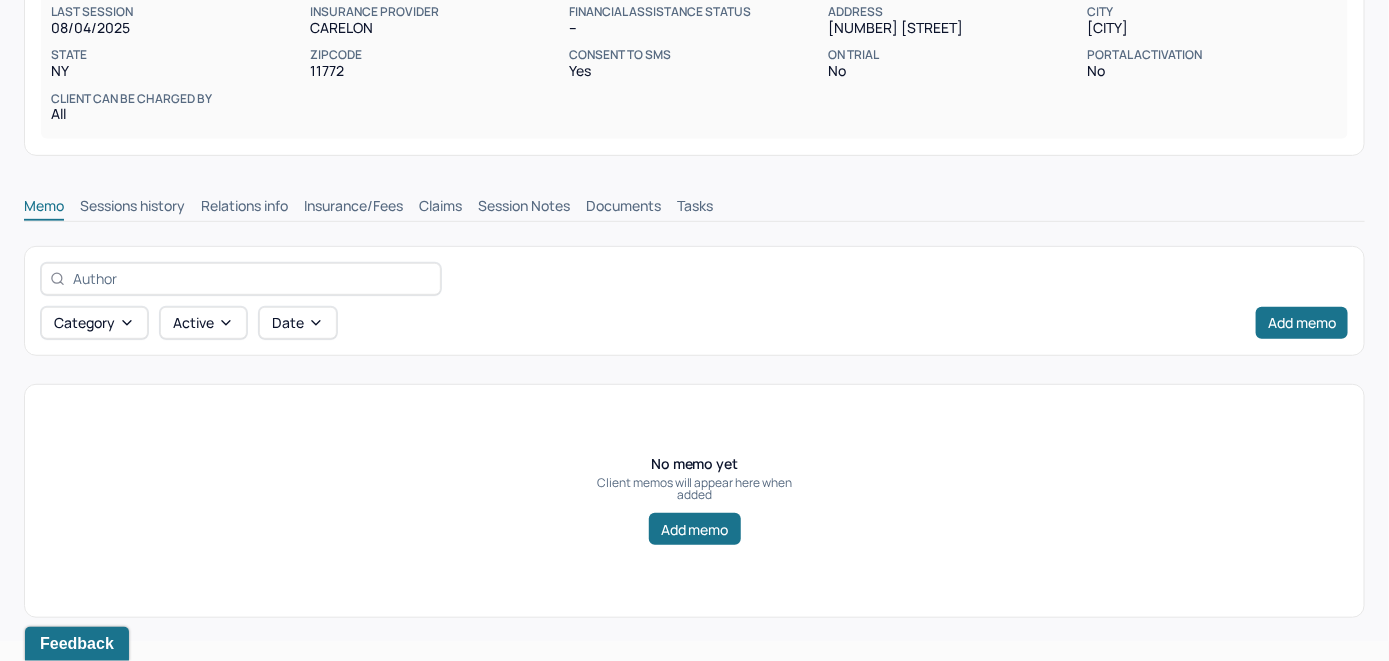 scroll, scrollTop: 314, scrollLeft: 0, axis: vertical 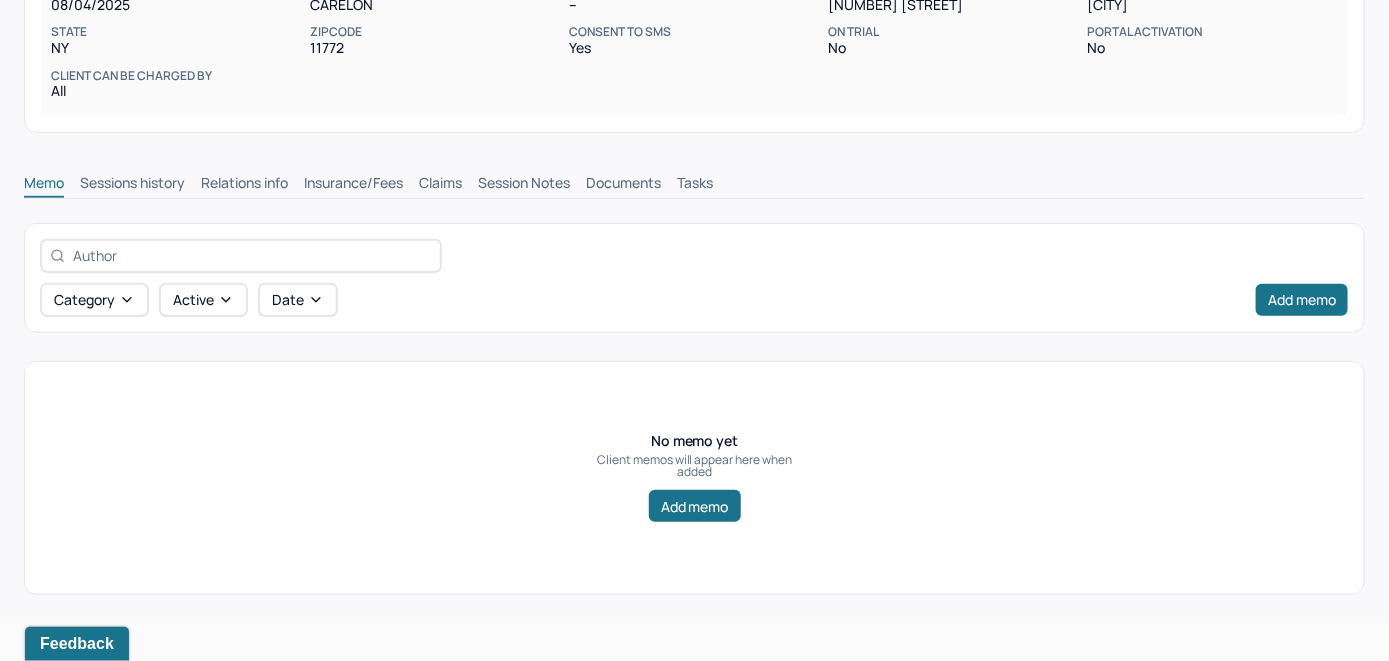 click on "Insurance/Fees" at bounding box center [353, 185] 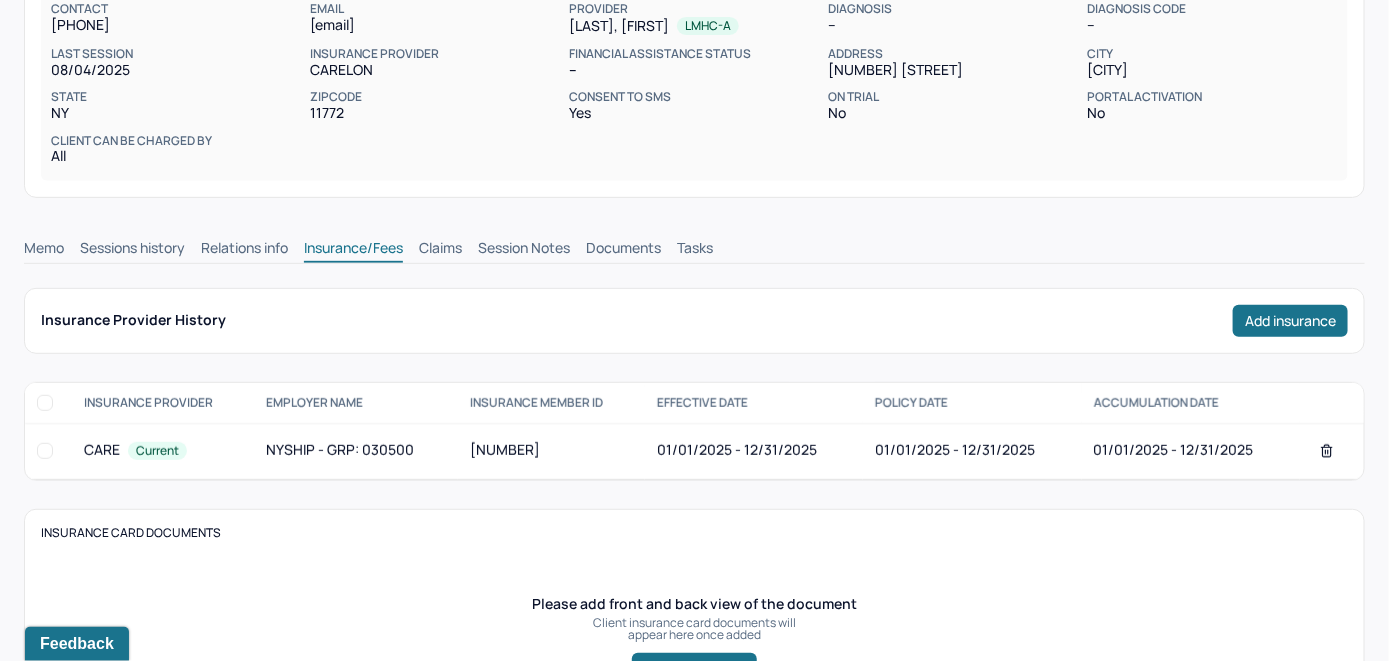 scroll, scrollTop: 214, scrollLeft: 0, axis: vertical 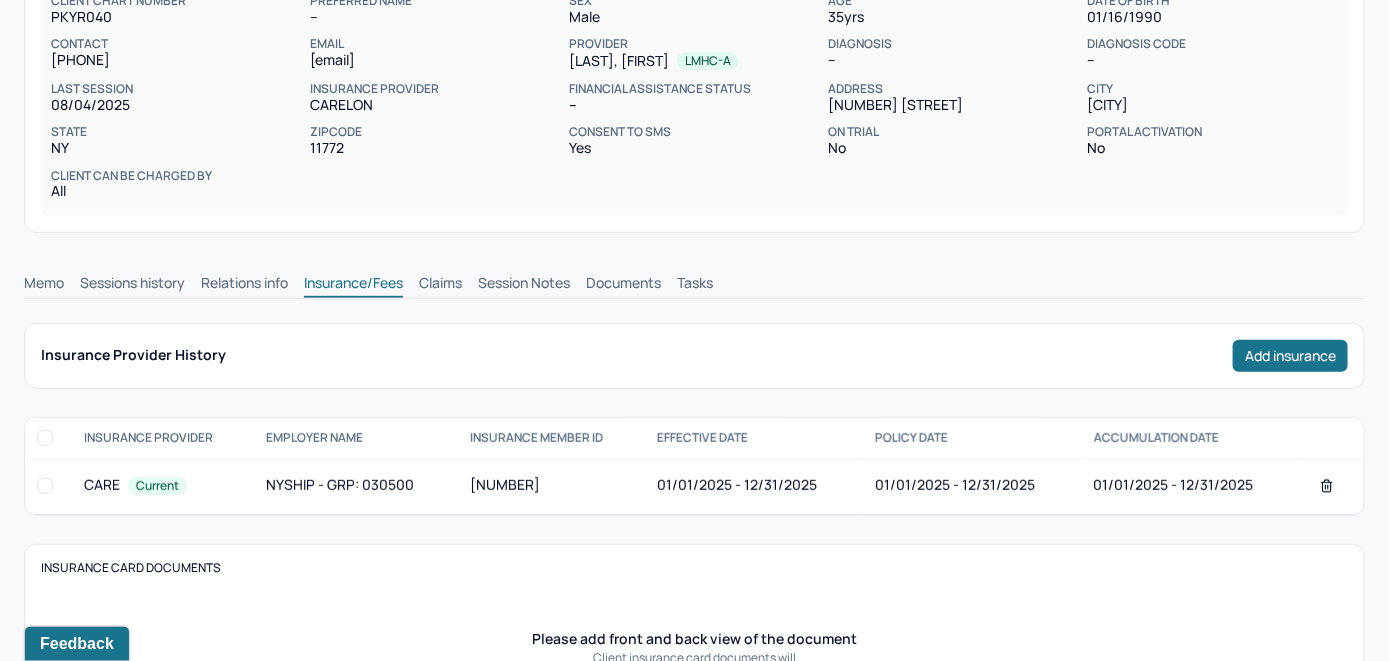 click on "Claims" at bounding box center (440, 285) 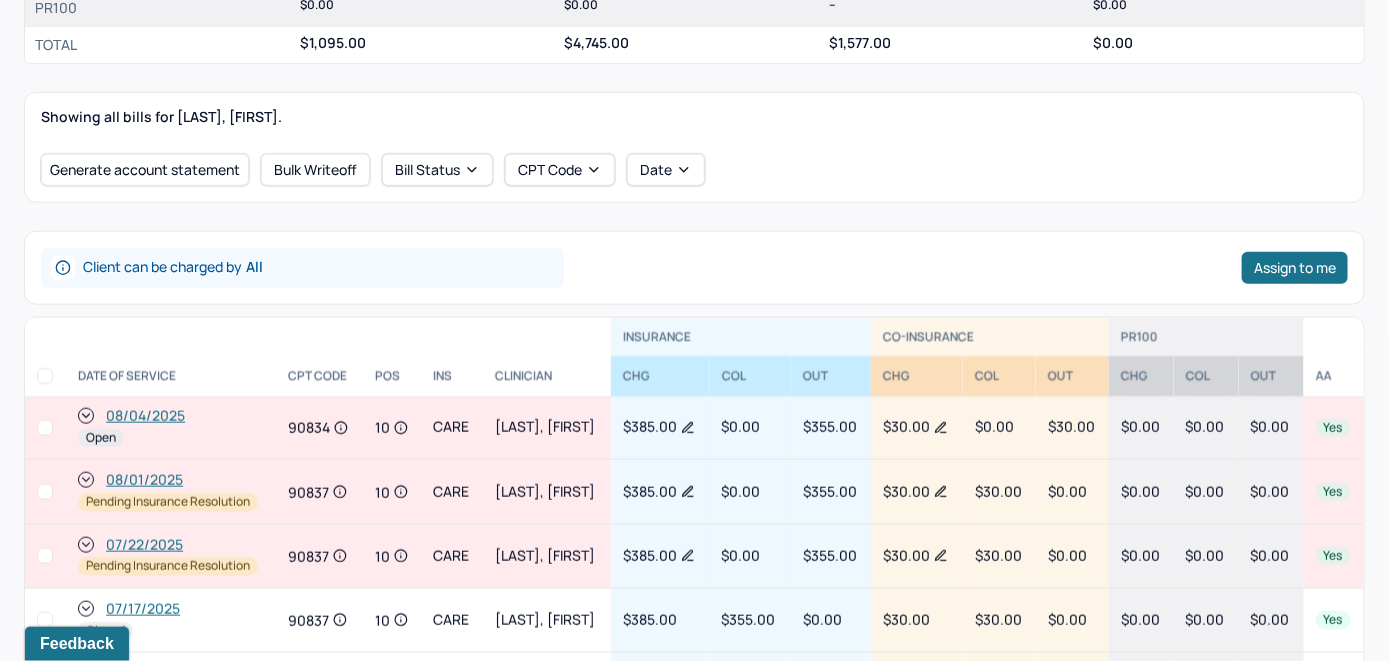 scroll, scrollTop: 814, scrollLeft: 0, axis: vertical 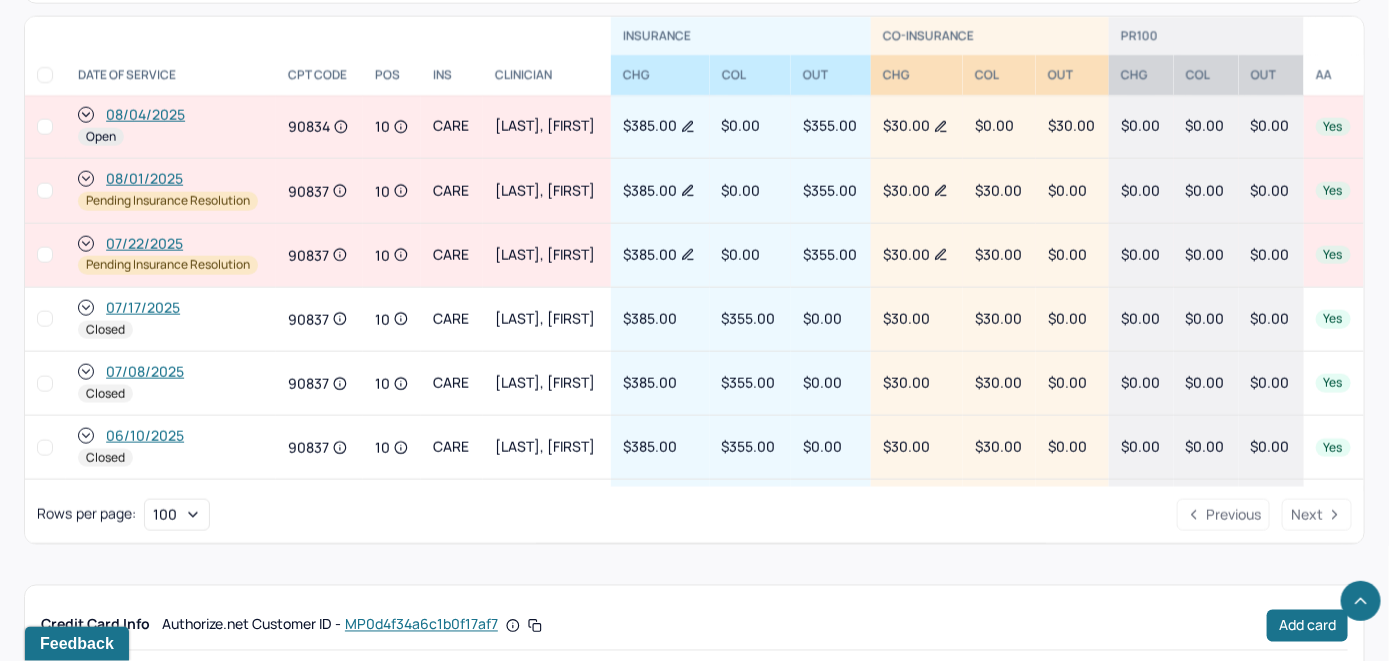 click on "08/04/2025" at bounding box center (145, 115) 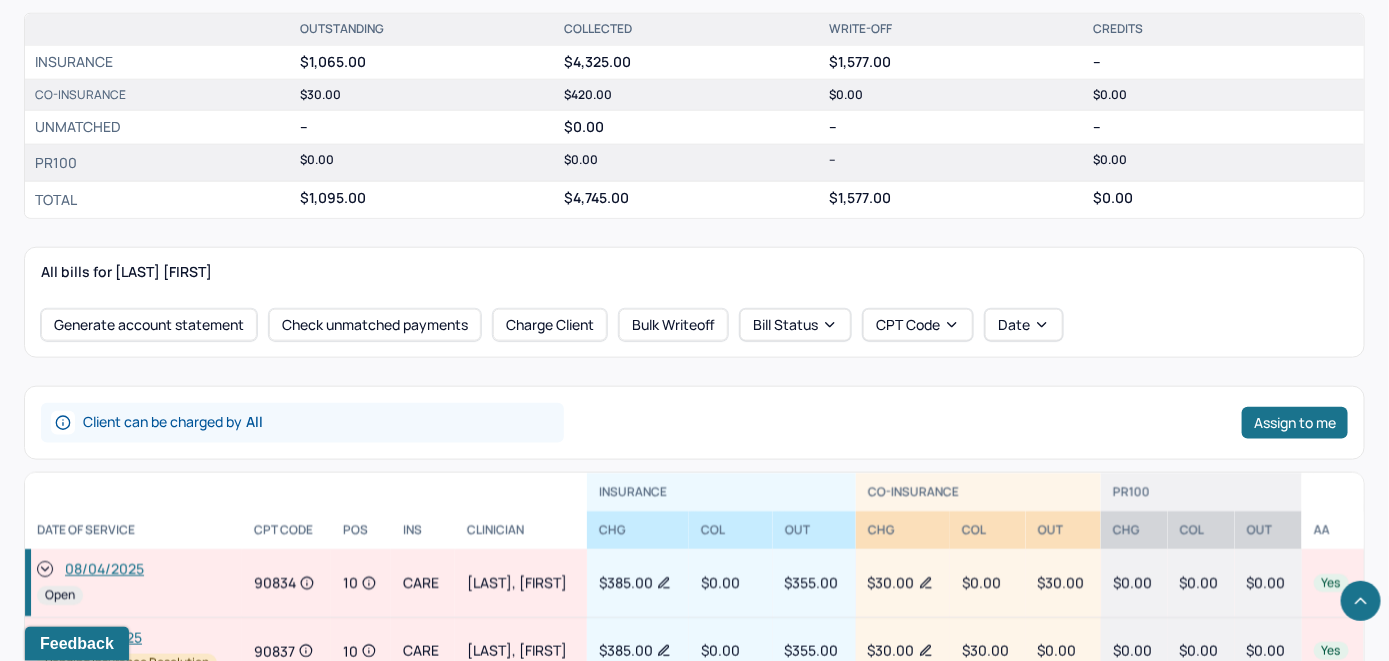 scroll, scrollTop: 700, scrollLeft: 0, axis: vertical 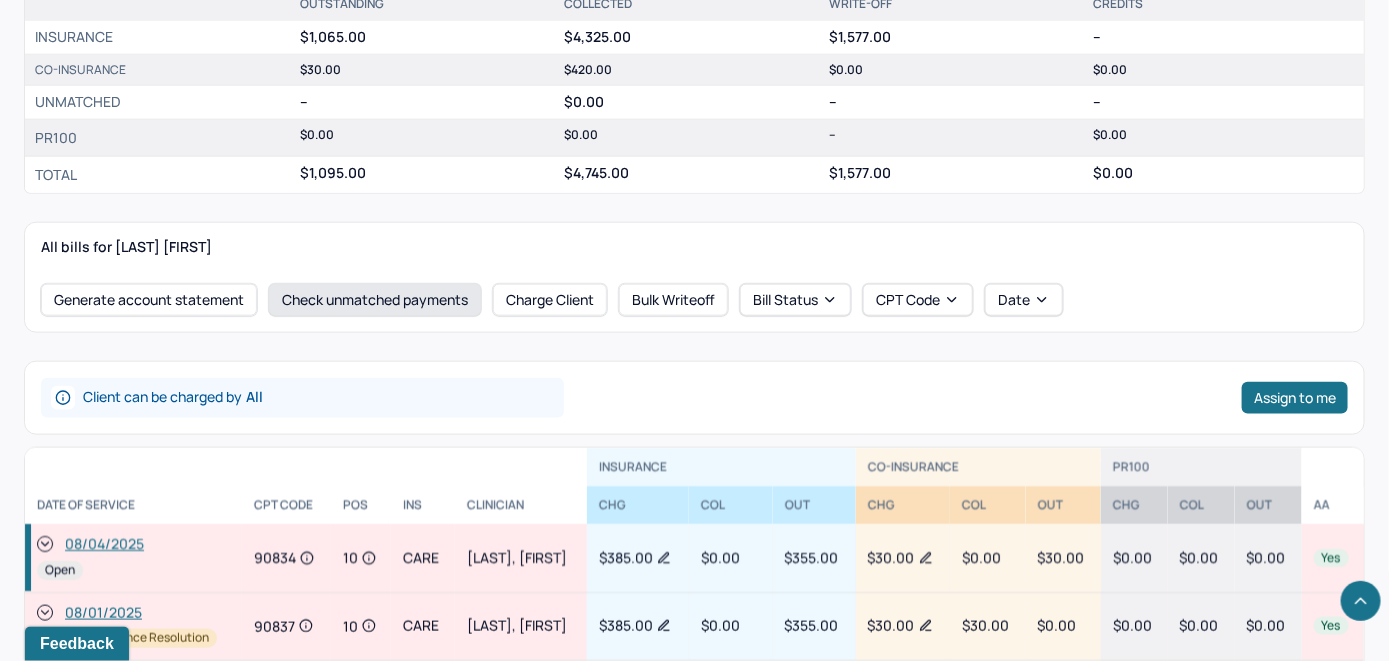 click on "Check unmatched payments" at bounding box center (375, 300) 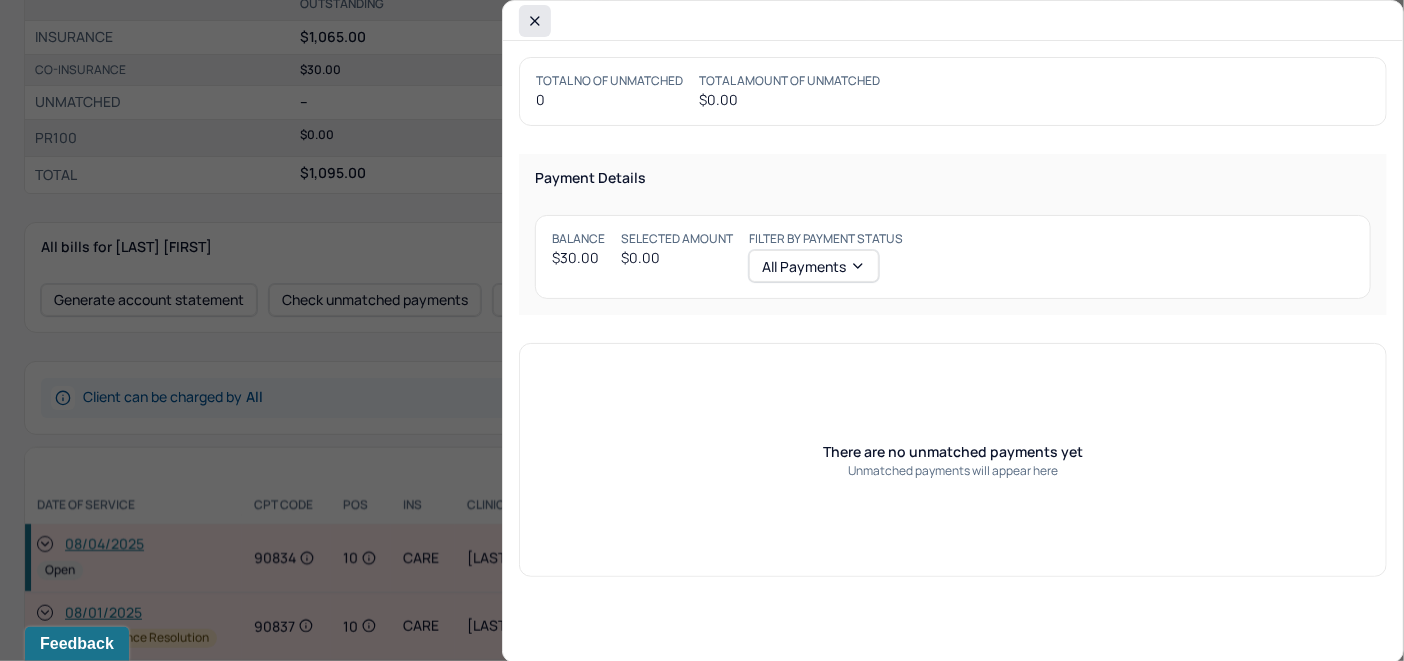click 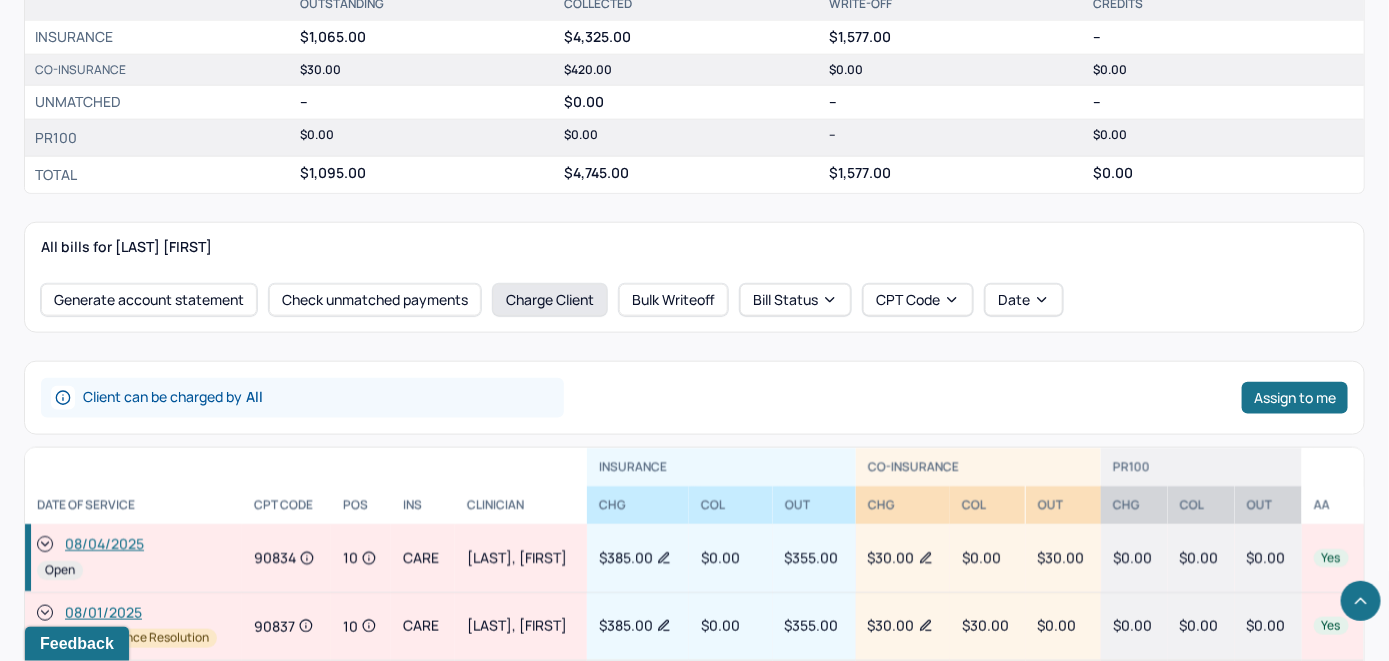 click on "Charge Client" at bounding box center (550, 300) 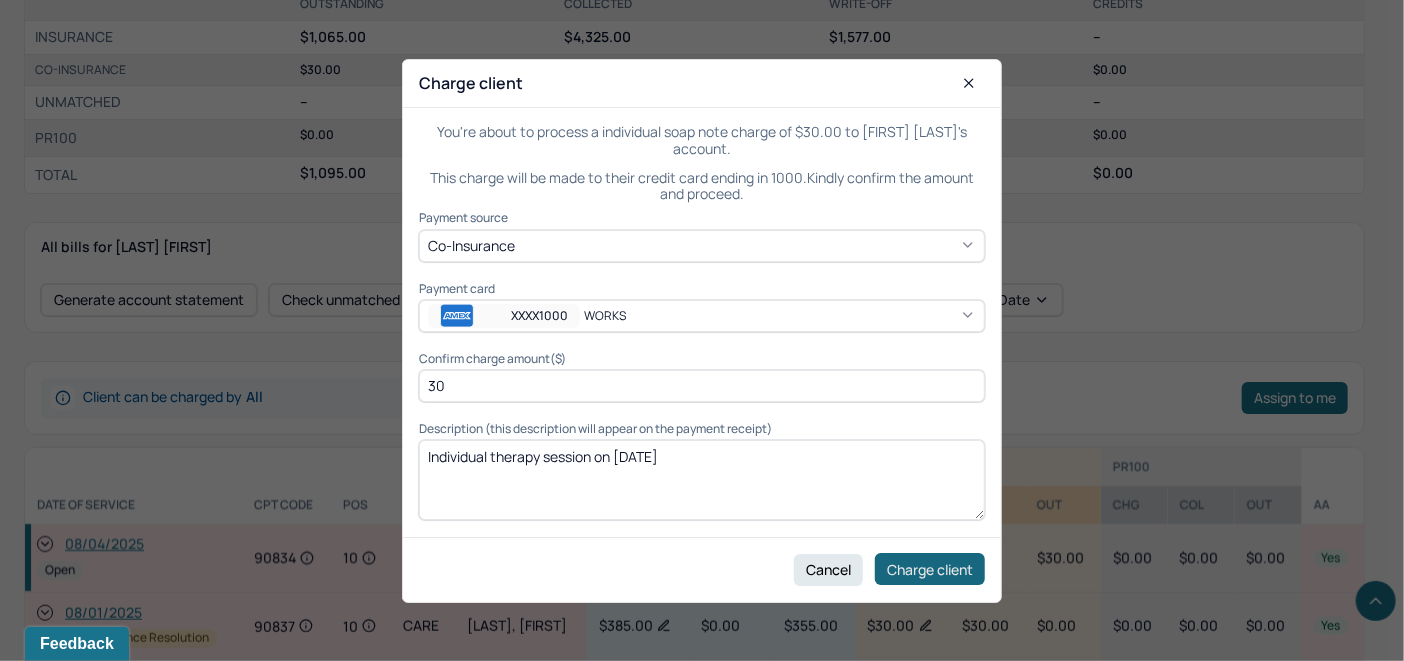 click on "Charge client" at bounding box center (930, 569) 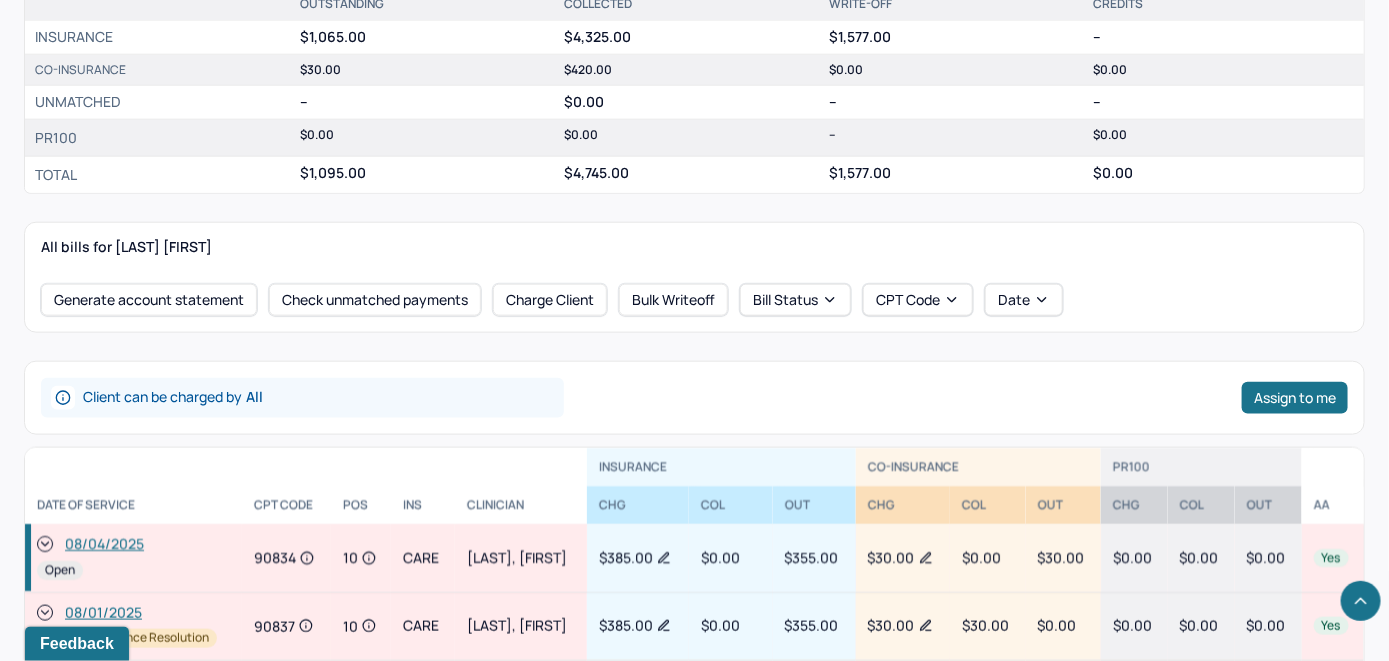 click 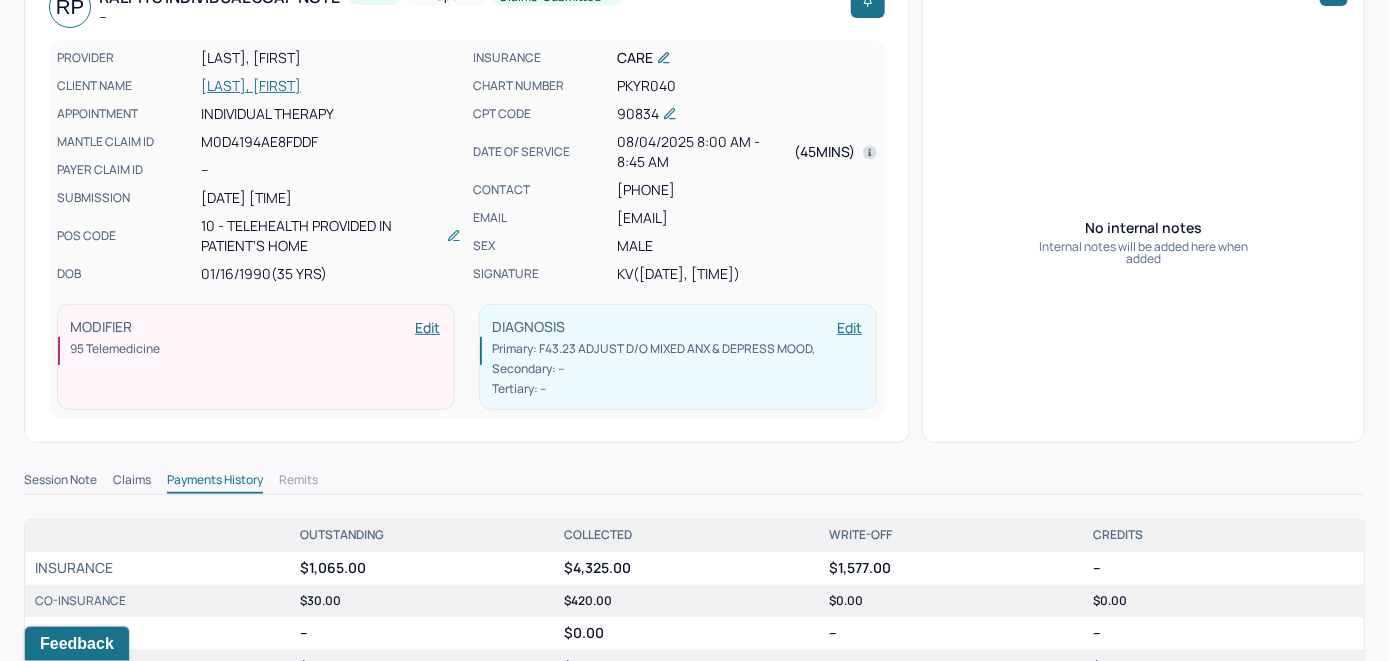 scroll, scrollTop: 0, scrollLeft: 0, axis: both 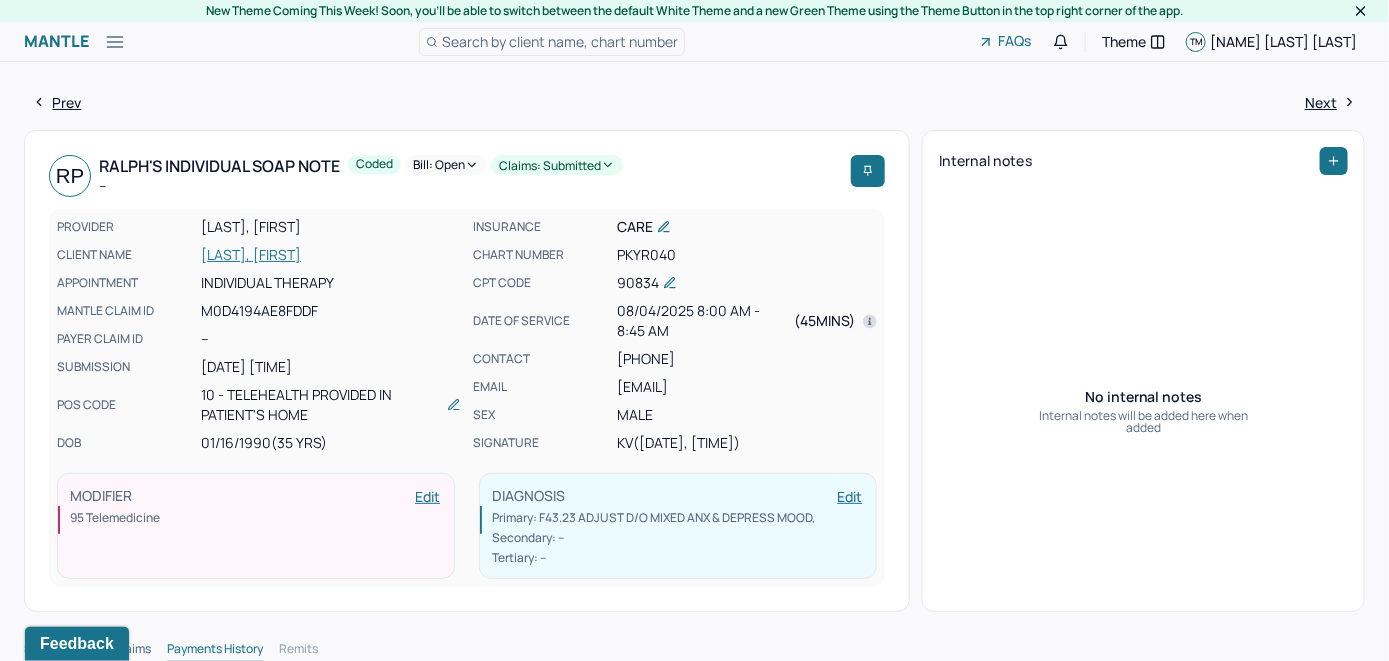 click on "Bill: Open" at bounding box center [446, 165] 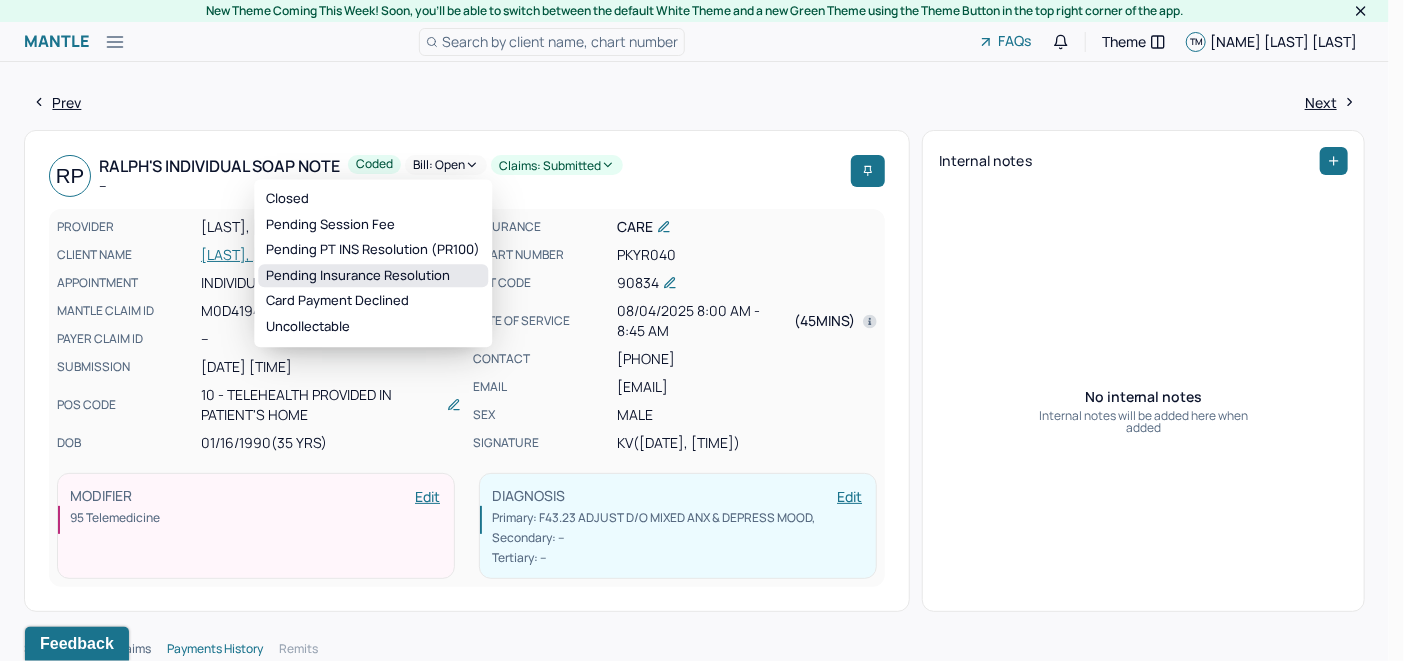 click on "Pending Insurance Resolution" at bounding box center (373, 276) 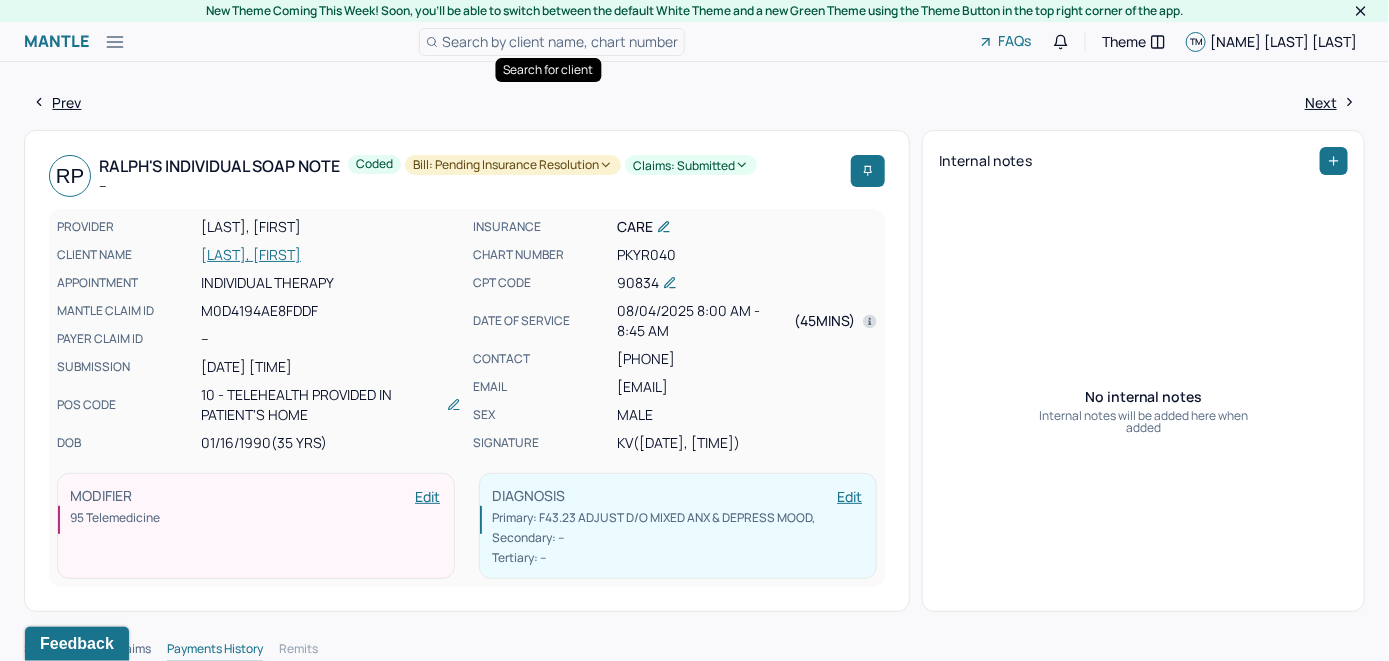 click on "Search by client name, chart number" at bounding box center (560, 41) 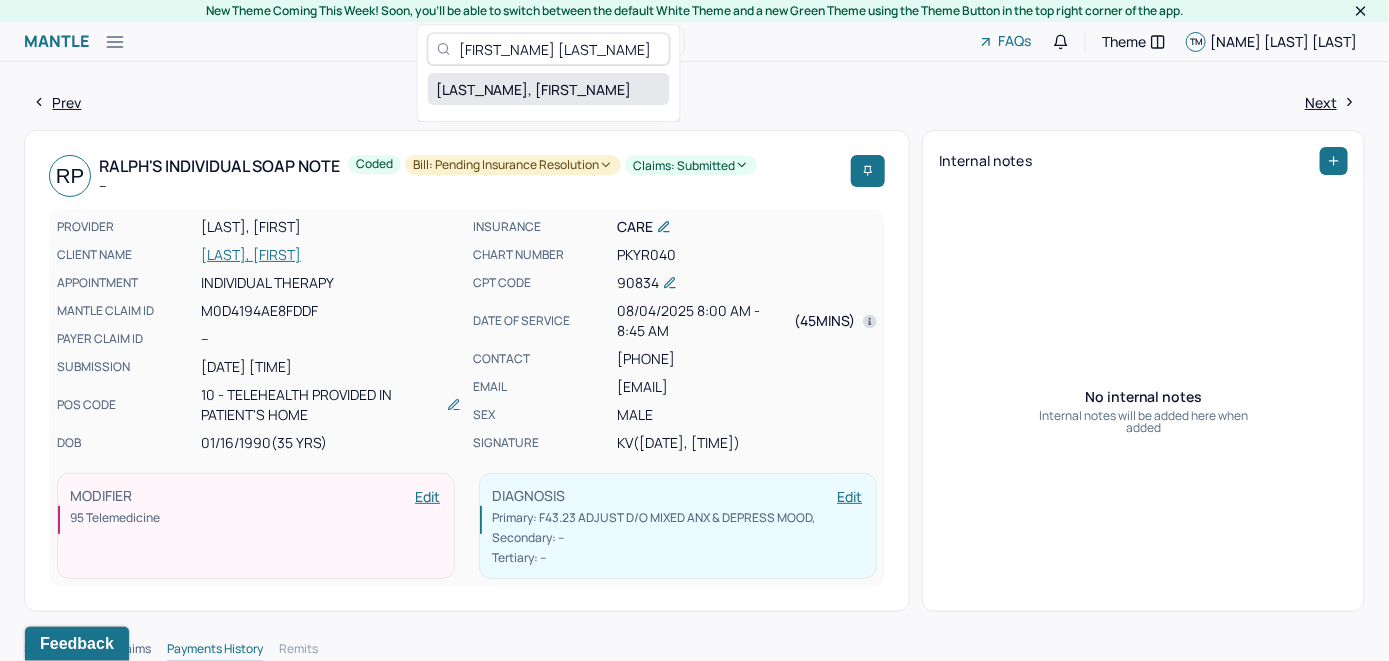 type on "[FIRST_NAME] [LAST_NAME]" 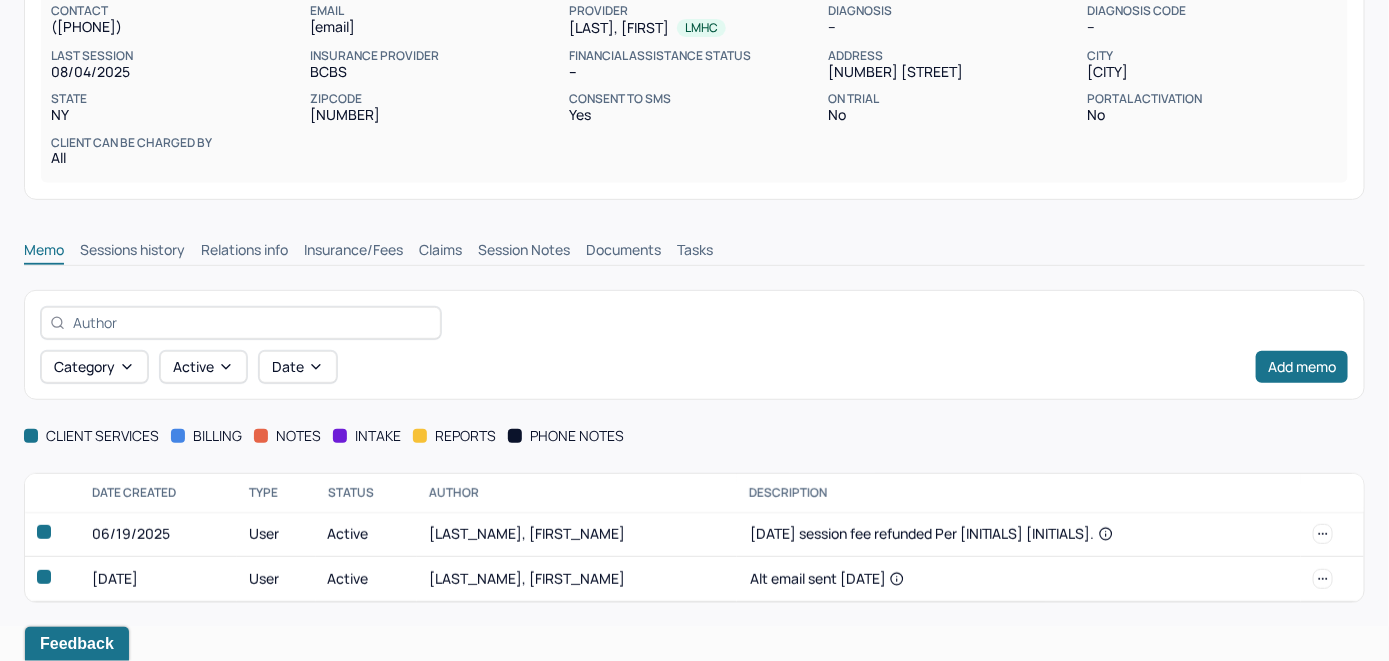 scroll, scrollTop: 254, scrollLeft: 0, axis: vertical 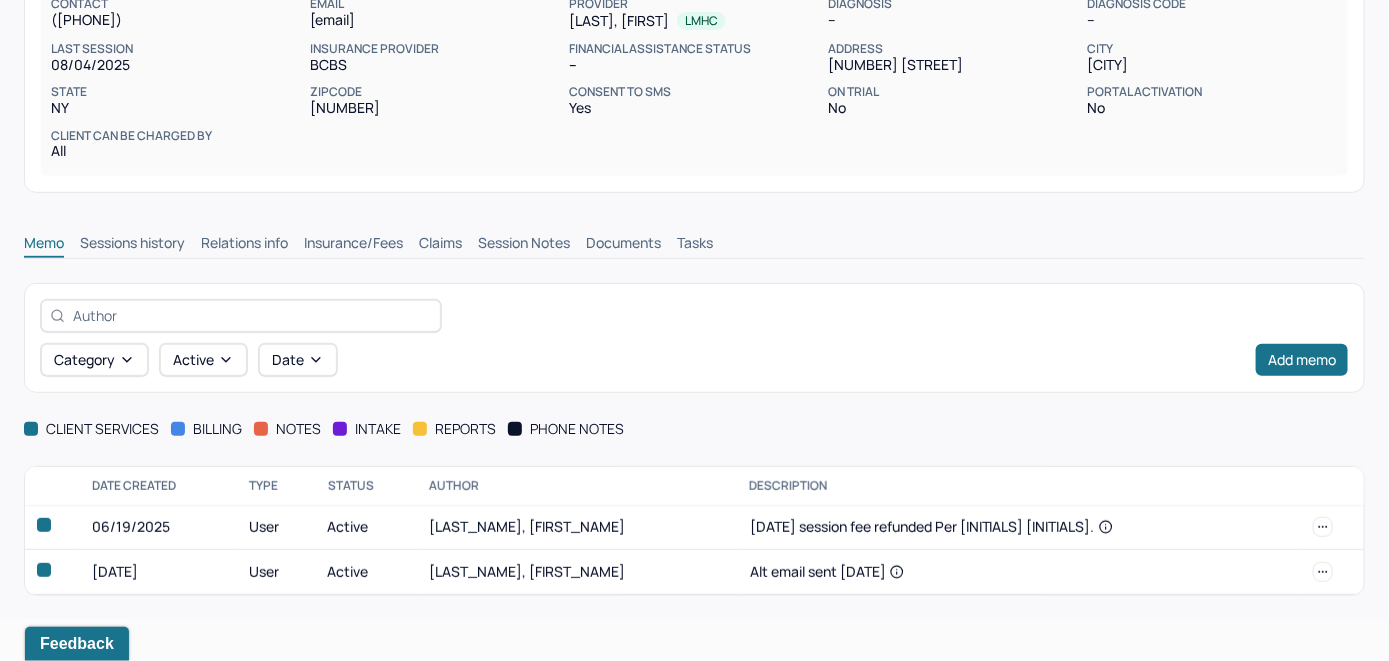click on "Relations info" at bounding box center [244, 245] 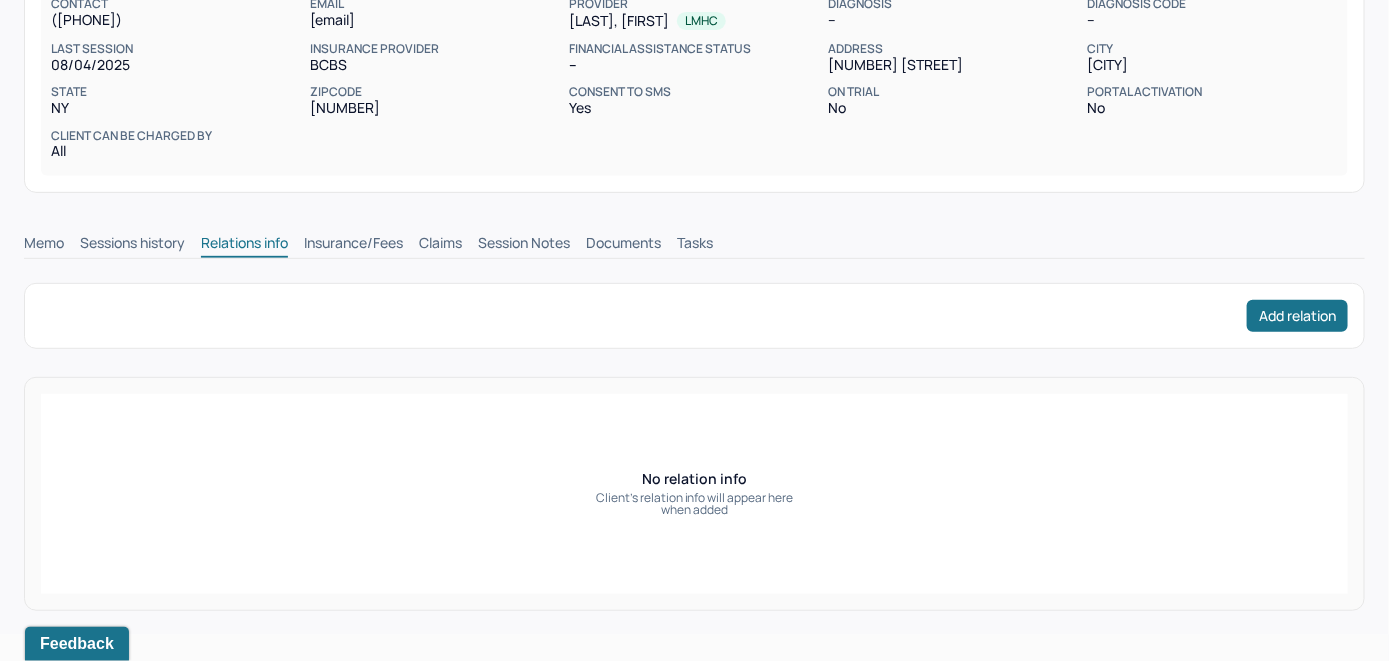 click on "Insurance/Fees" at bounding box center (353, 245) 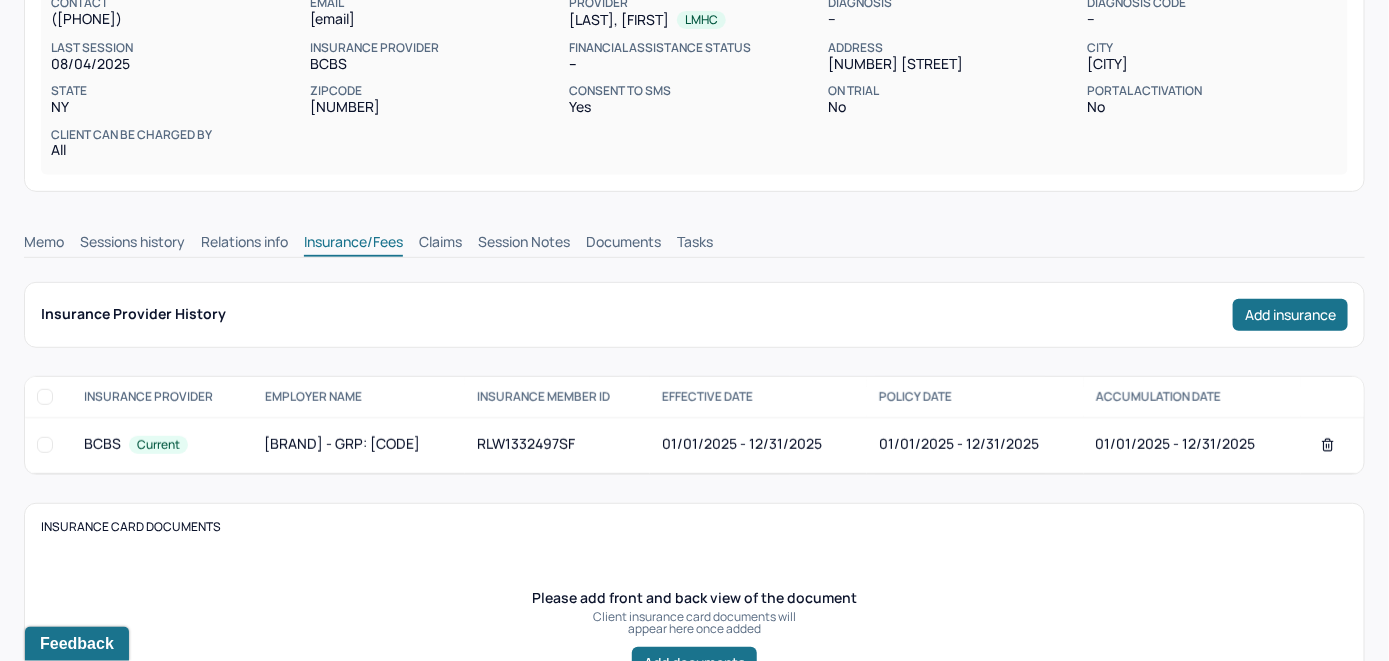scroll, scrollTop: 254, scrollLeft: 0, axis: vertical 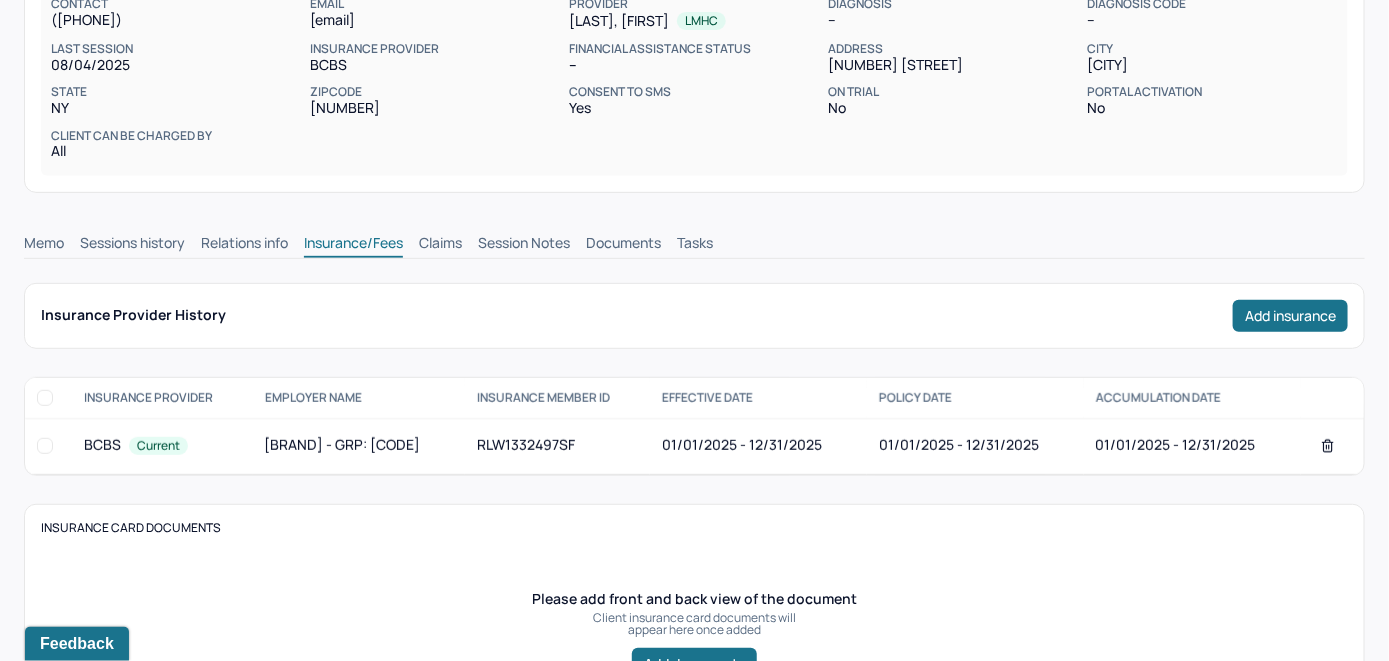 click on "Claims" at bounding box center (440, 245) 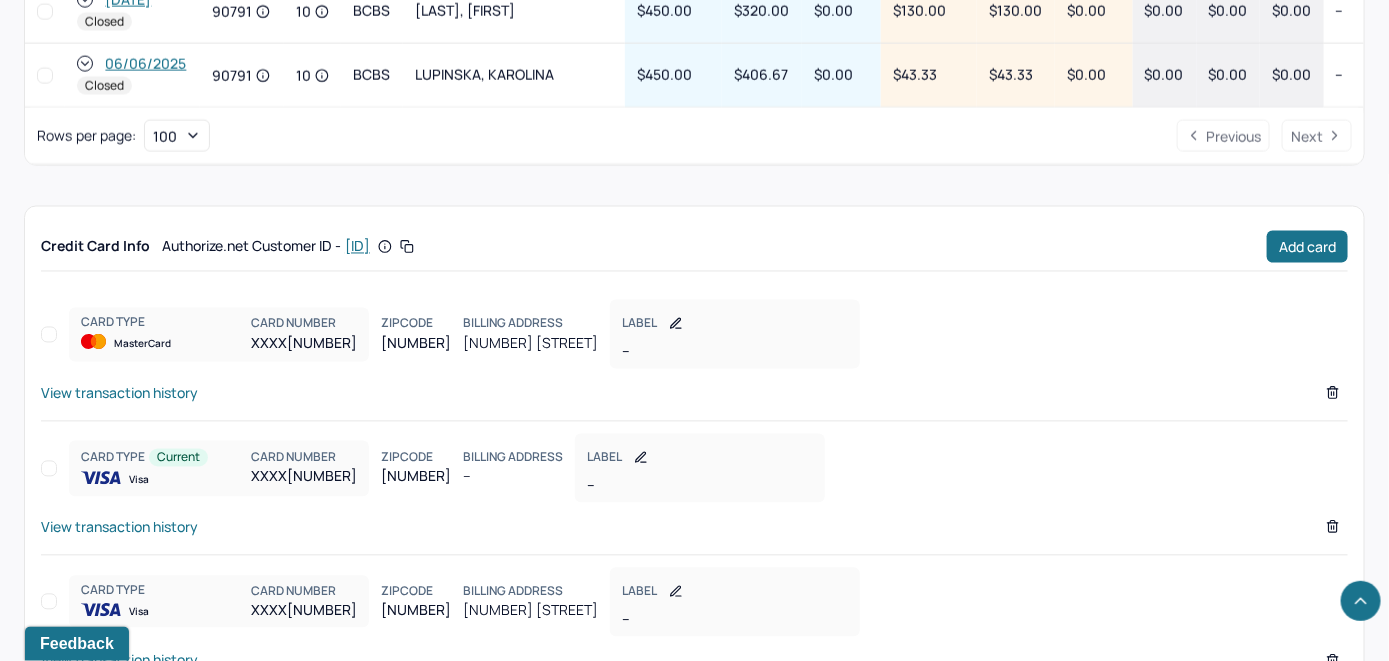 scroll, scrollTop: 1471, scrollLeft: 0, axis: vertical 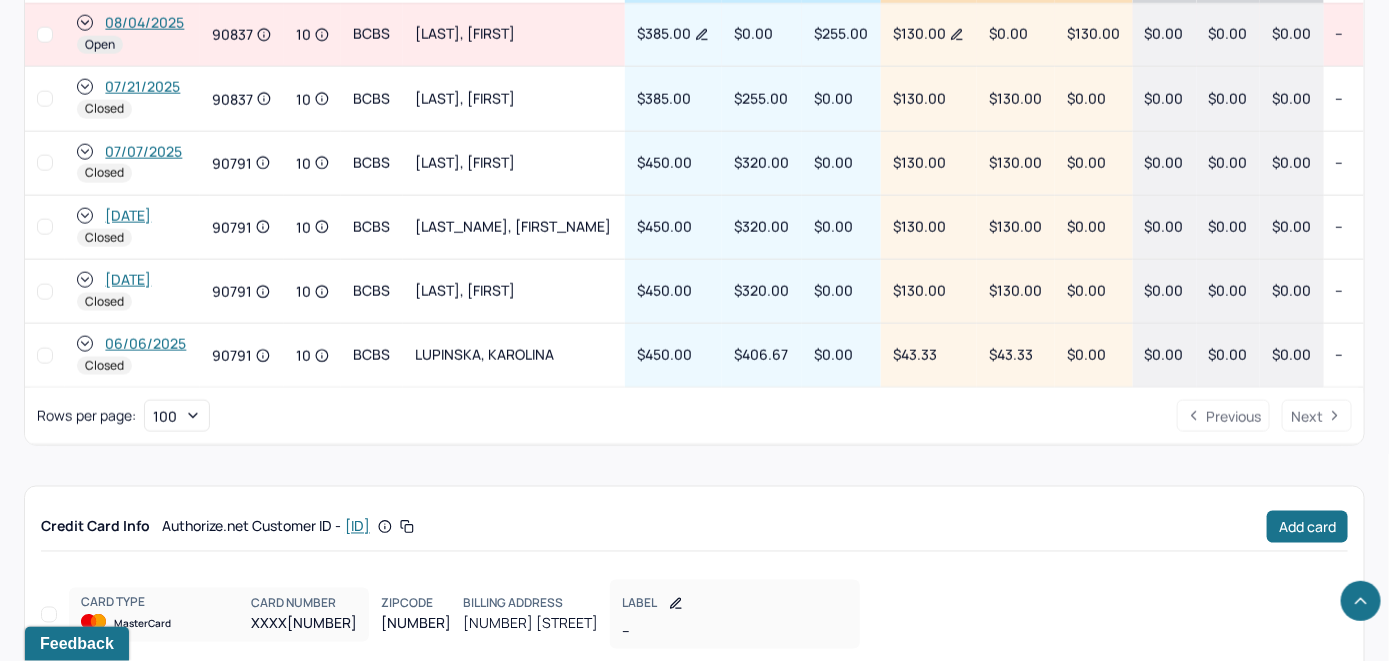 click 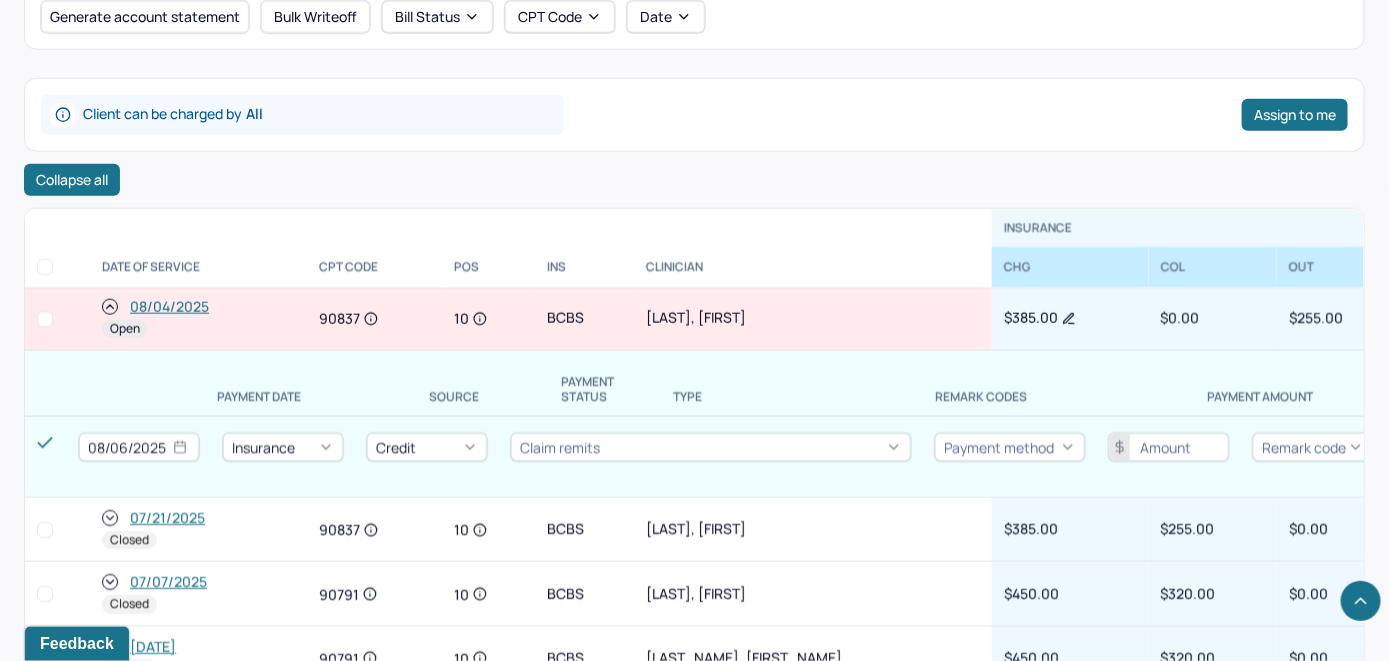 scroll, scrollTop: 823, scrollLeft: 0, axis: vertical 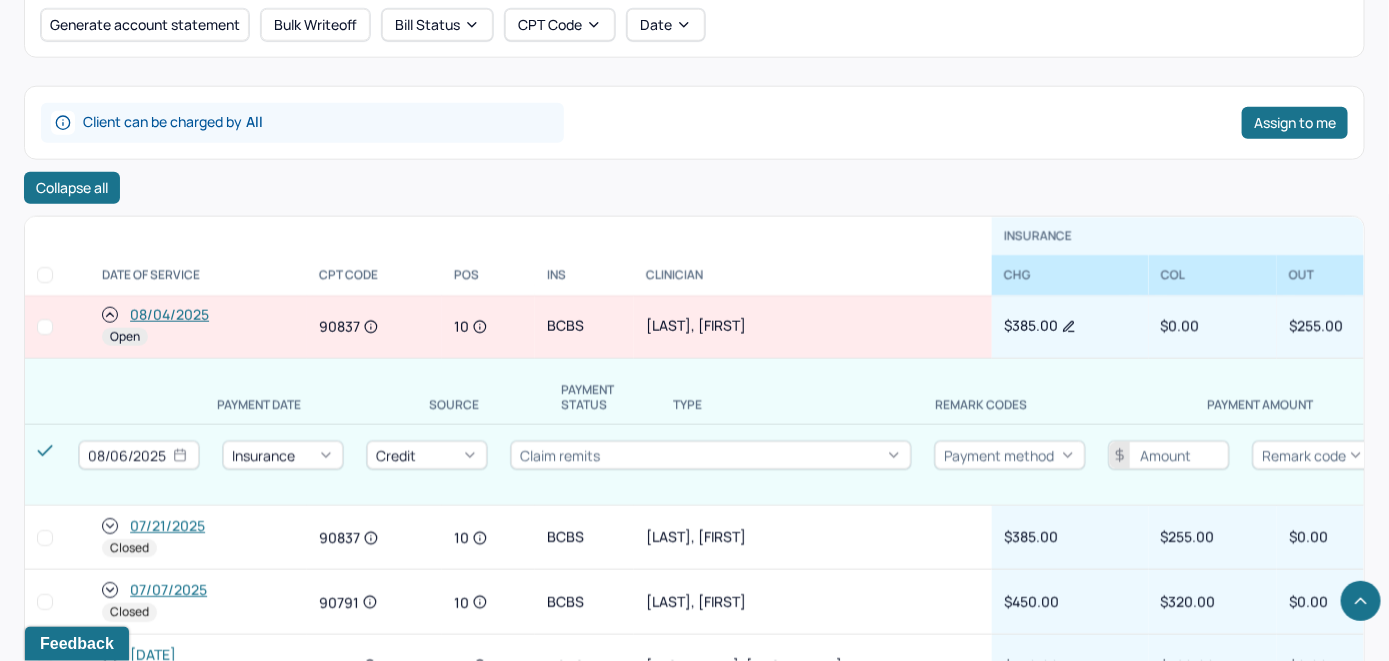 click on "08/04/2025" at bounding box center (169, 315) 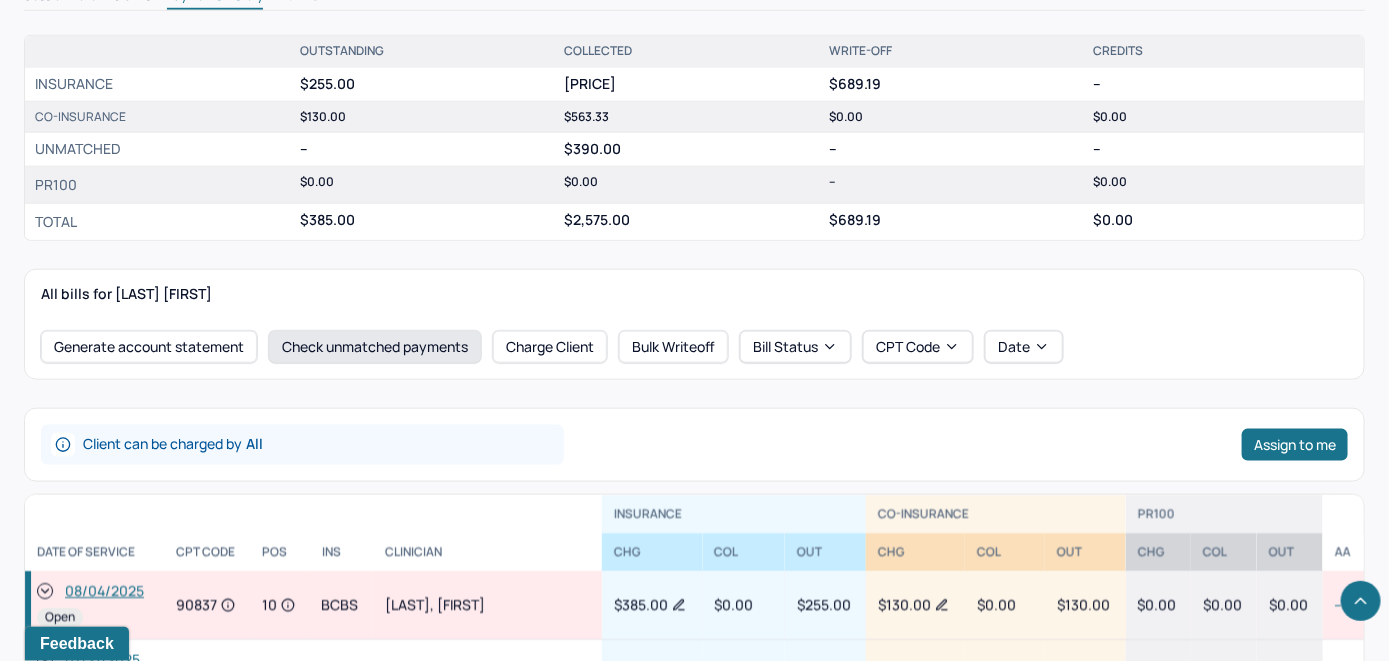 scroll, scrollTop: 700, scrollLeft: 0, axis: vertical 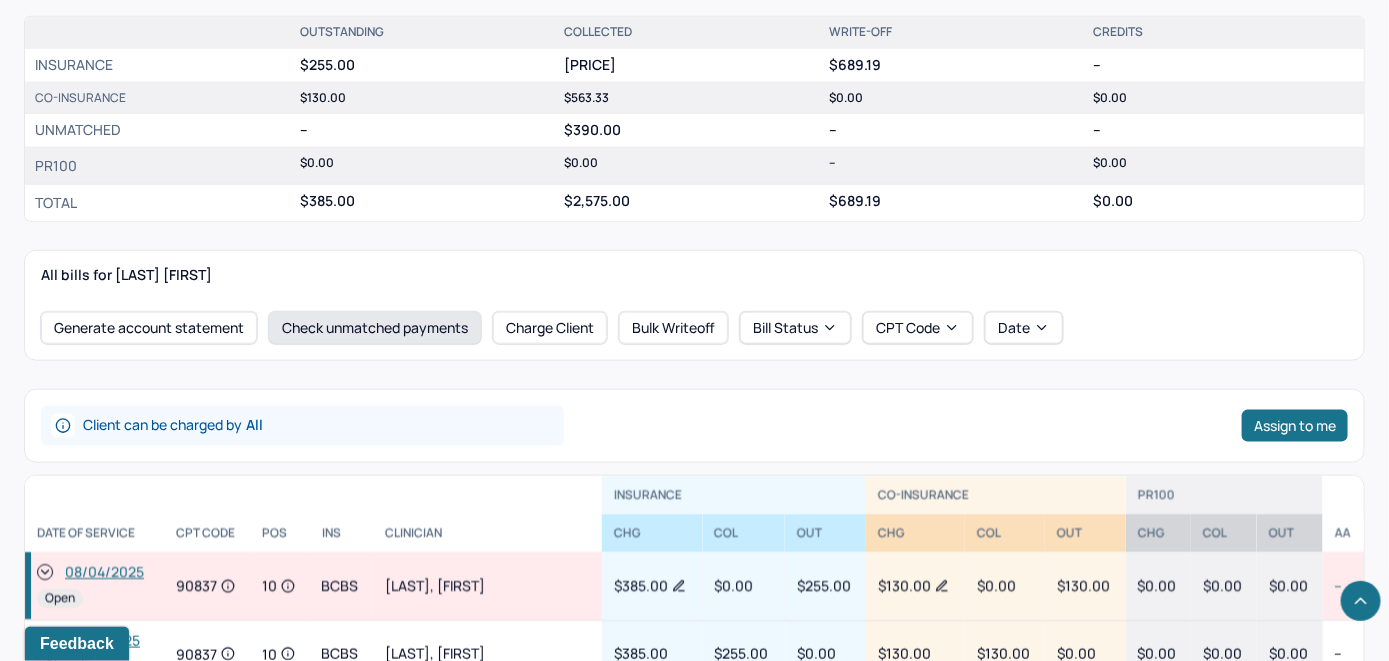 click on "Check unmatched payments" at bounding box center [375, 328] 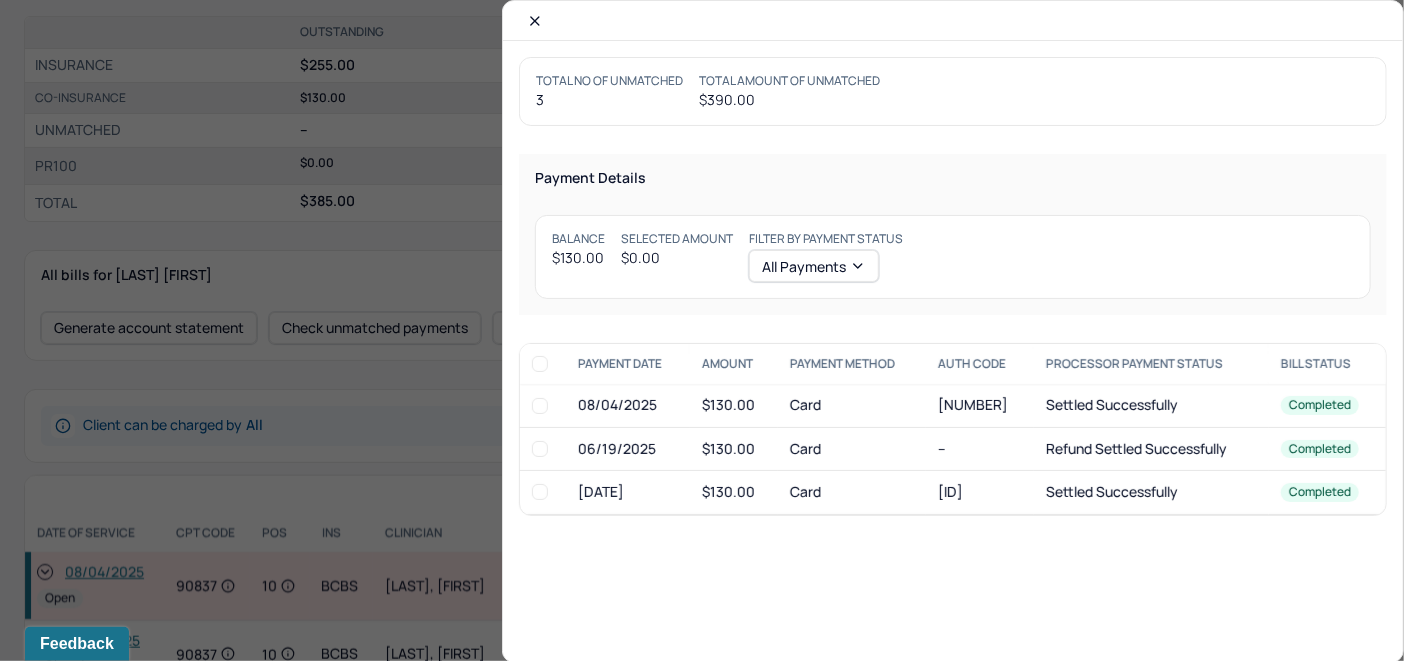 click at bounding box center [540, 406] 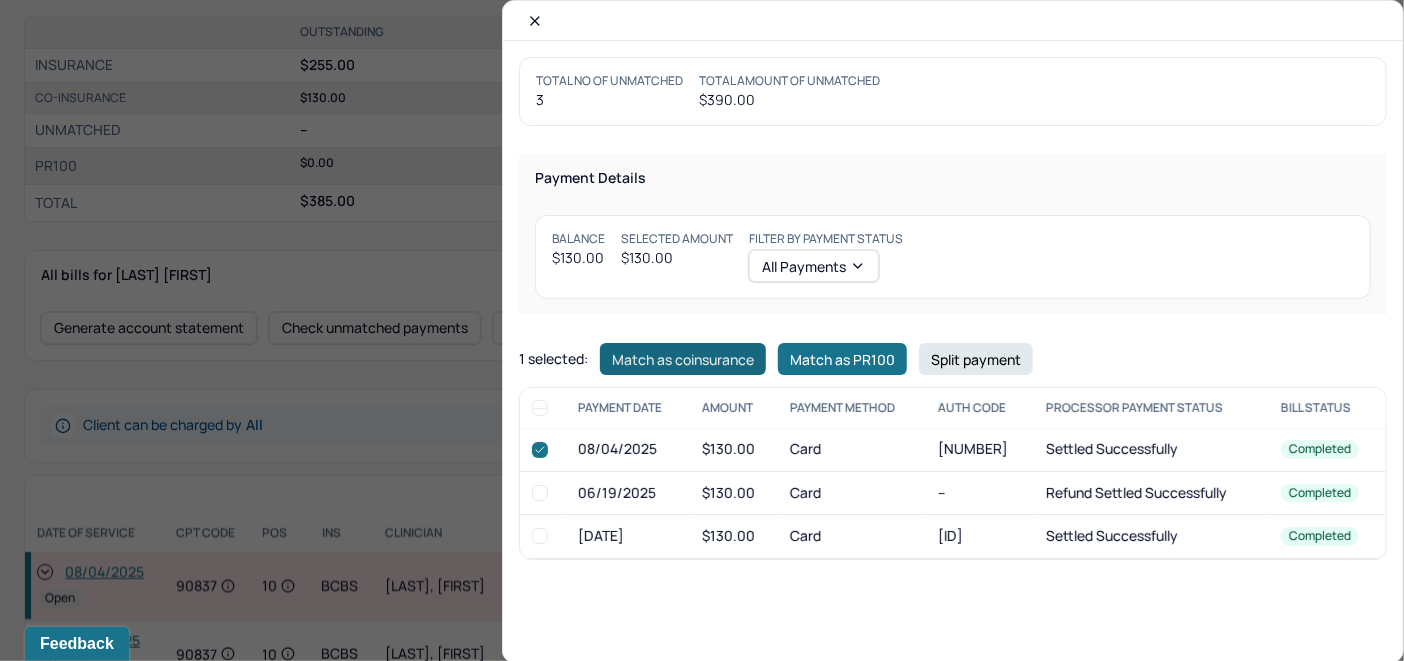 click on "Match as coinsurance" at bounding box center [683, 359] 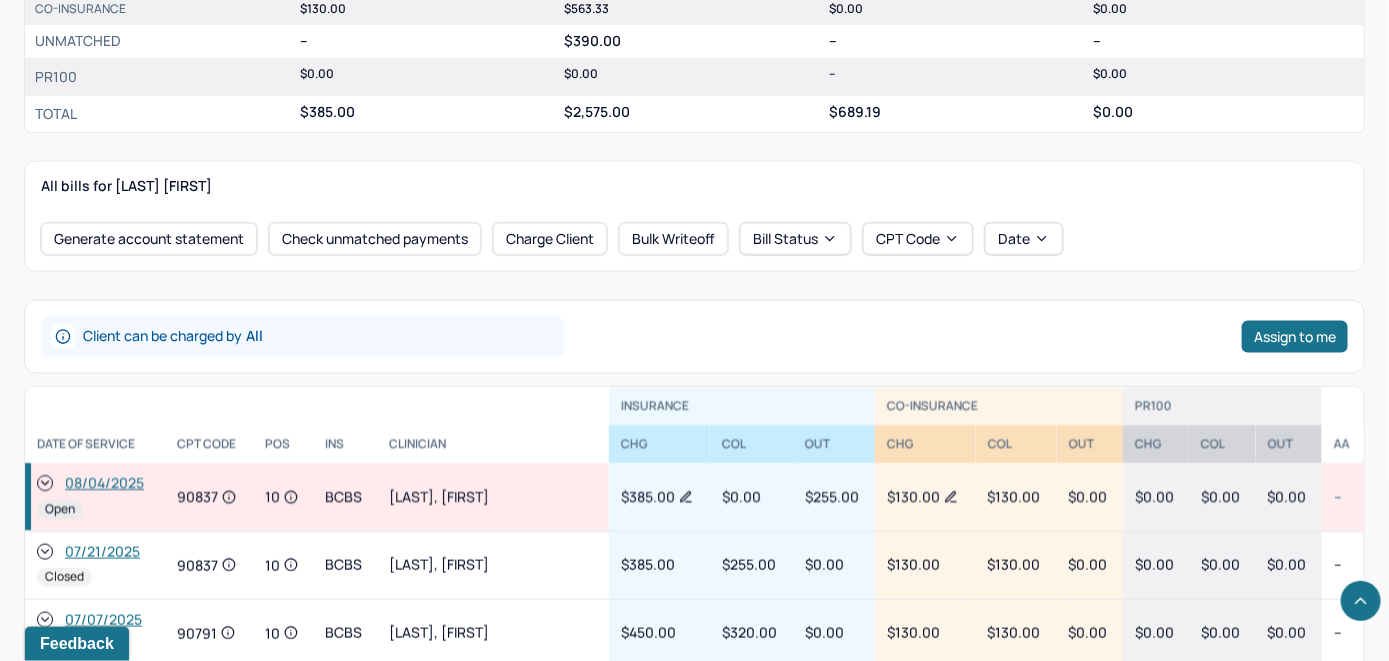 scroll, scrollTop: 900, scrollLeft: 0, axis: vertical 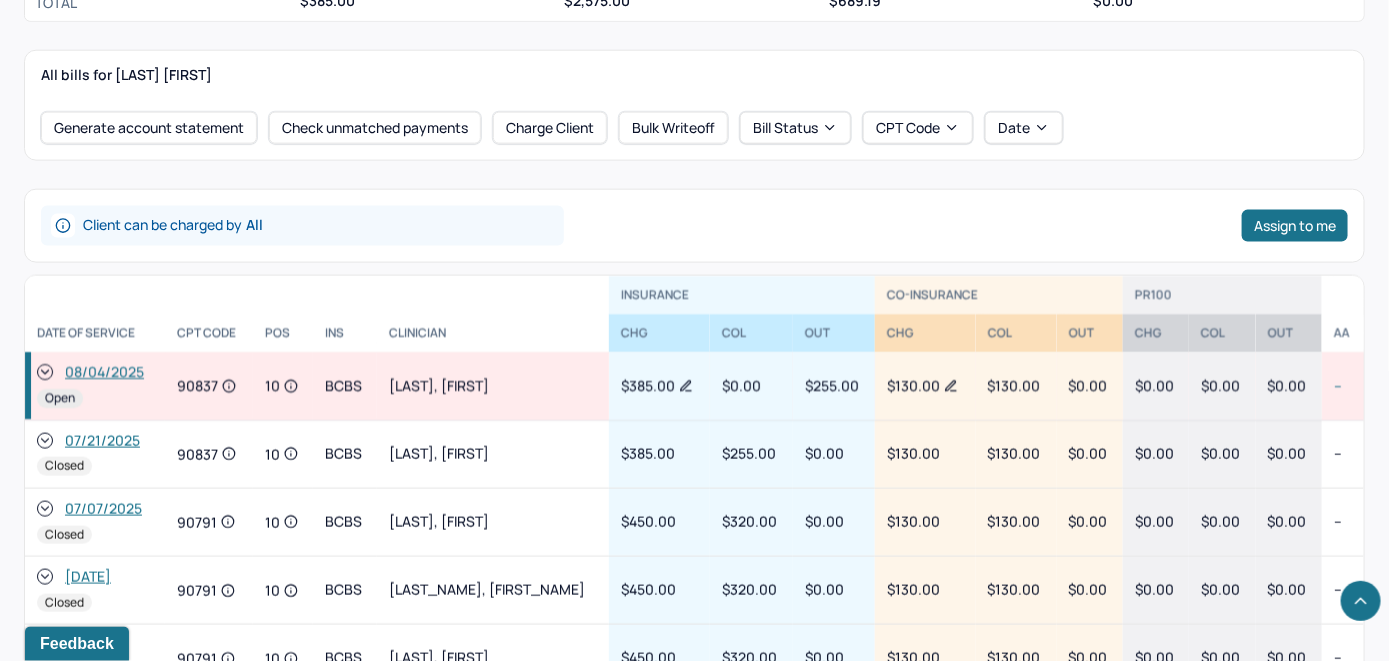 click 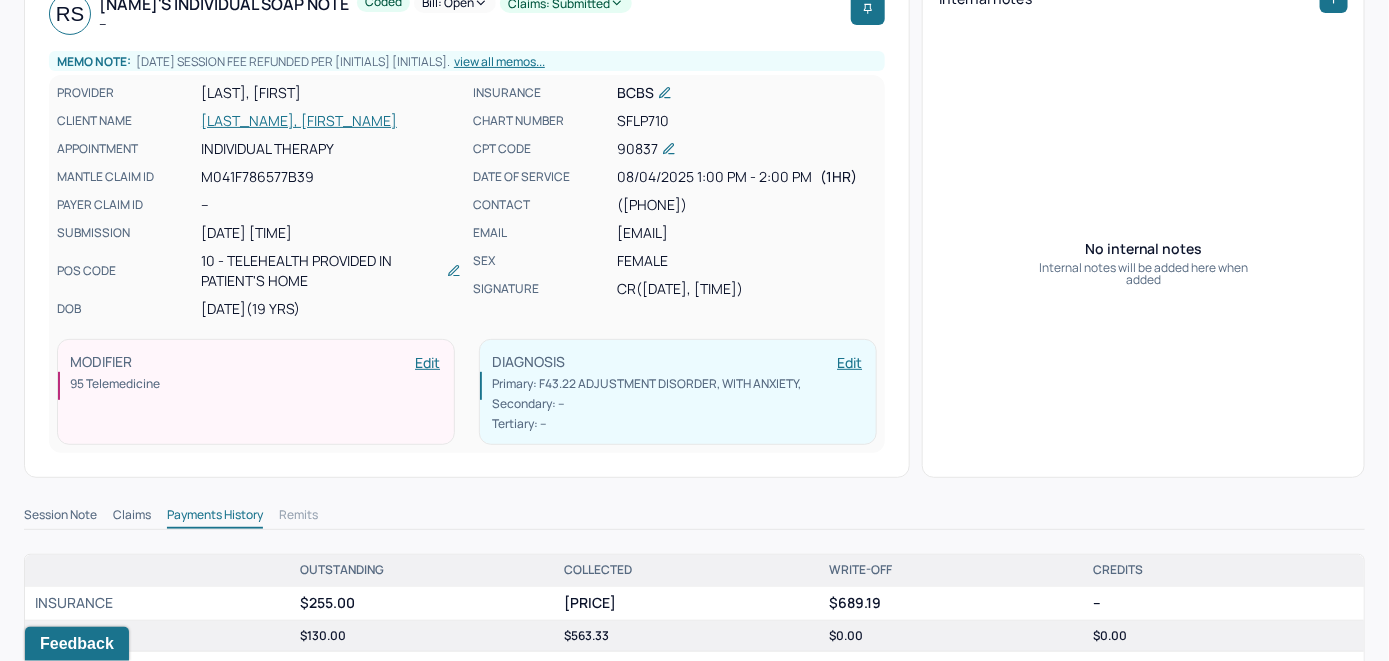 scroll, scrollTop: 0, scrollLeft: 0, axis: both 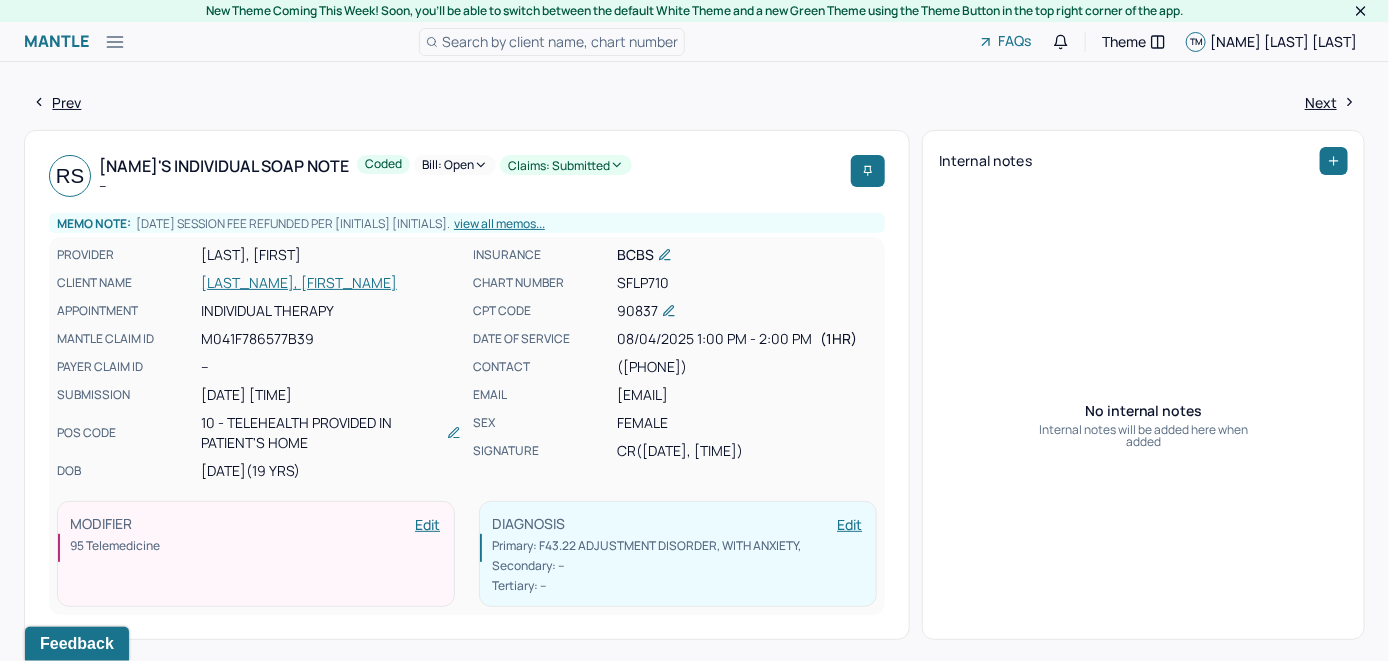click on "Bill: Open" at bounding box center (455, 165) 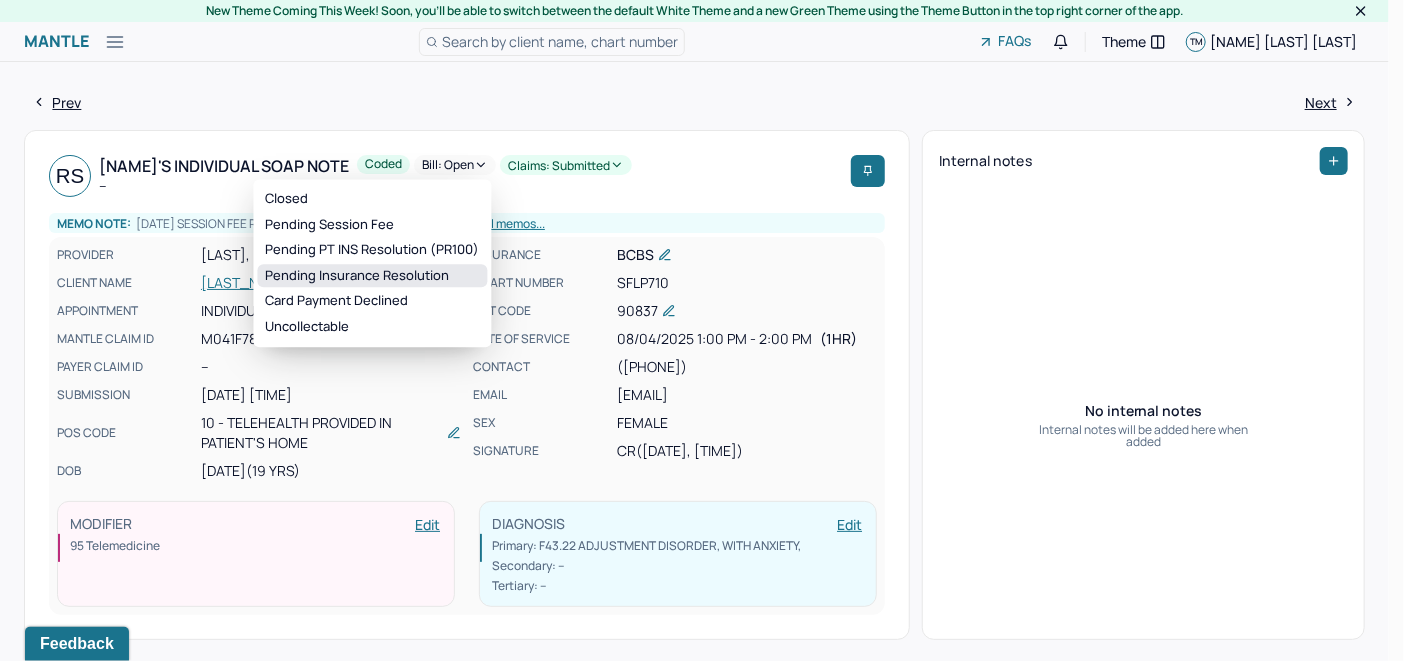 click on "Pending Insurance Resolution" at bounding box center [373, 276] 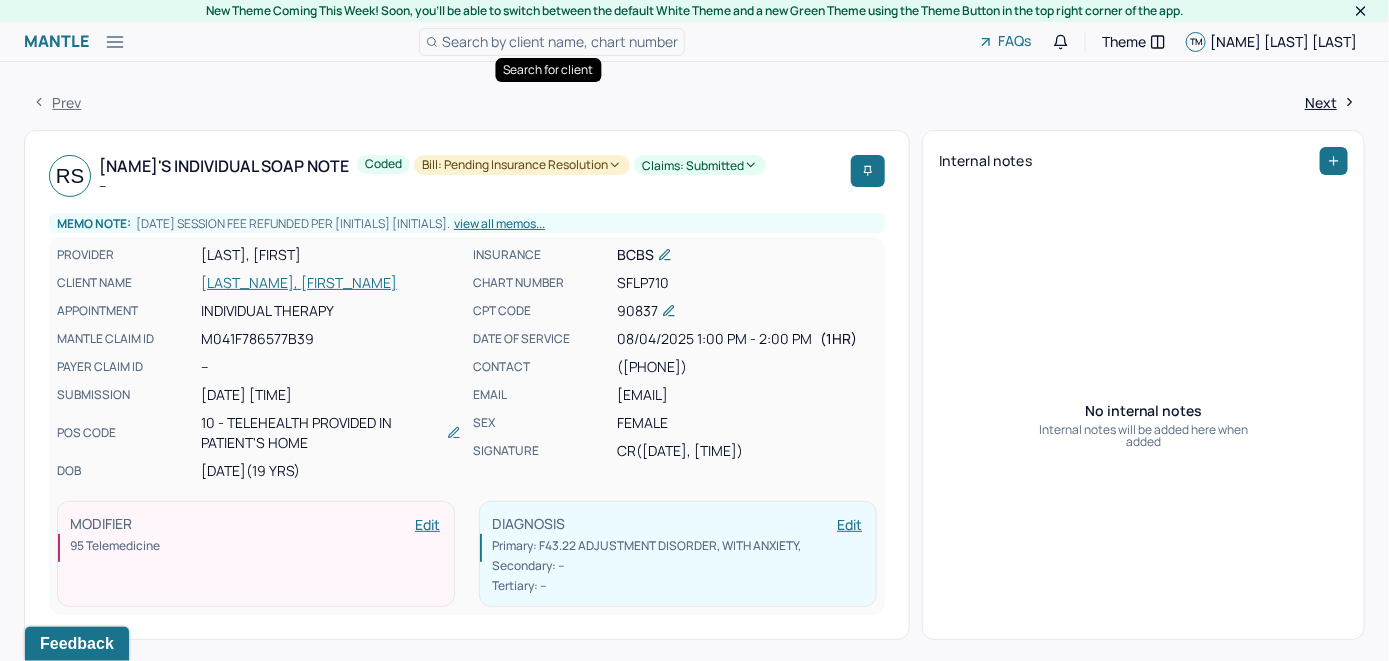 click on "Search by client name, chart number" at bounding box center [552, 42] 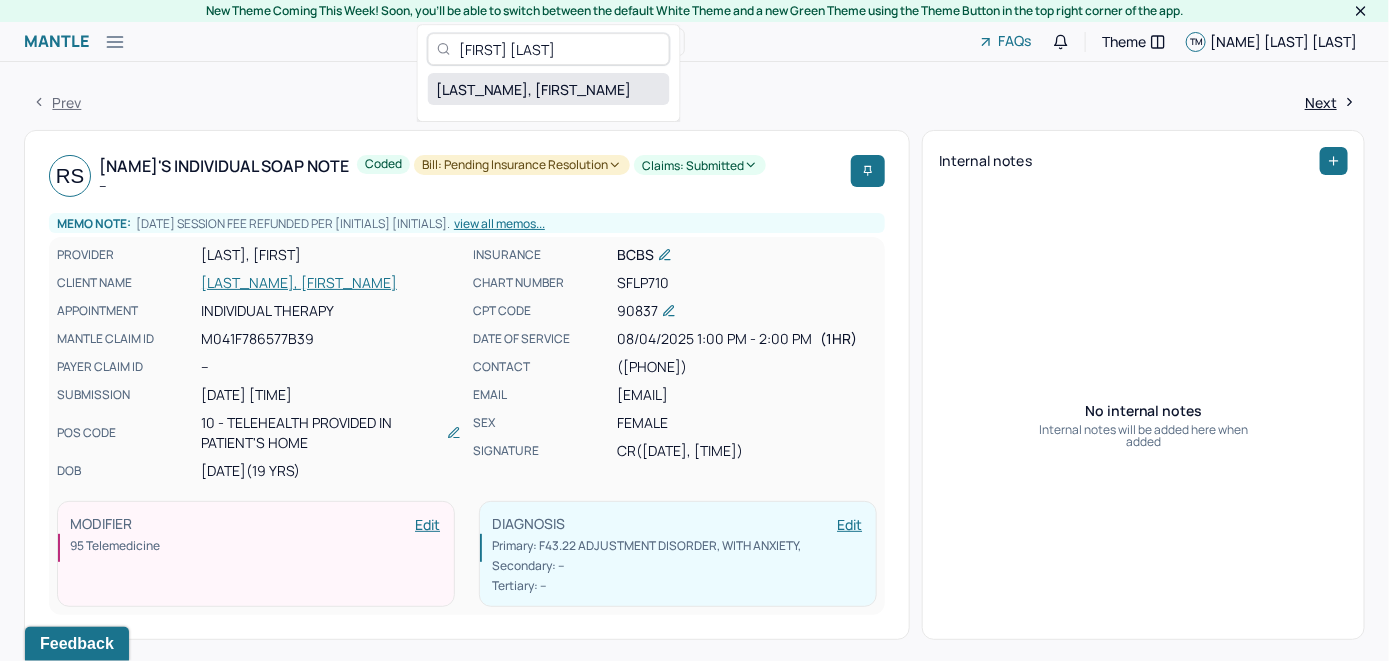 type on "[FIRST] [LAST]" 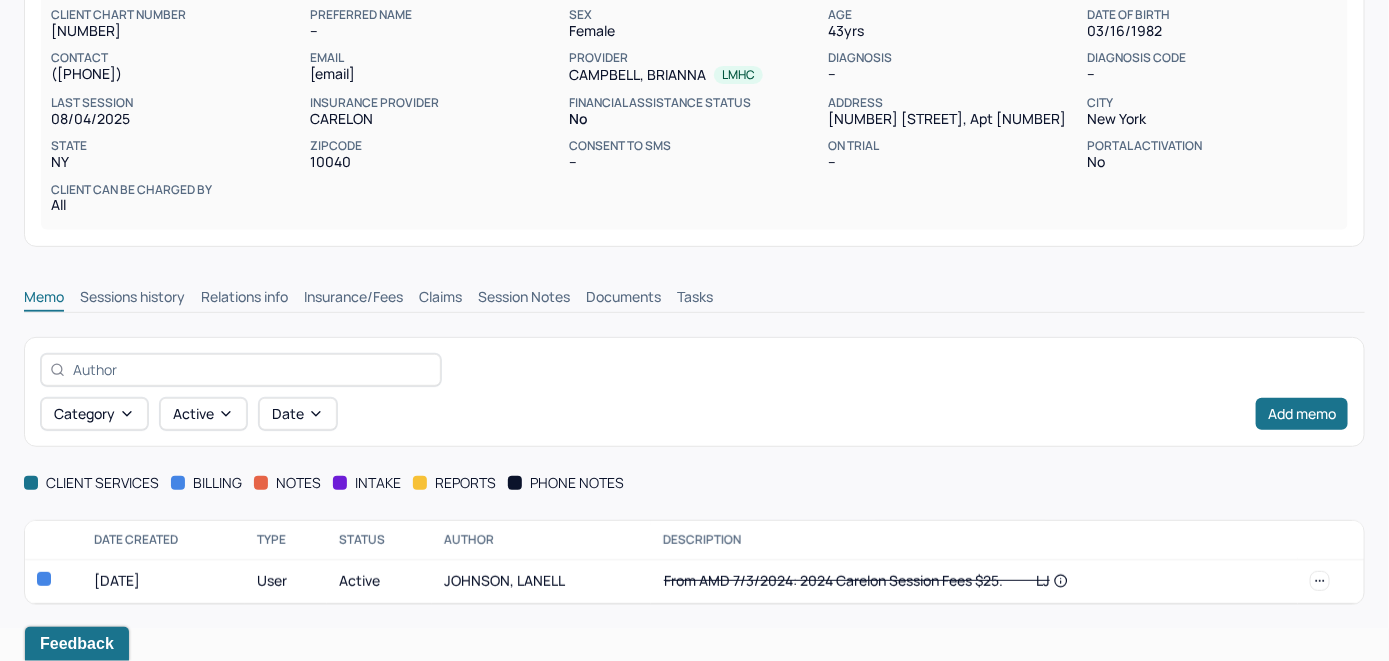 scroll, scrollTop: 209, scrollLeft: 0, axis: vertical 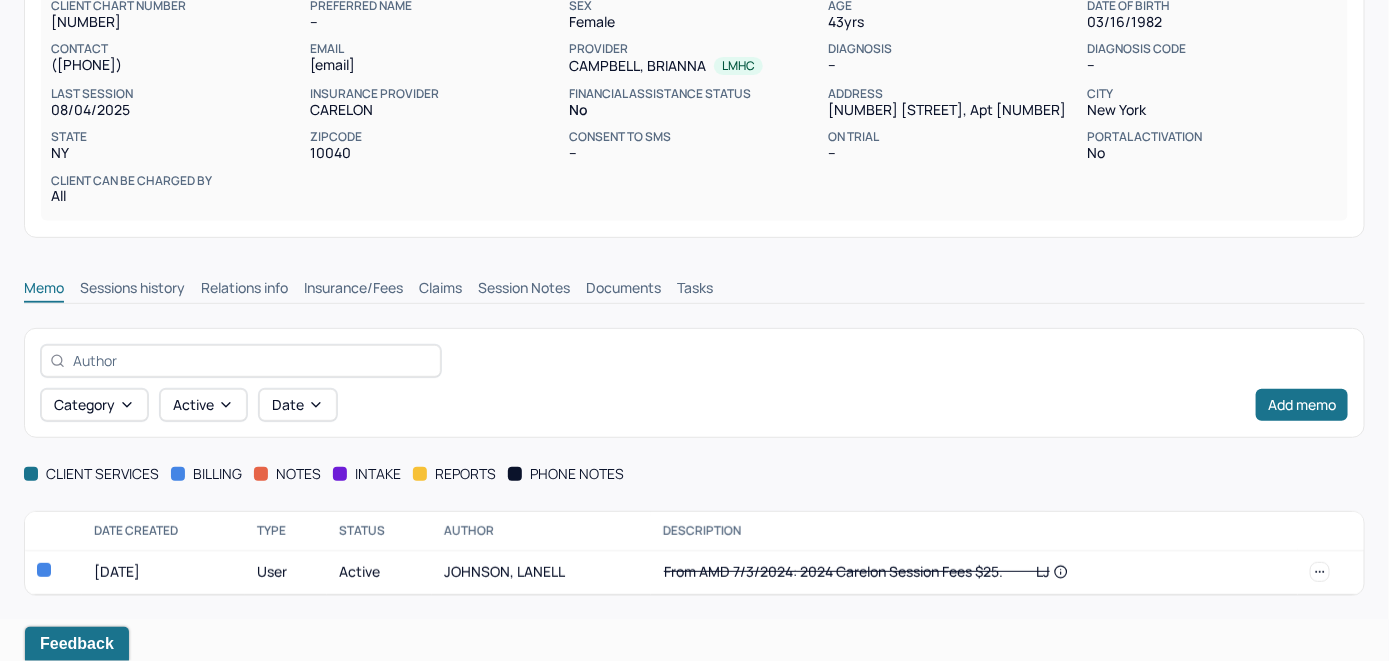 click on "Insurance/Fees" at bounding box center [353, 290] 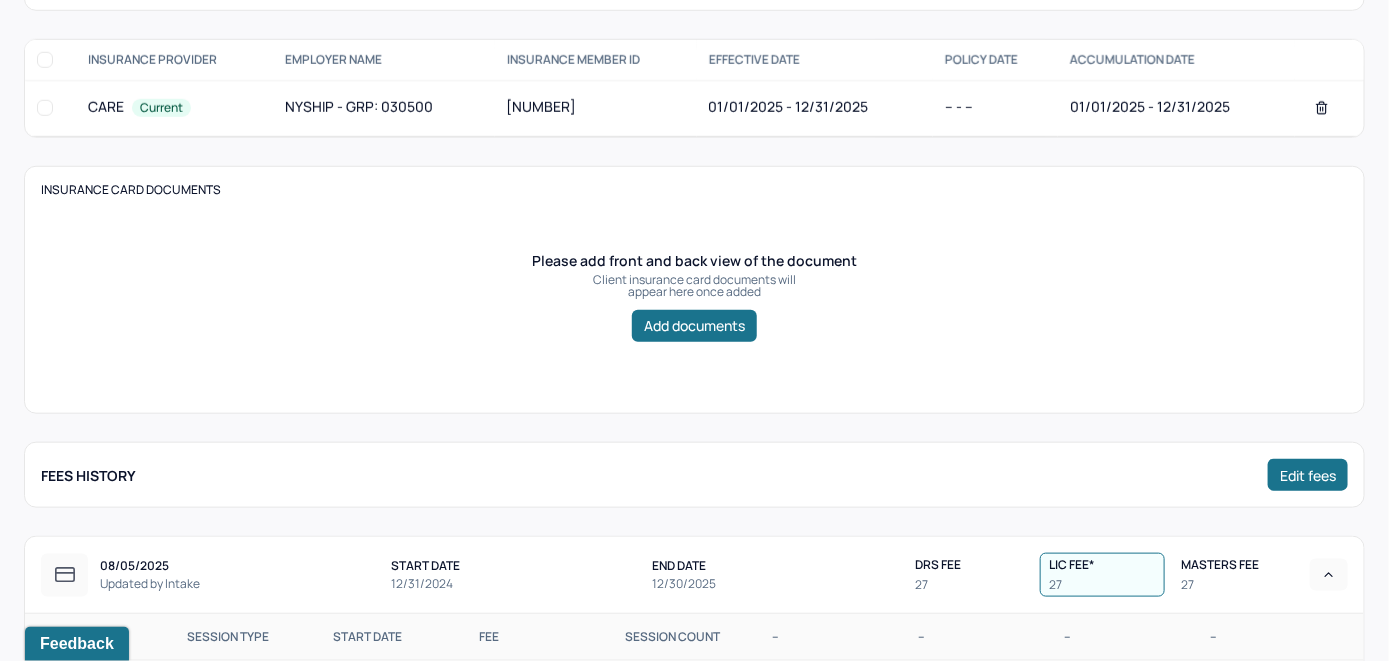 scroll, scrollTop: 409, scrollLeft: 0, axis: vertical 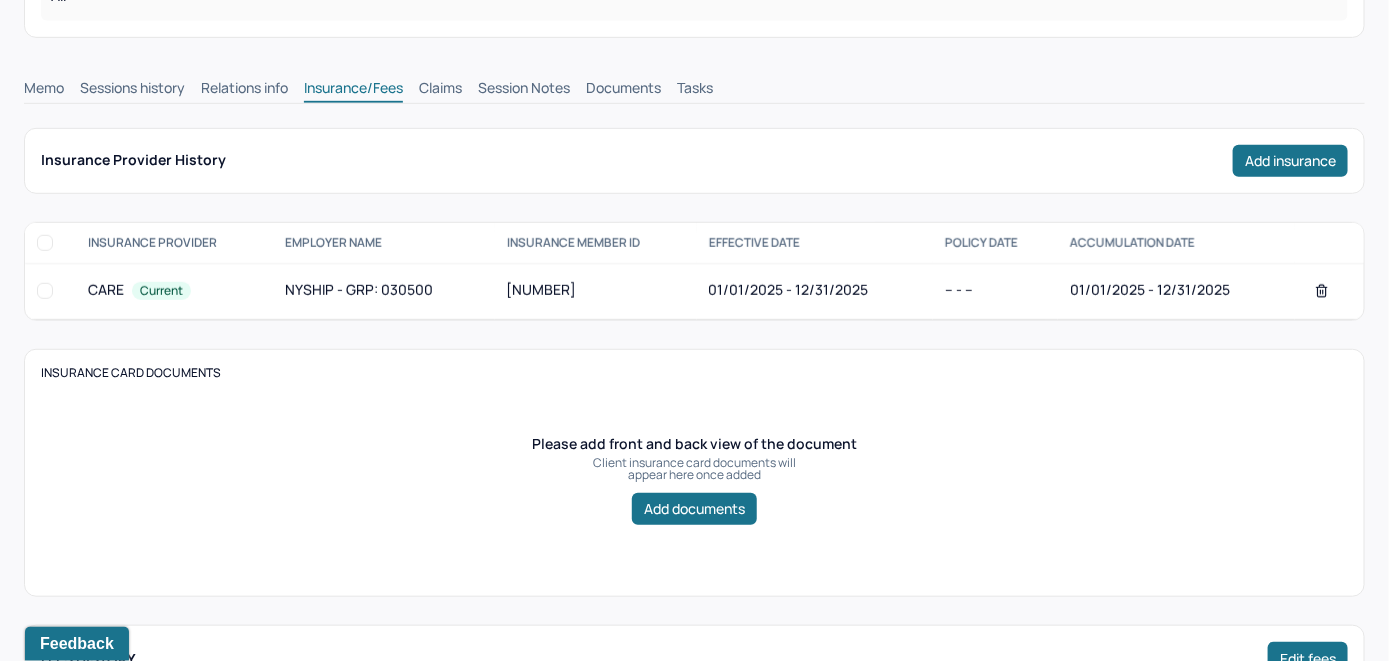 click on "Claims" at bounding box center (440, 90) 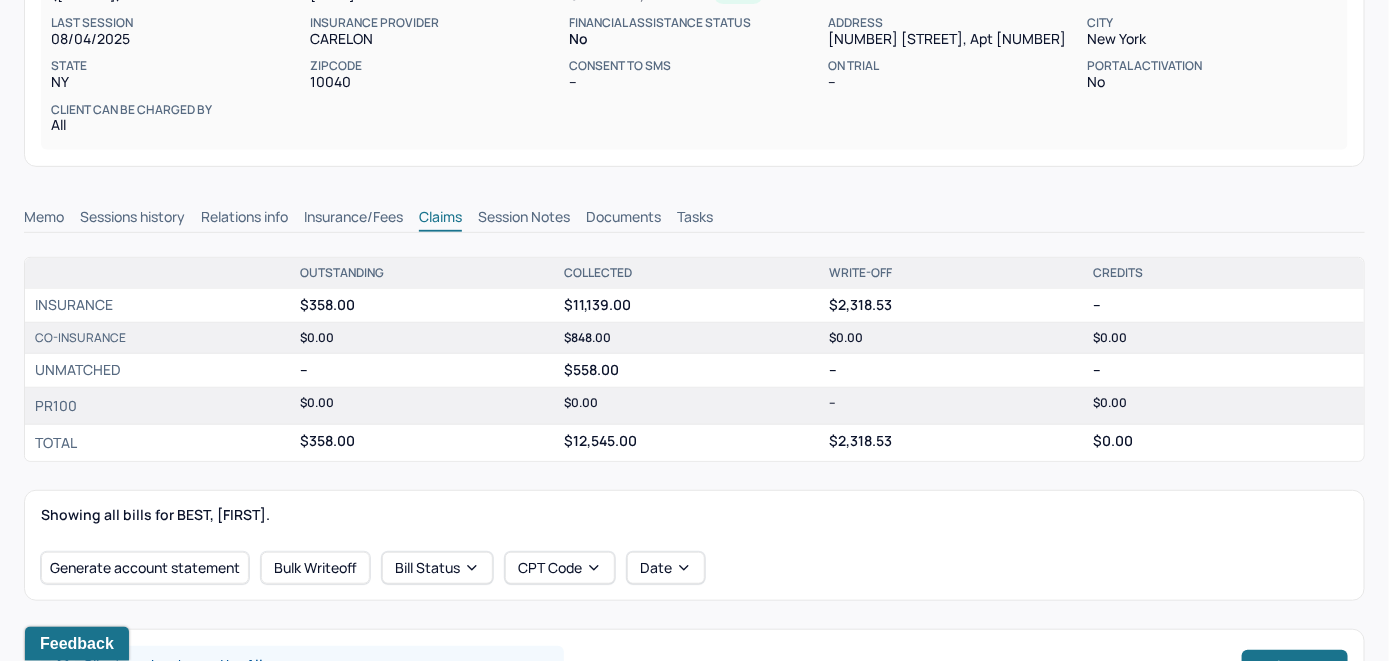 scroll, scrollTop: 279, scrollLeft: 0, axis: vertical 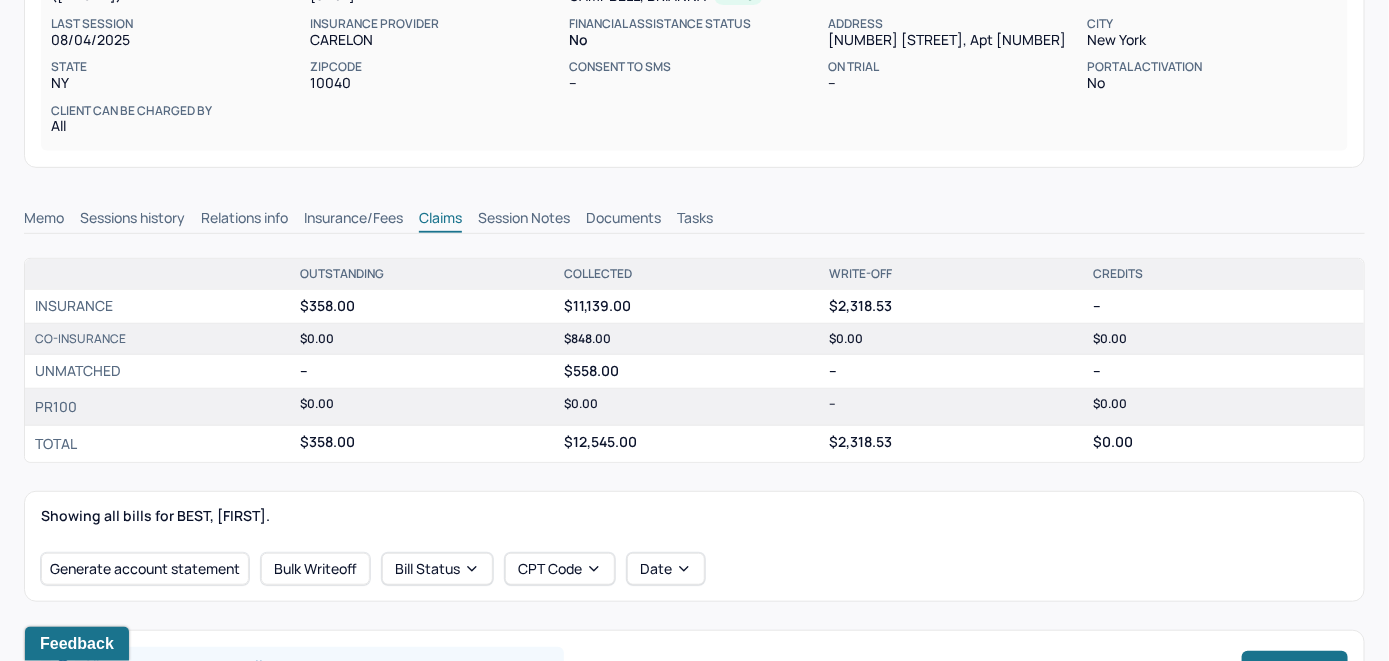 click on "Session Notes" at bounding box center (524, 220) 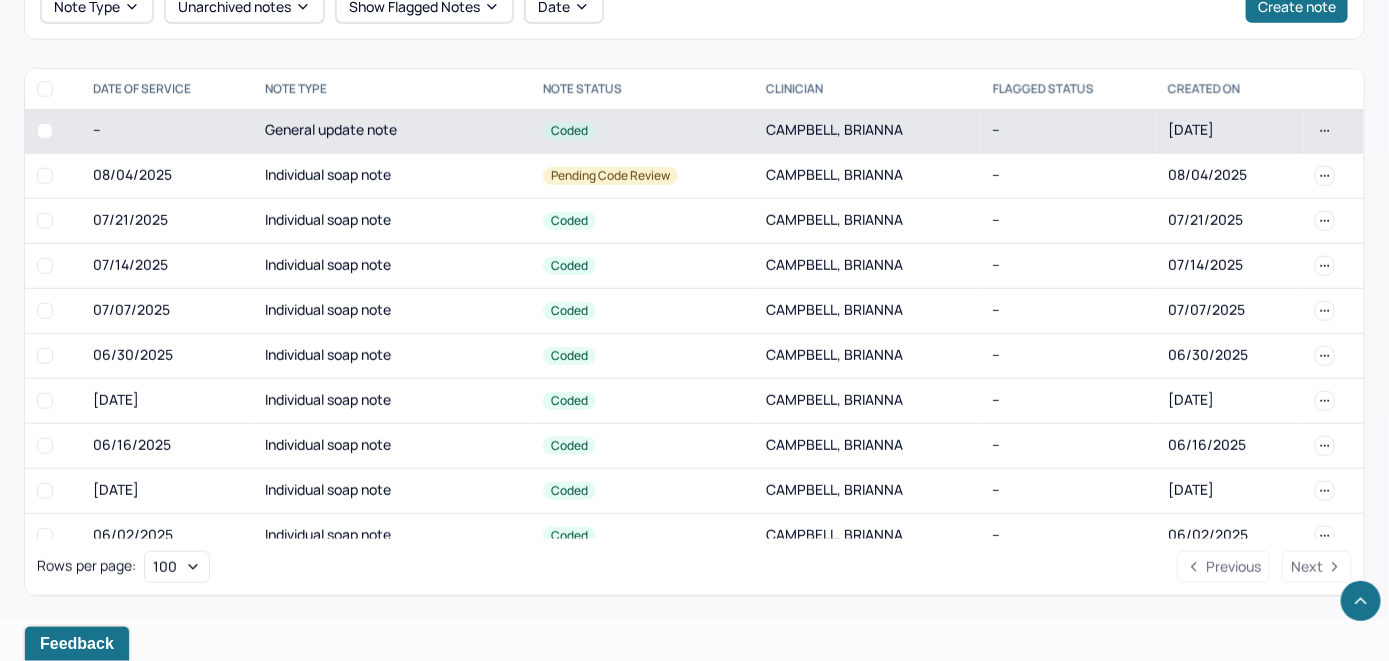 scroll, scrollTop: 608, scrollLeft: 0, axis: vertical 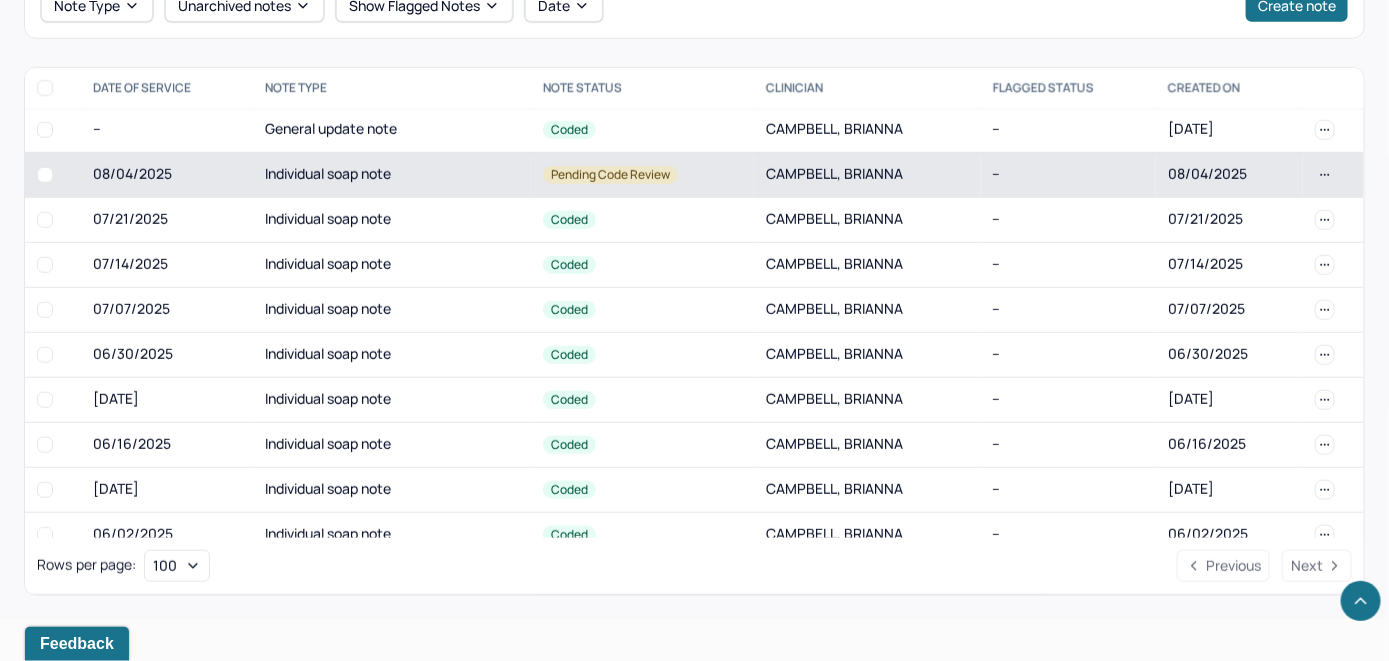 click on "Individual soap note" at bounding box center (392, 174) 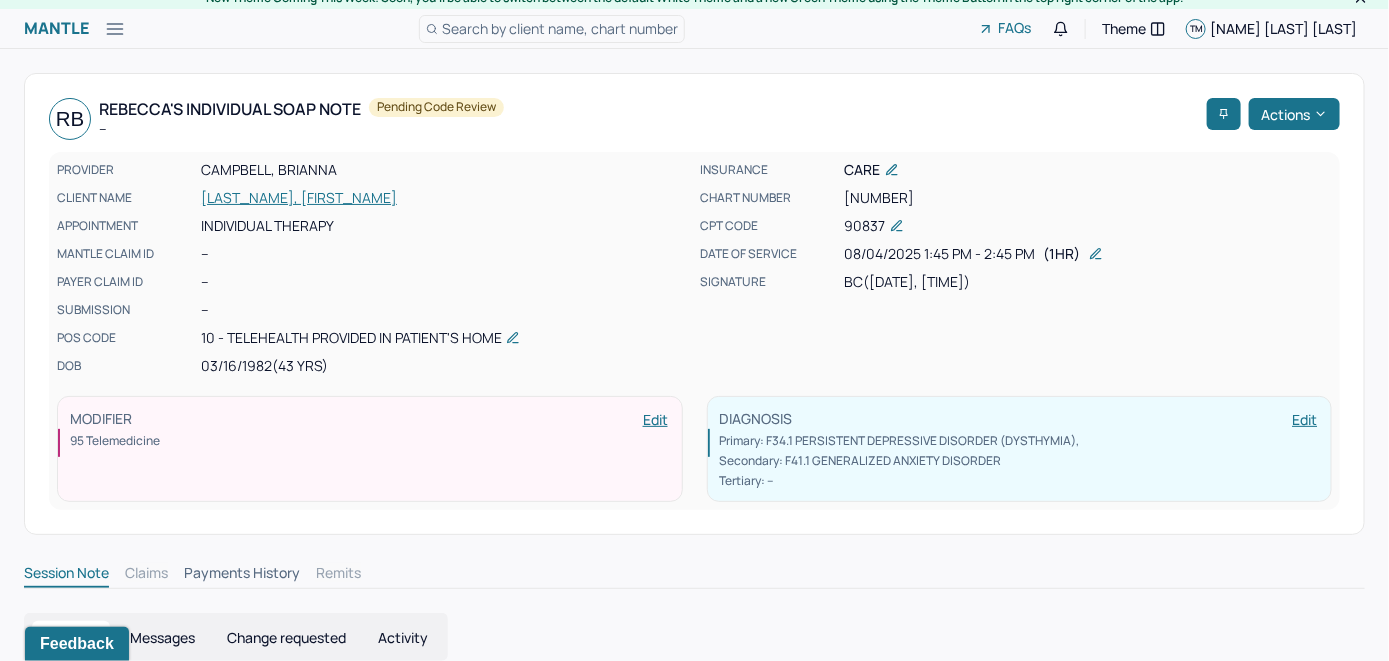 scroll, scrollTop: 0, scrollLeft: 0, axis: both 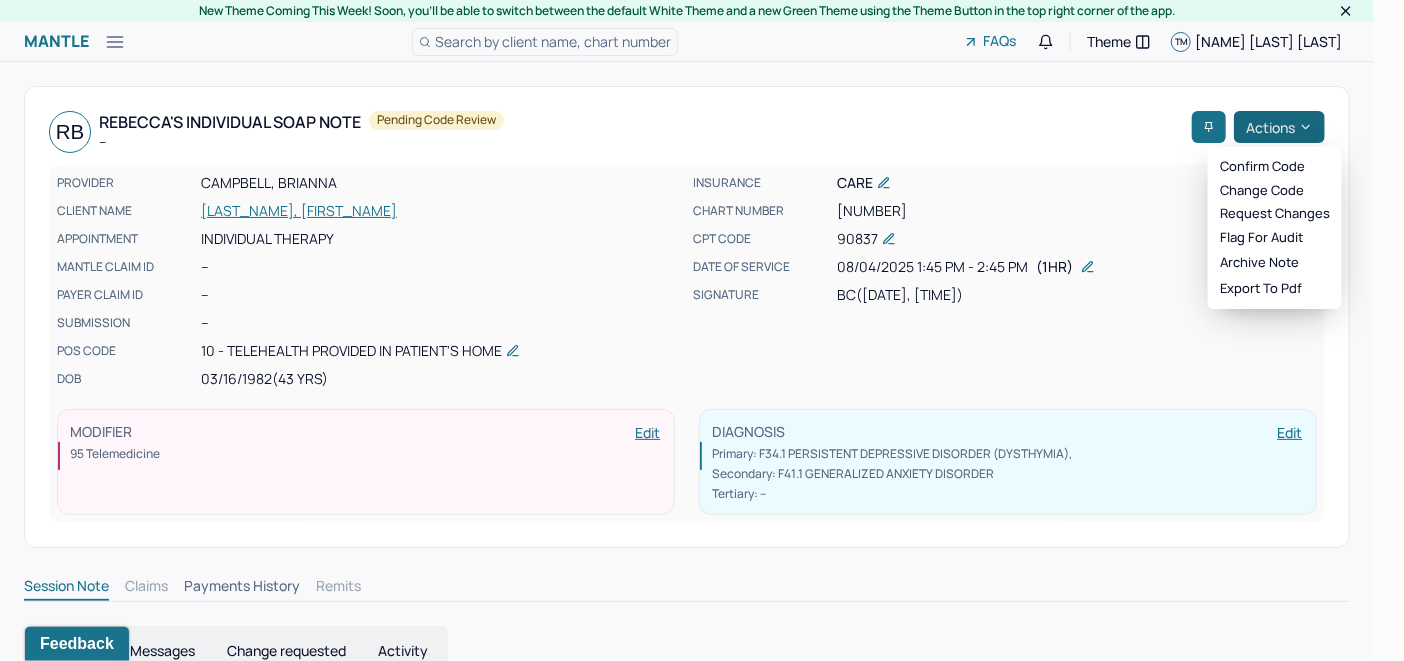 click on "Actions" at bounding box center [1279, 127] 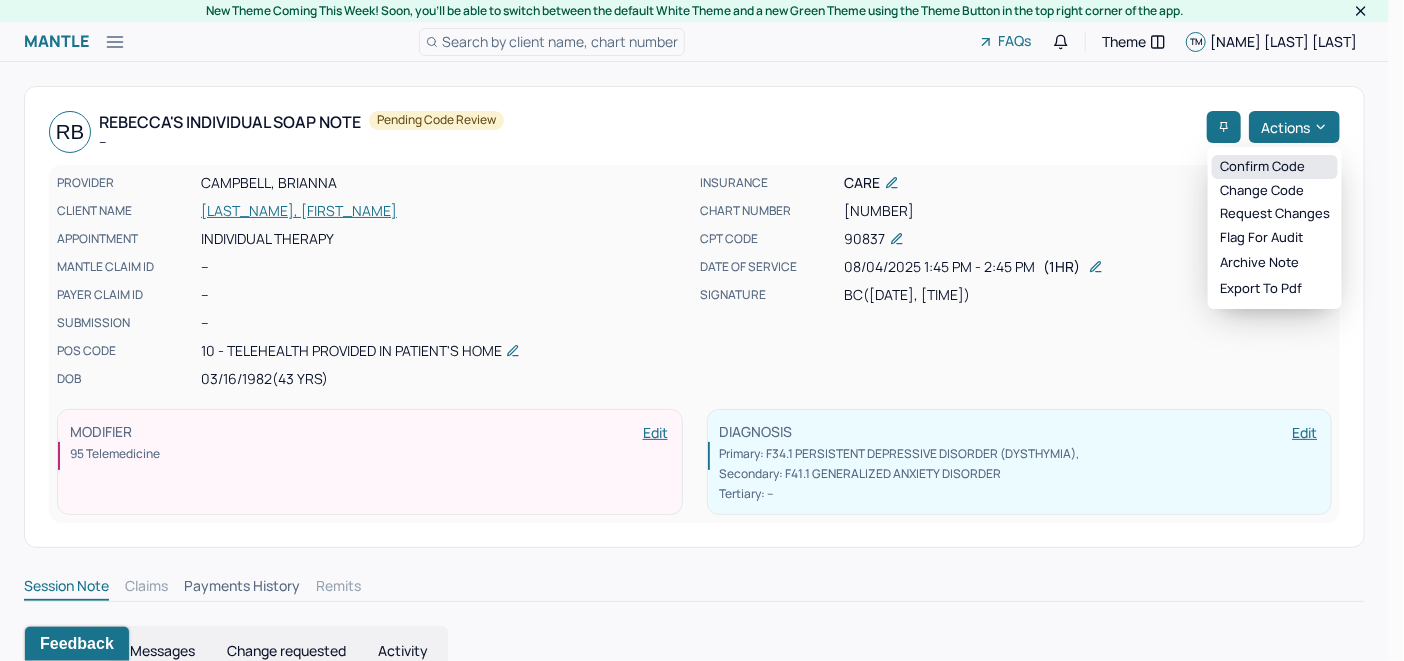 click on "Confirm code" at bounding box center (1275, 167) 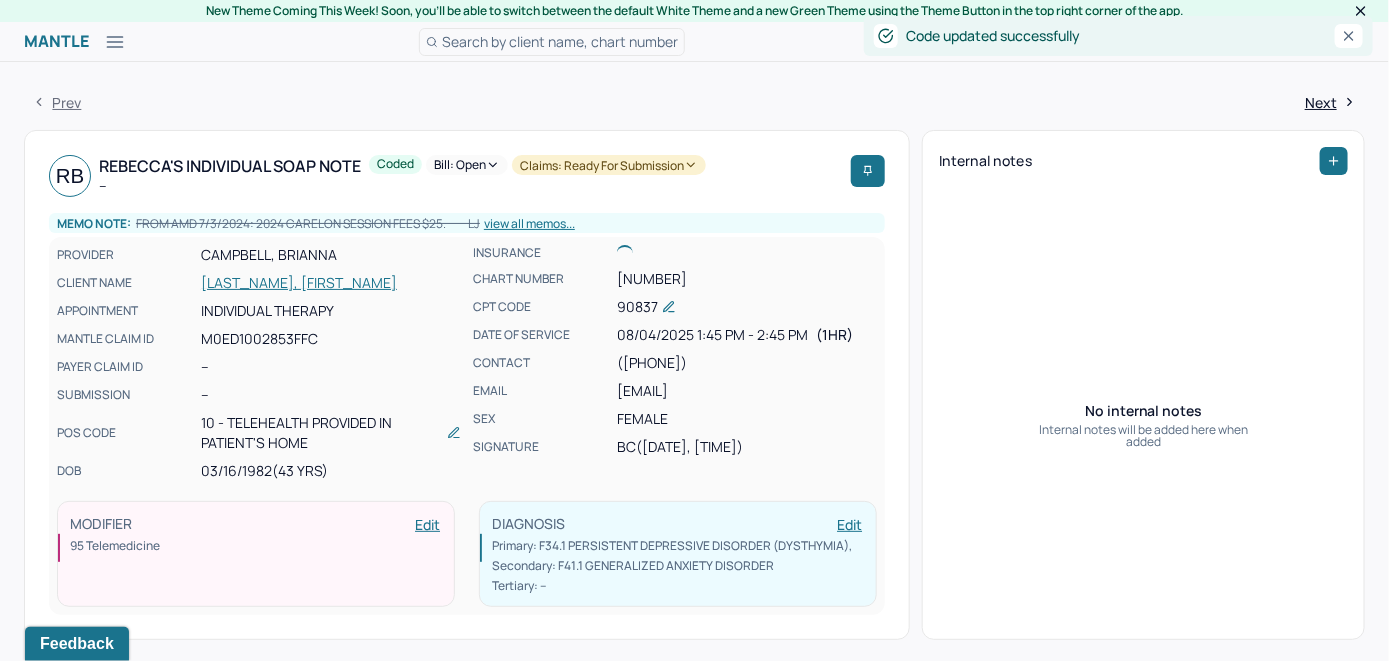 click on "[LAST_NAME], [FIRST_NAME]" at bounding box center (331, 283) 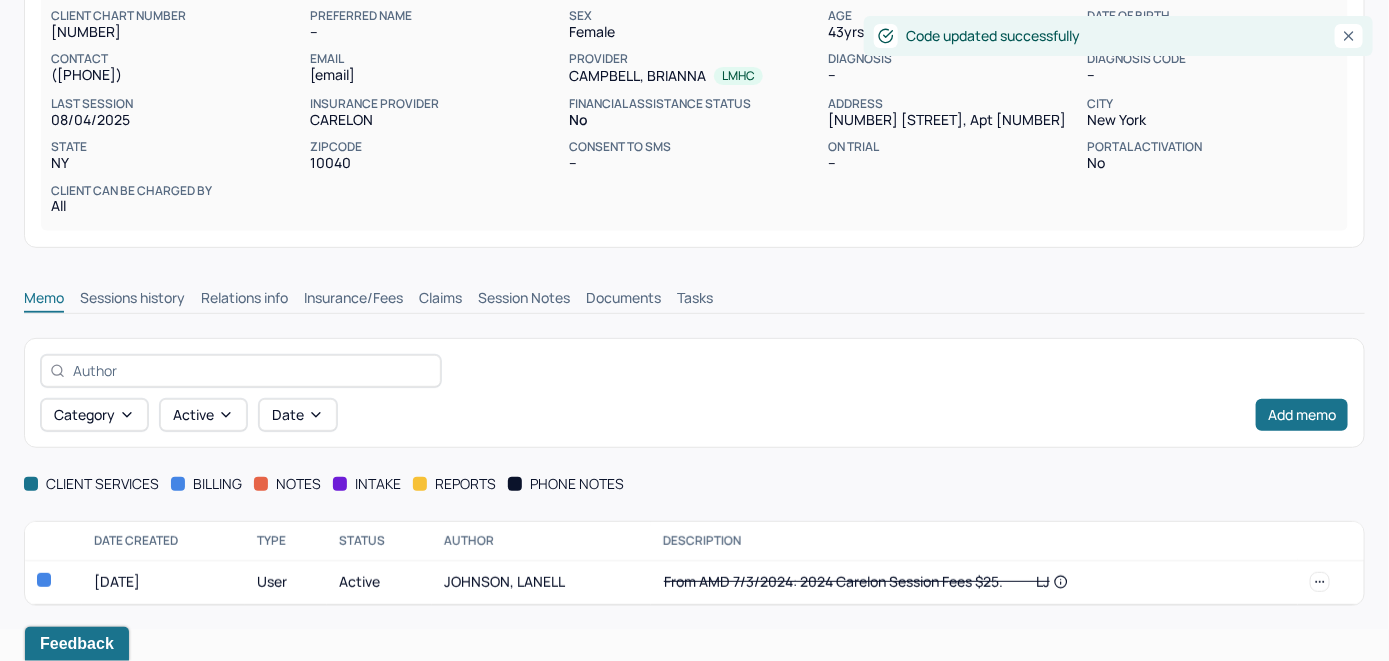 scroll, scrollTop: 209, scrollLeft: 0, axis: vertical 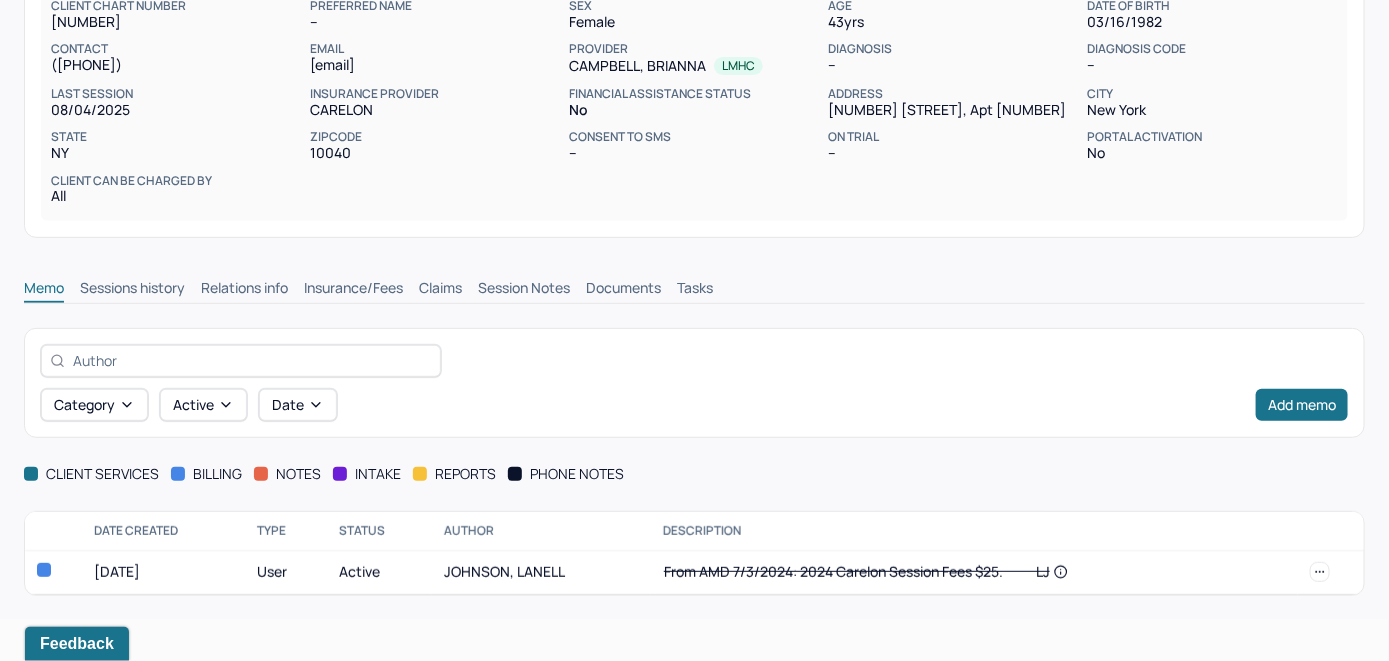 click on "Insurance/Fees" at bounding box center (353, 290) 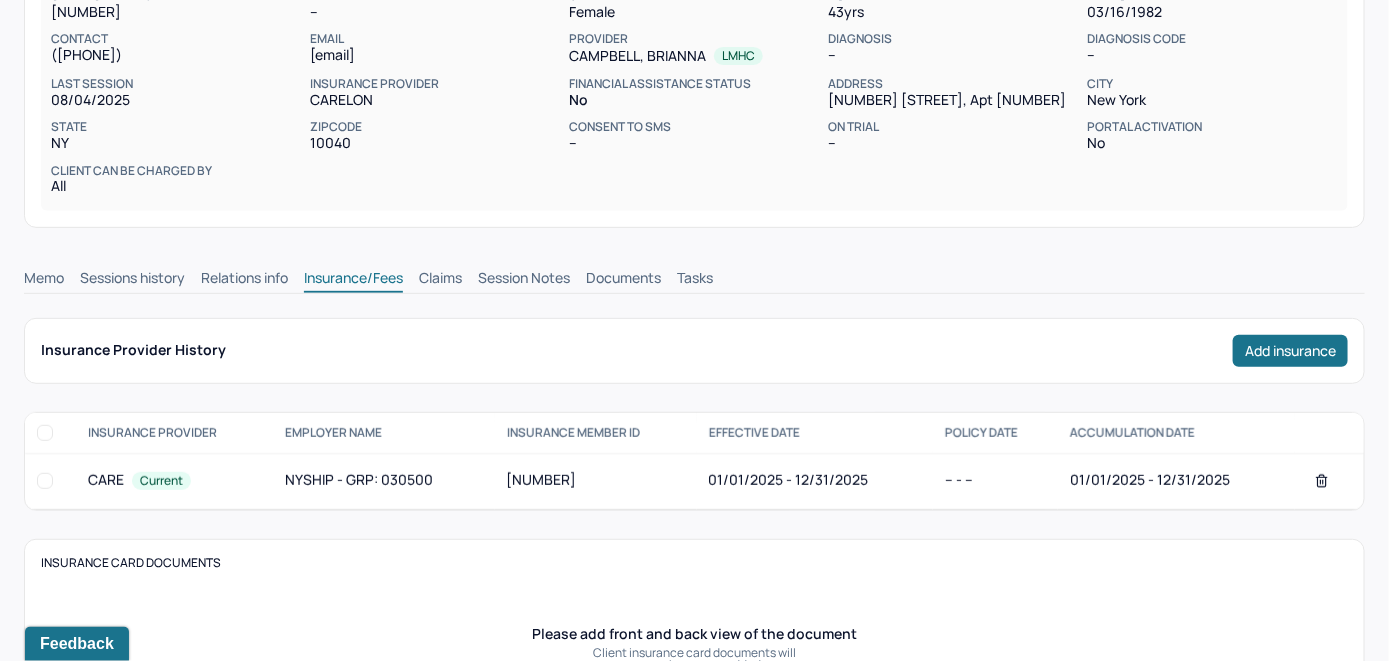 scroll, scrollTop: 209, scrollLeft: 0, axis: vertical 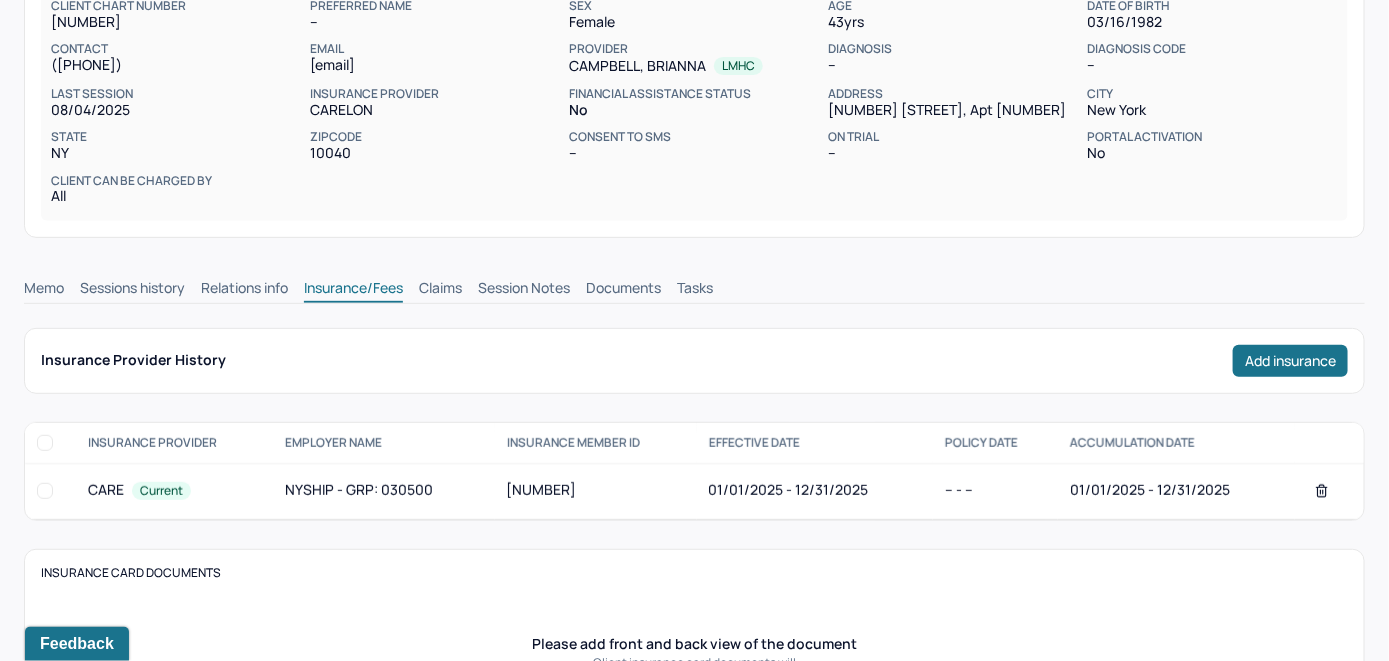 click on "Claims" at bounding box center (440, 290) 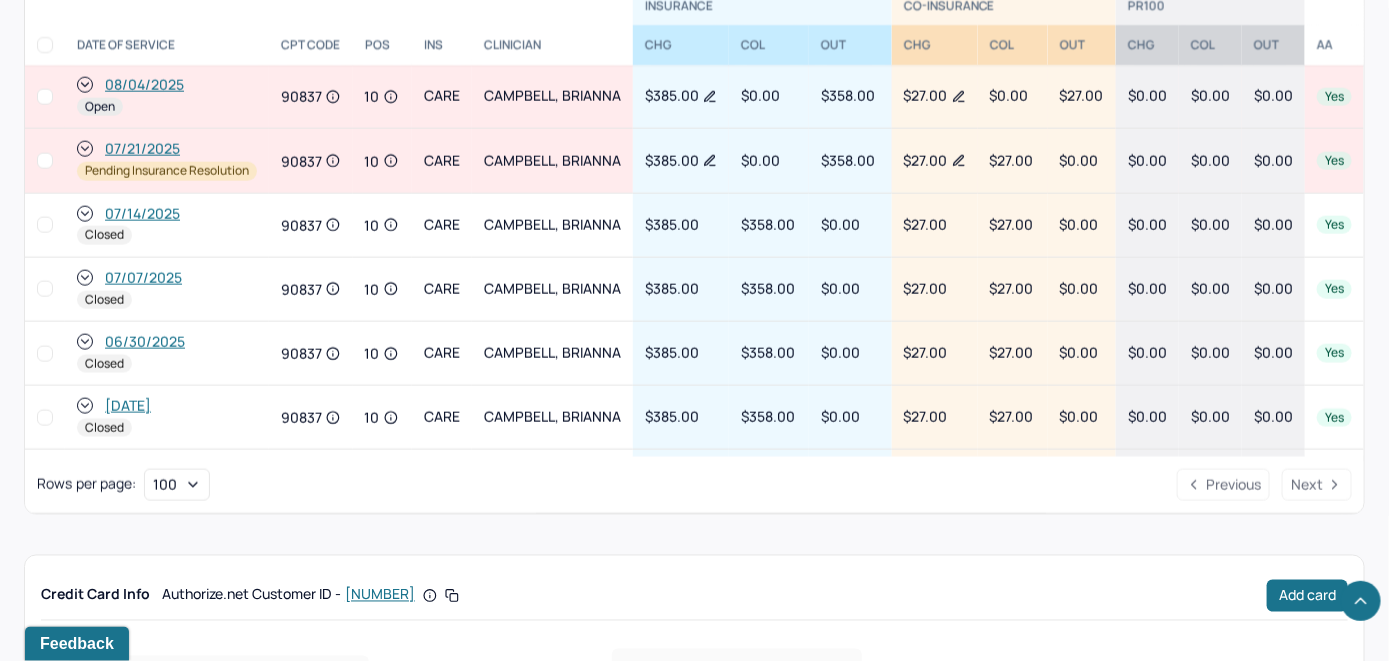 scroll, scrollTop: 879, scrollLeft: 0, axis: vertical 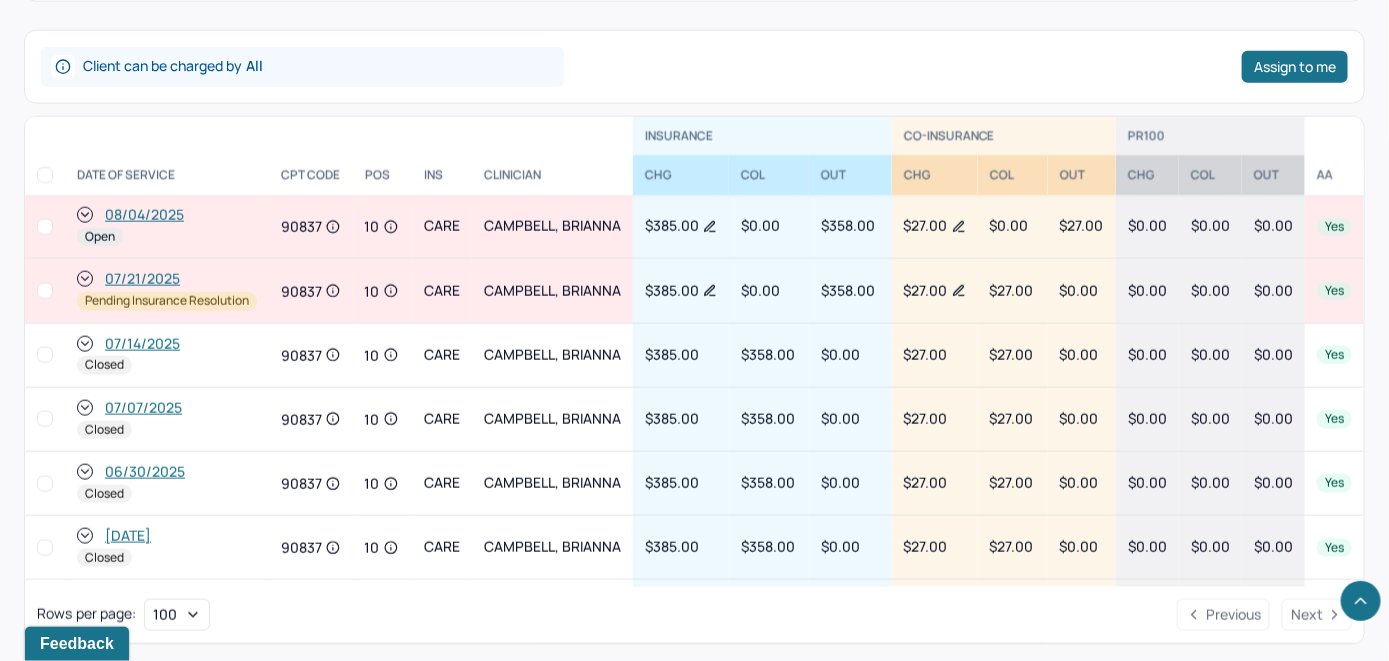 click on "08/04/2025" at bounding box center (144, 215) 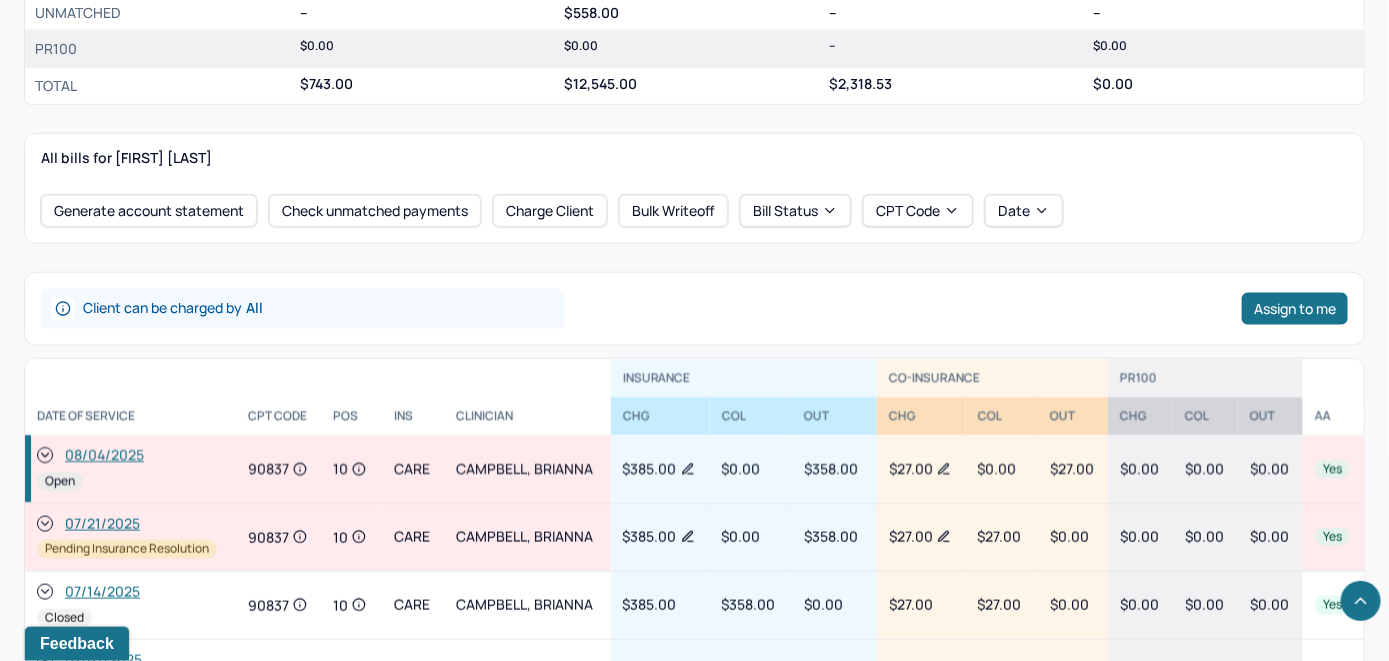 scroll, scrollTop: 917, scrollLeft: 0, axis: vertical 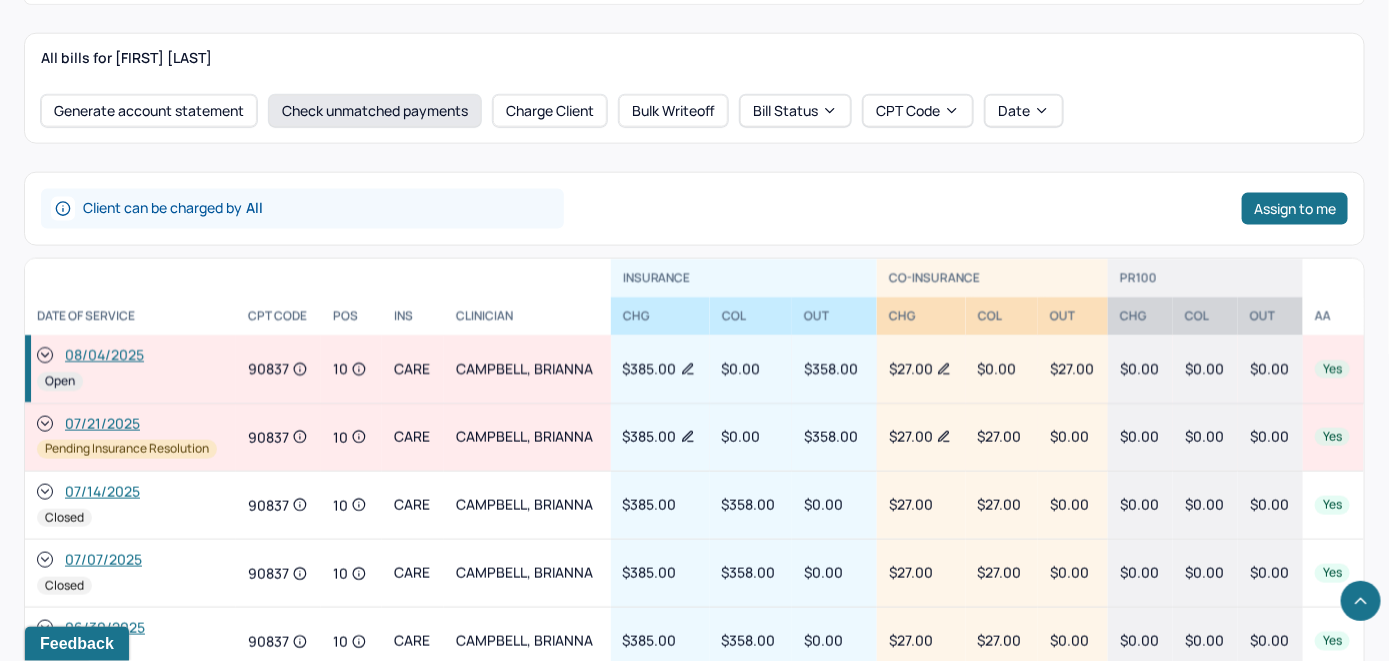 click on "Check unmatched payments" at bounding box center (375, 111) 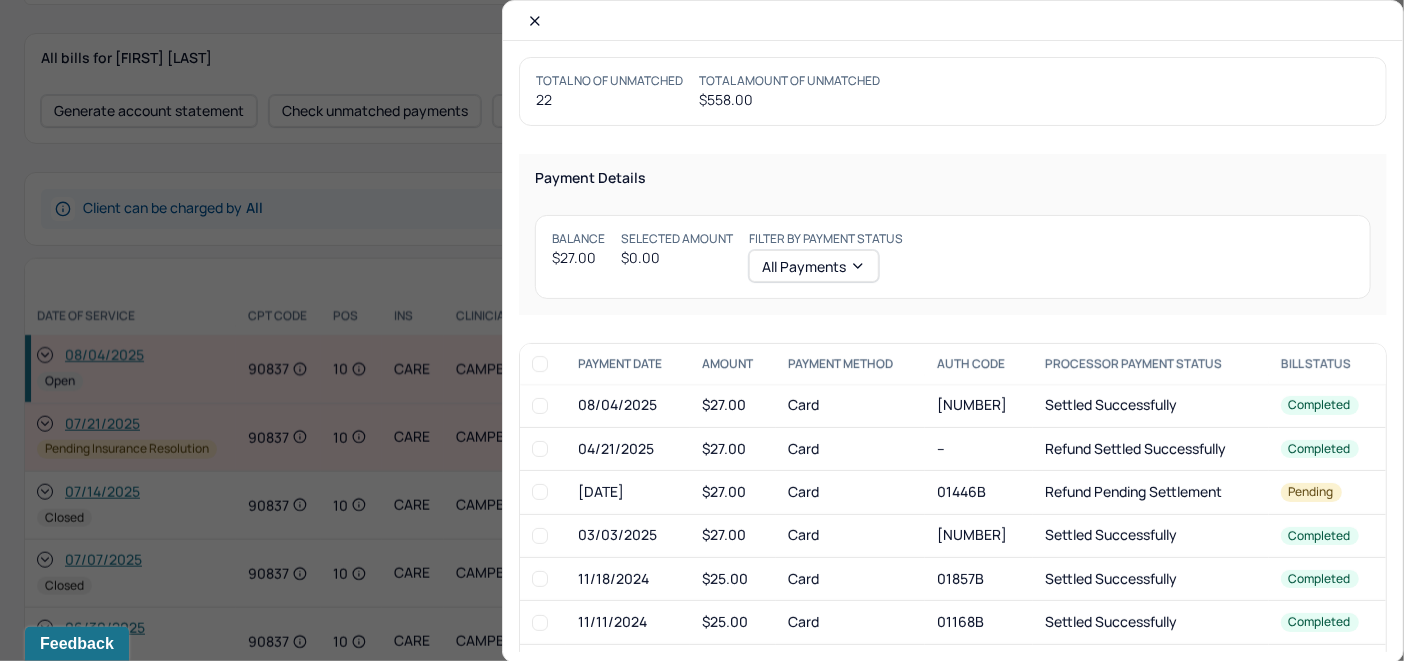 click at bounding box center (540, 406) 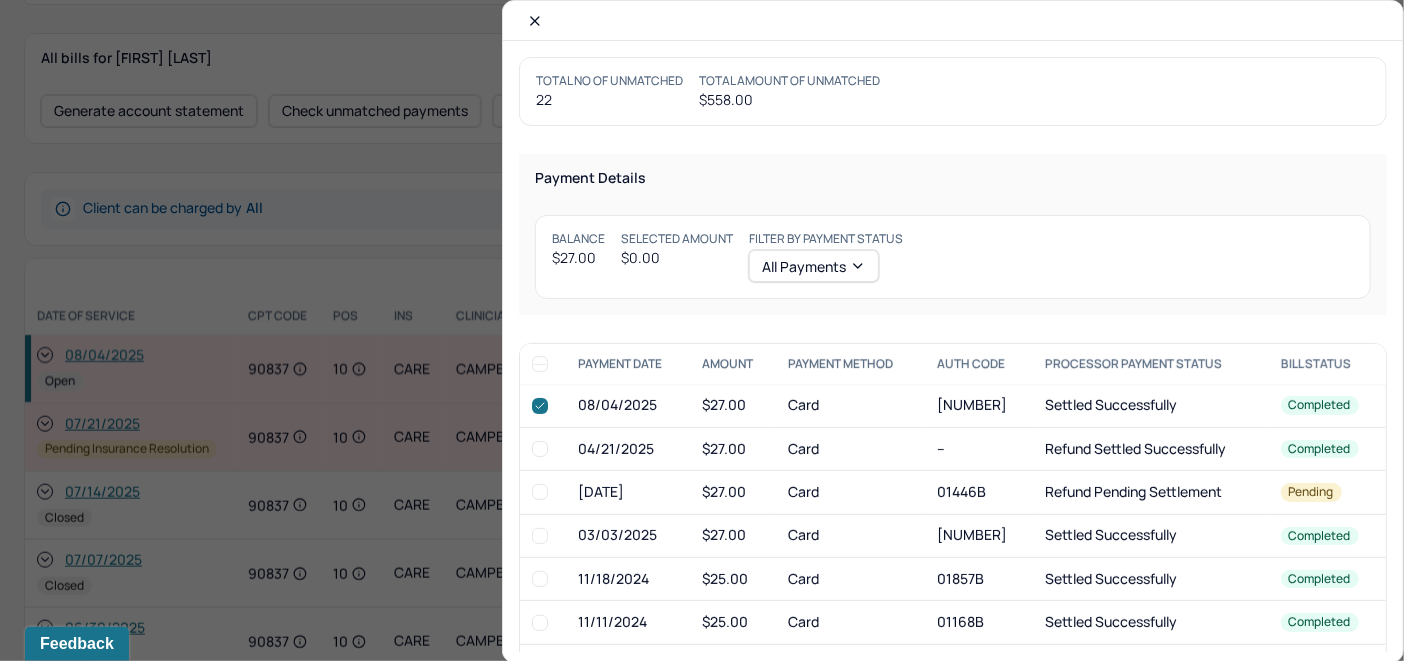 checkbox on "true" 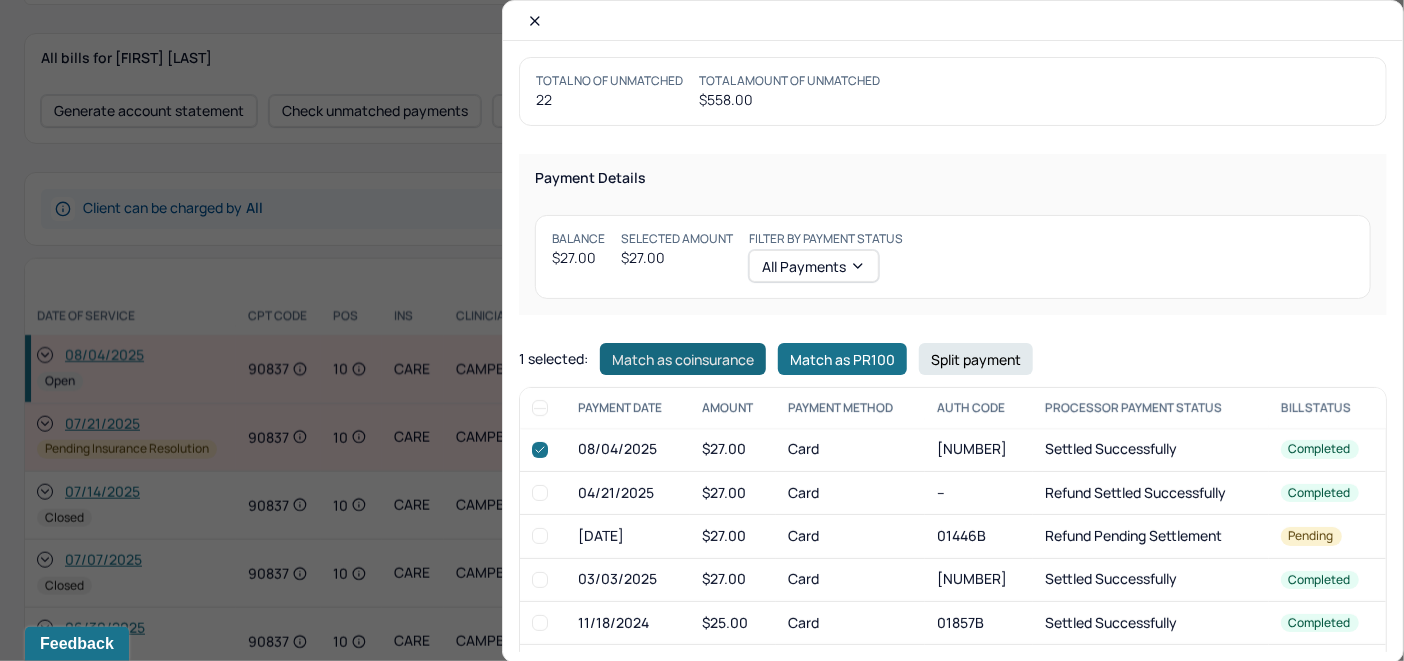 click on "Match as coinsurance" at bounding box center (683, 359) 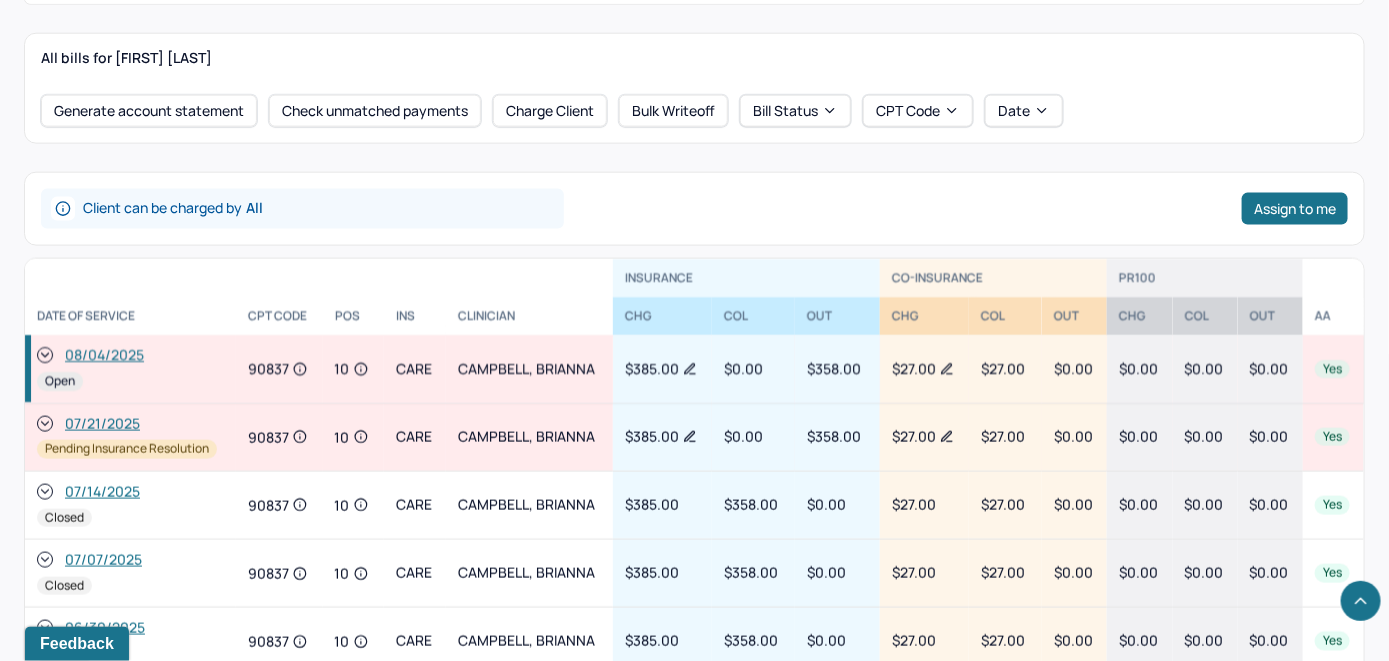 click 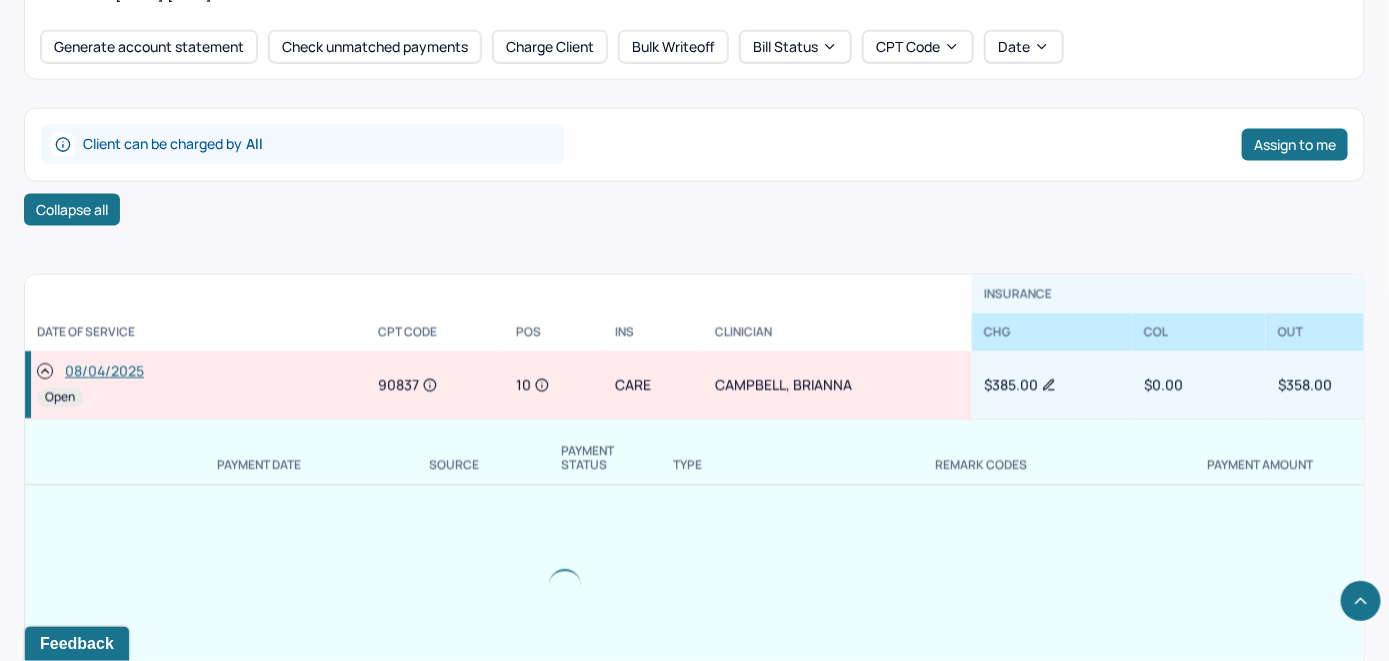 scroll, scrollTop: 1017, scrollLeft: 0, axis: vertical 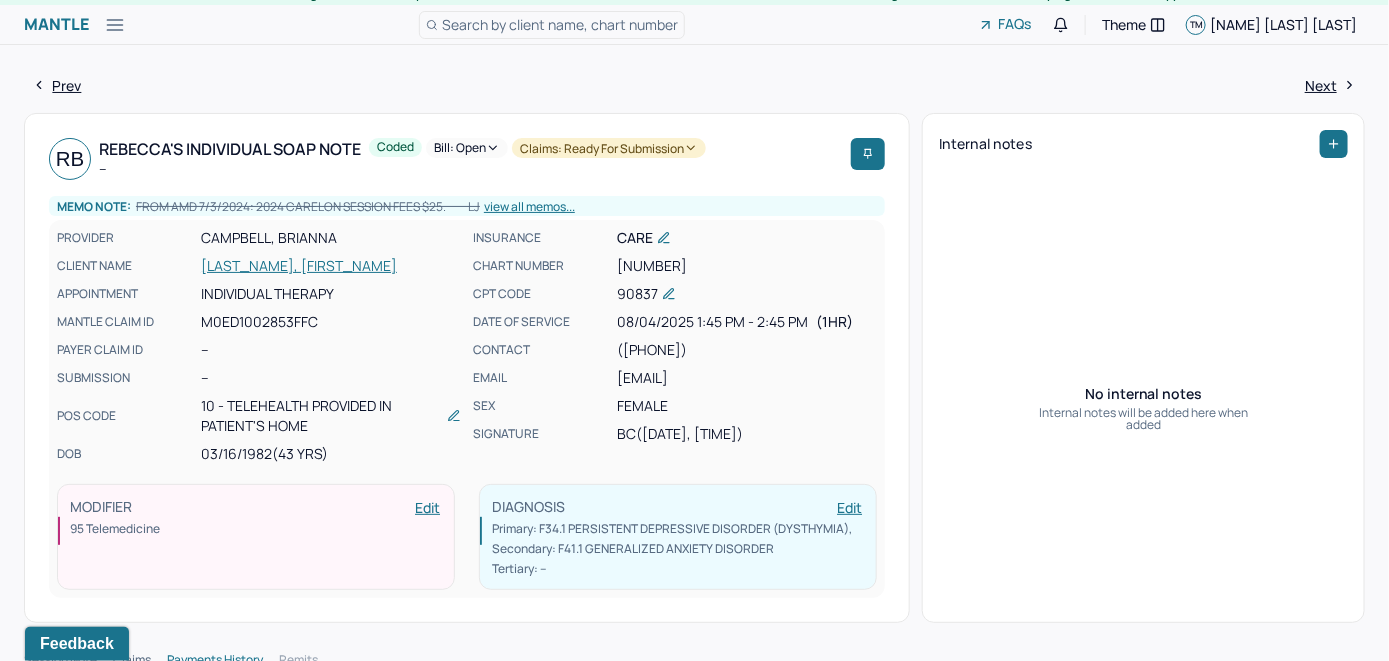 click on "Bill: Open" at bounding box center [467, 148] 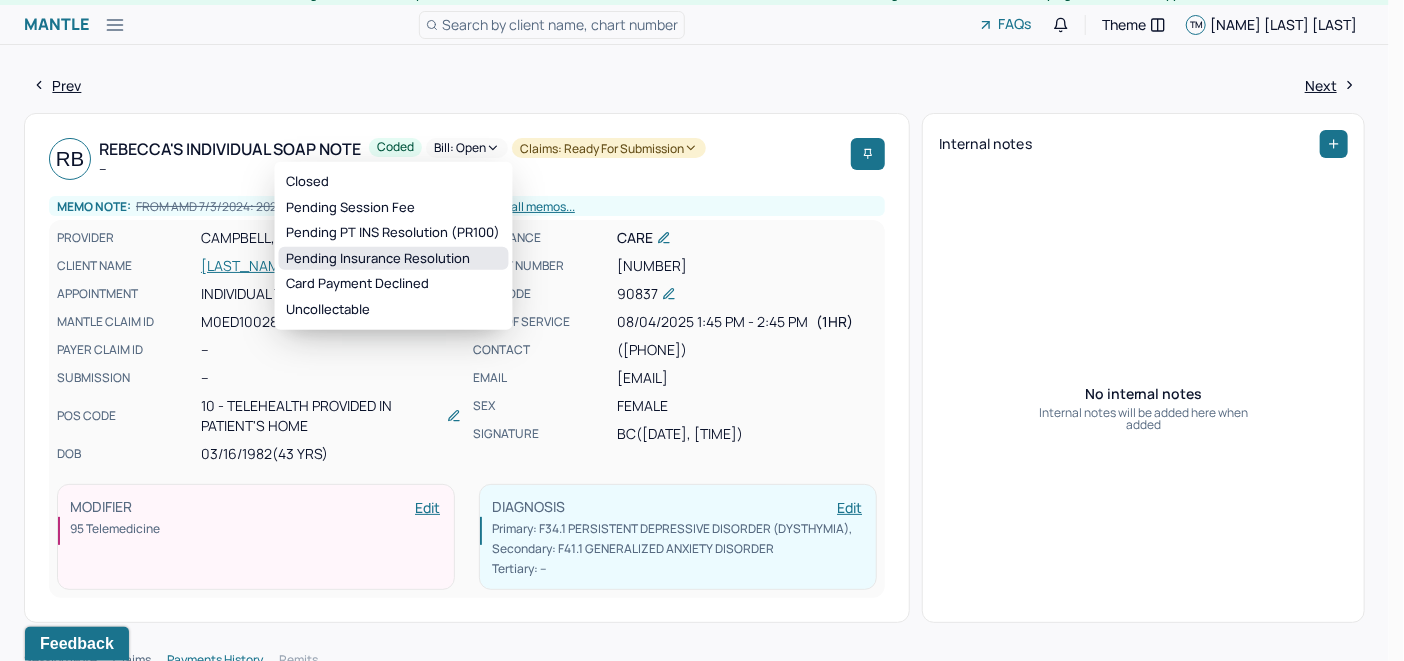 click on "Pending Insurance Resolution" at bounding box center [394, 259] 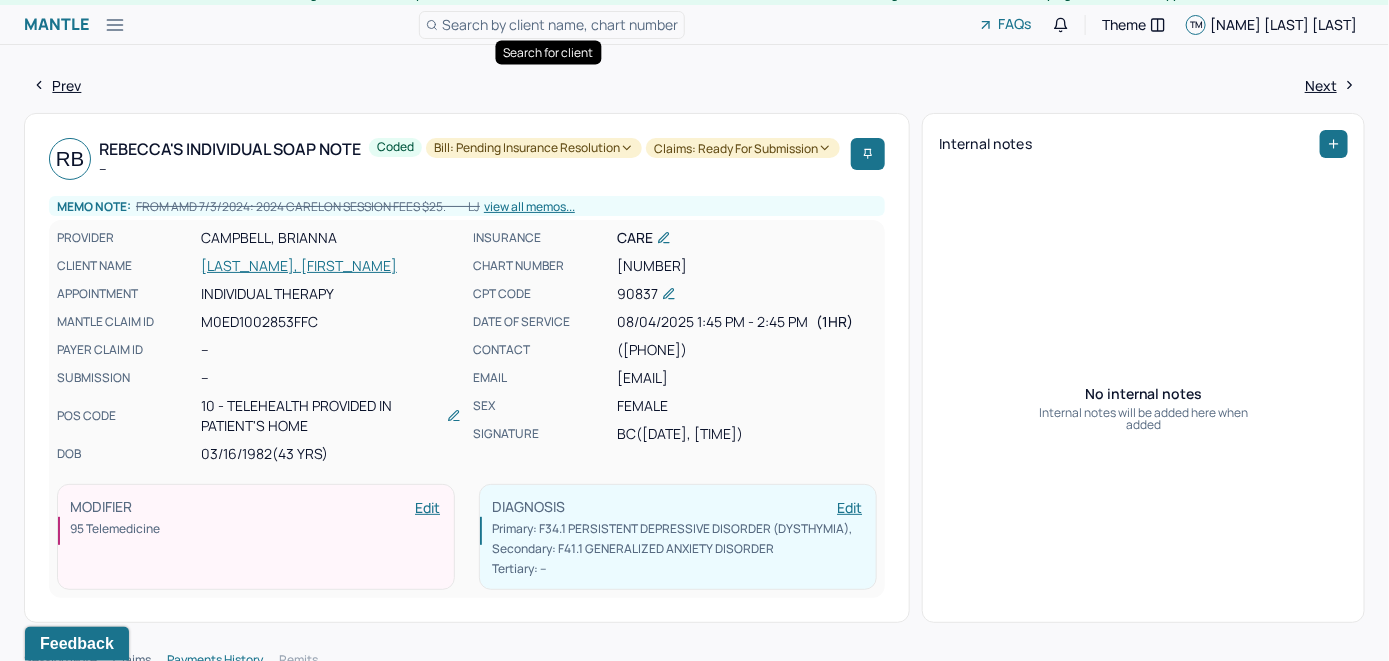 click on "Search by client name, chart number" at bounding box center [560, 24] 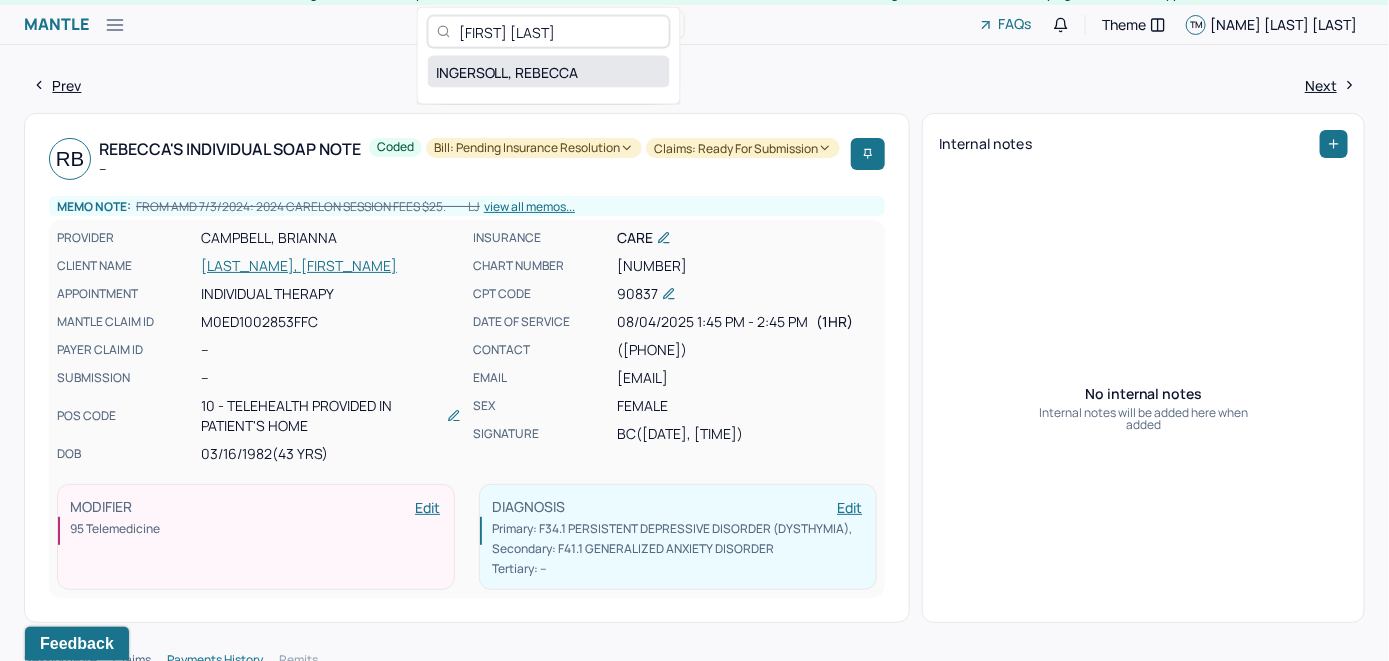 type on "[FIRST] [LAST]" 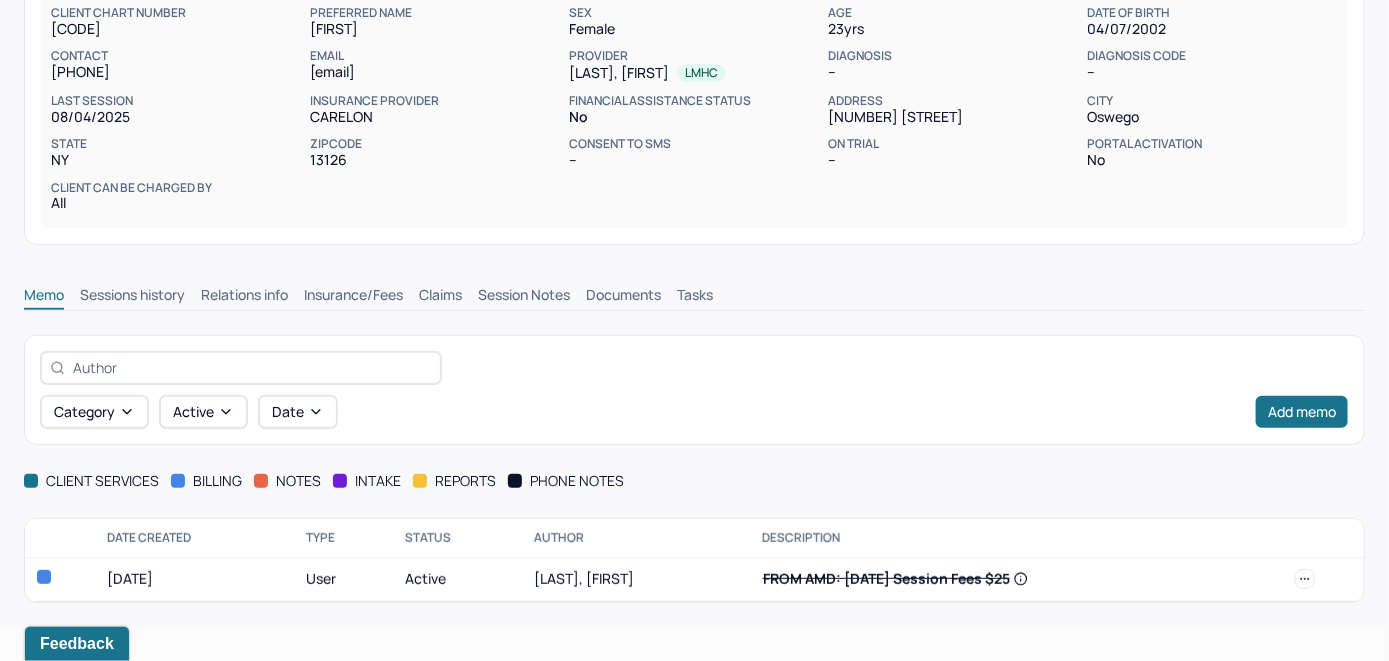 scroll, scrollTop: 209, scrollLeft: 0, axis: vertical 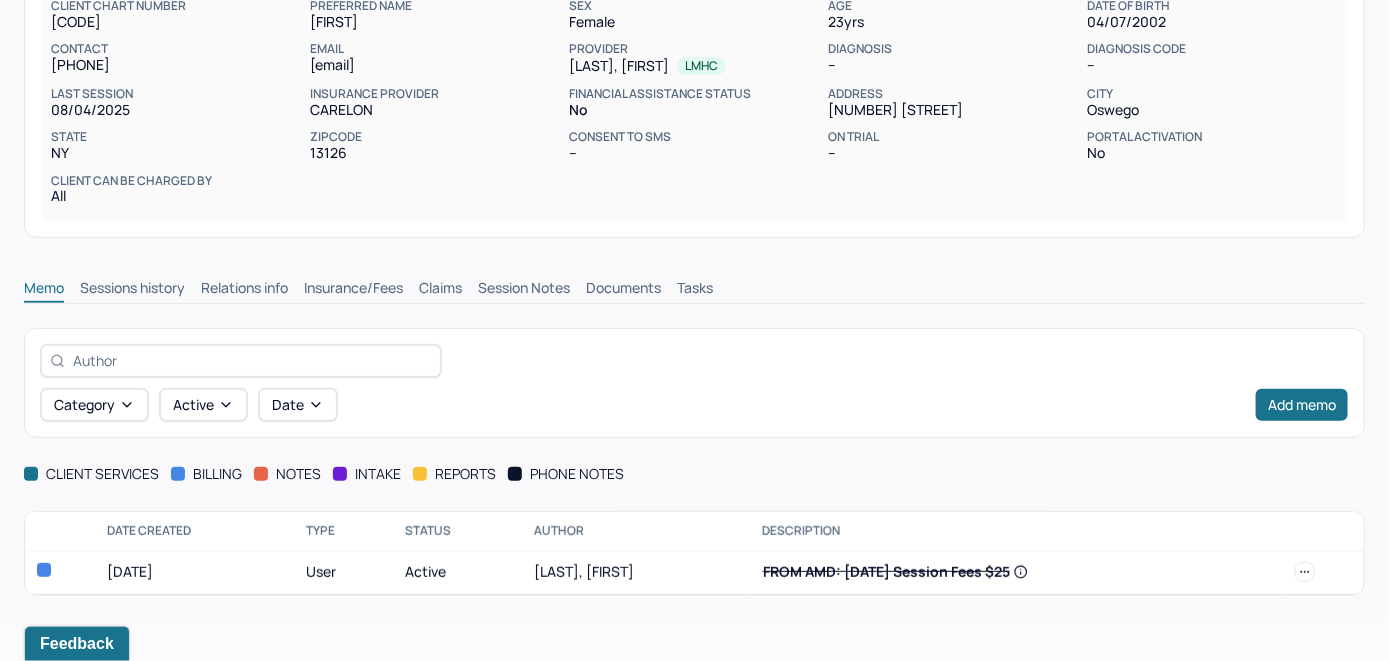click on "Insurance/Fees" at bounding box center (353, 290) 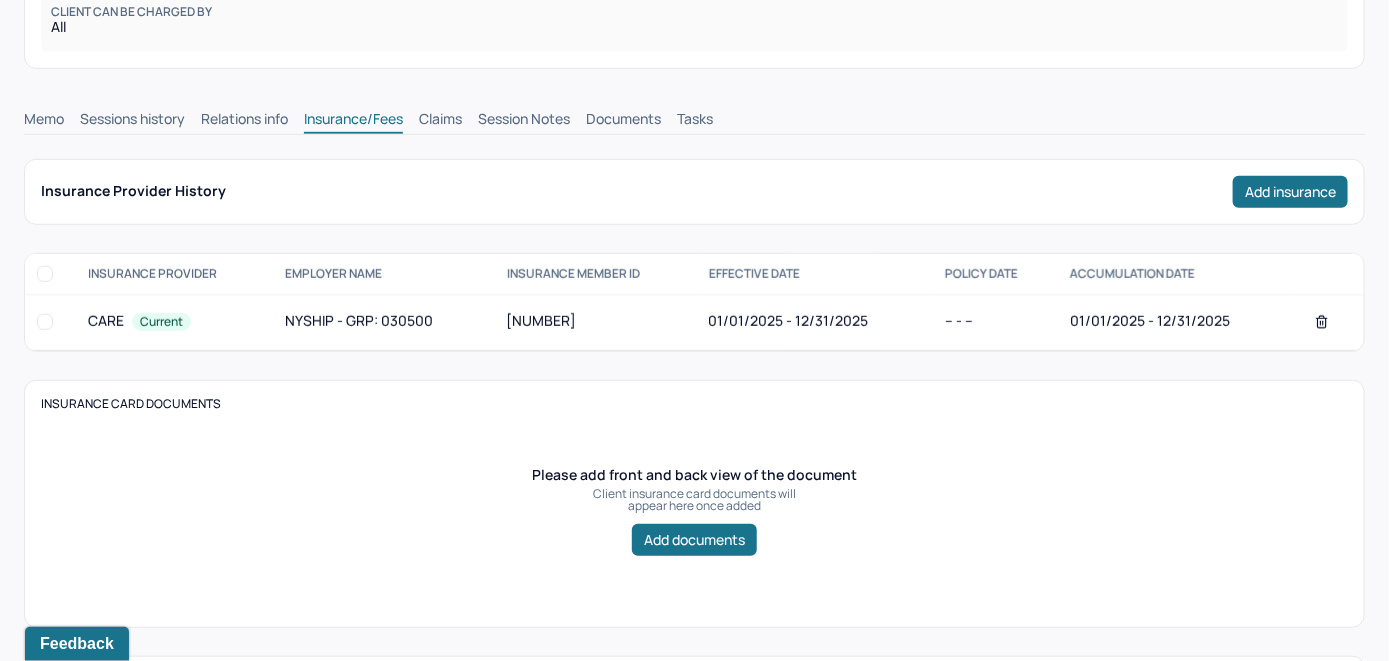 scroll, scrollTop: 209, scrollLeft: 0, axis: vertical 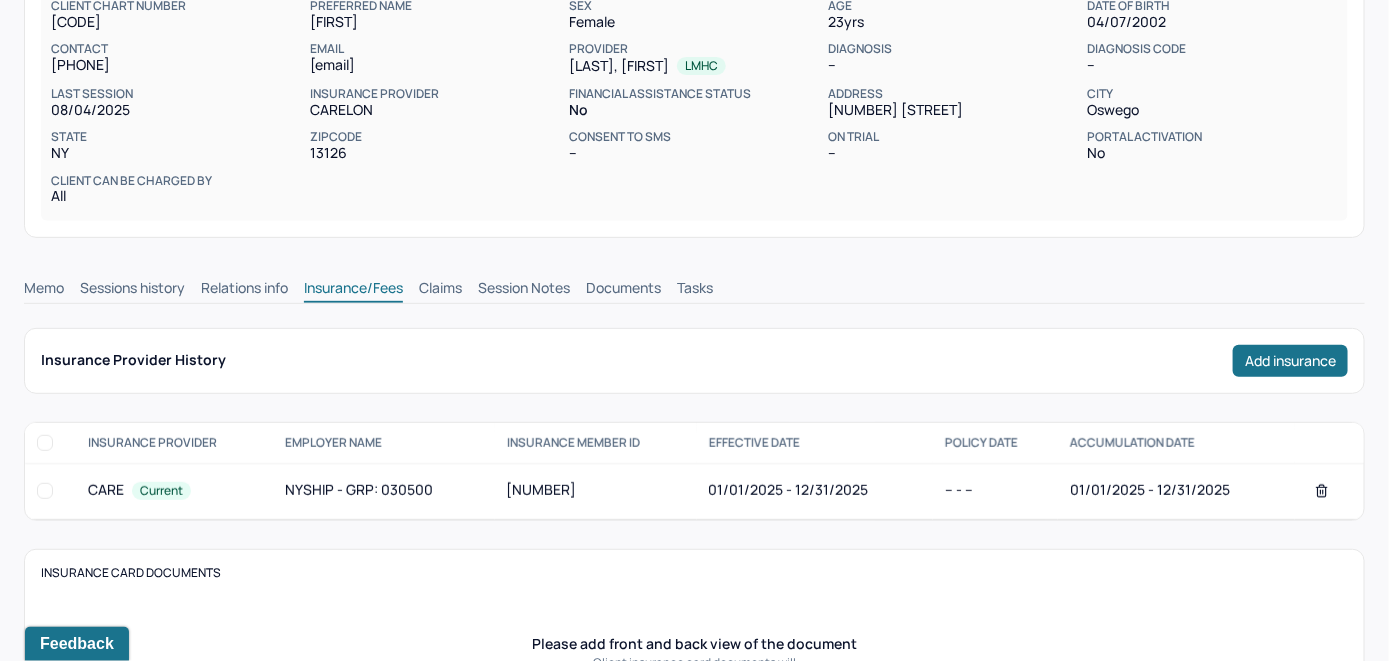 click on "Claims" at bounding box center (440, 290) 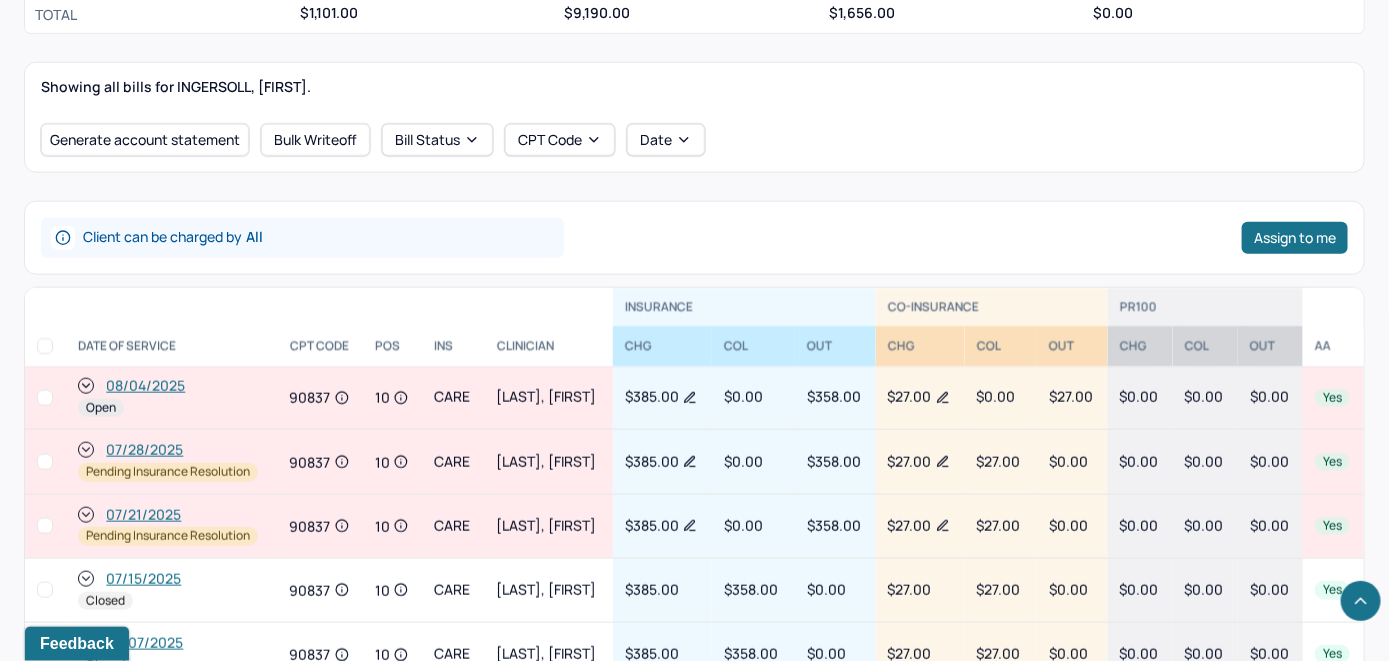 scroll, scrollTop: 709, scrollLeft: 0, axis: vertical 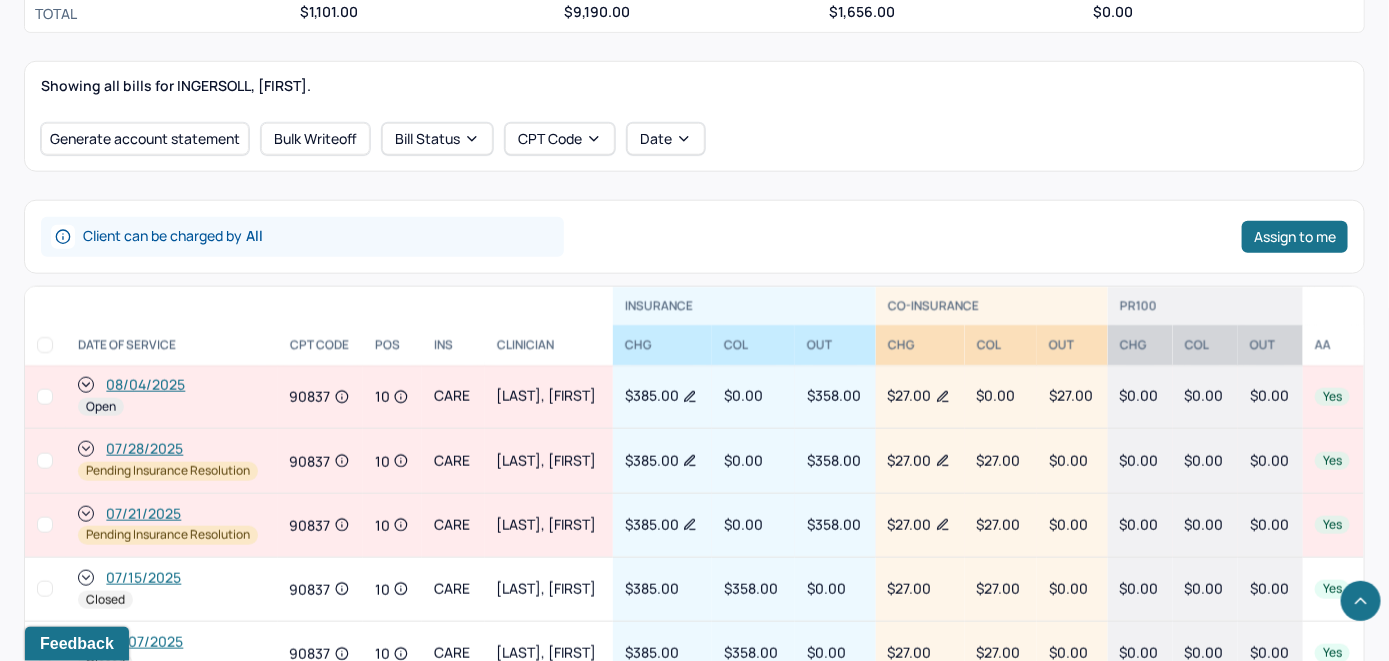 click on "08/04/2025" at bounding box center [145, 385] 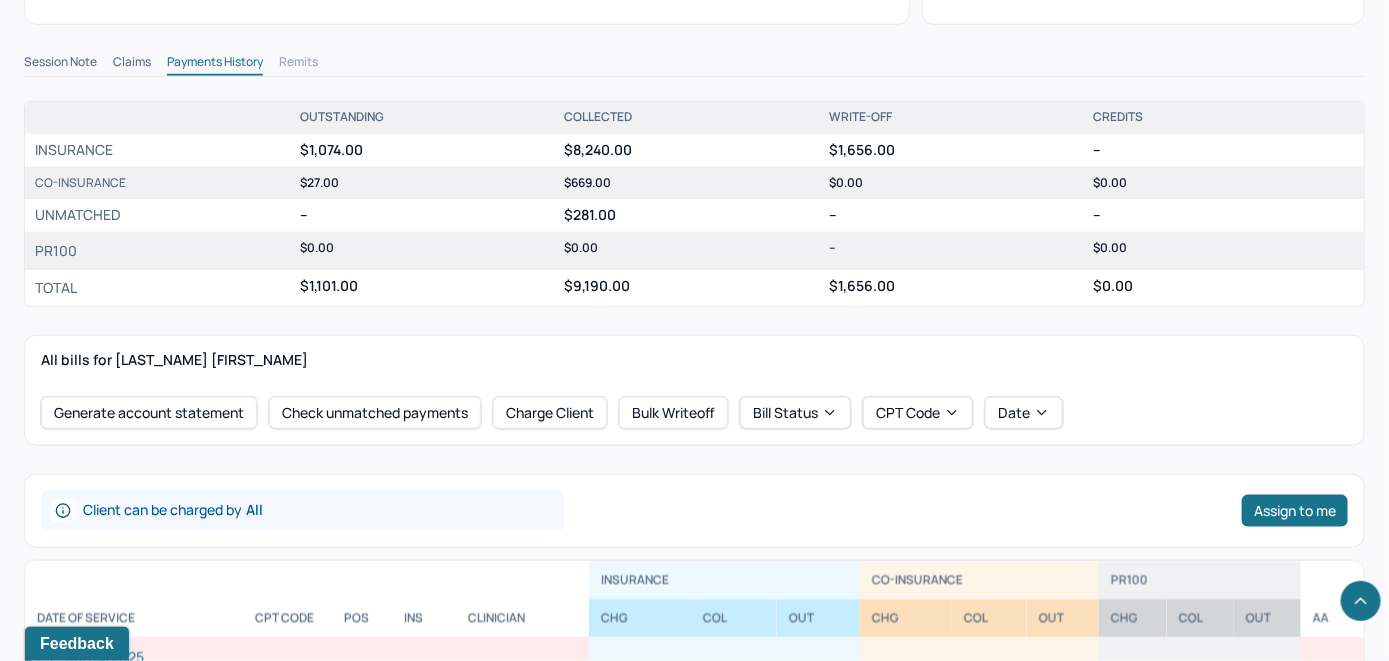 scroll, scrollTop: 700, scrollLeft: 0, axis: vertical 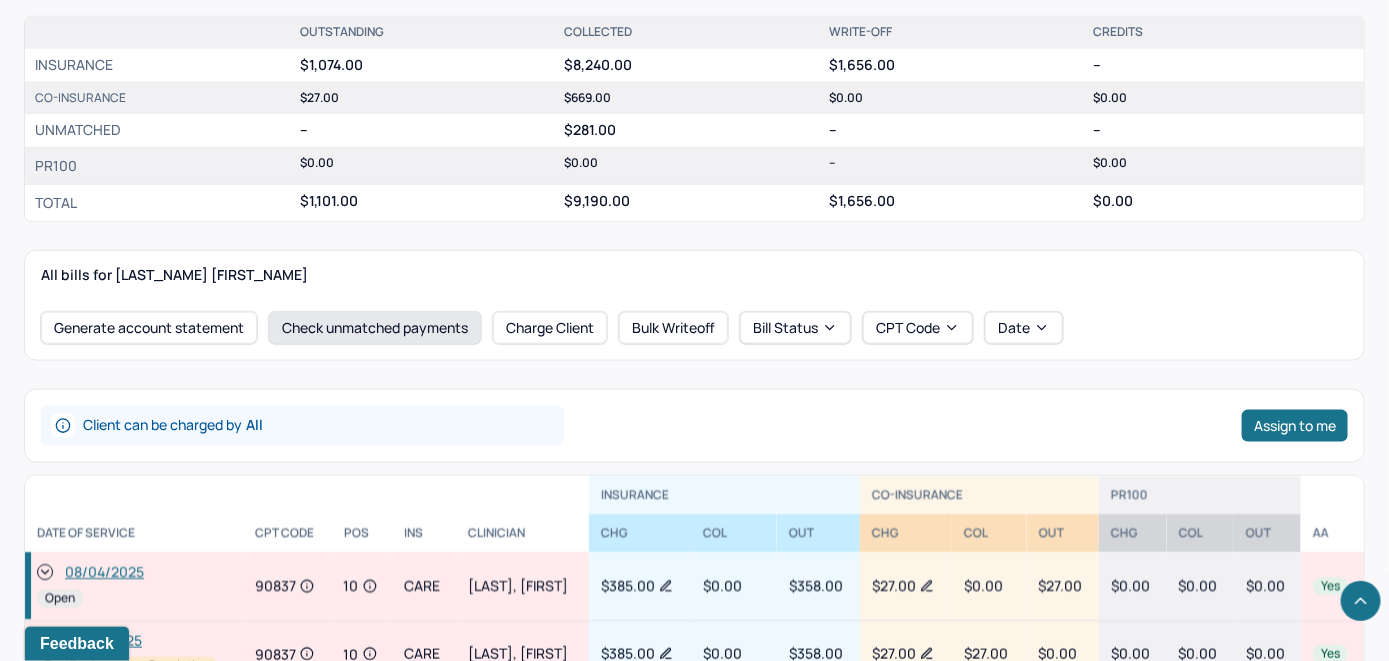 click on "Check unmatched payments" at bounding box center (375, 328) 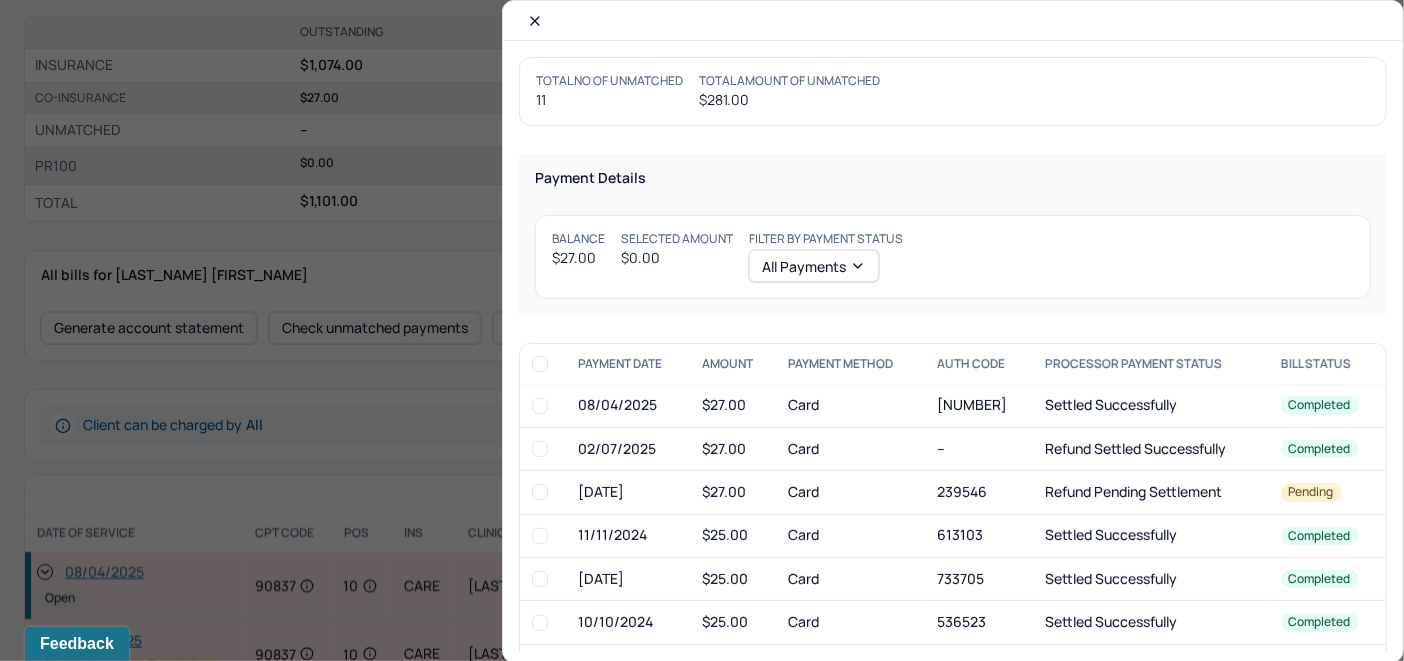 click at bounding box center [540, 406] 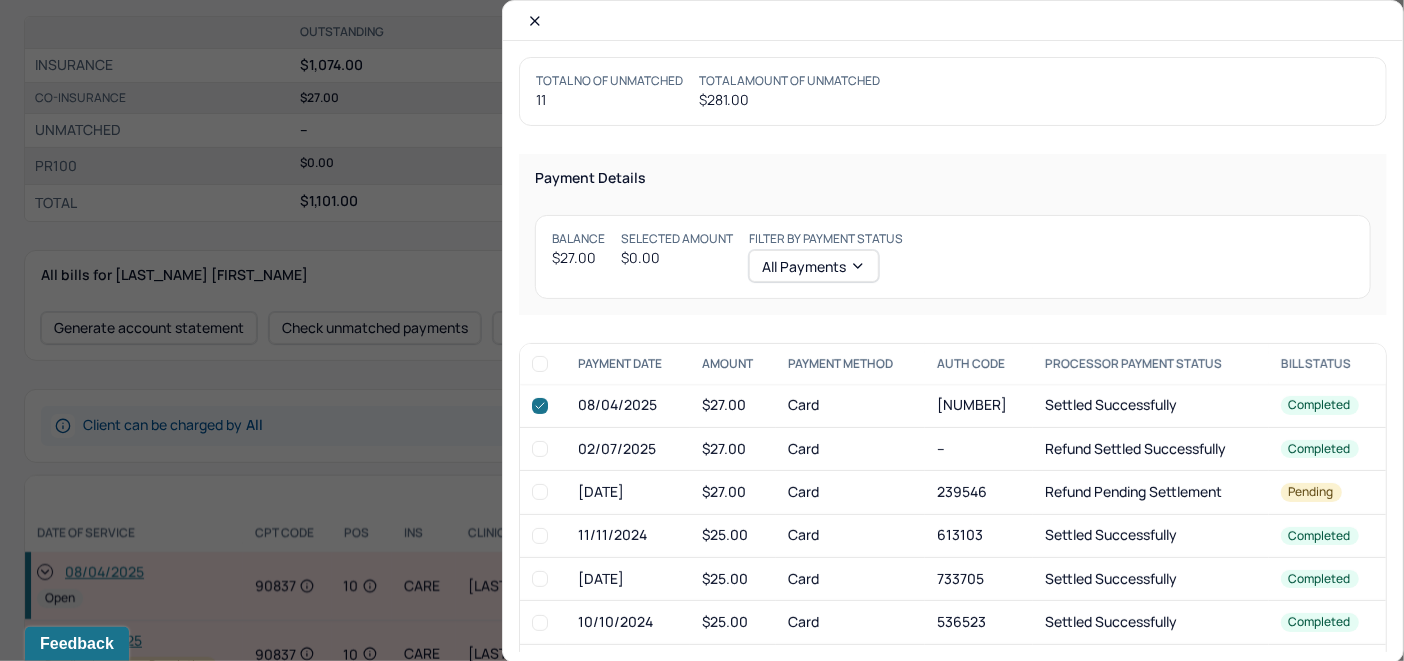 checkbox on "true" 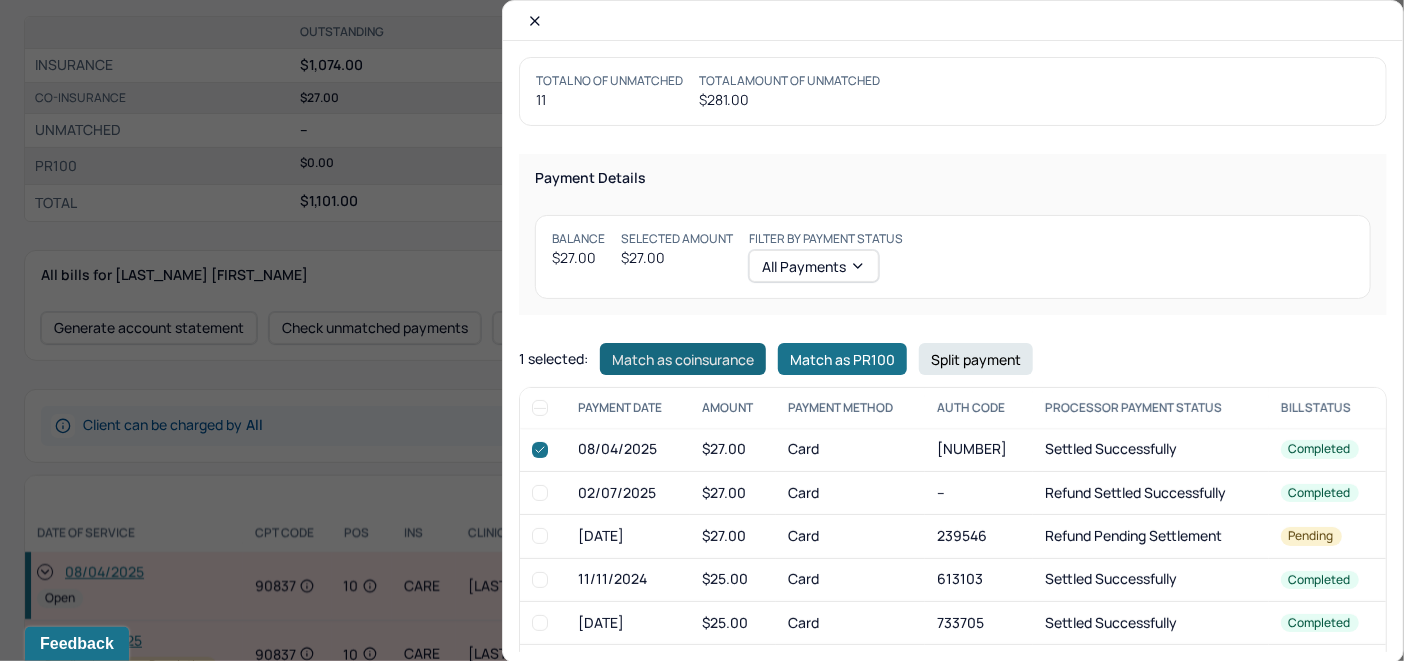 click on "Match as coinsurance" at bounding box center (683, 359) 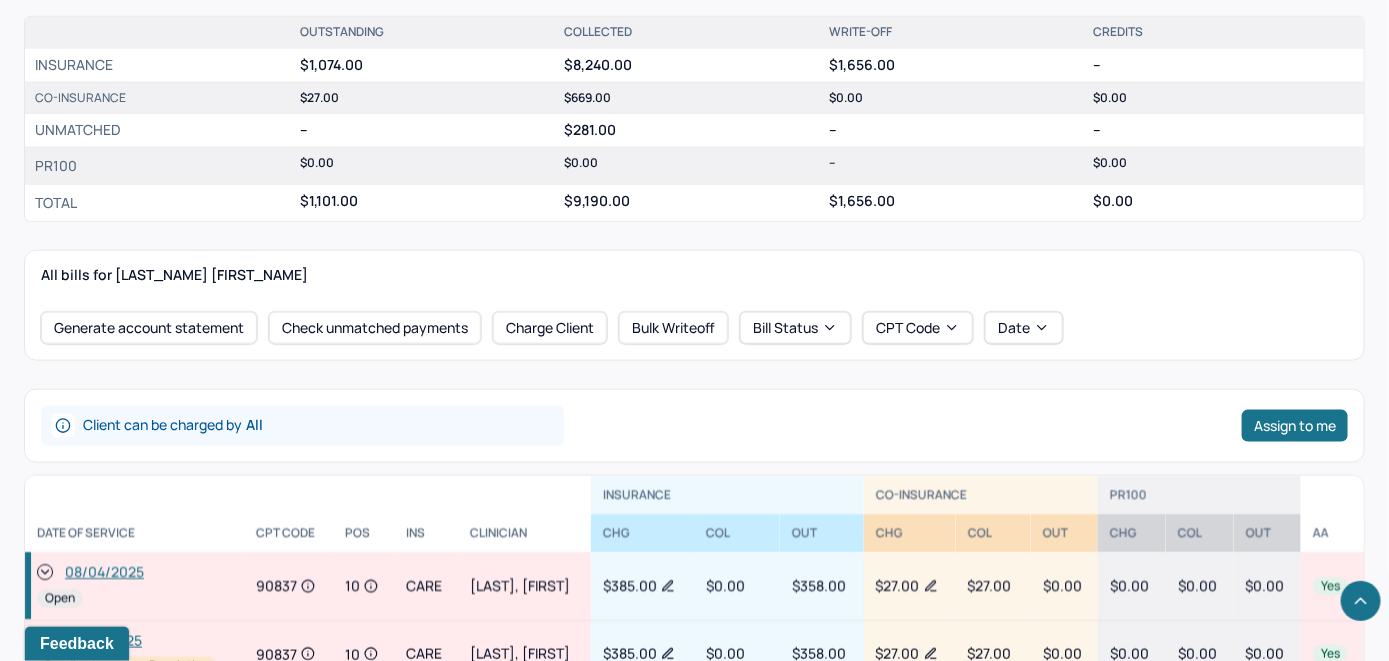 click at bounding box center [45, 573] 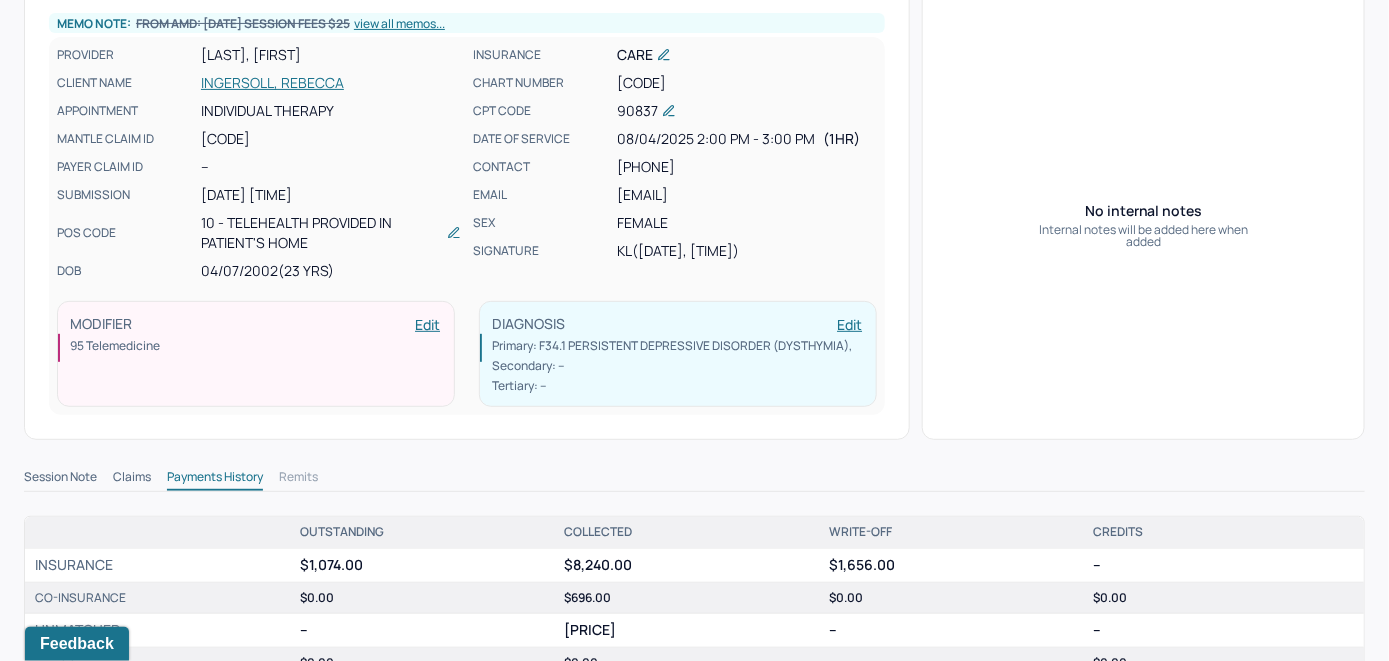 scroll, scrollTop: 0, scrollLeft: 0, axis: both 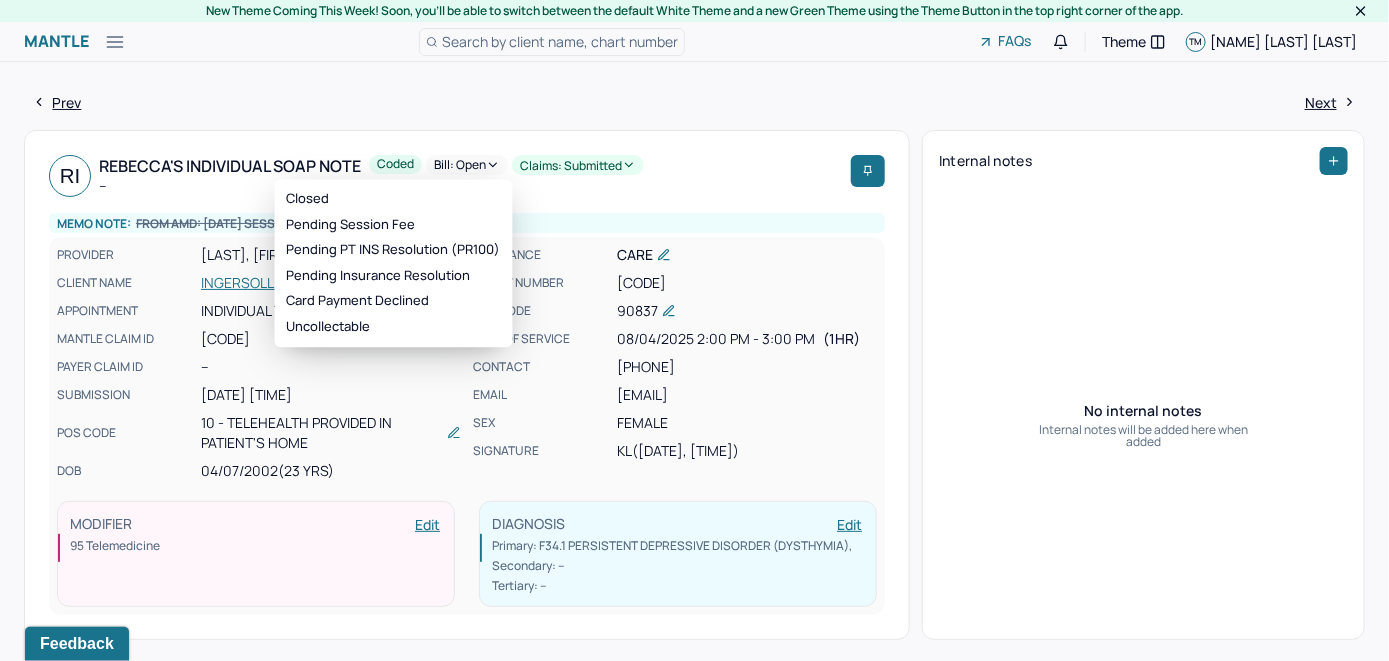 click on "Bill: Open" at bounding box center [467, 165] 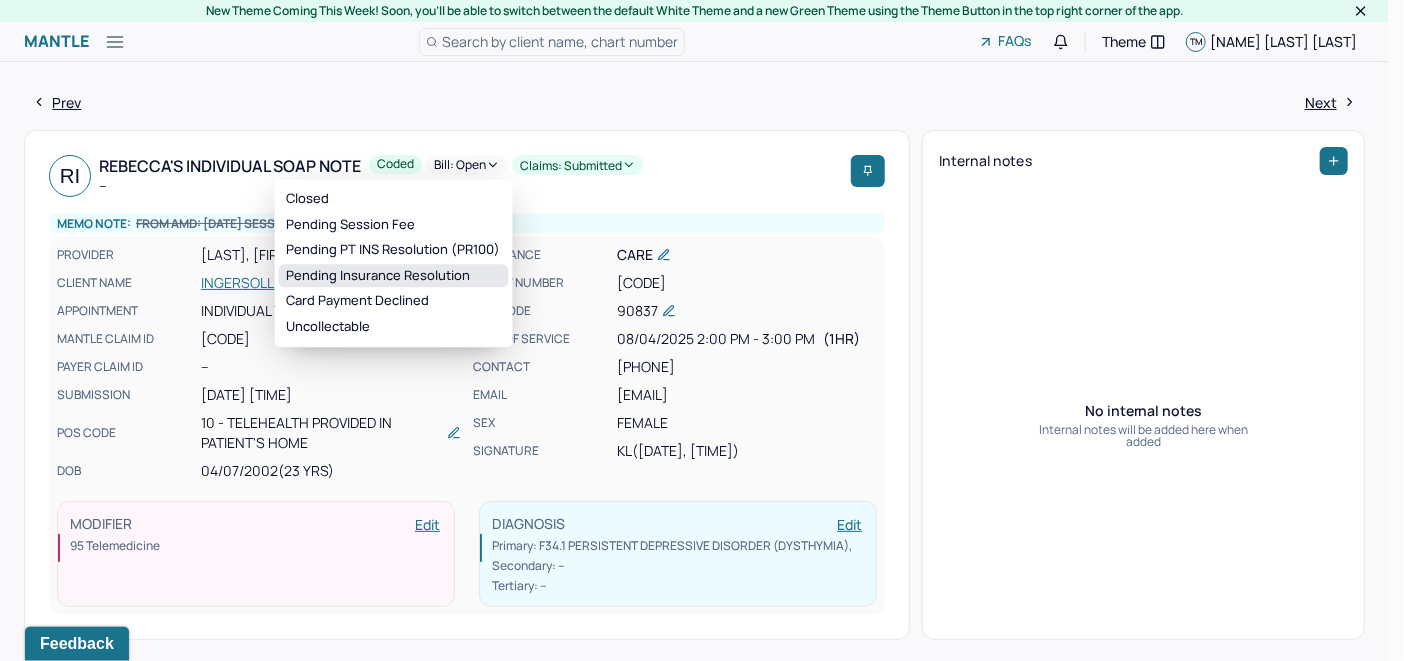 click on "Pending Insurance Resolution" at bounding box center (394, 276) 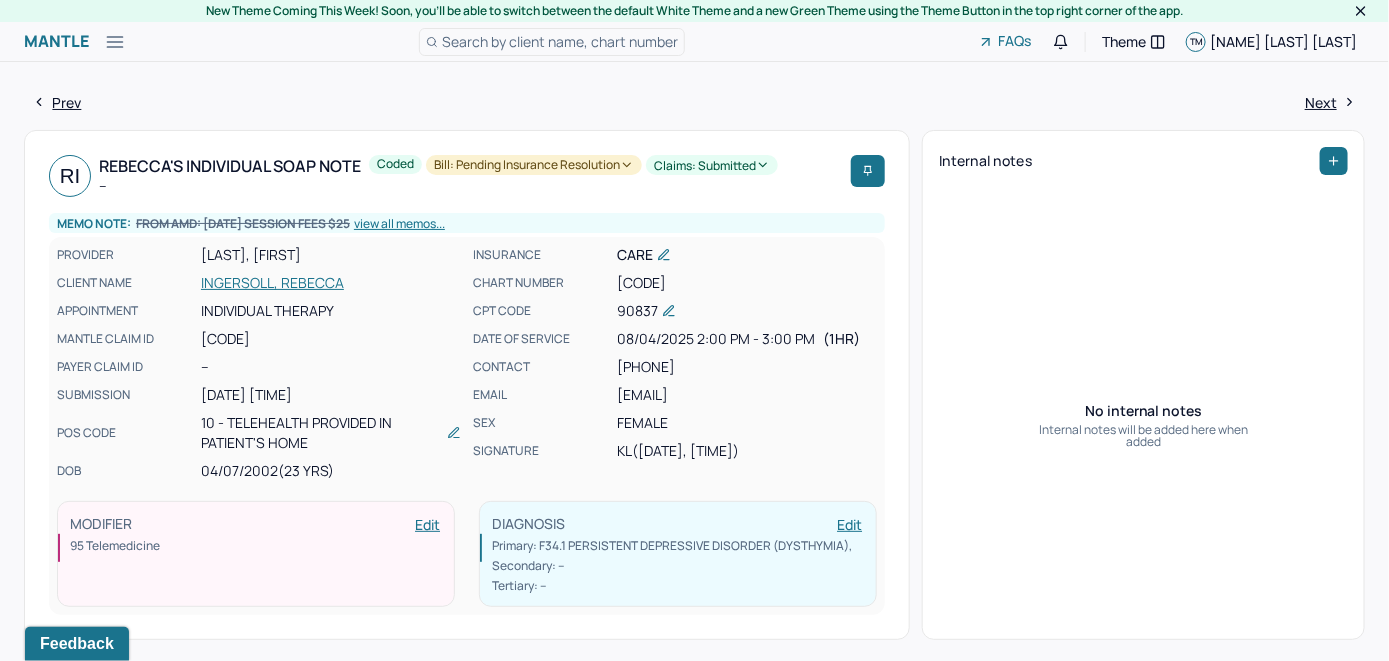 click on "Search by client name, chart number" at bounding box center [560, 41] 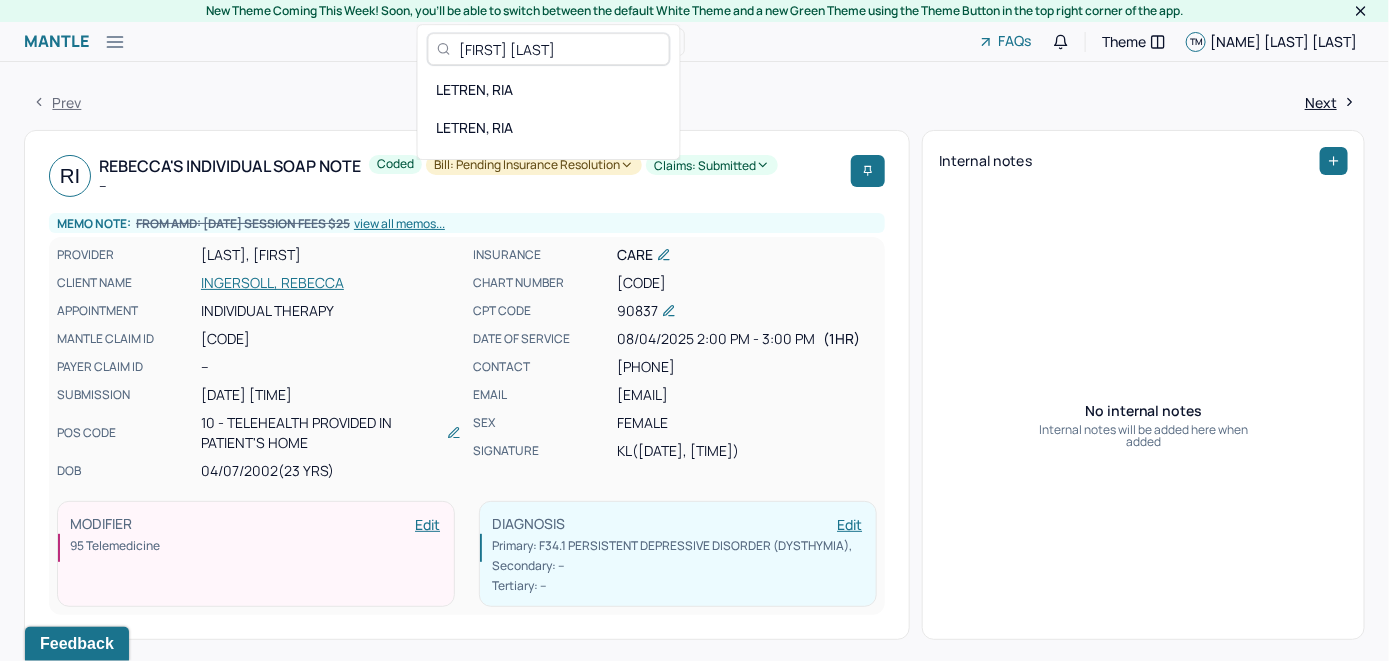 click on "[FIRST] [LAST]" at bounding box center (560, 49) 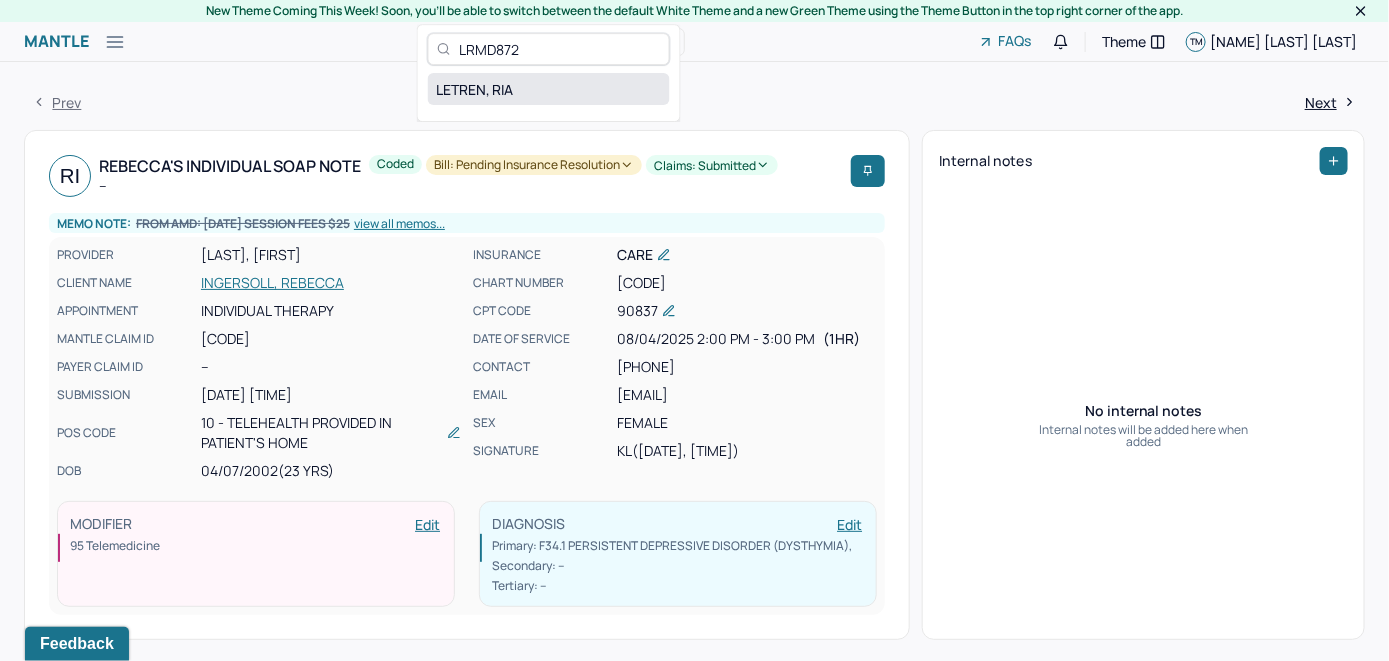 type on "LRMD872" 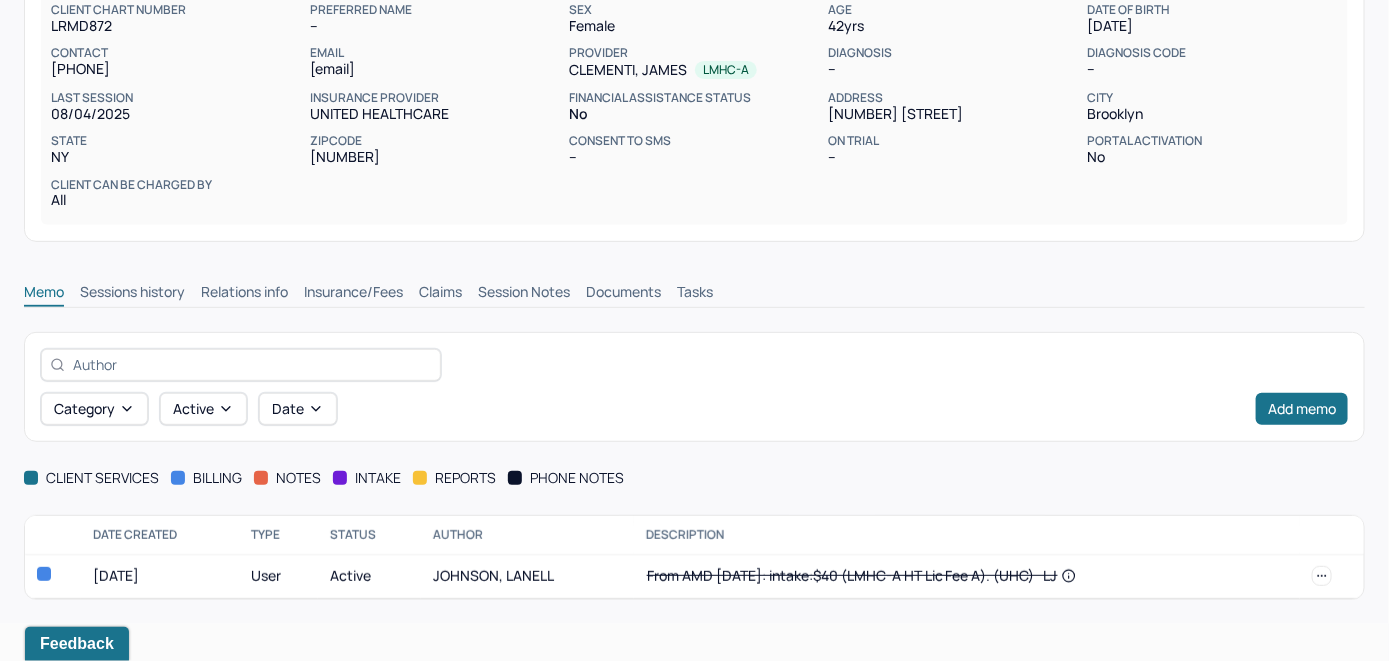 scroll, scrollTop: 209, scrollLeft: 0, axis: vertical 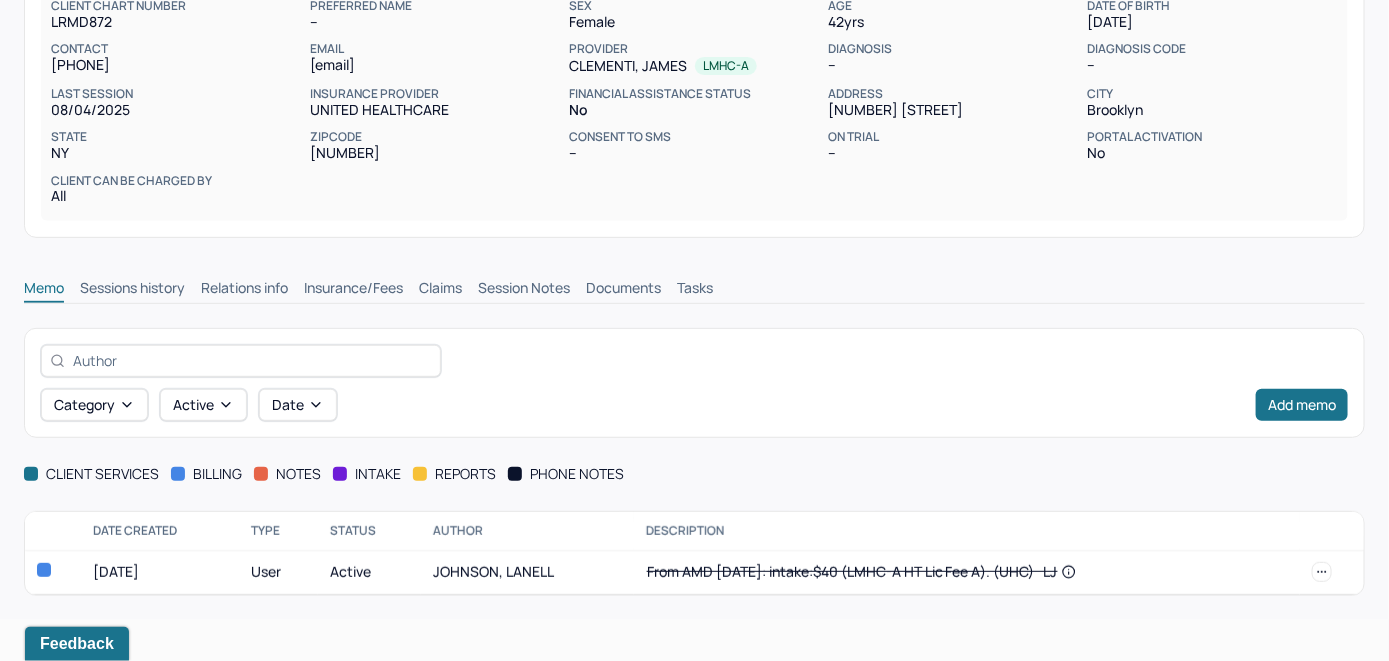 click on "Insurance/Fees" at bounding box center [353, 290] 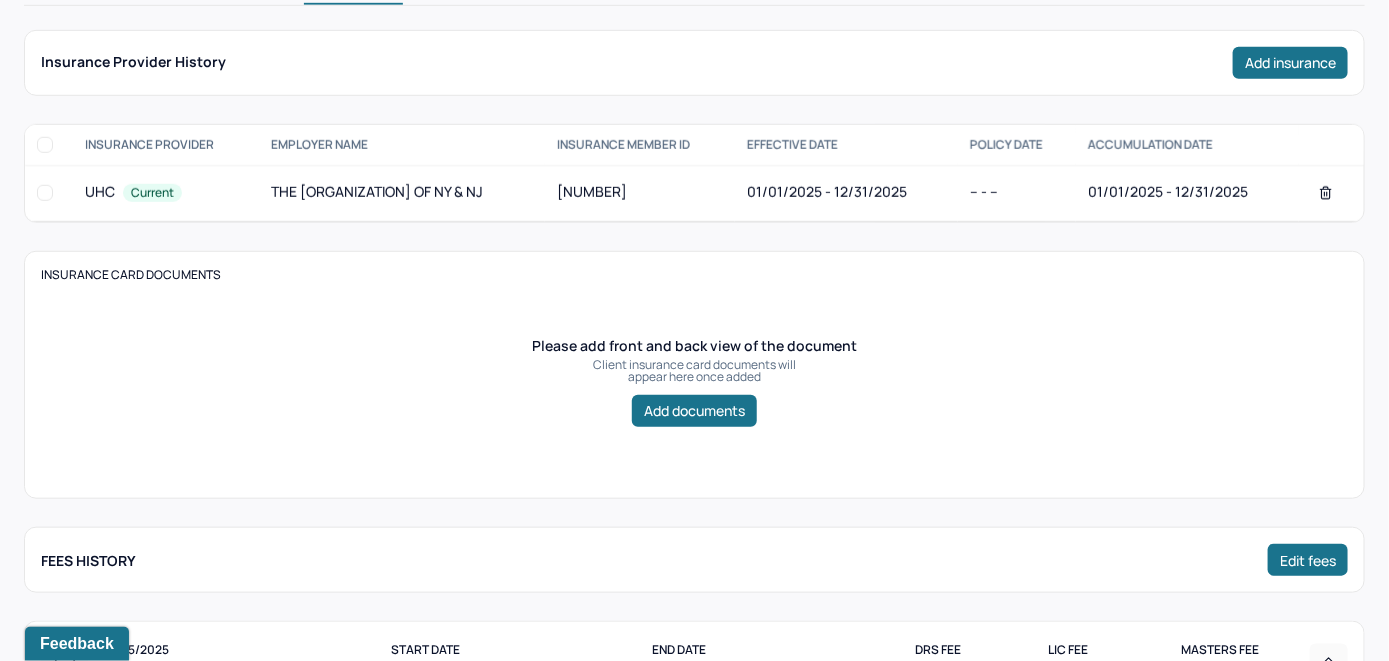 scroll, scrollTop: 409, scrollLeft: 0, axis: vertical 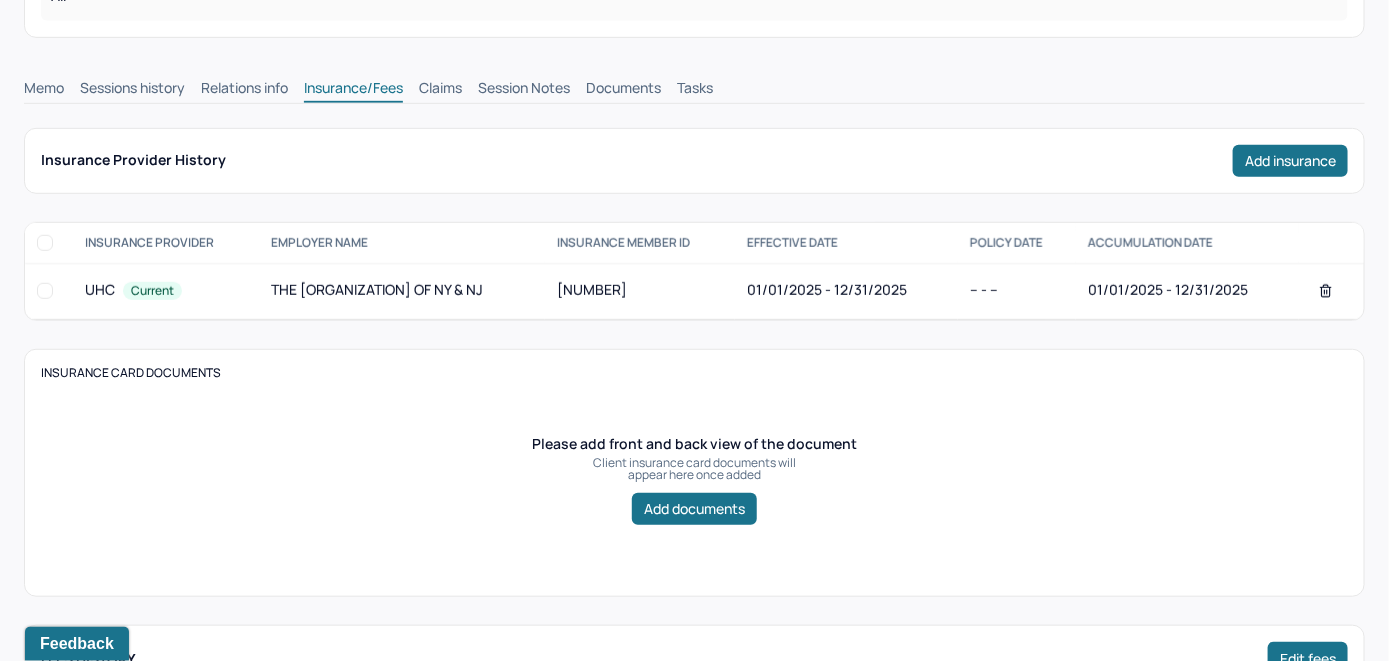 click on "Claims" at bounding box center [440, 90] 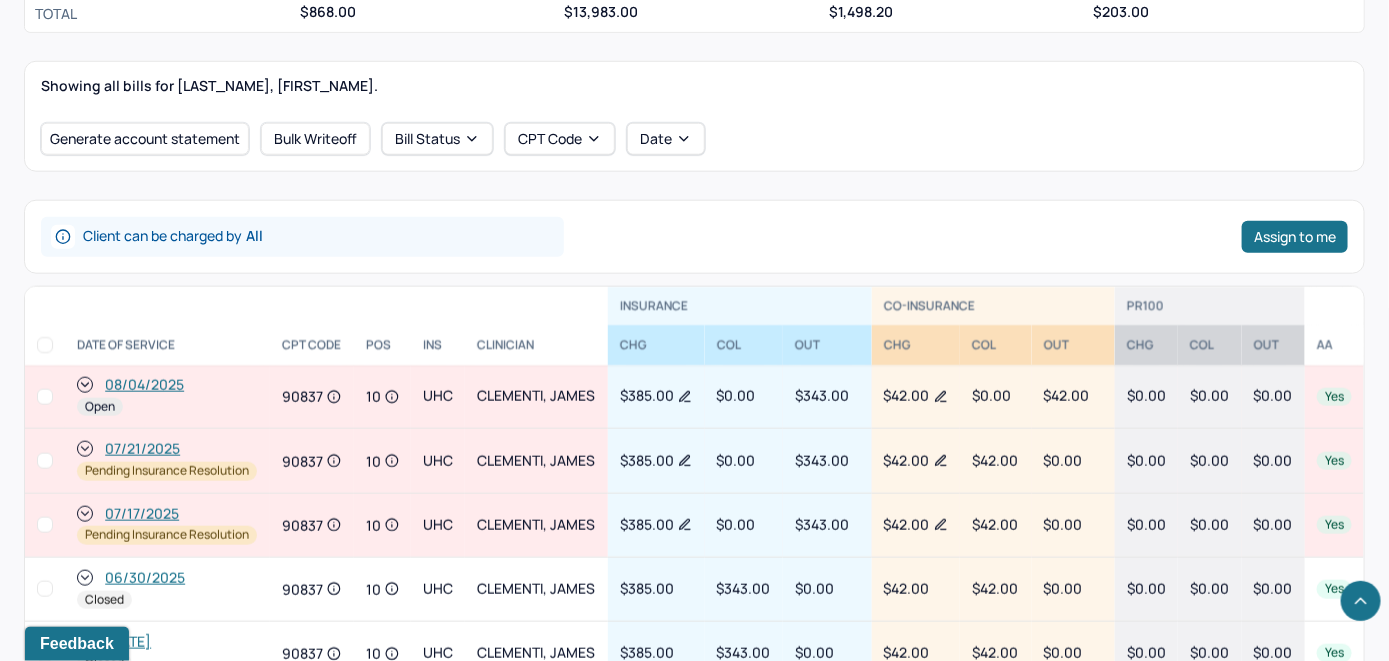 scroll, scrollTop: 809, scrollLeft: 0, axis: vertical 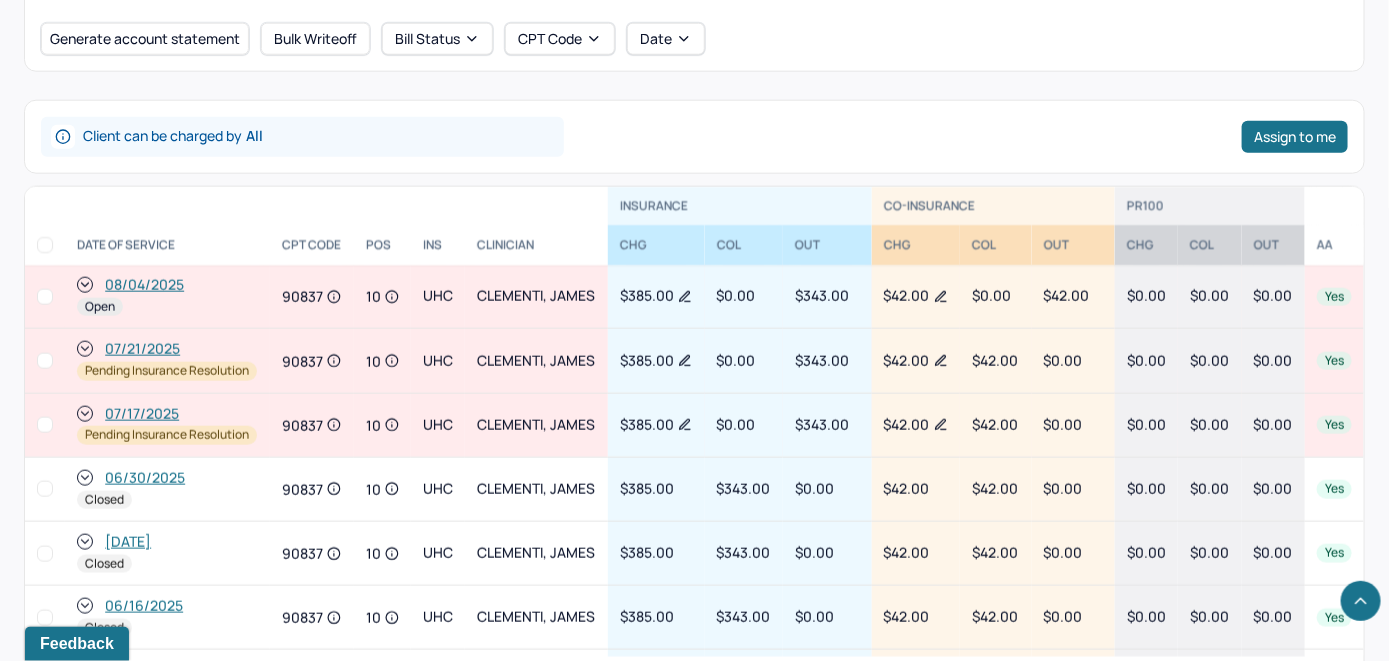click on "08/04/2025" at bounding box center [144, 285] 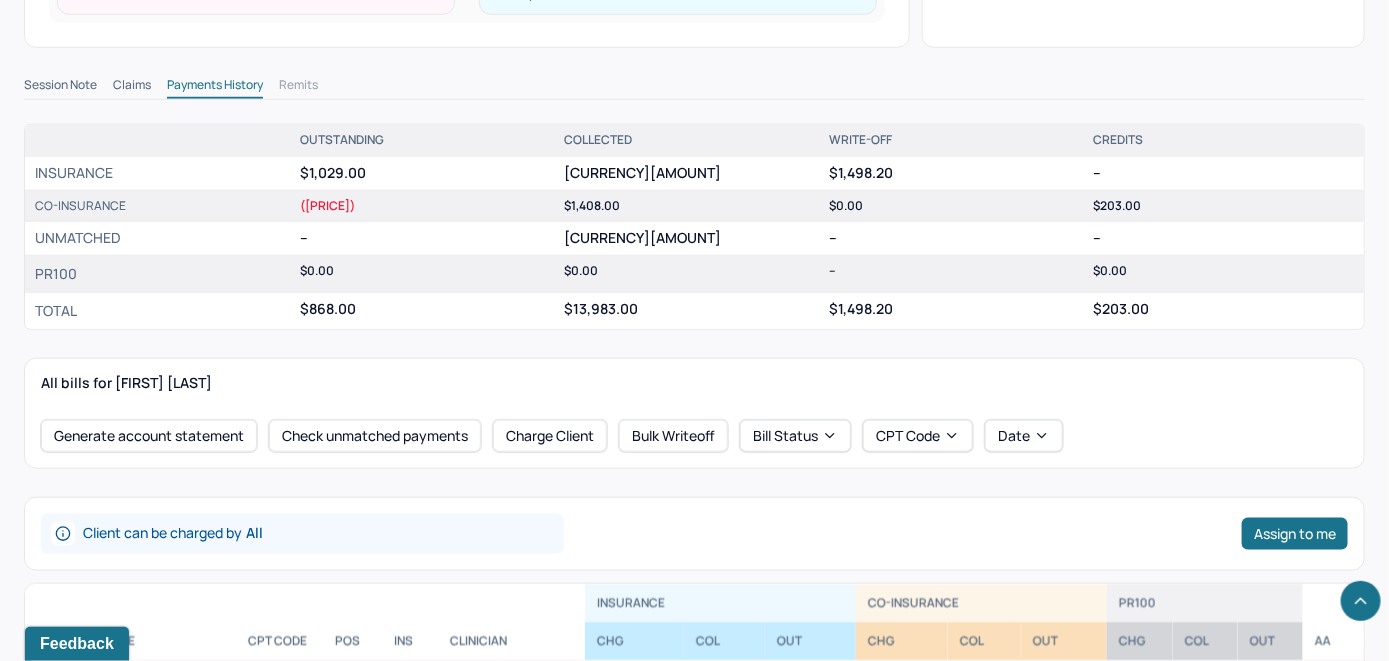 scroll, scrollTop: 700, scrollLeft: 0, axis: vertical 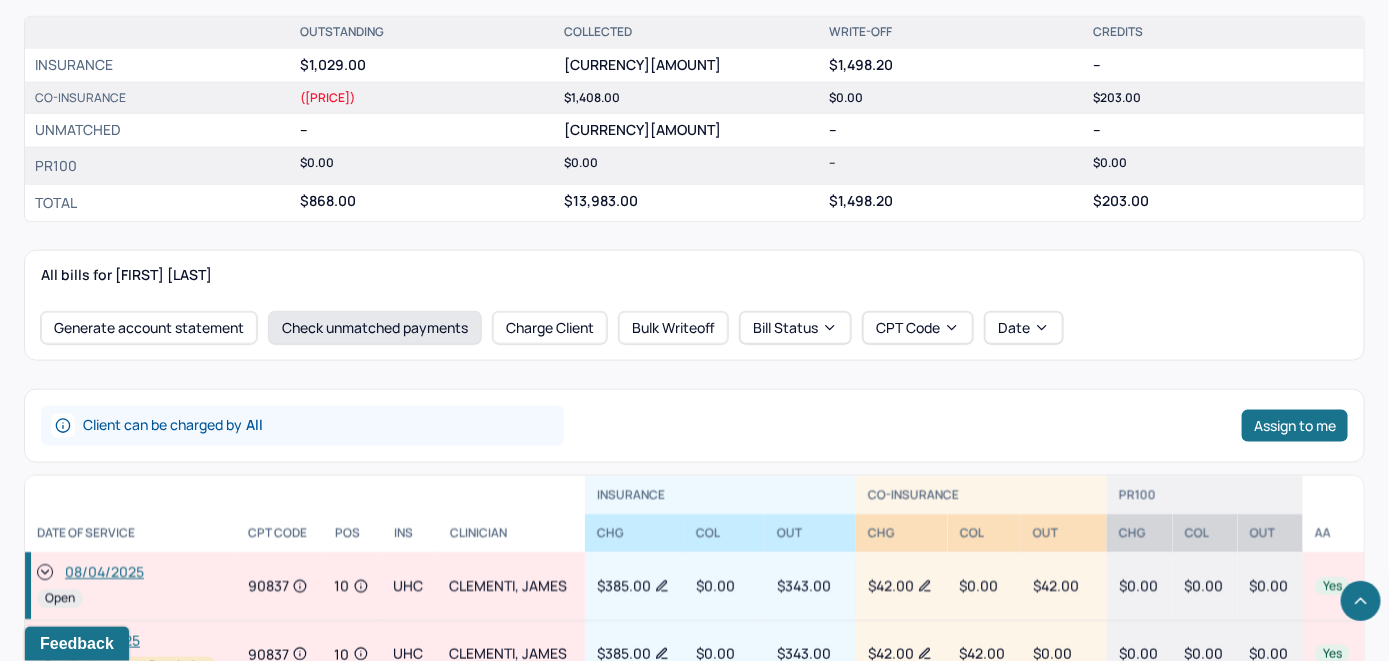 click on "Check unmatched payments" at bounding box center (375, 328) 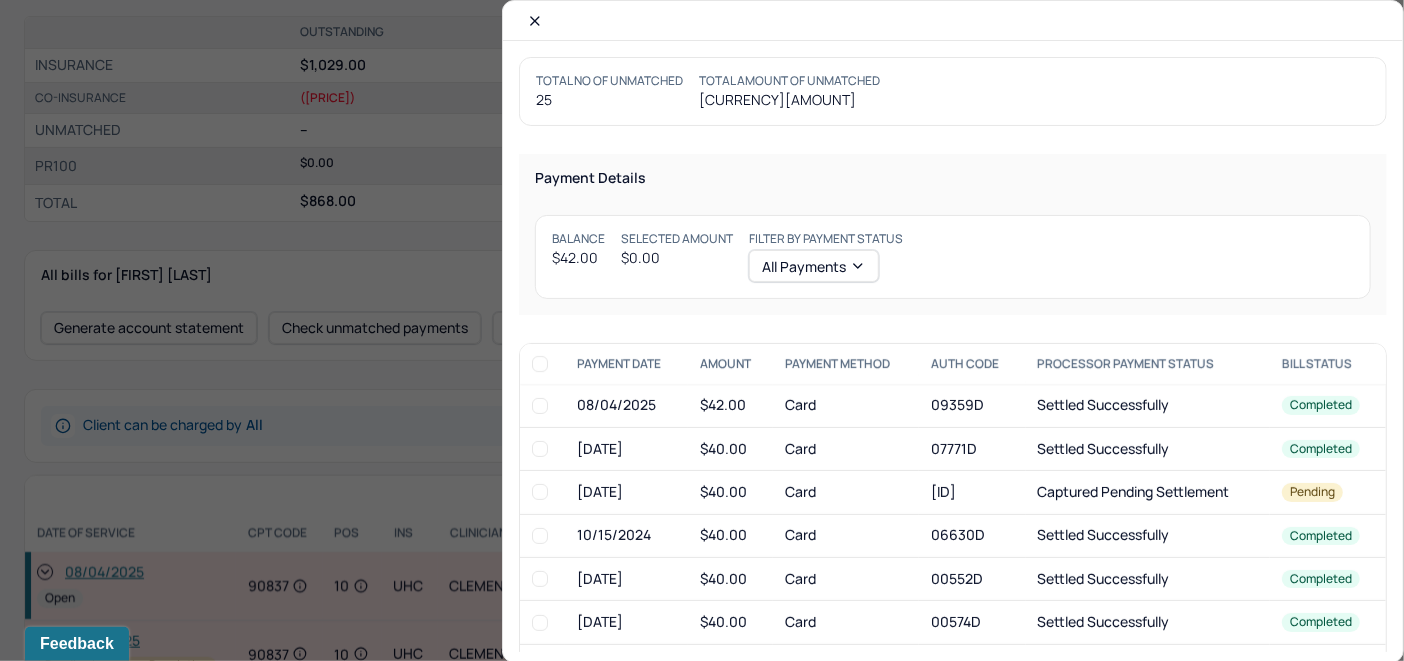click at bounding box center [540, 406] 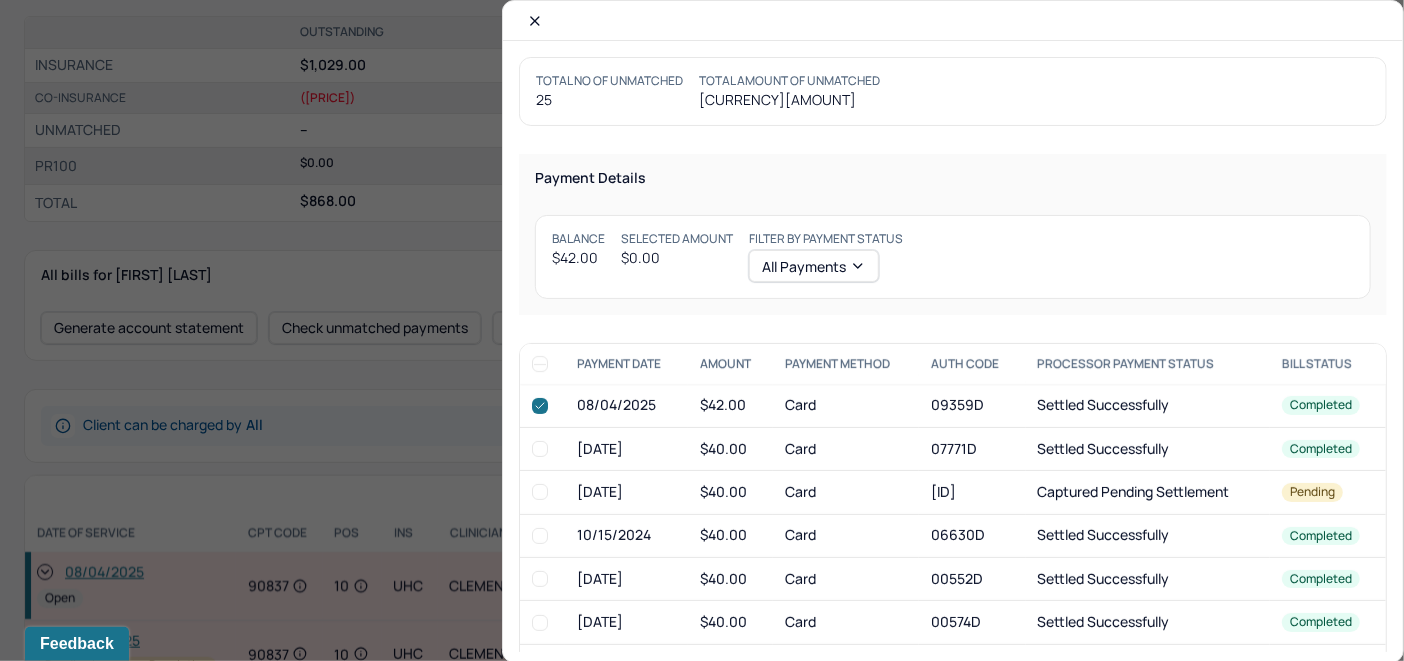 checkbox on "true" 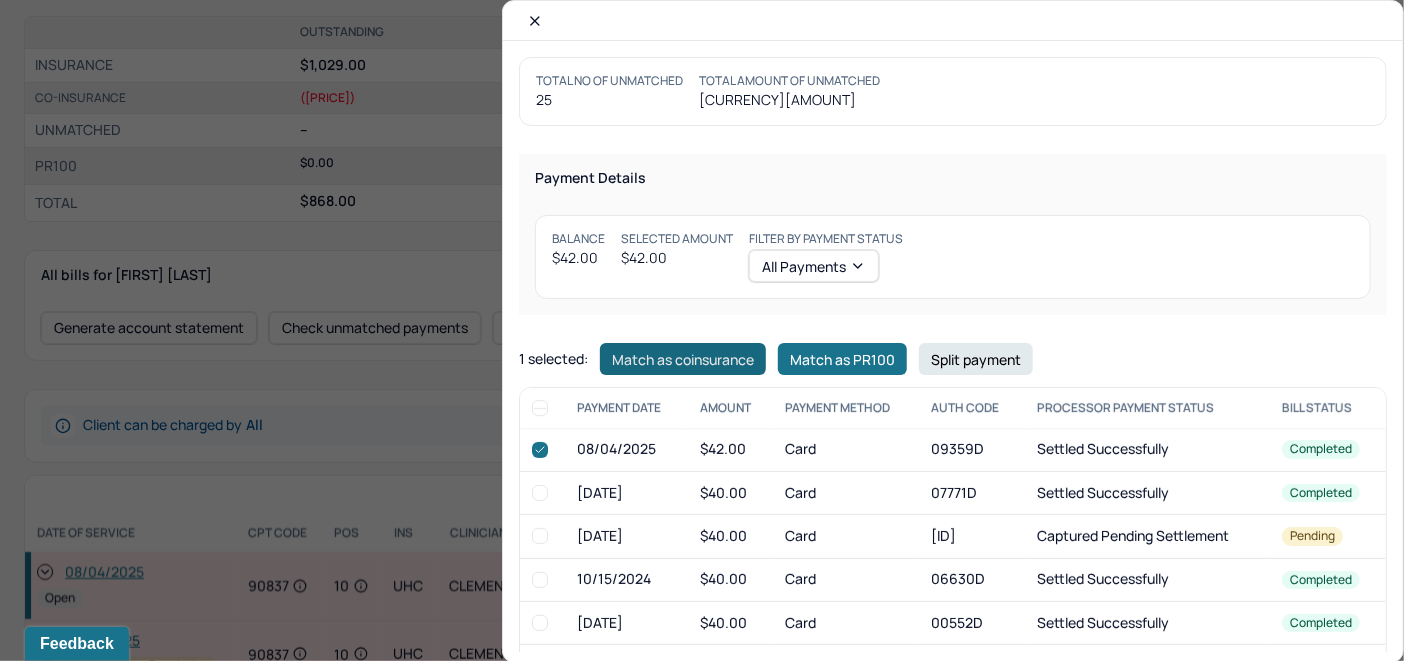 click on "Match as coinsurance" at bounding box center (683, 359) 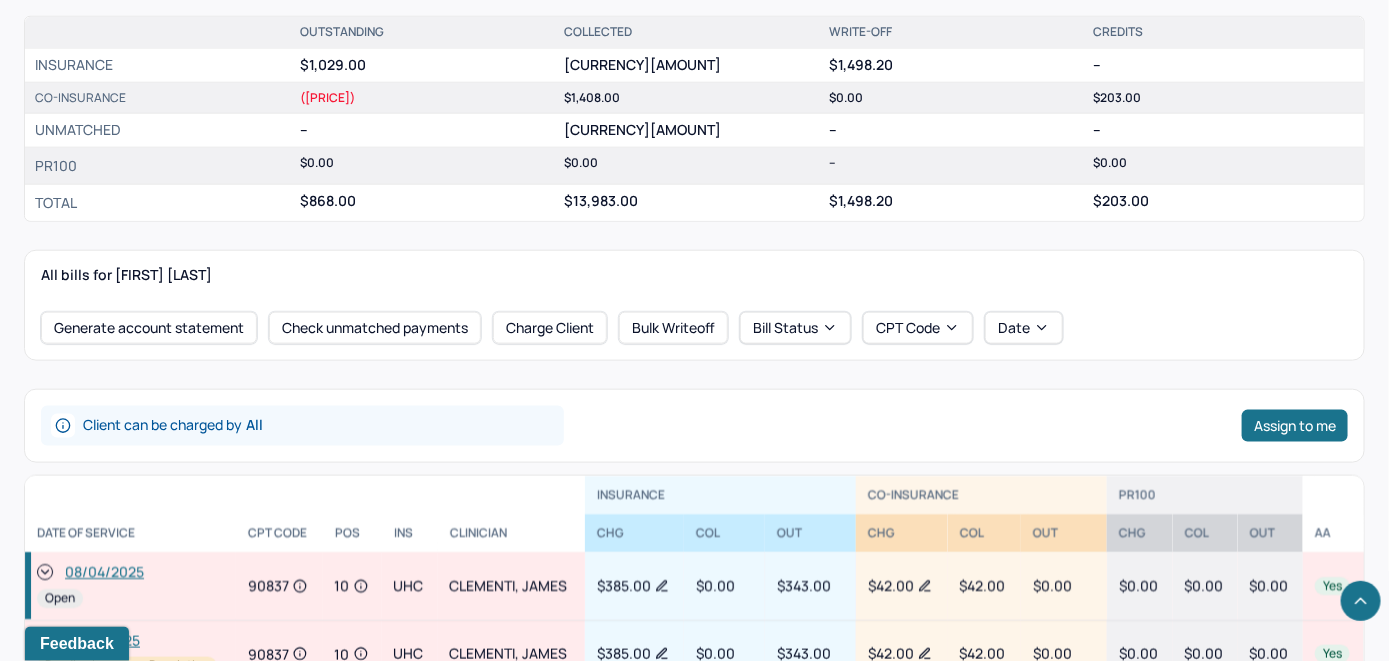 click 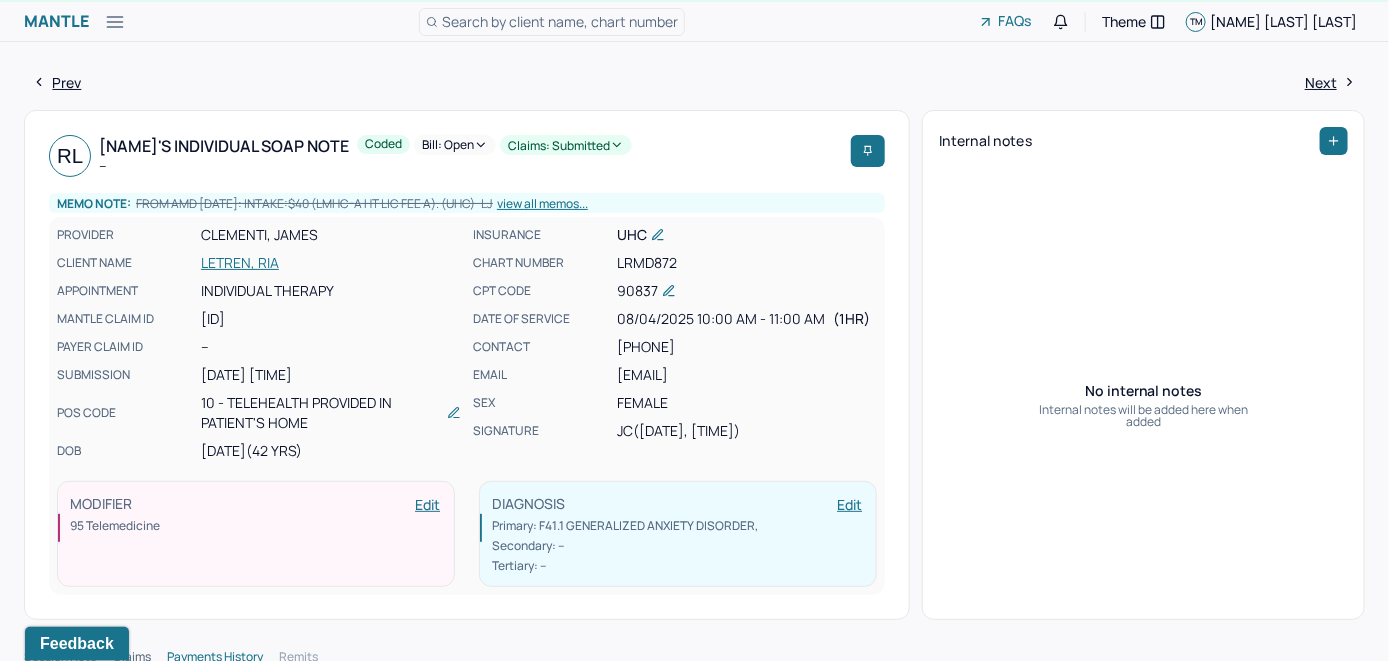 scroll, scrollTop: 0, scrollLeft: 0, axis: both 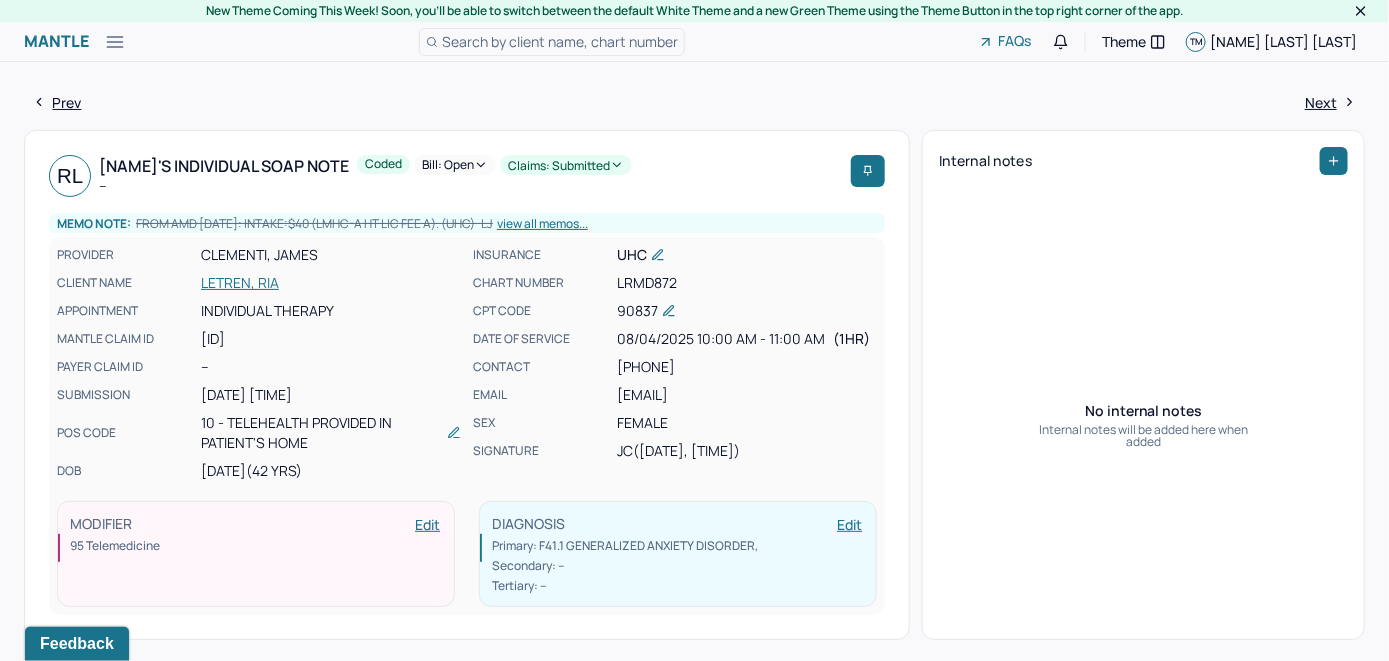 click on "Bill: Open" at bounding box center [455, 165] 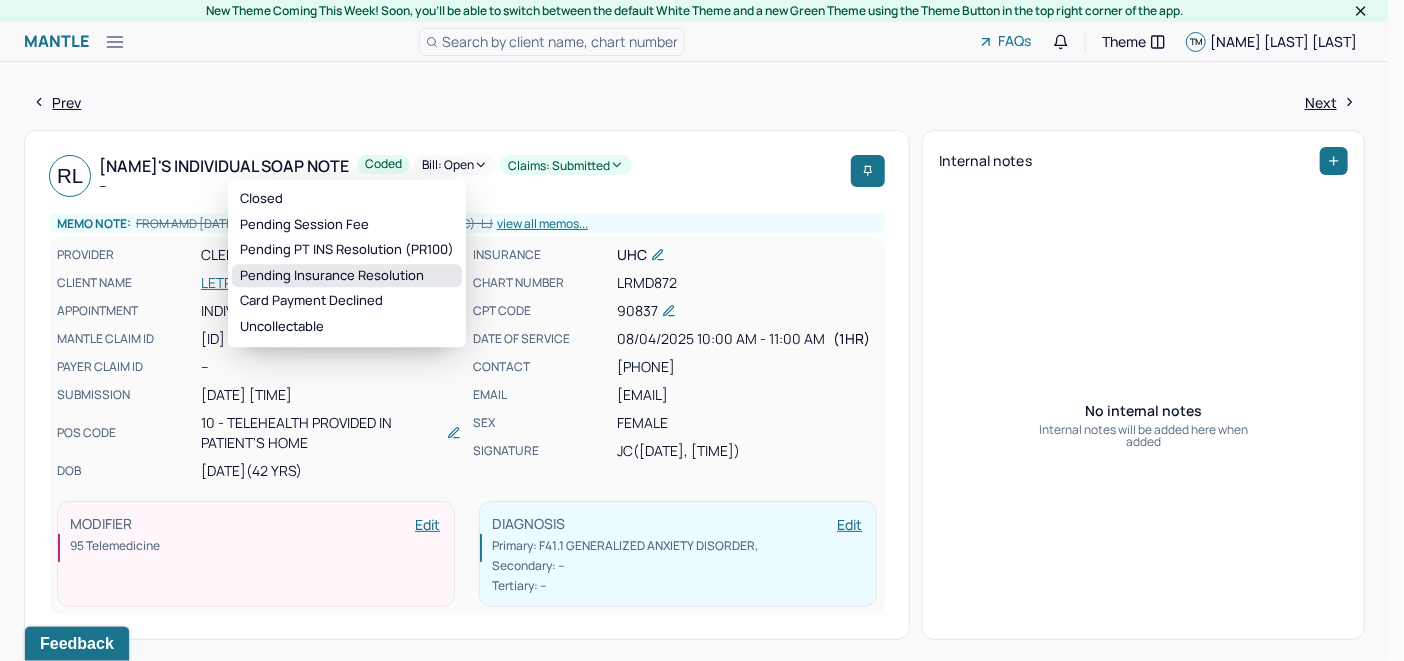 click on "Pending Insurance Resolution" at bounding box center (347, 276) 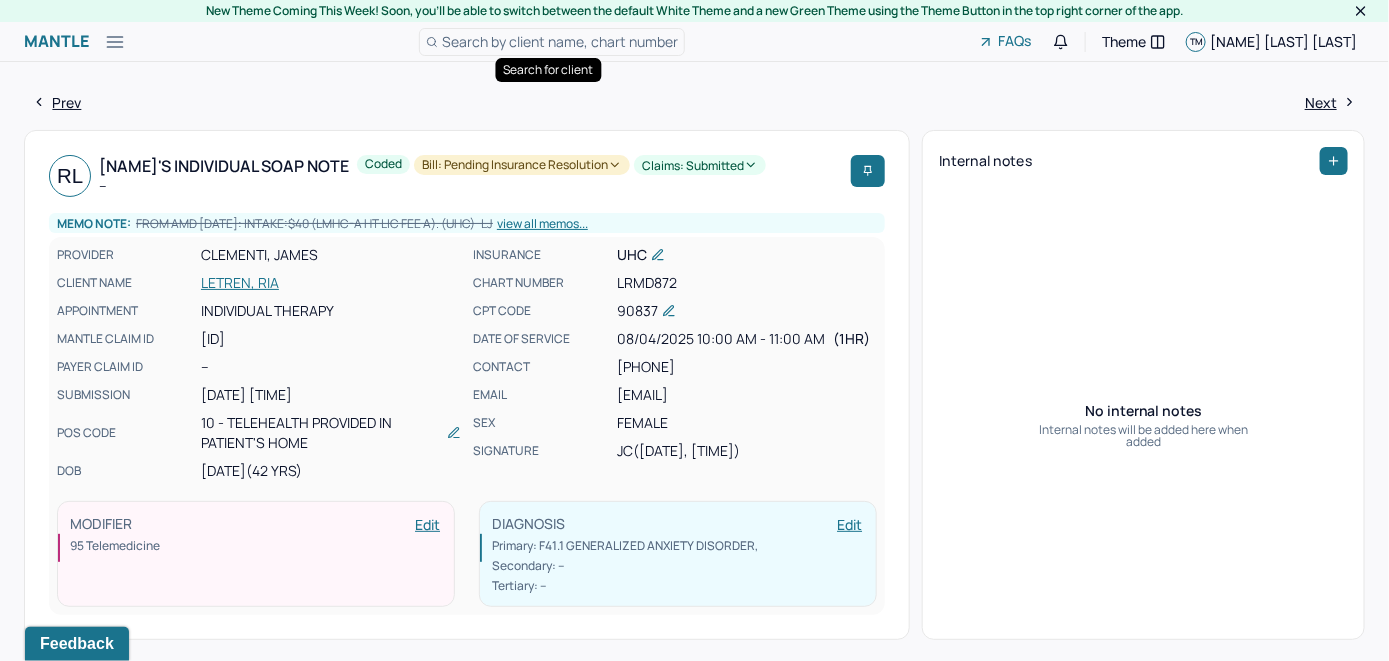 click on "Search by client name, chart number" at bounding box center [560, 41] 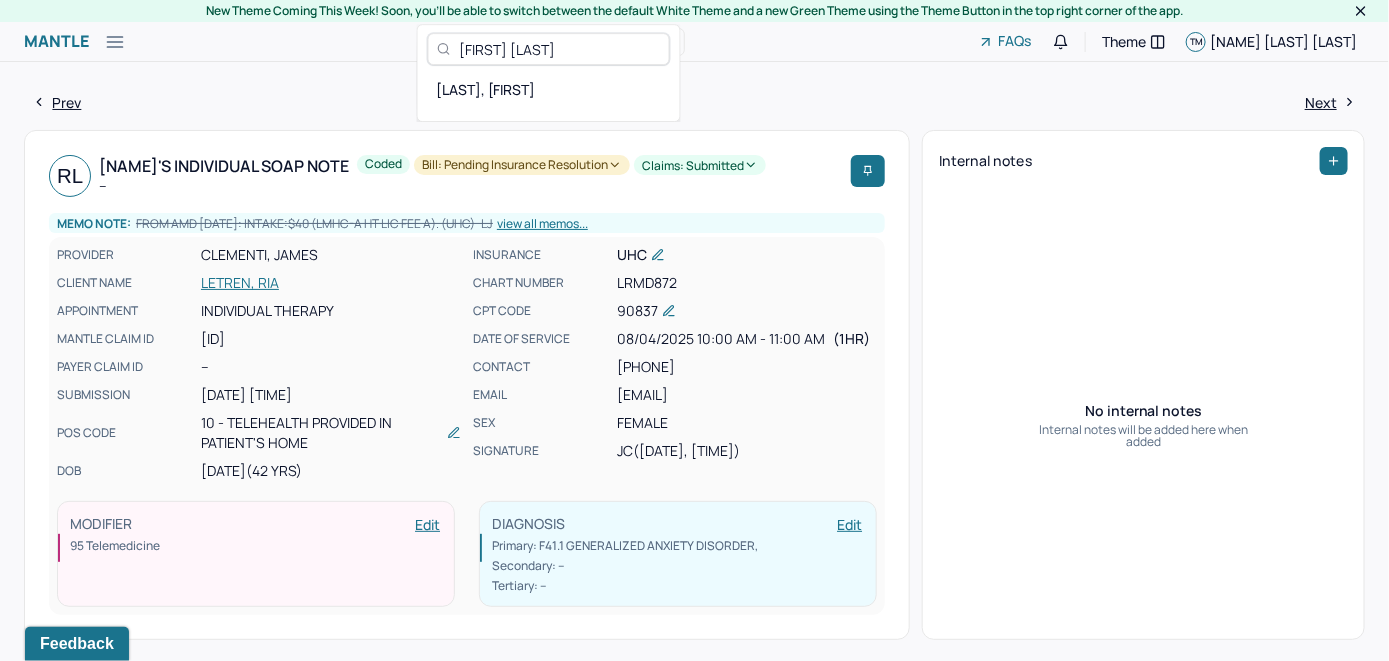 type on "[FIRST] [LAST]" 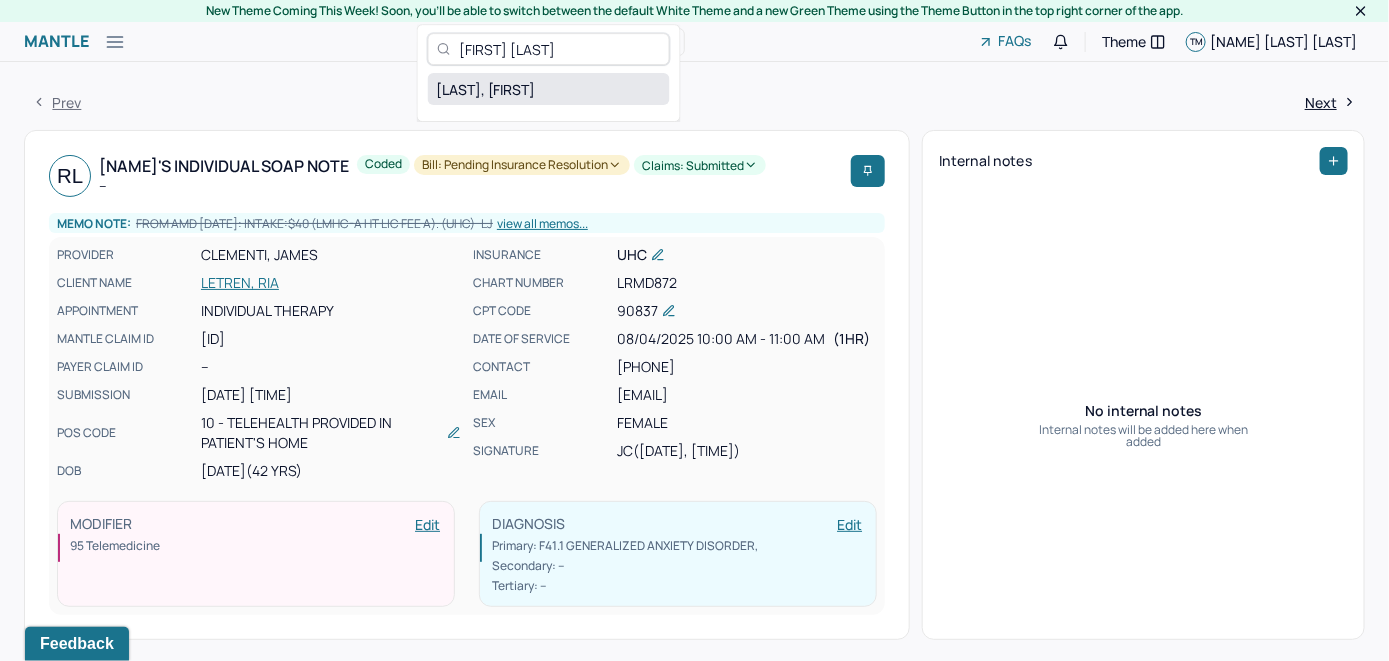 click on "[LAST], [FIRST]" at bounding box center (549, 89) 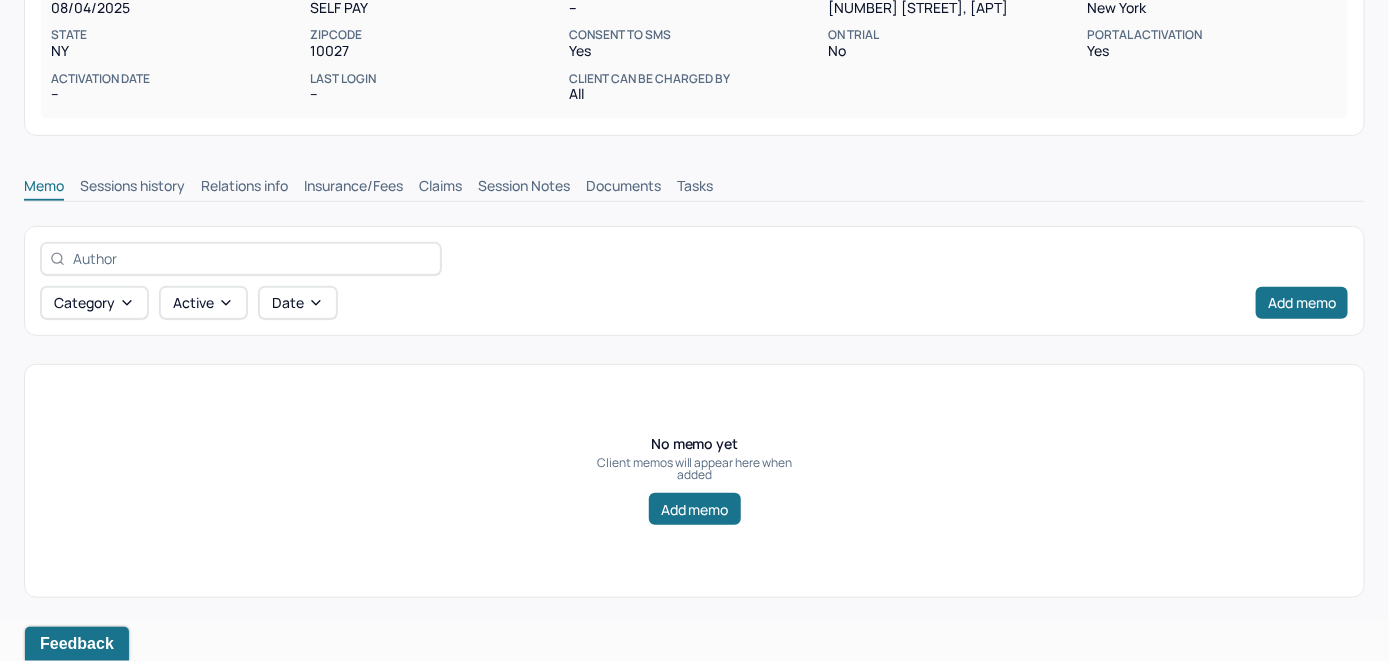 scroll, scrollTop: 314, scrollLeft: 0, axis: vertical 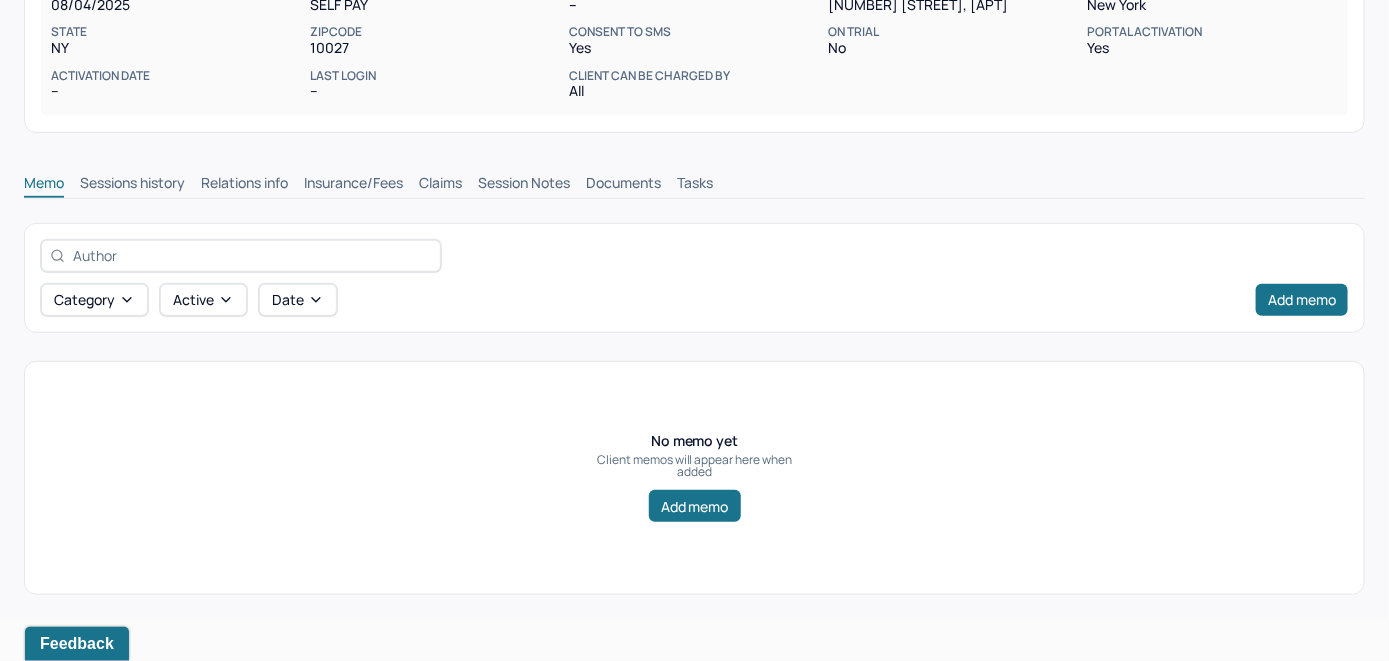 click on "Insurance/Fees" at bounding box center (353, 185) 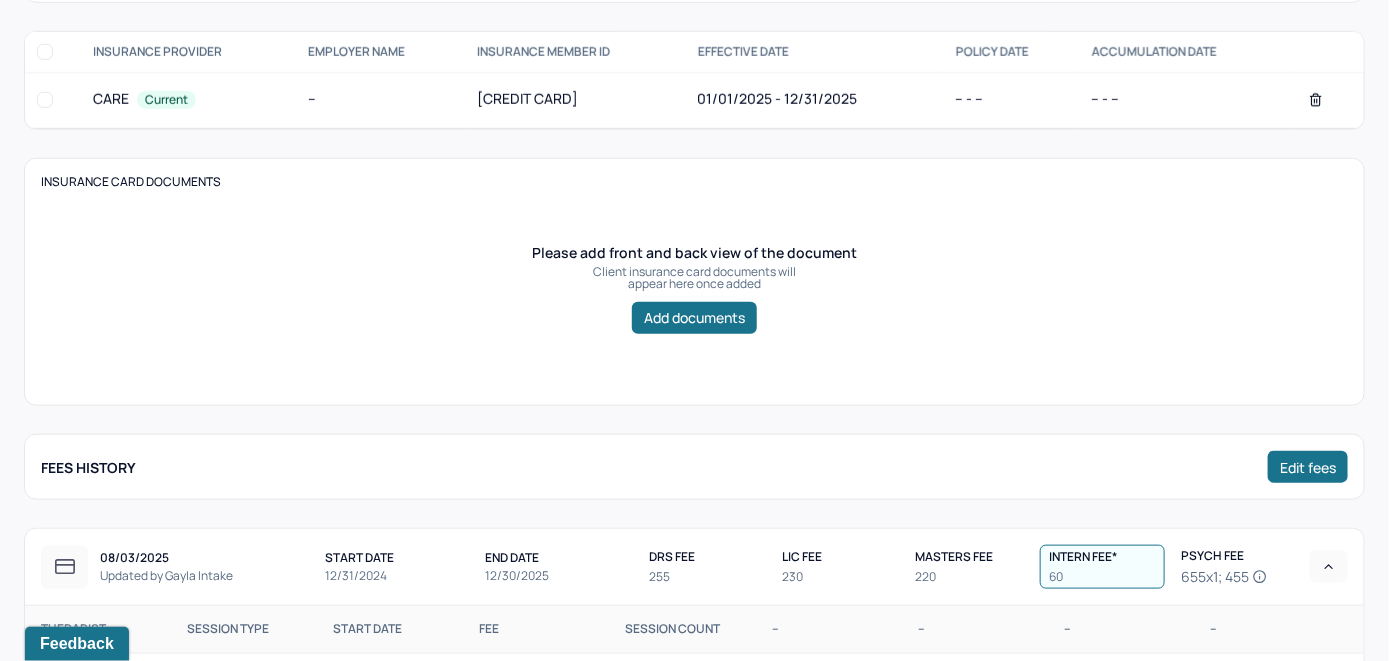 scroll, scrollTop: 400, scrollLeft: 0, axis: vertical 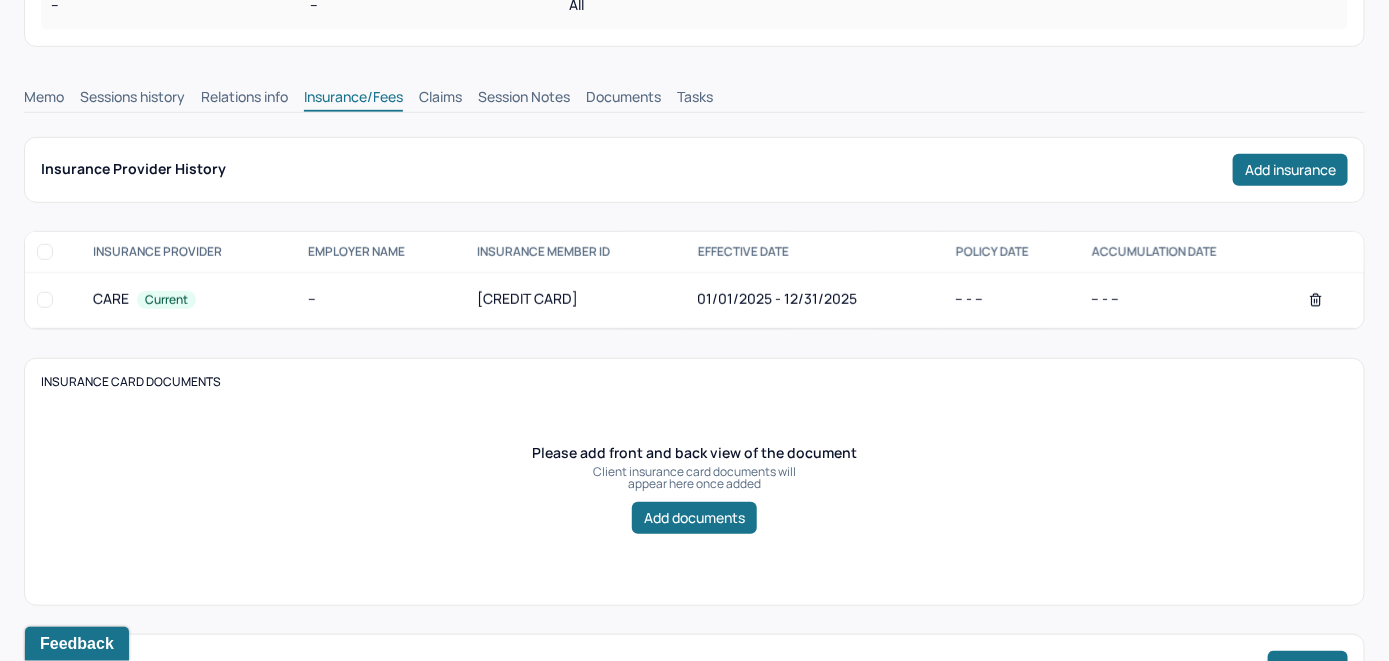 click on "Claims" at bounding box center [440, 99] 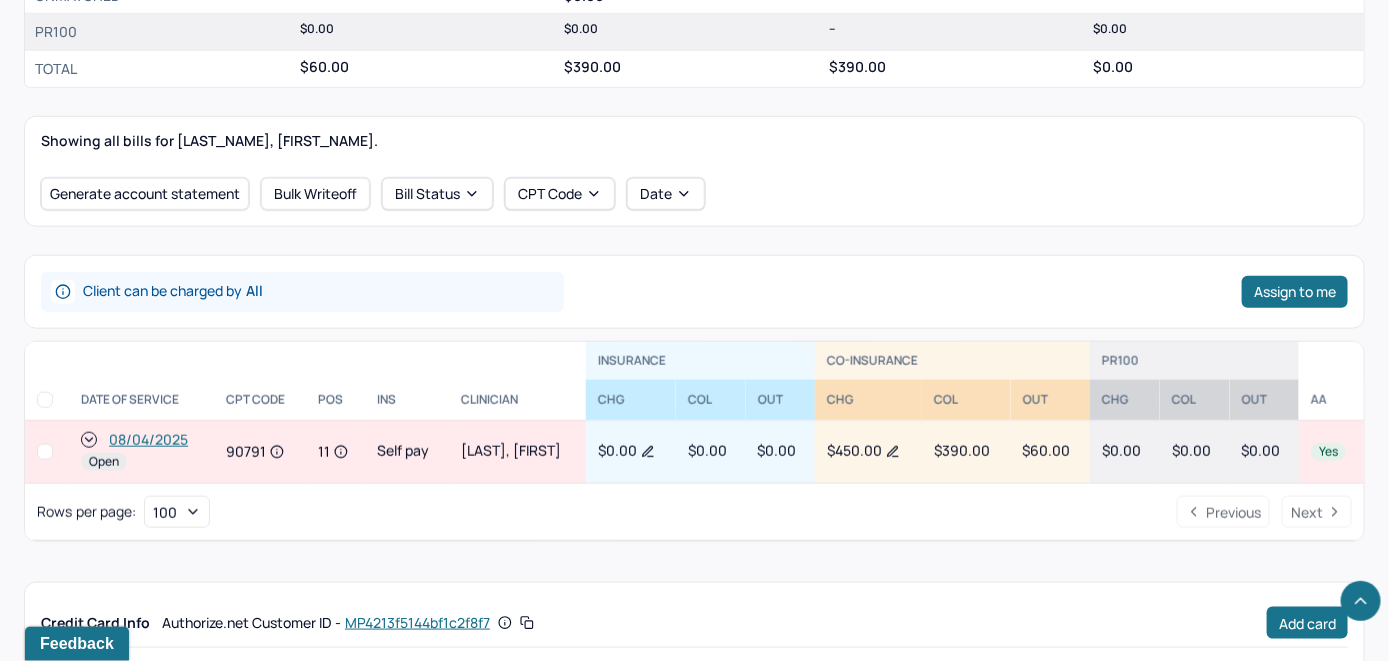 scroll, scrollTop: 584, scrollLeft: 0, axis: vertical 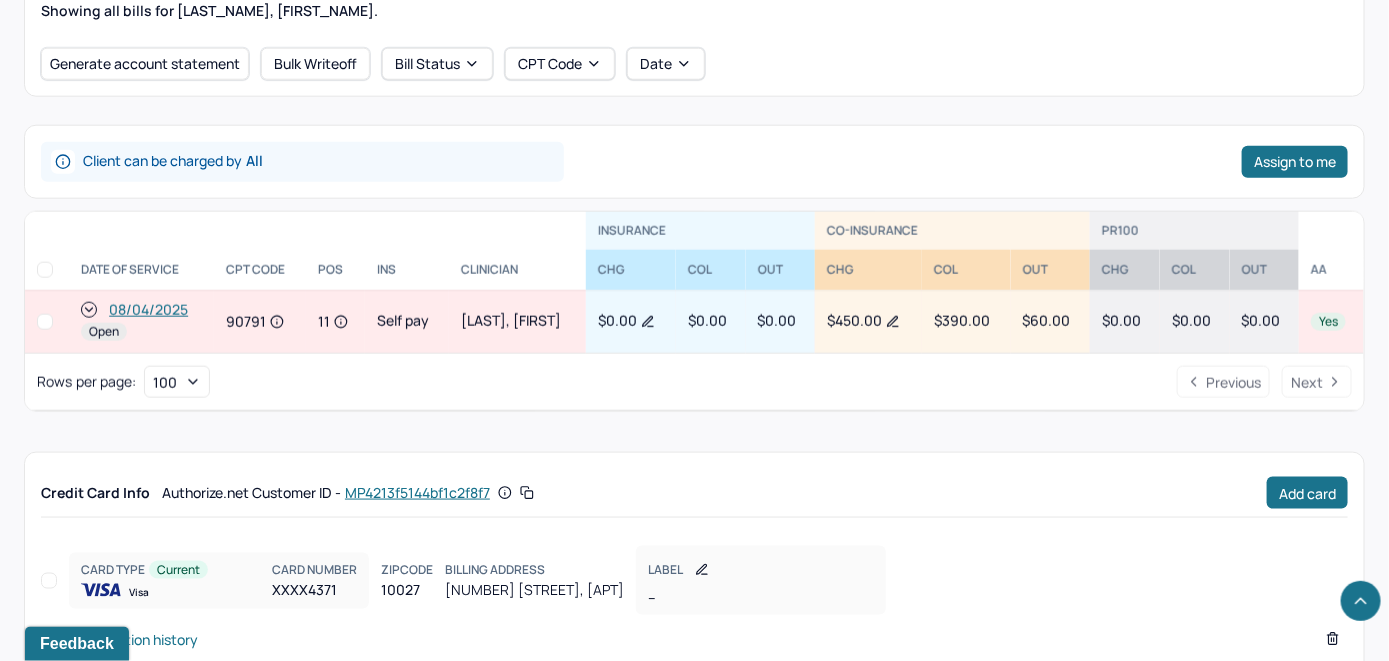 click on "08/04/2025" at bounding box center [148, 310] 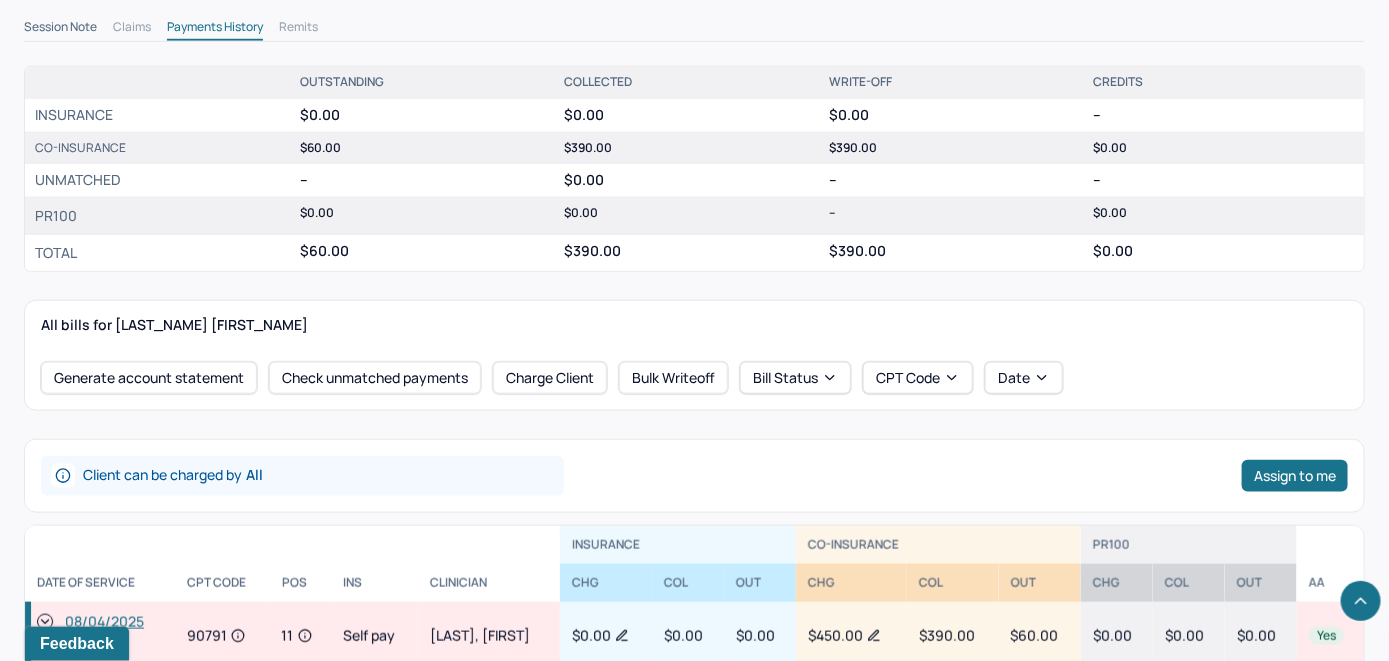 scroll, scrollTop: 700, scrollLeft: 0, axis: vertical 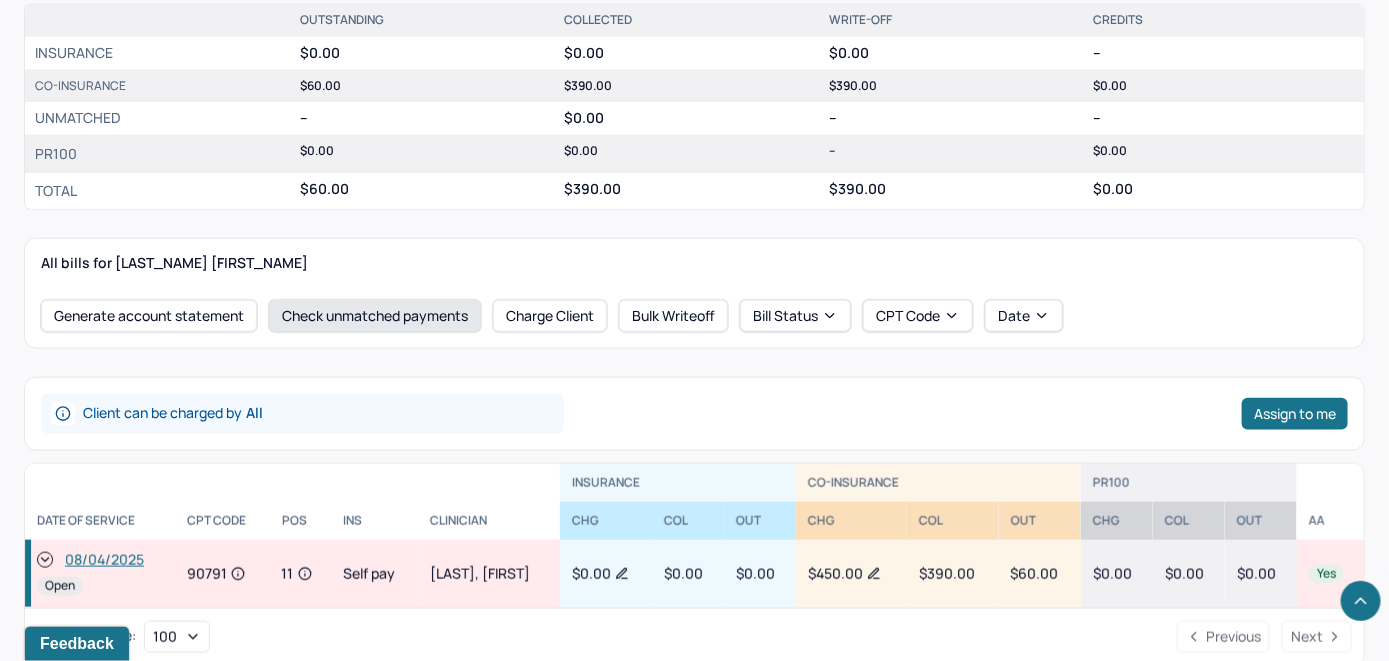 click on "Check unmatched payments" at bounding box center (375, 316) 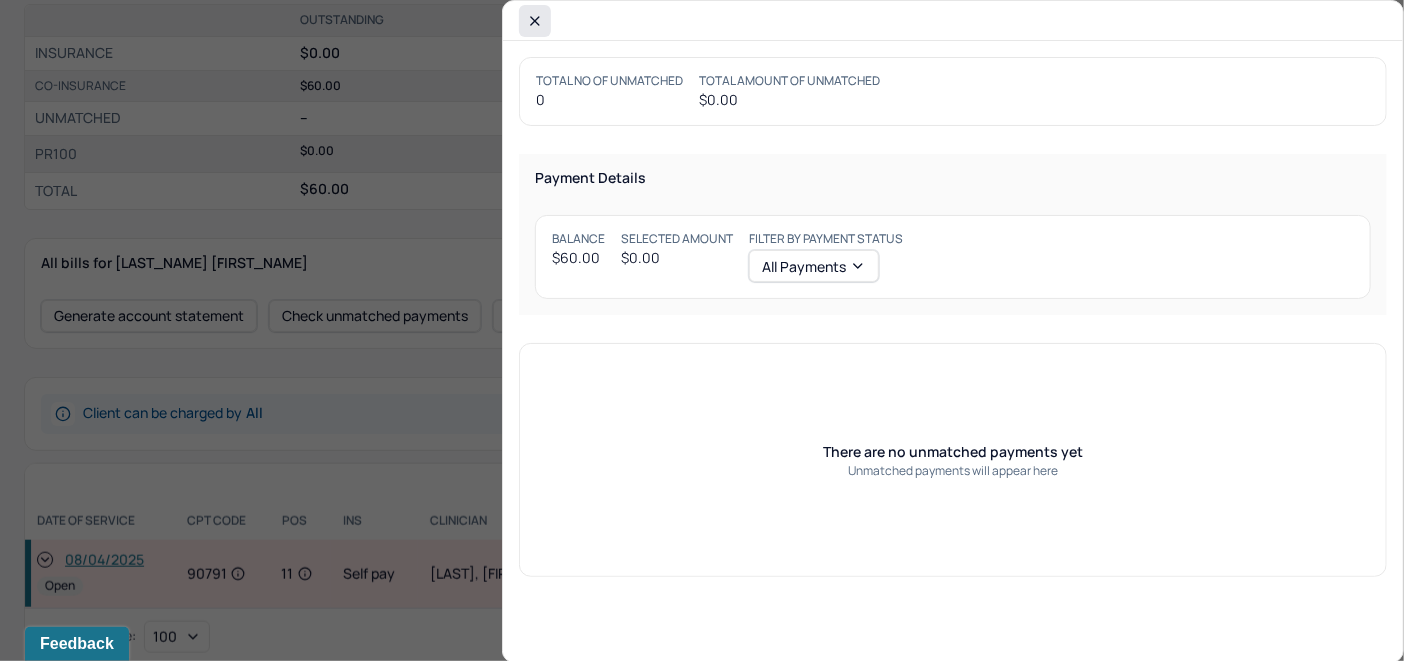 click at bounding box center (535, 21) 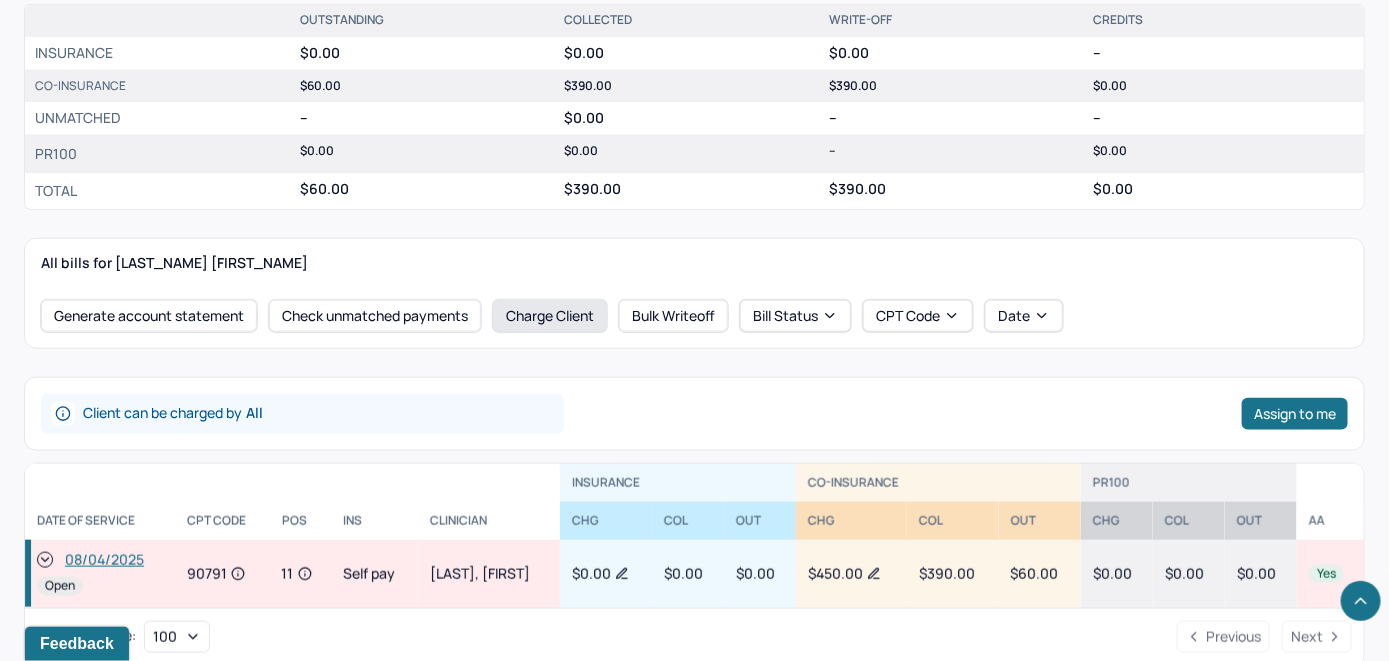 click on "Charge Client" at bounding box center (550, 316) 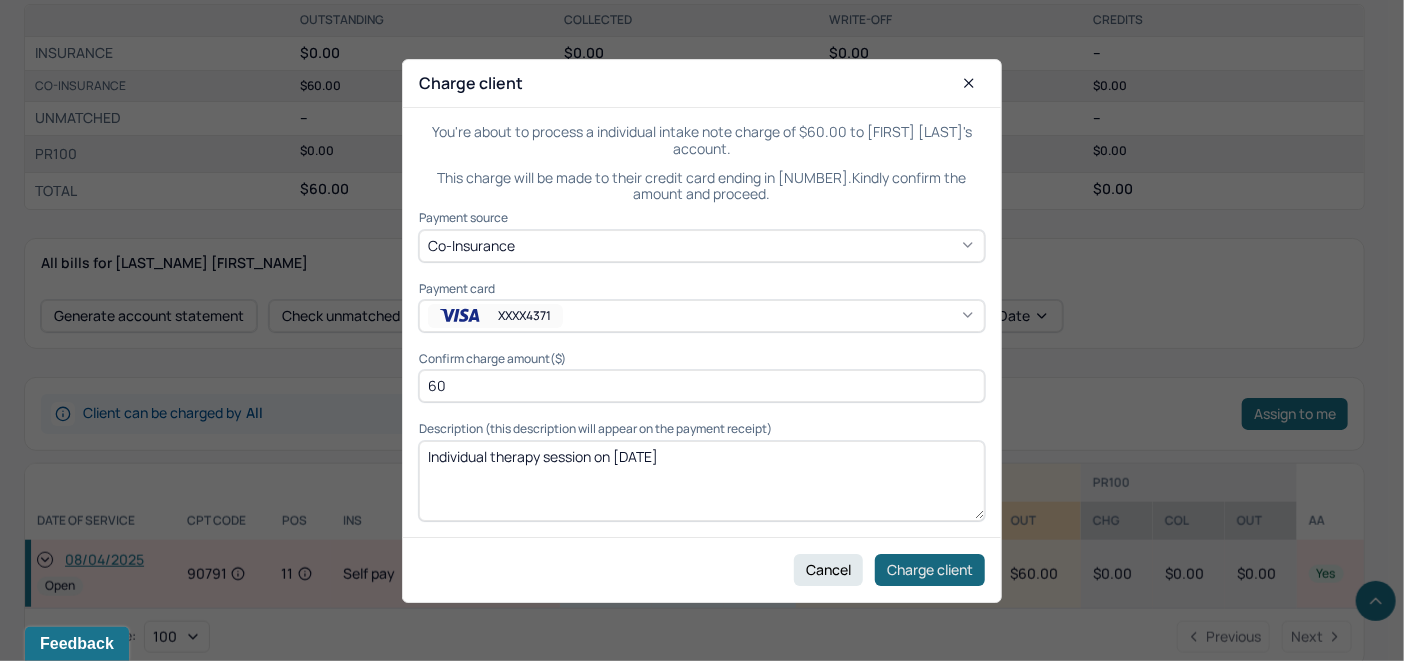 click on "Charge client" at bounding box center (930, 569) 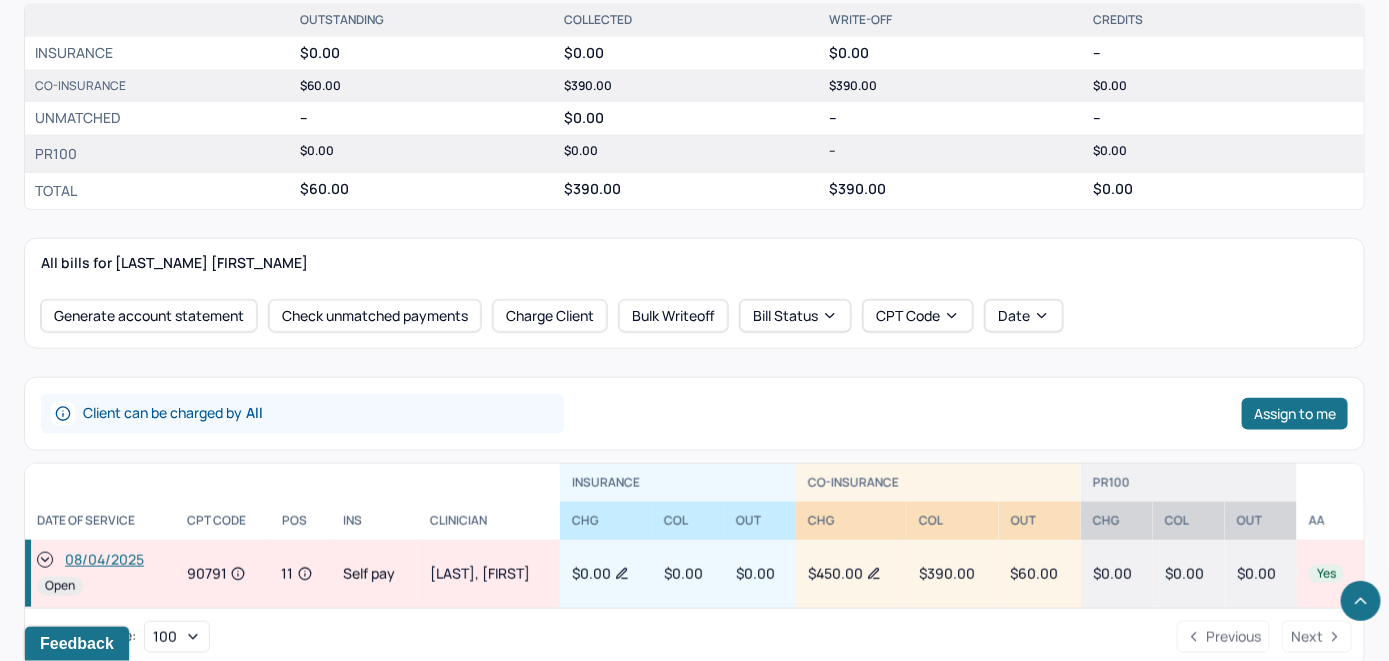 click 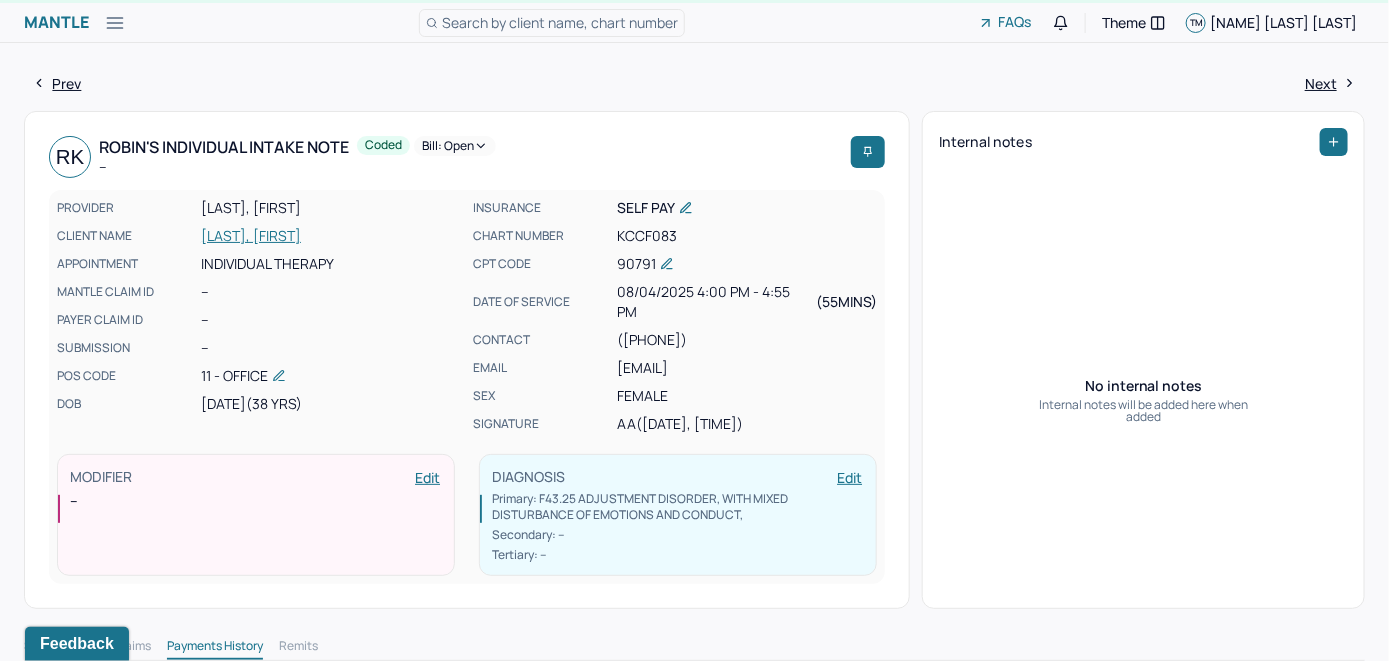 scroll, scrollTop: 0, scrollLeft: 0, axis: both 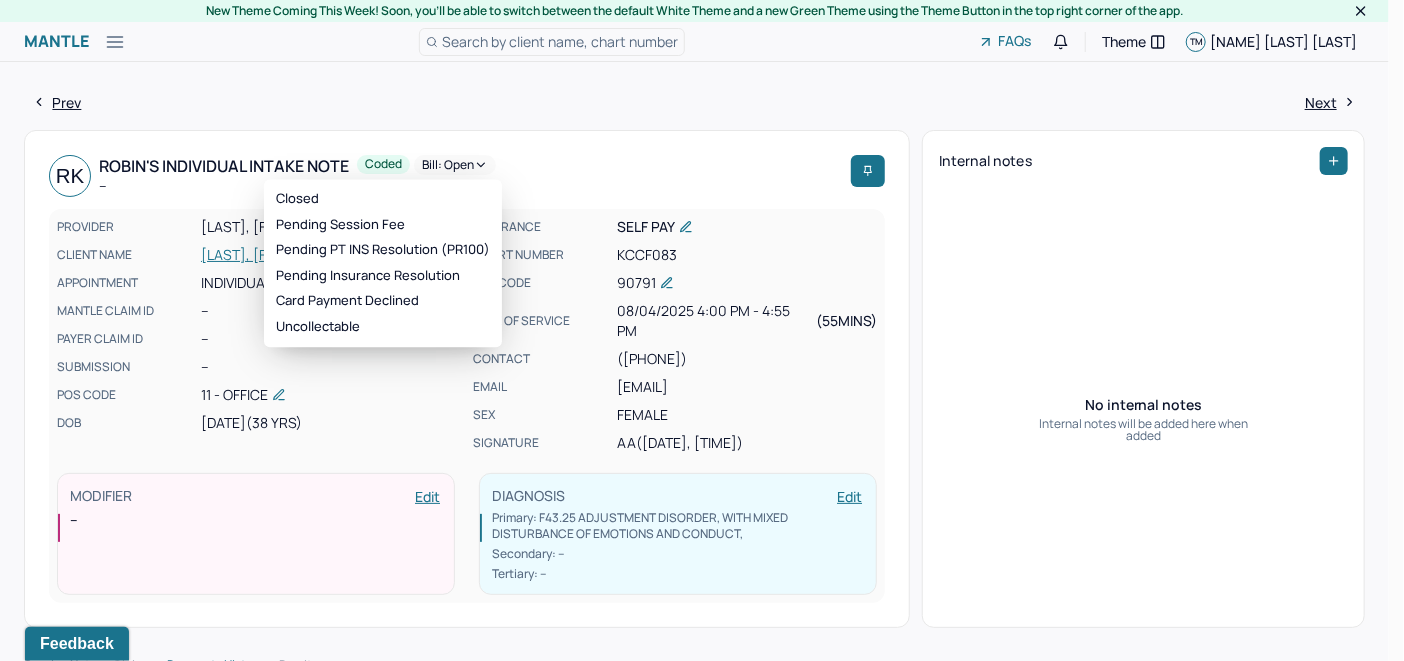 click on "Bill: Open" at bounding box center [455, 165] 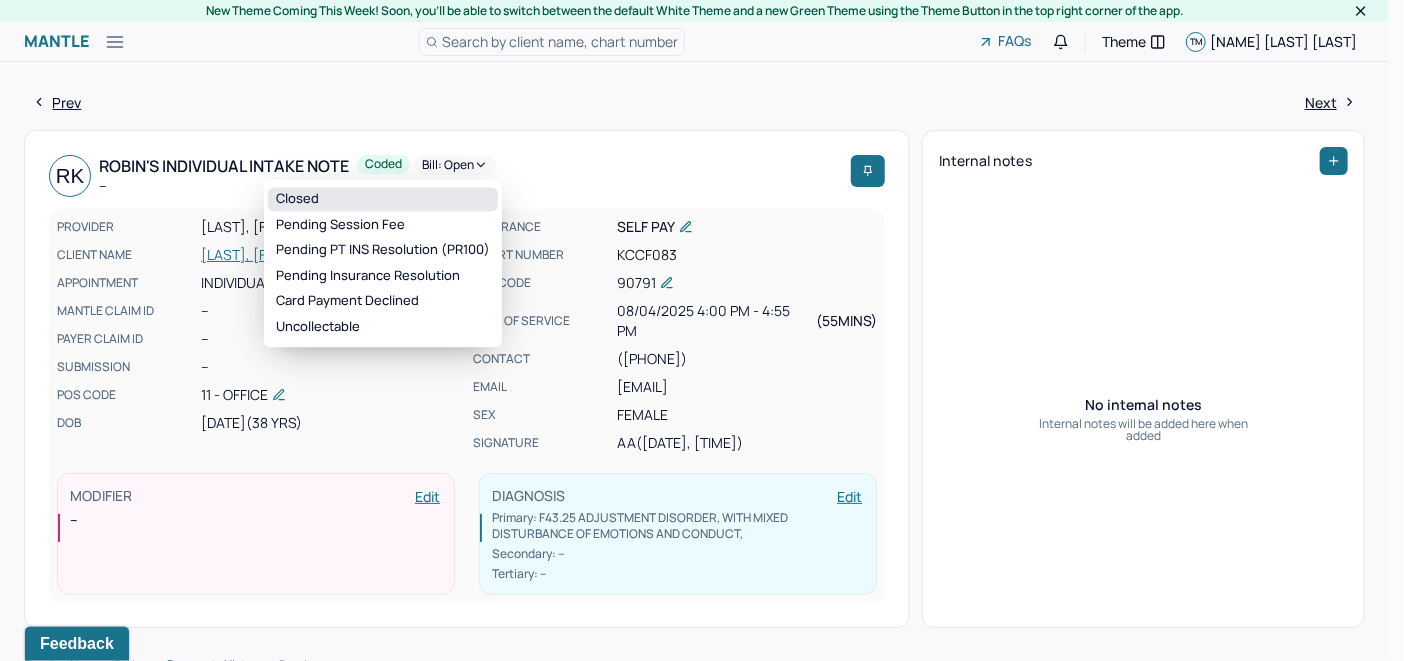 click on "Closed" at bounding box center (383, 199) 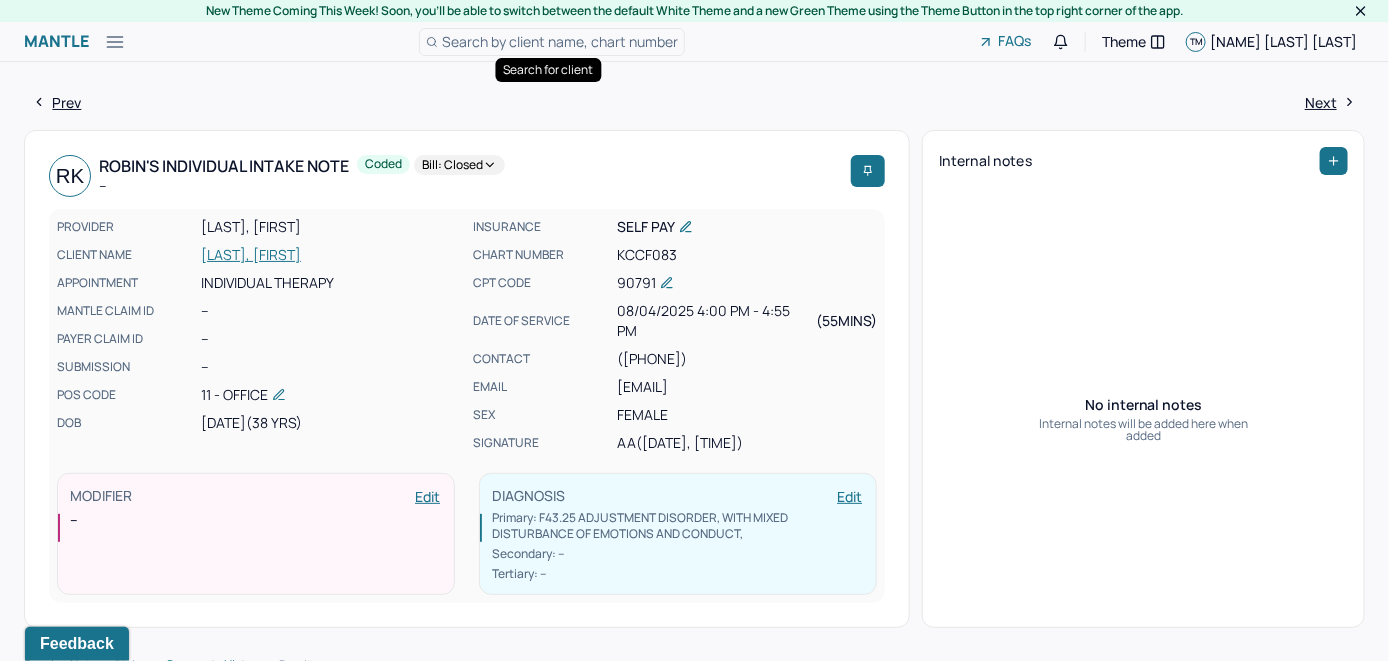 click on "Search by client name, chart number" at bounding box center [560, 41] 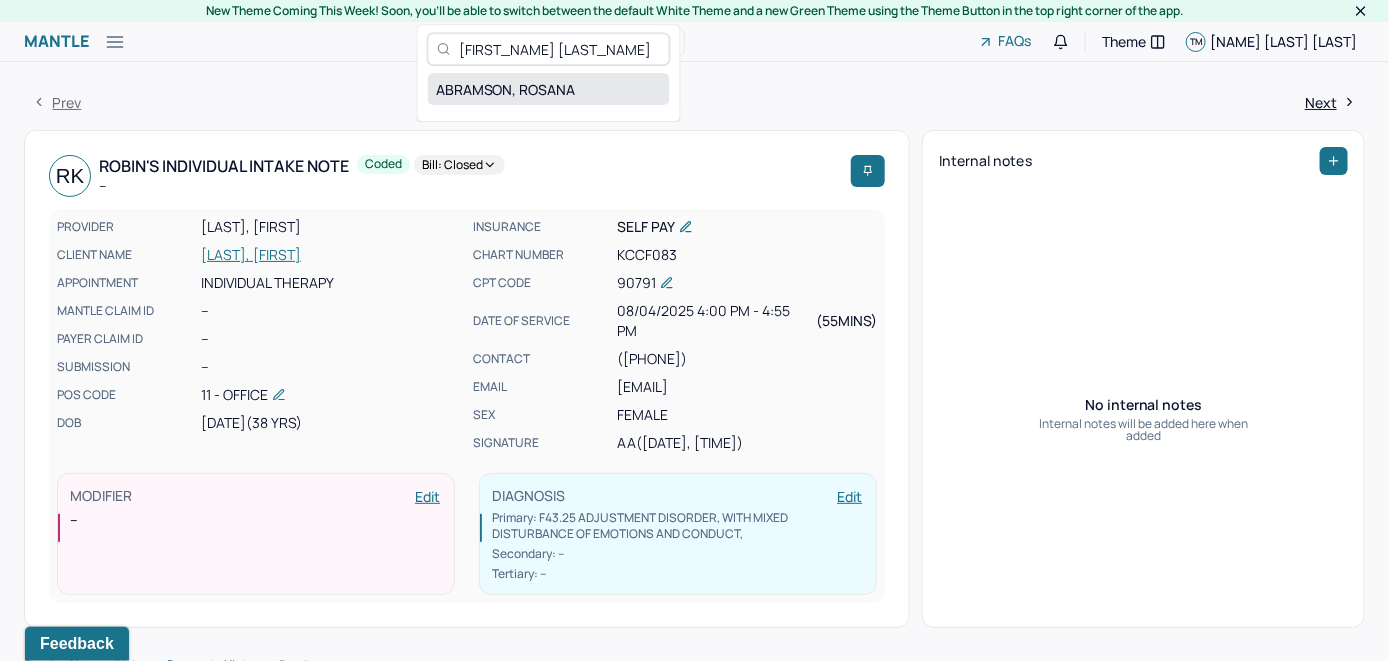 type on "[FIRST_NAME] [LAST_NAME]" 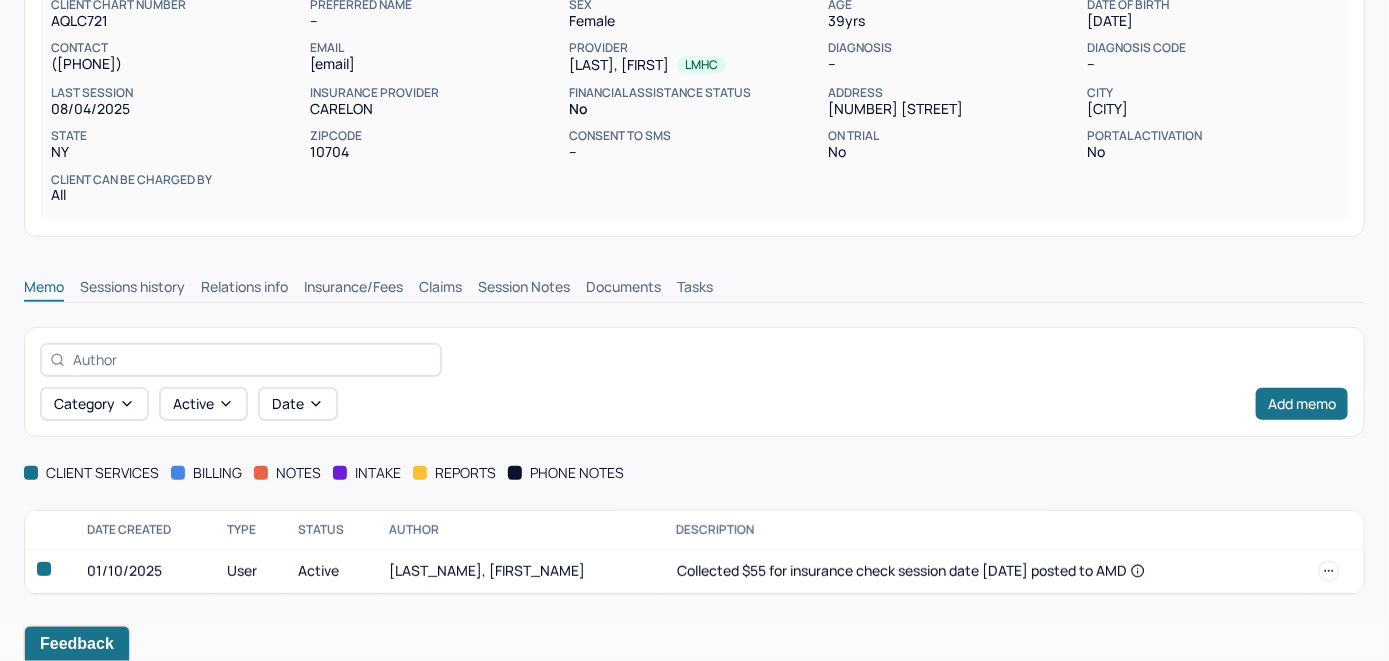 scroll, scrollTop: 209, scrollLeft: 0, axis: vertical 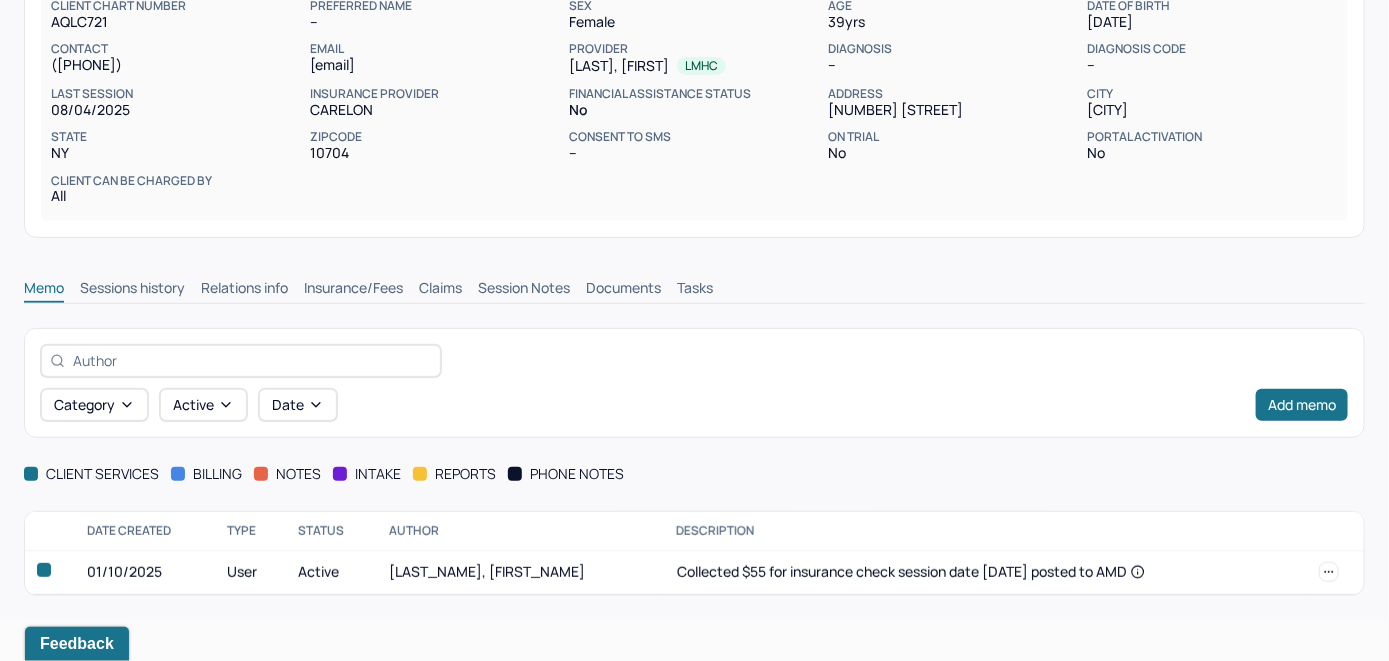 click on "Insurance/Fees" at bounding box center (353, 290) 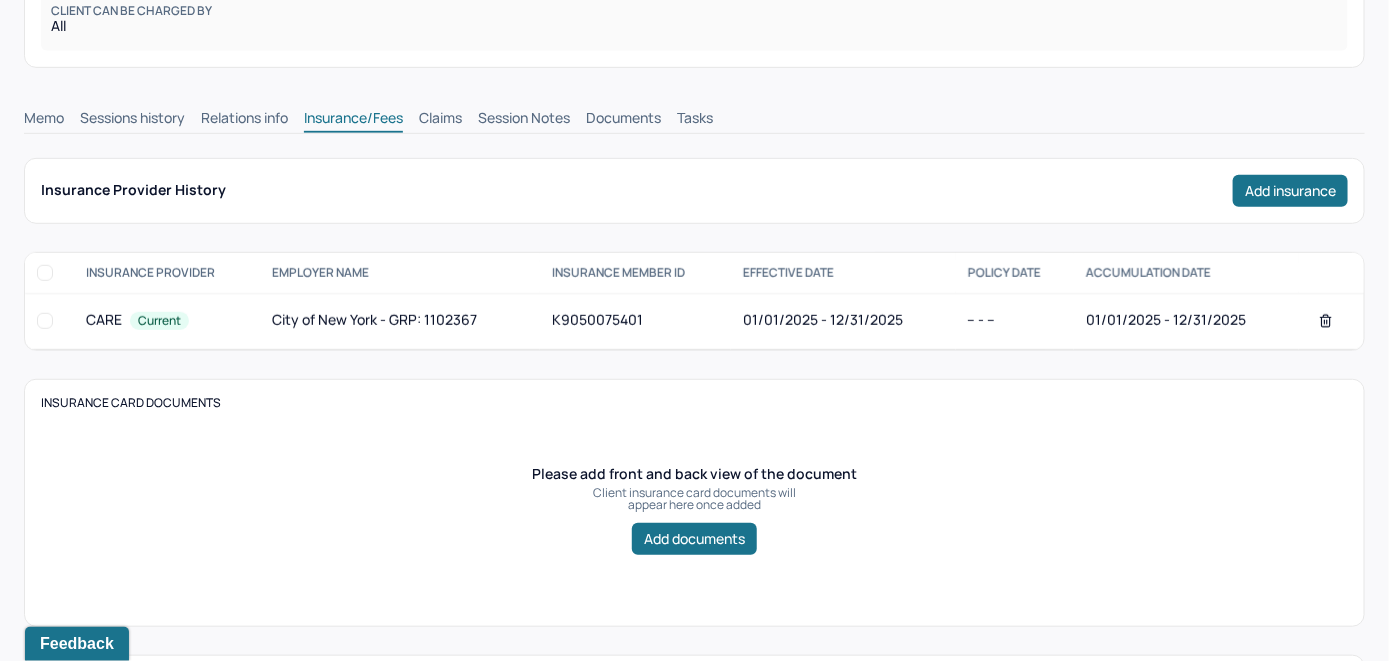 scroll, scrollTop: 309, scrollLeft: 0, axis: vertical 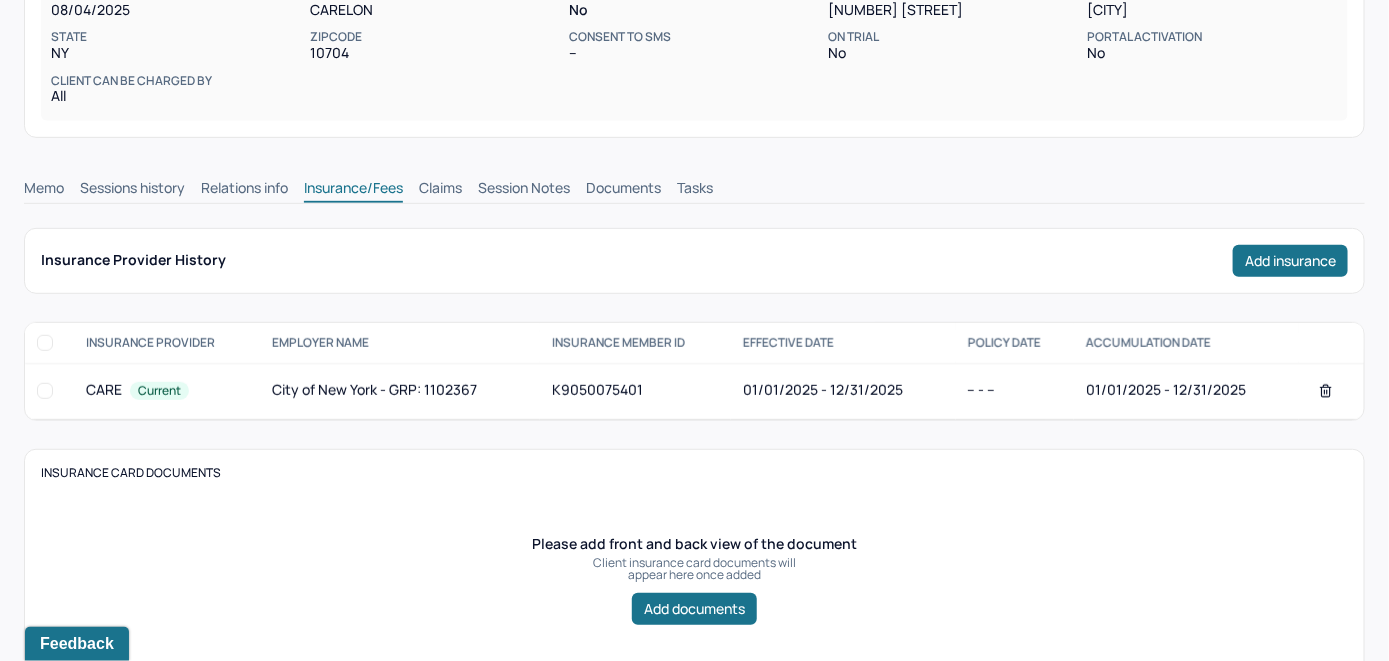 click on "Claims" at bounding box center [440, 190] 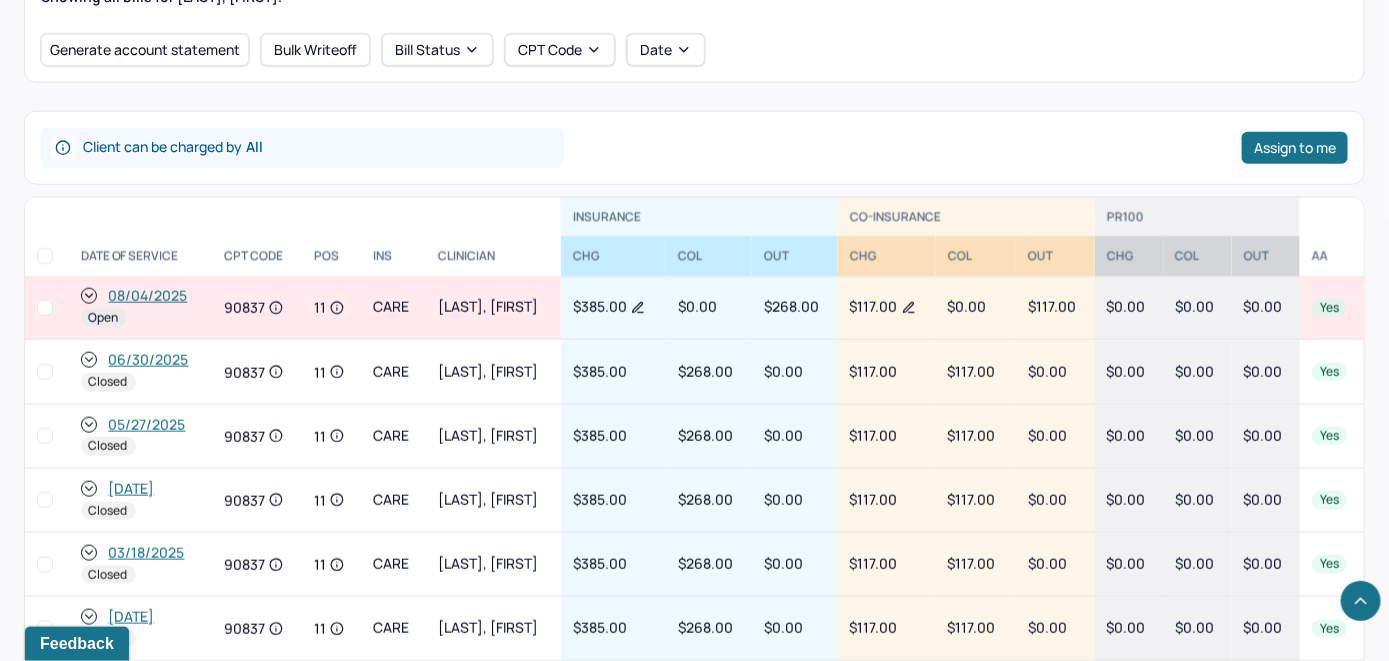 scroll, scrollTop: 809, scrollLeft: 0, axis: vertical 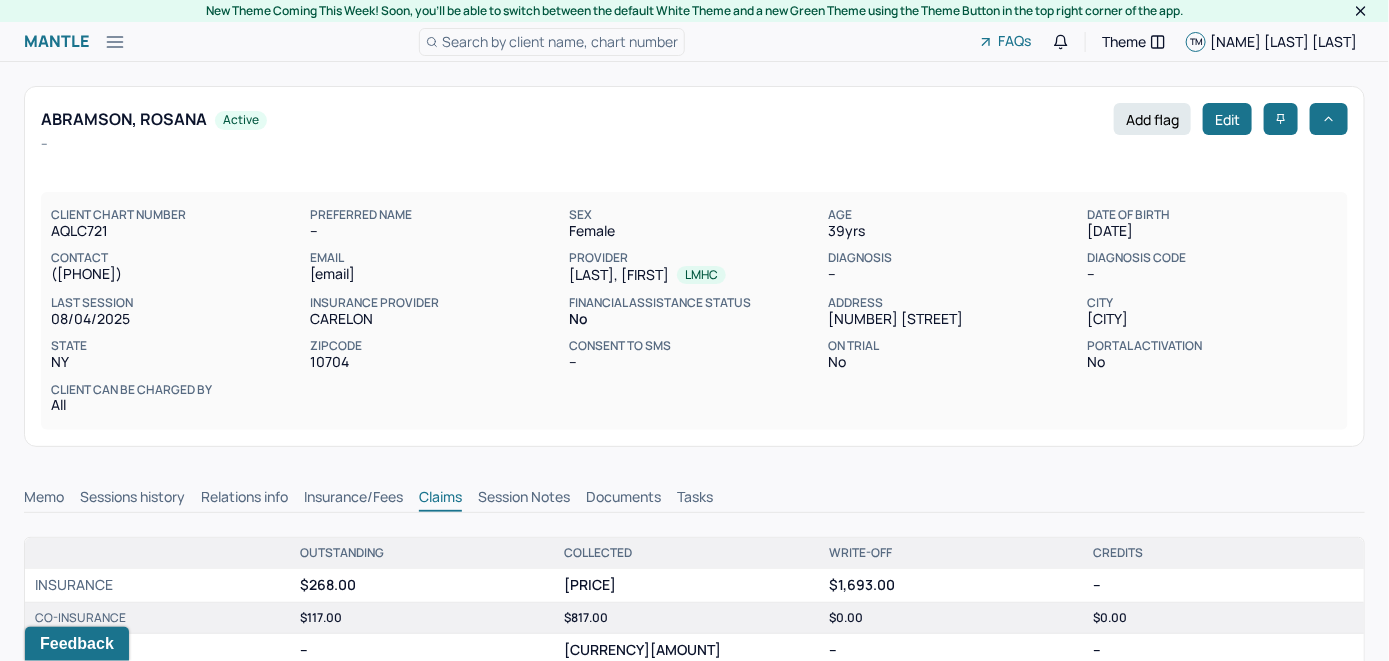 click on "Memo" at bounding box center [44, 499] 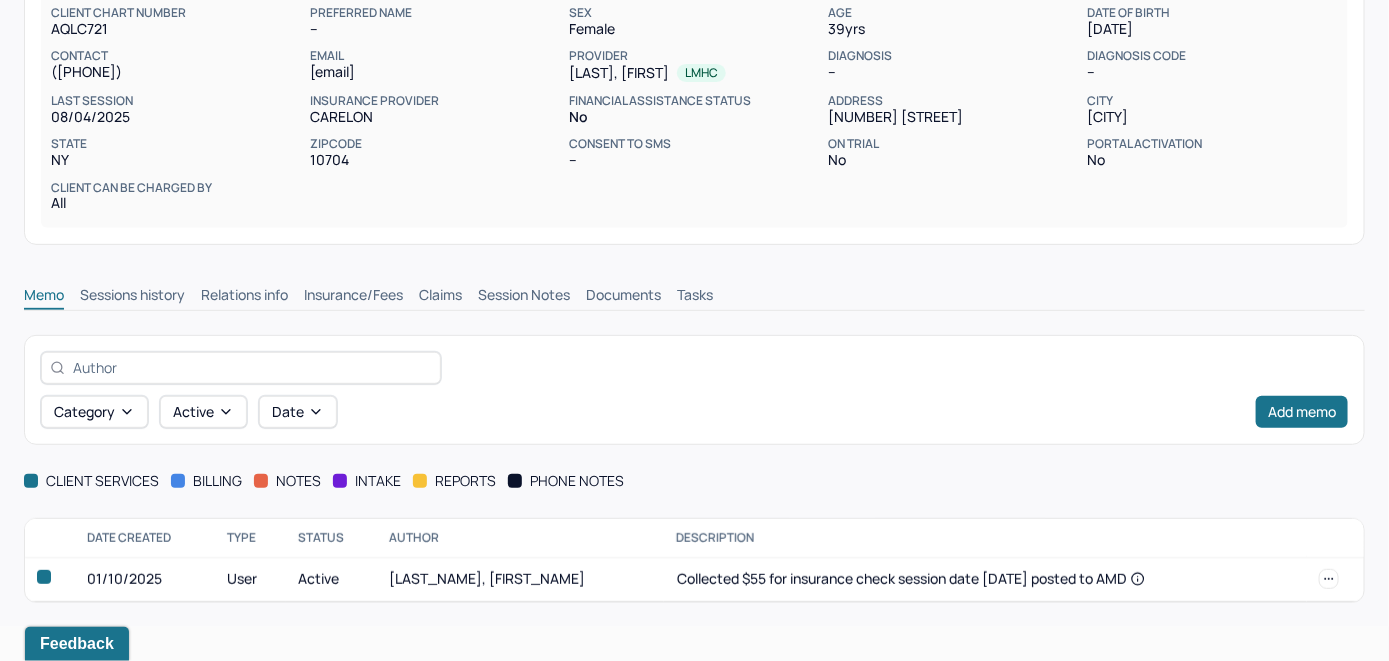 scroll, scrollTop: 209, scrollLeft: 0, axis: vertical 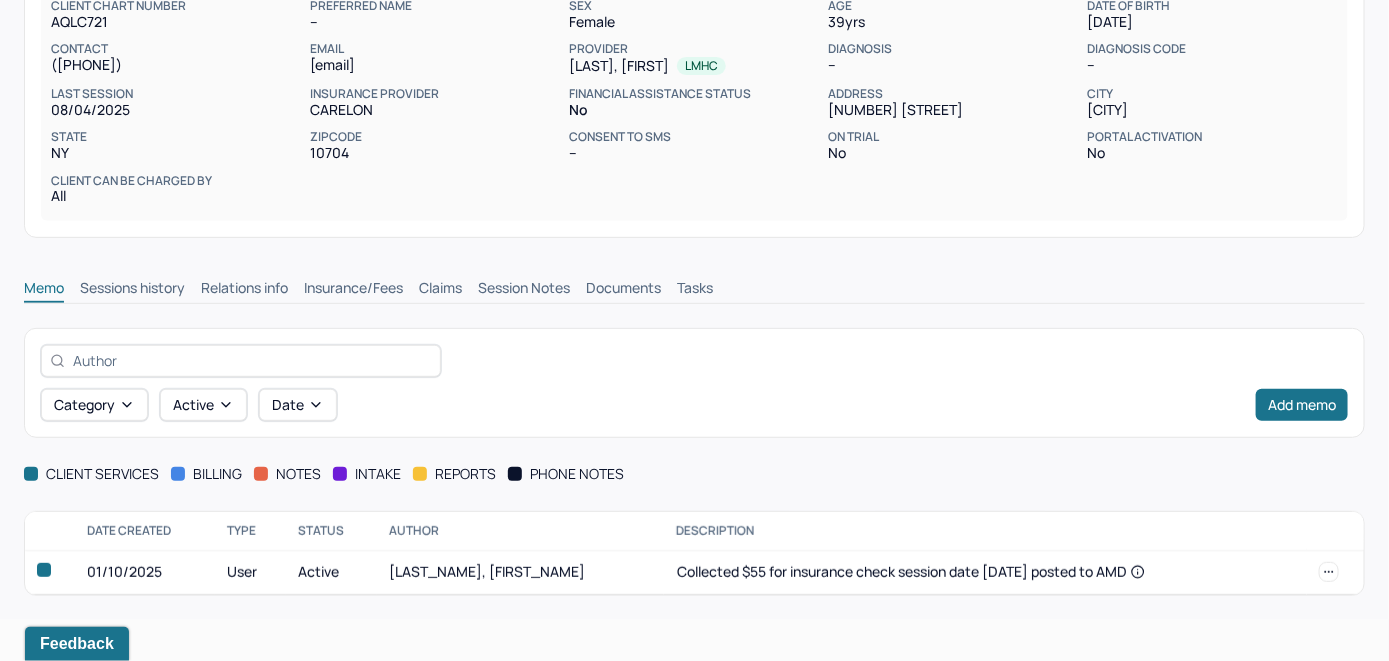 click on "Insurance/Fees" at bounding box center [353, 290] 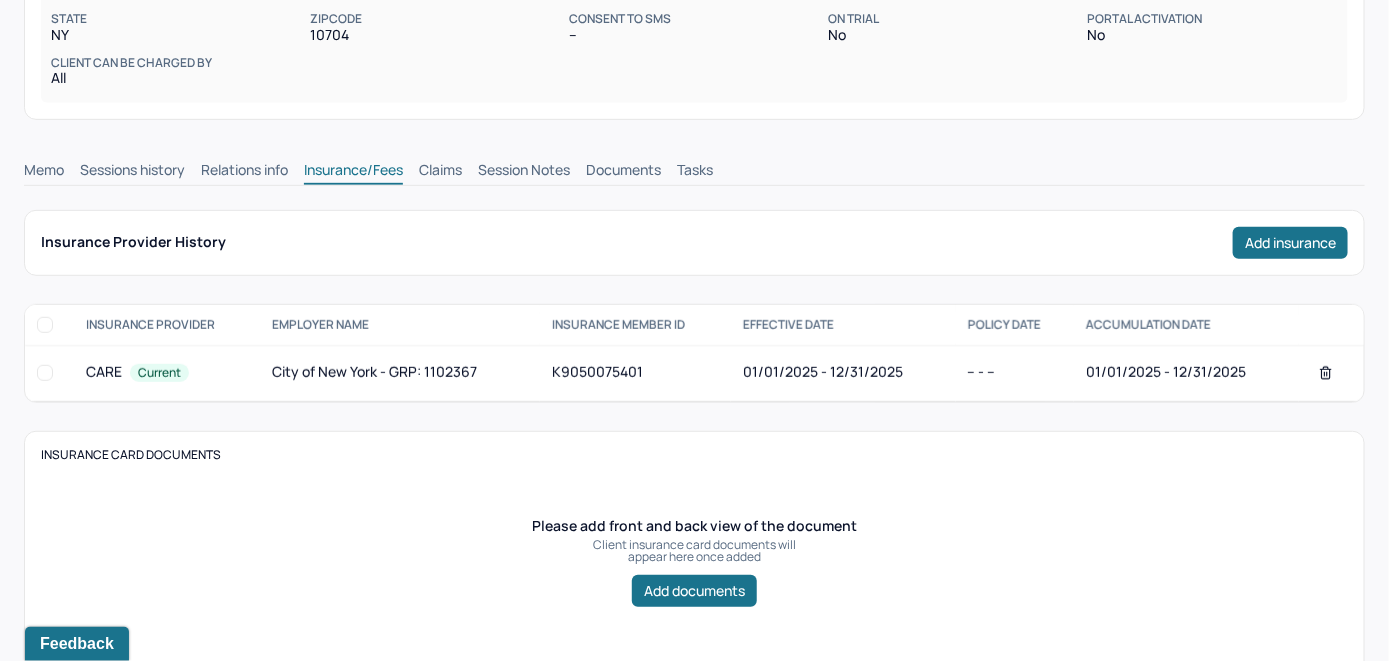 scroll, scrollTop: 209, scrollLeft: 0, axis: vertical 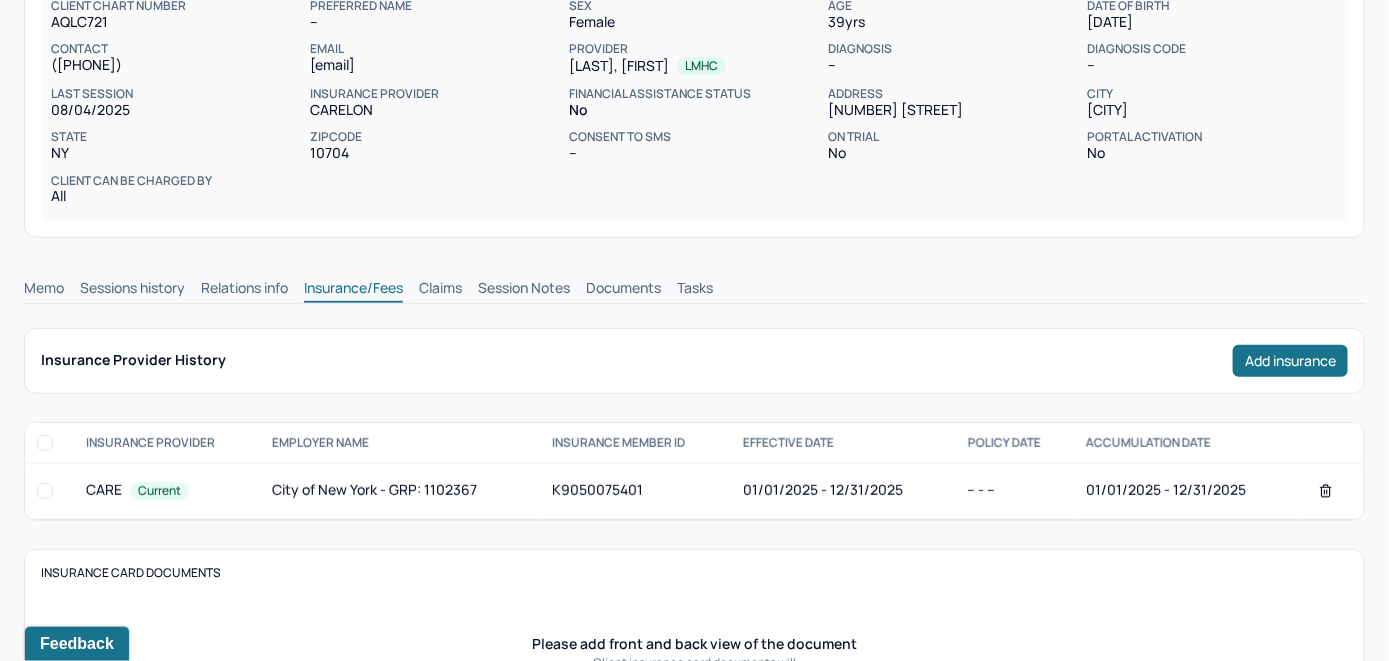 click on "Claims" at bounding box center [440, 290] 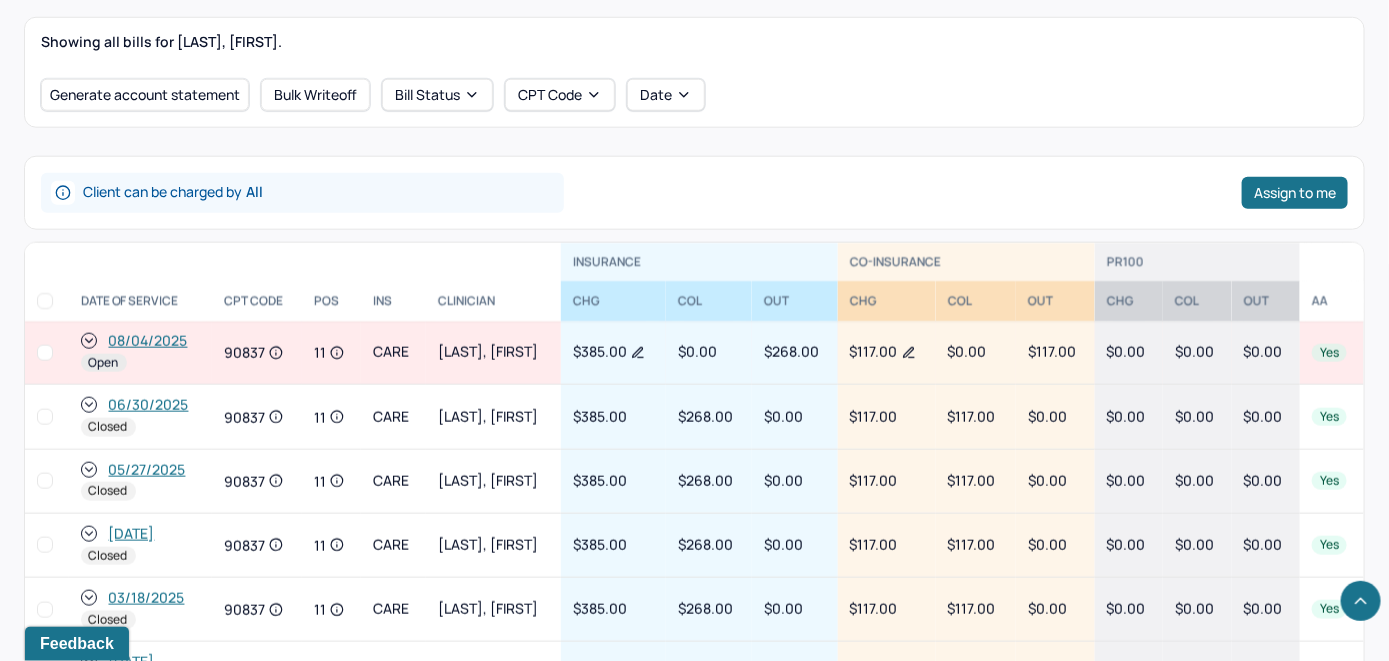 scroll, scrollTop: 909, scrollLeft: 0, axis: vertical 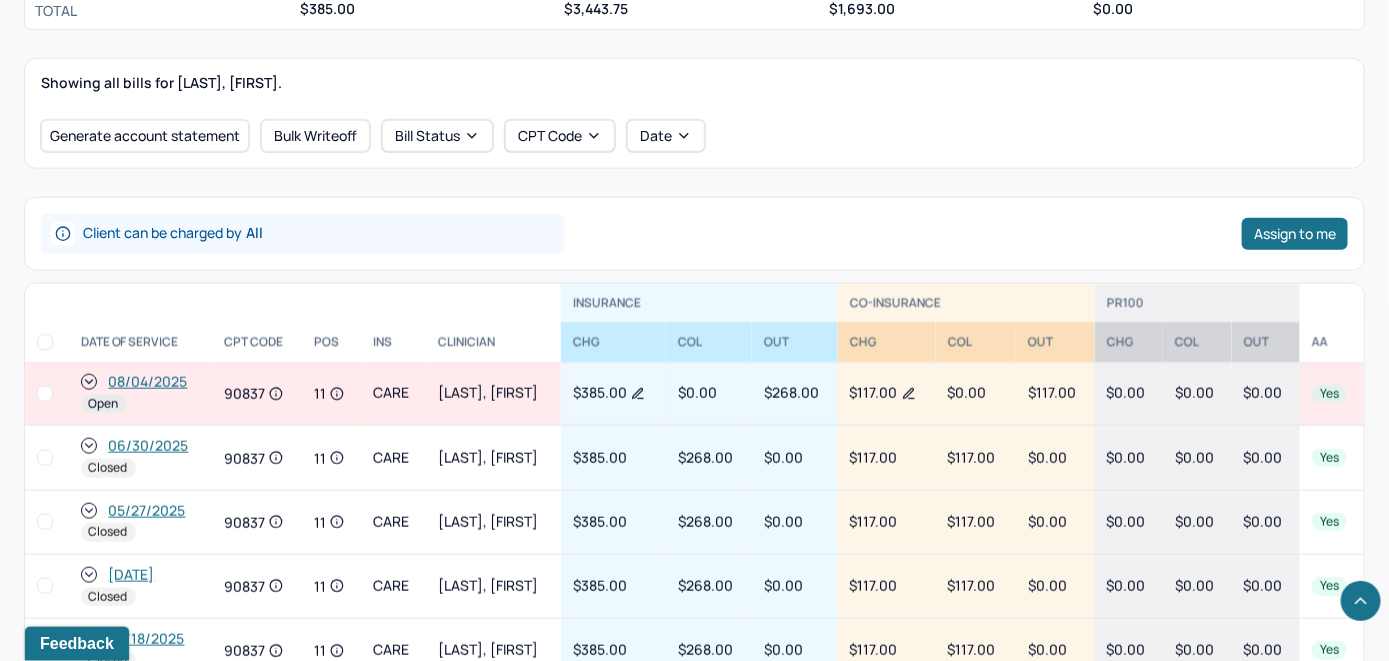 click on "08/04/2025" at bounding box center [148, 382] 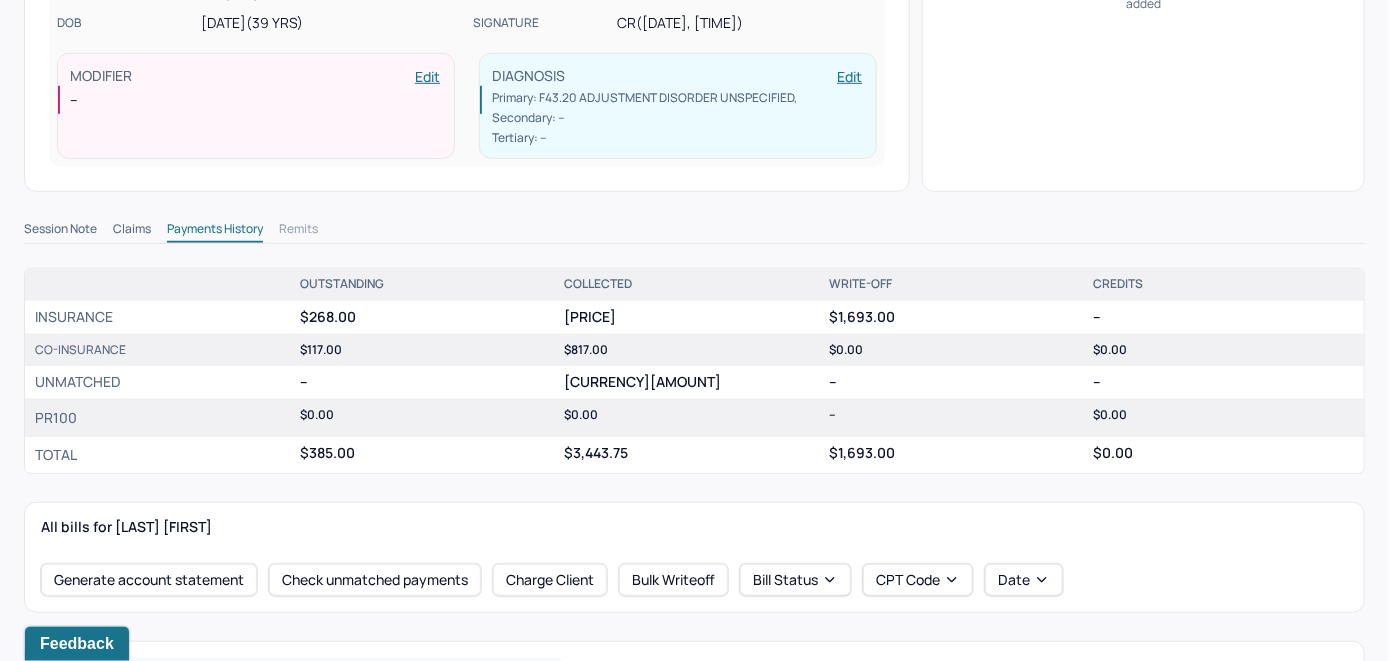 scroll, scrollTop: 500, scrollLeft: 0, axis: vertical 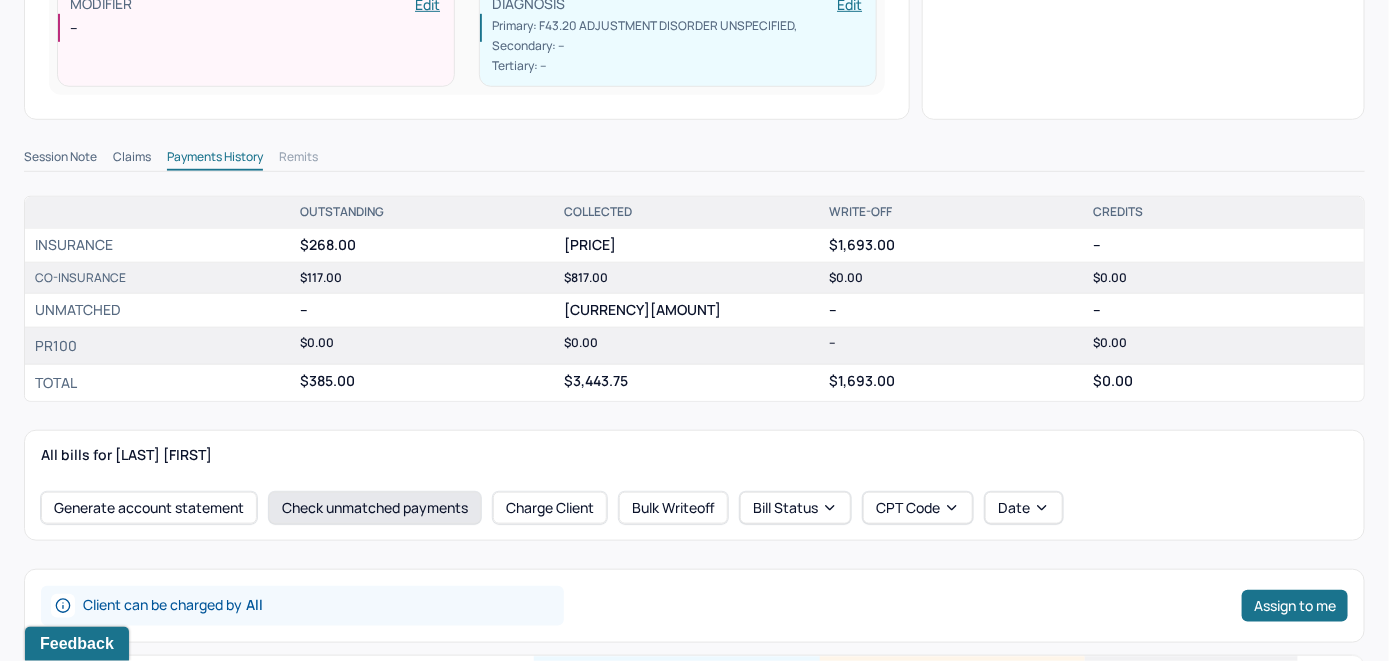 click on "Check unmatched payments" at bounding box center [375, 508] 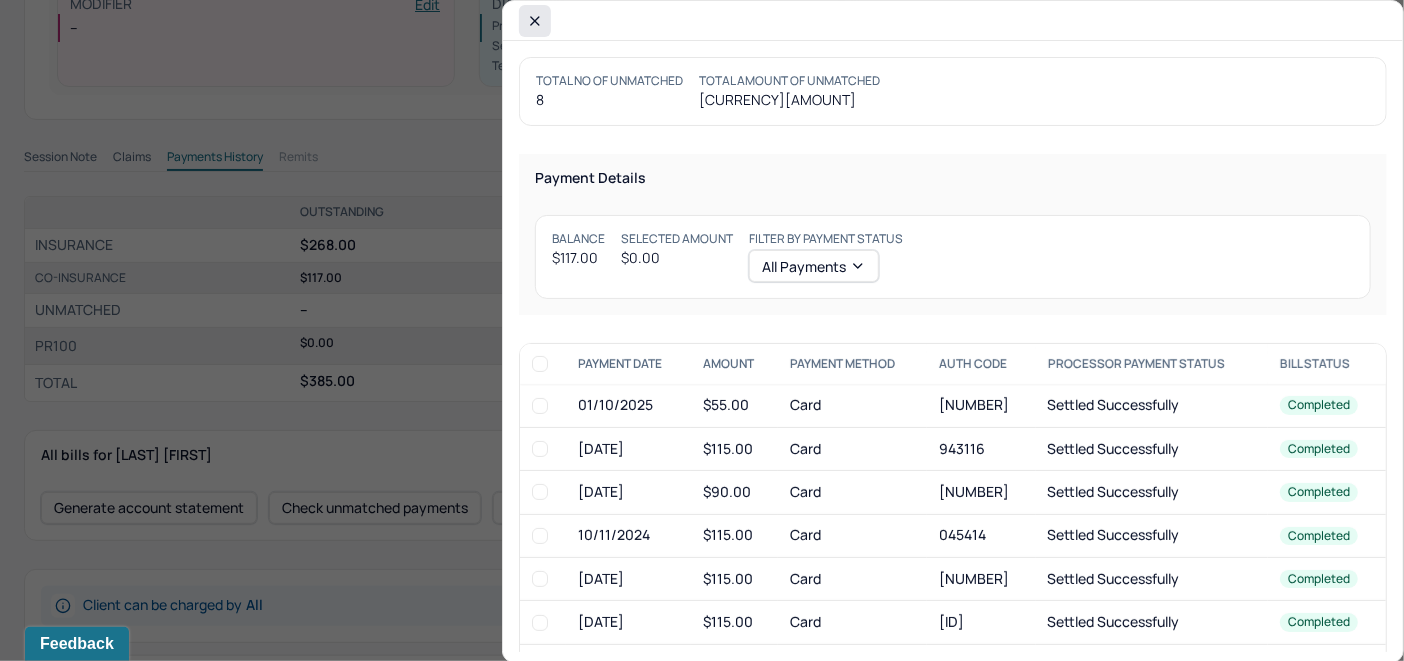 click 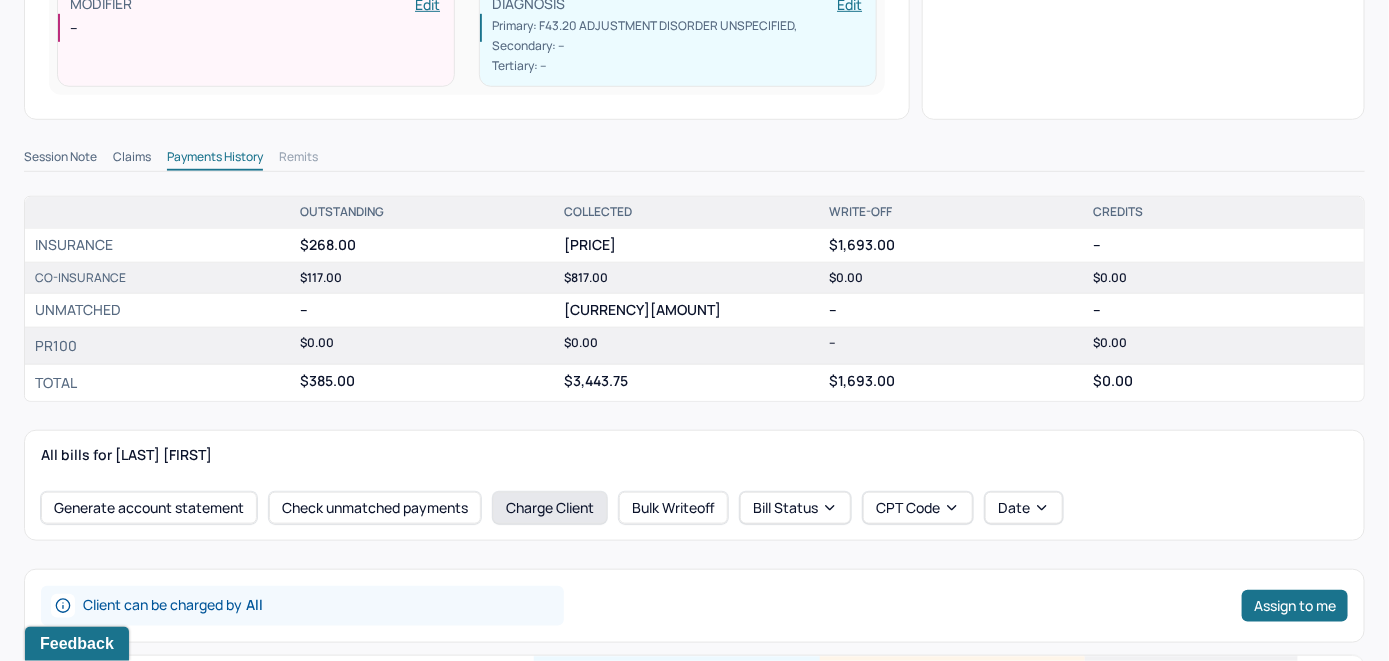 click on "Charge Client" at bounding box center (550, 508) 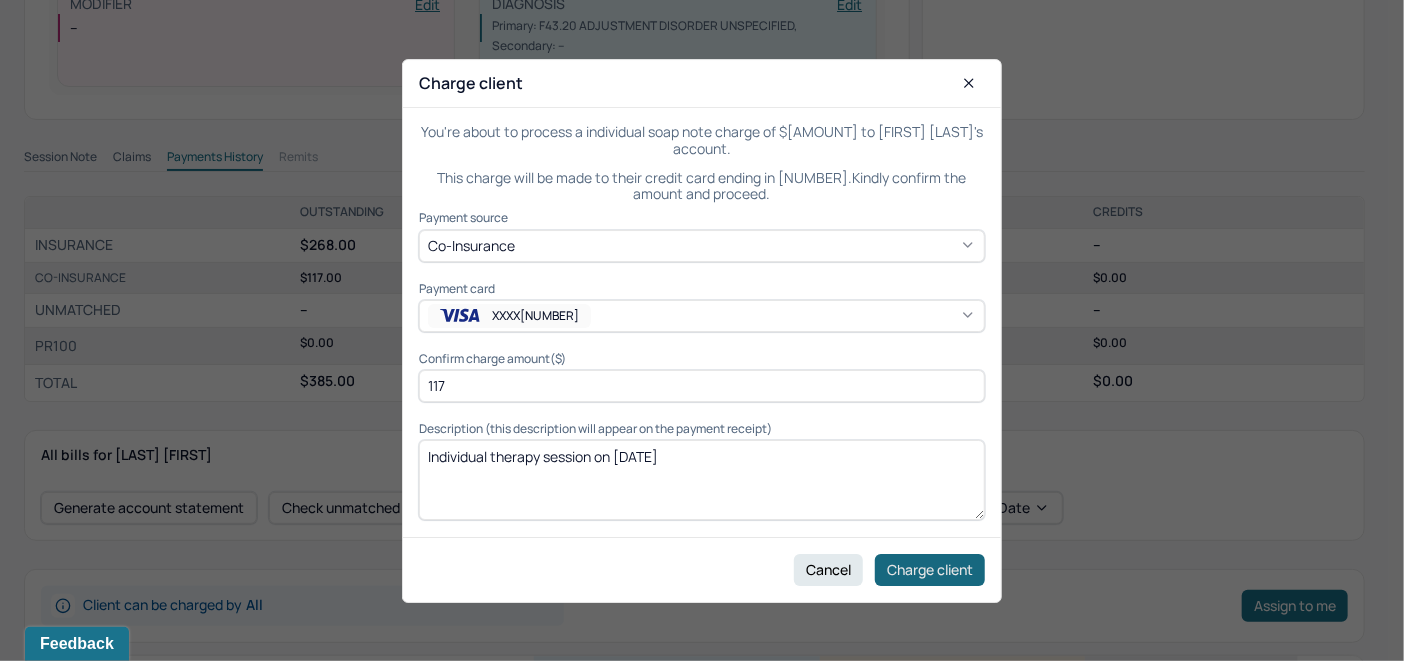 click on "Charge client" at bounding box center (930, 569) 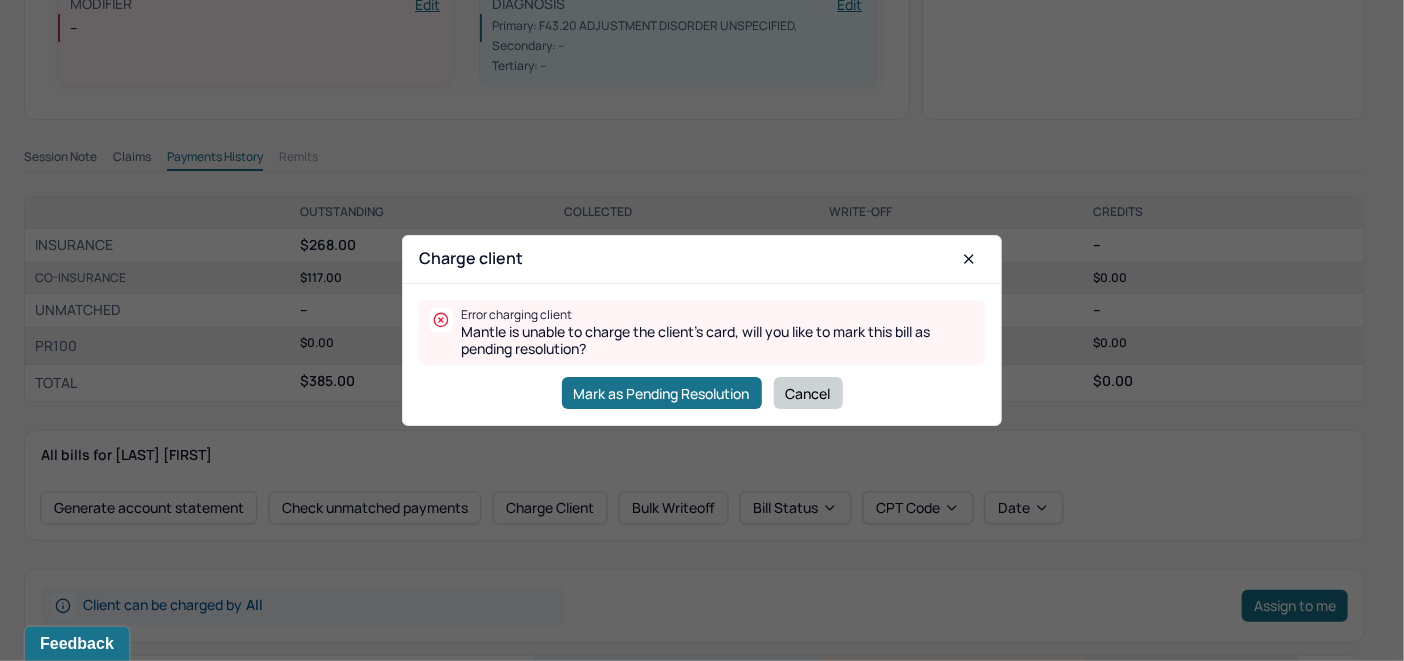 click on "Cancel" at bounding box center [808, 393] 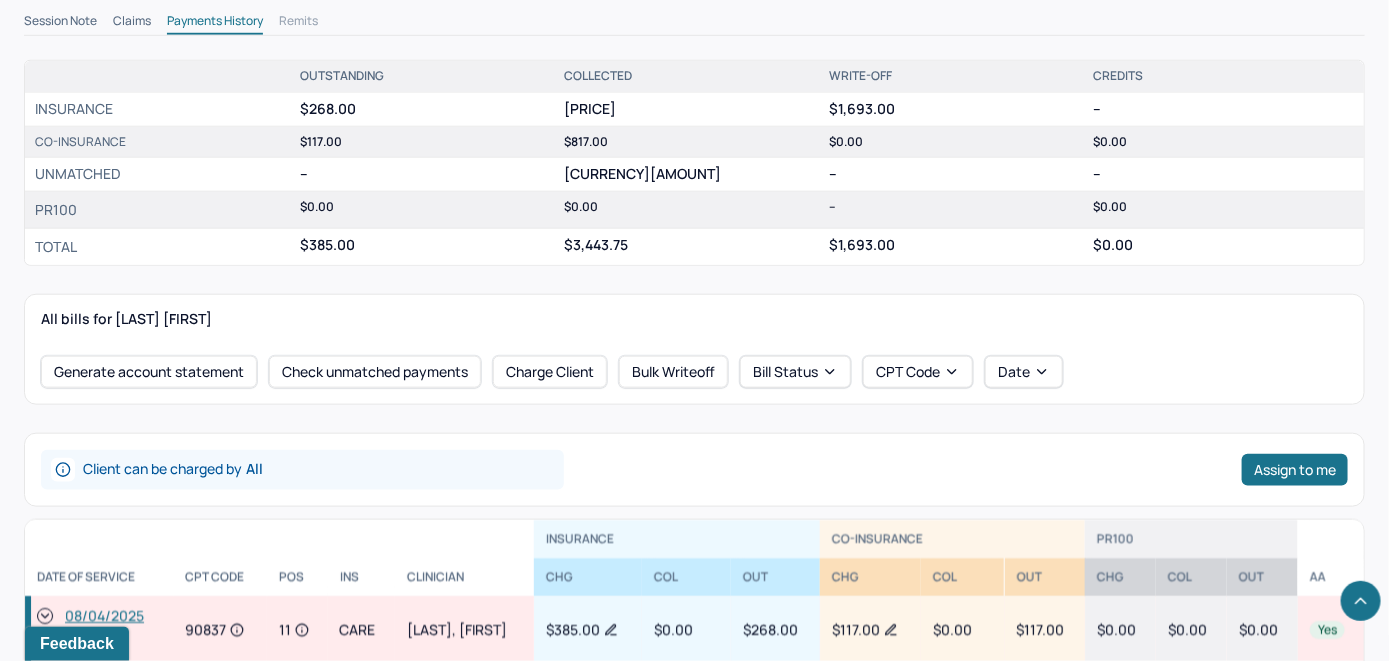 scroll, scrollTop: 900, scrollLeft: 0, axis: vertical 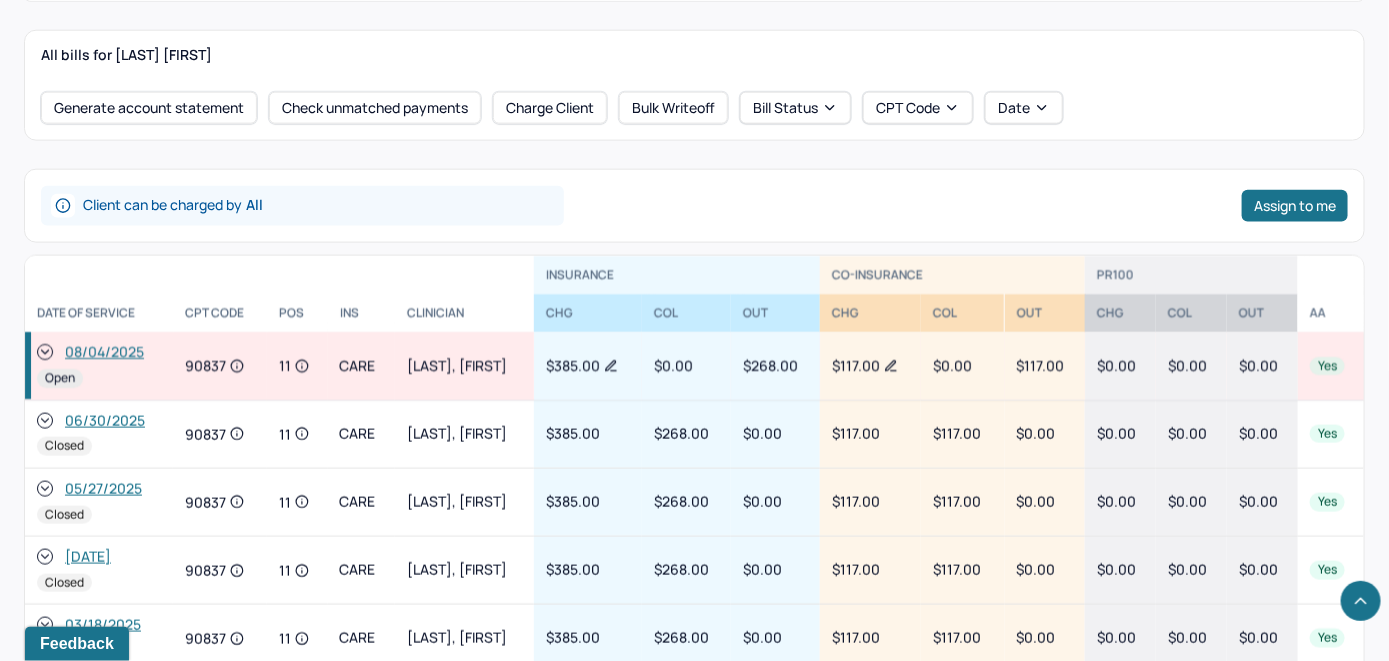 click on "08/04/2025" at bounding box center (104, 353) 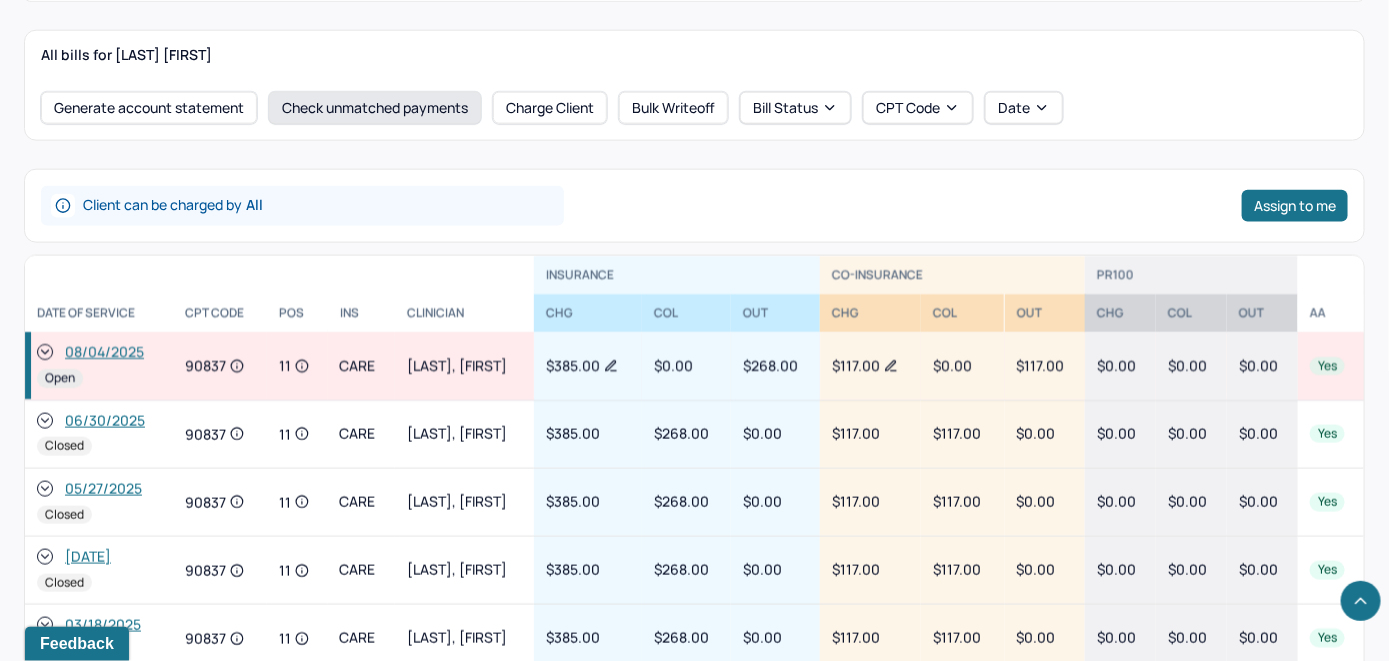 click on "Check unmatched payments" at bounding box center (375, 108) 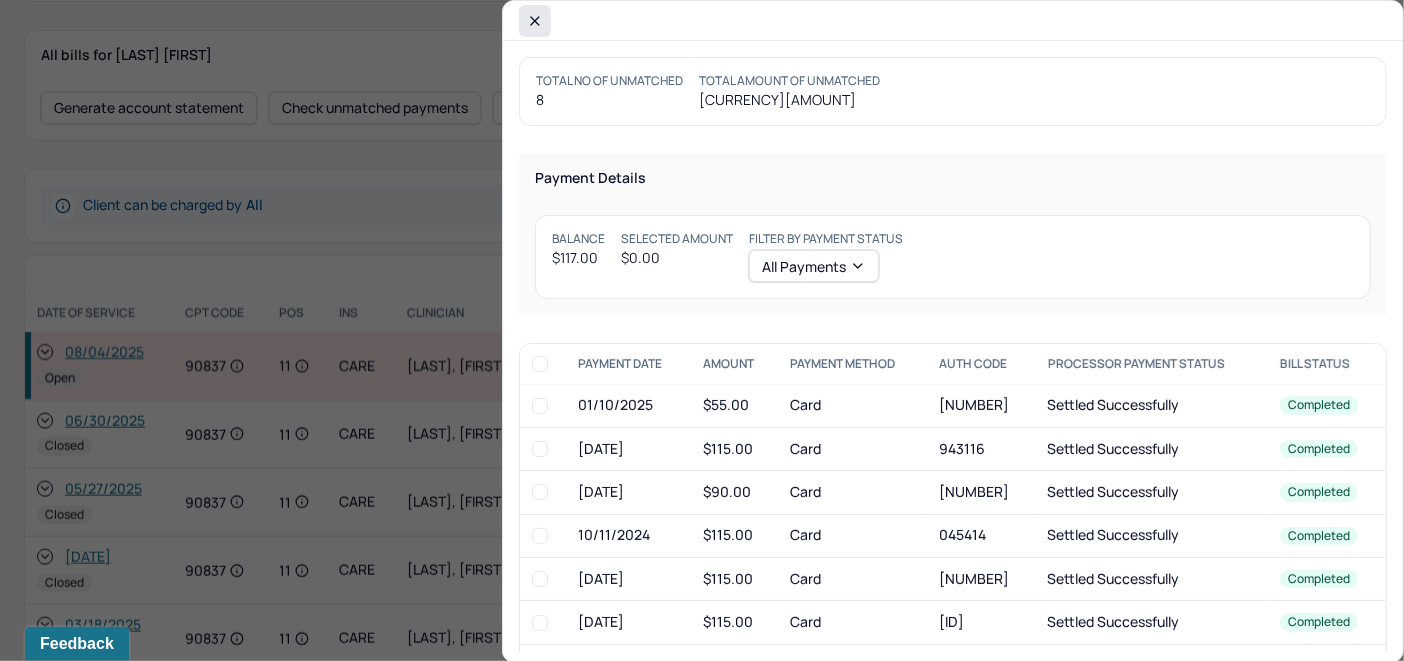 click 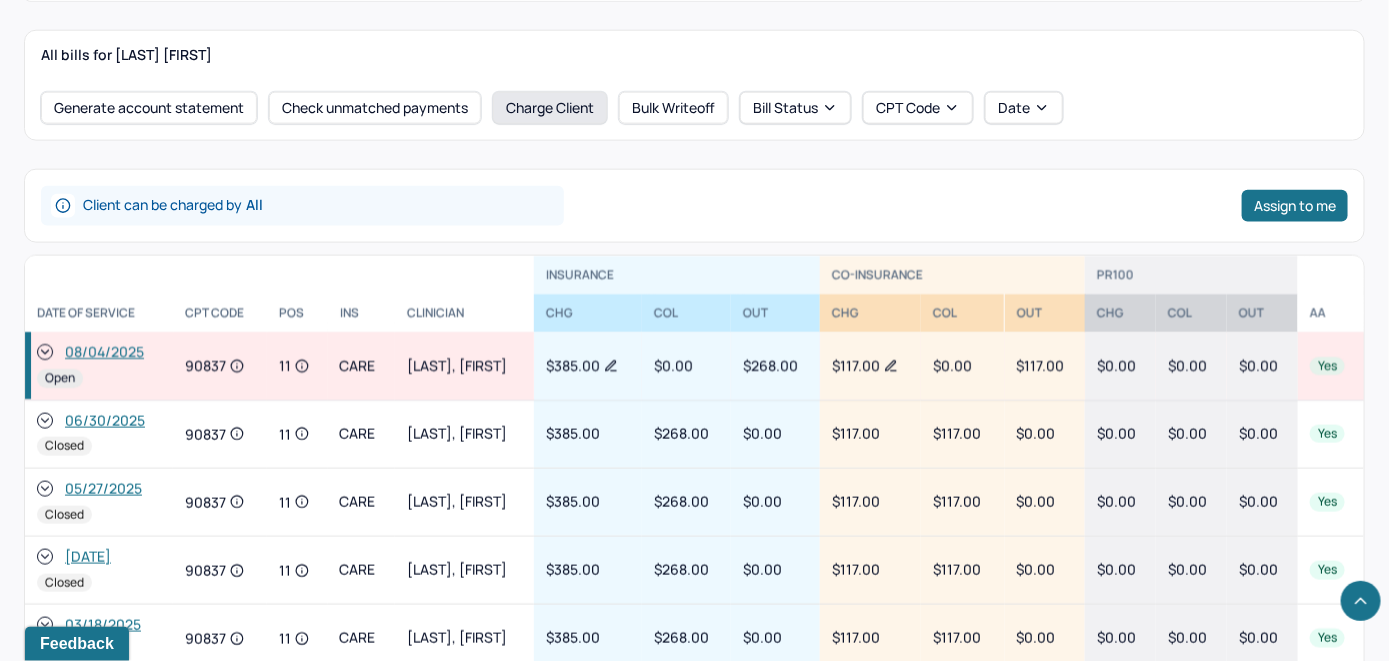 click on "Charge Client" at bounding box center (550, 108) 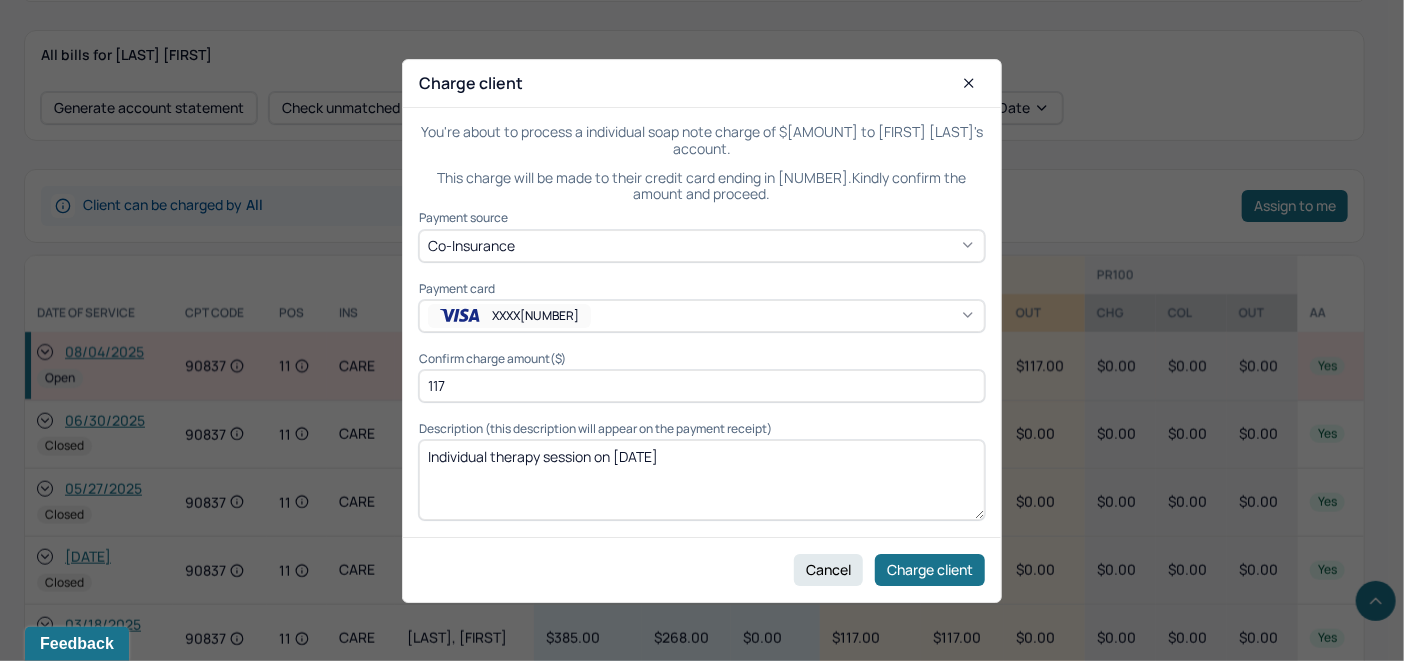 click 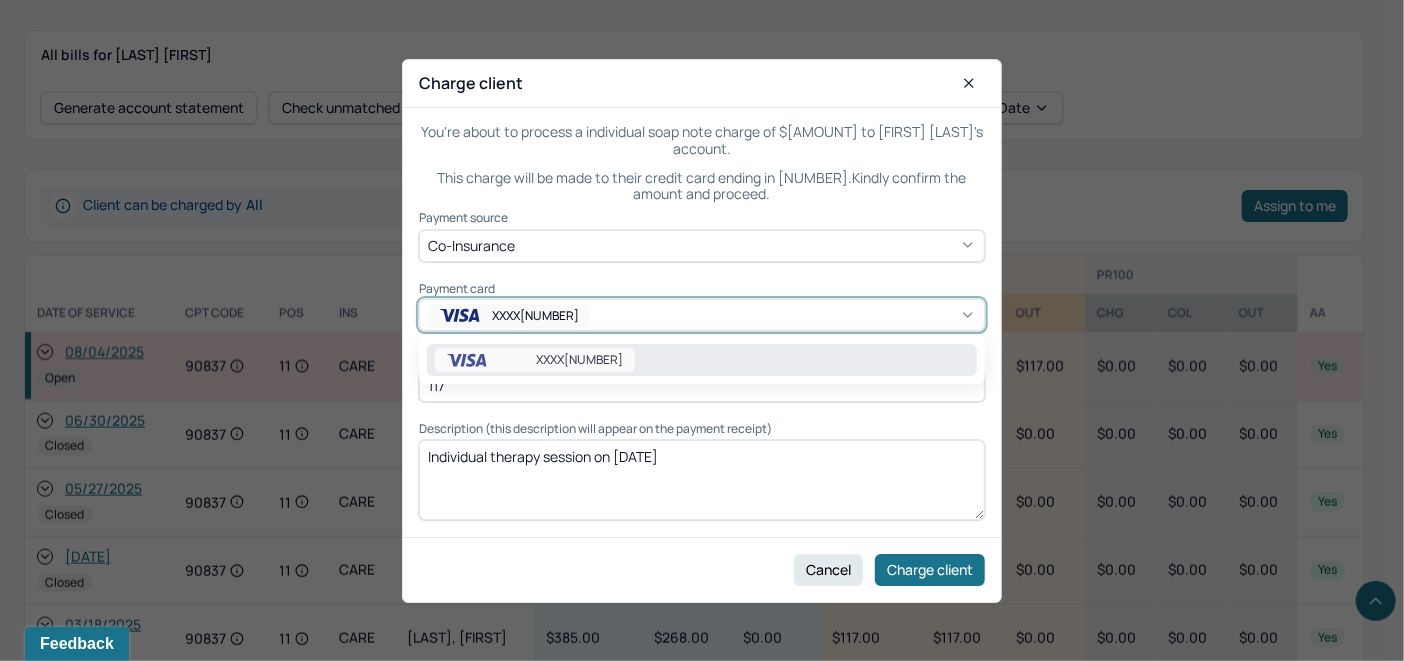 click on "XXXX[NUMBER]" at bounding box center (702, 360) 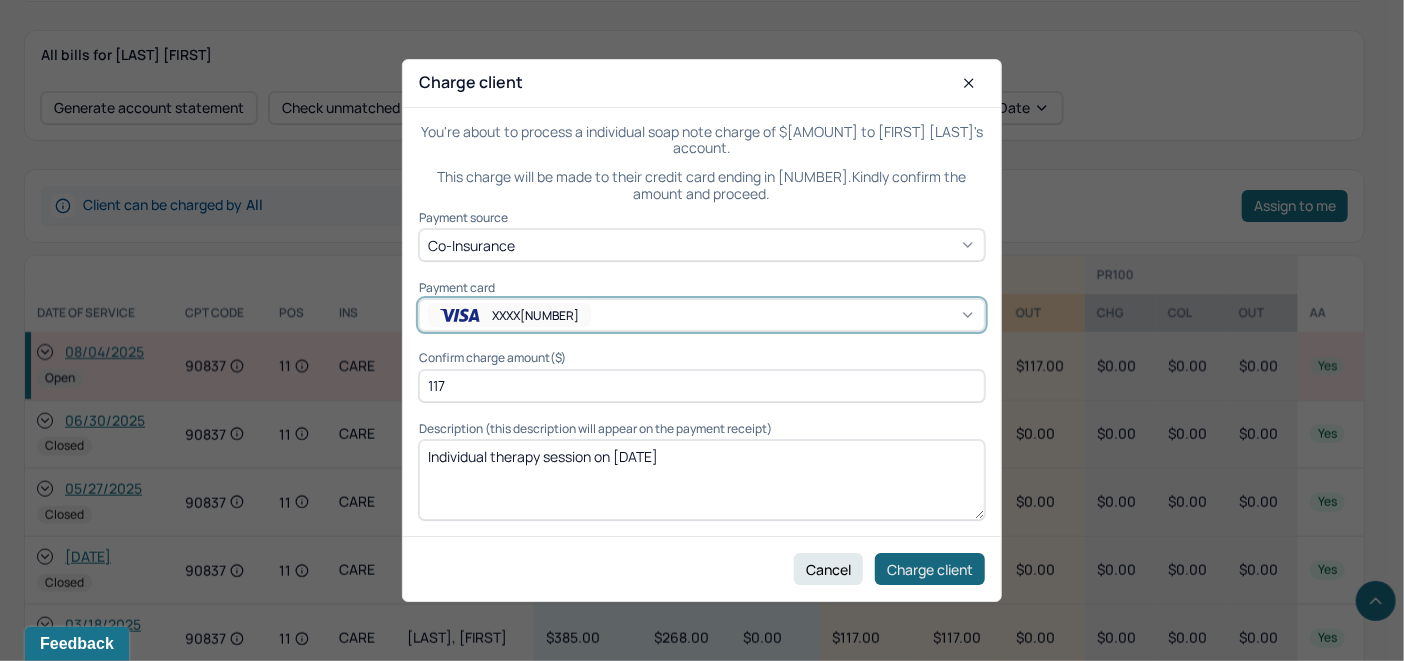 click on "Charge client" at bounding box center [930, 569] 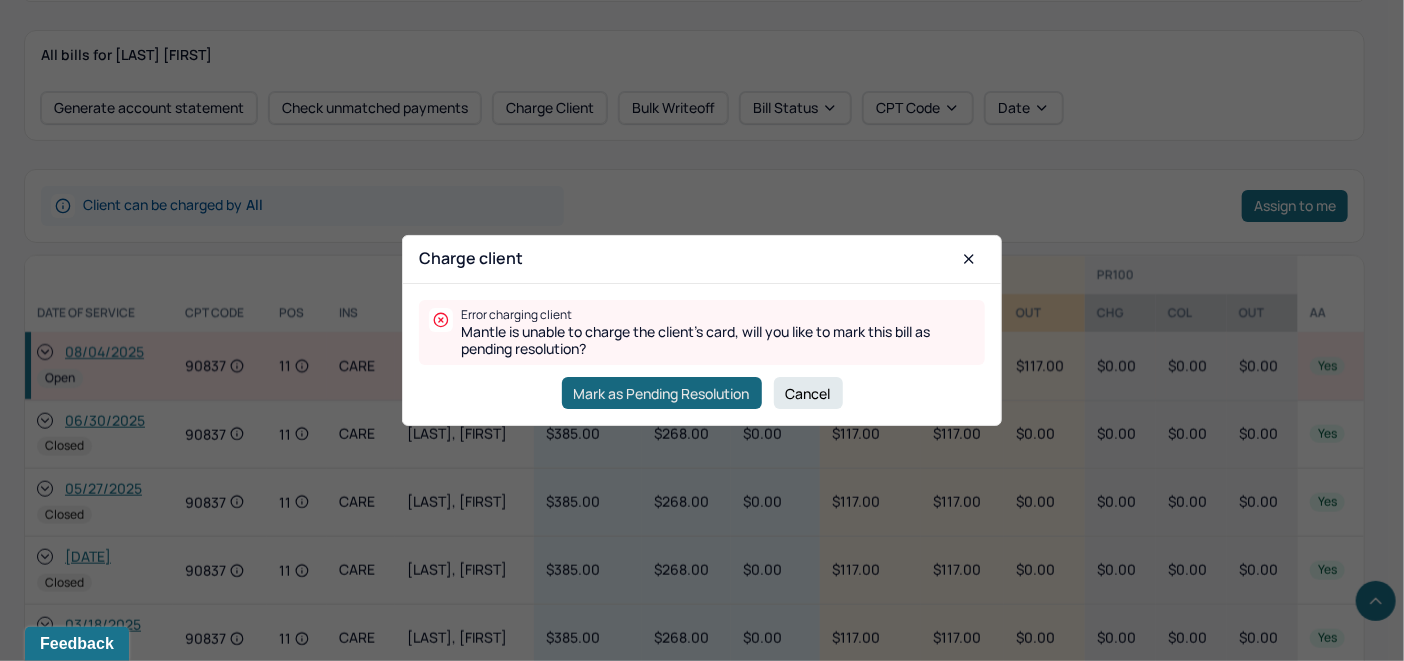 click on "Mark as Pending Resolution" at bounding box center [662, 393] 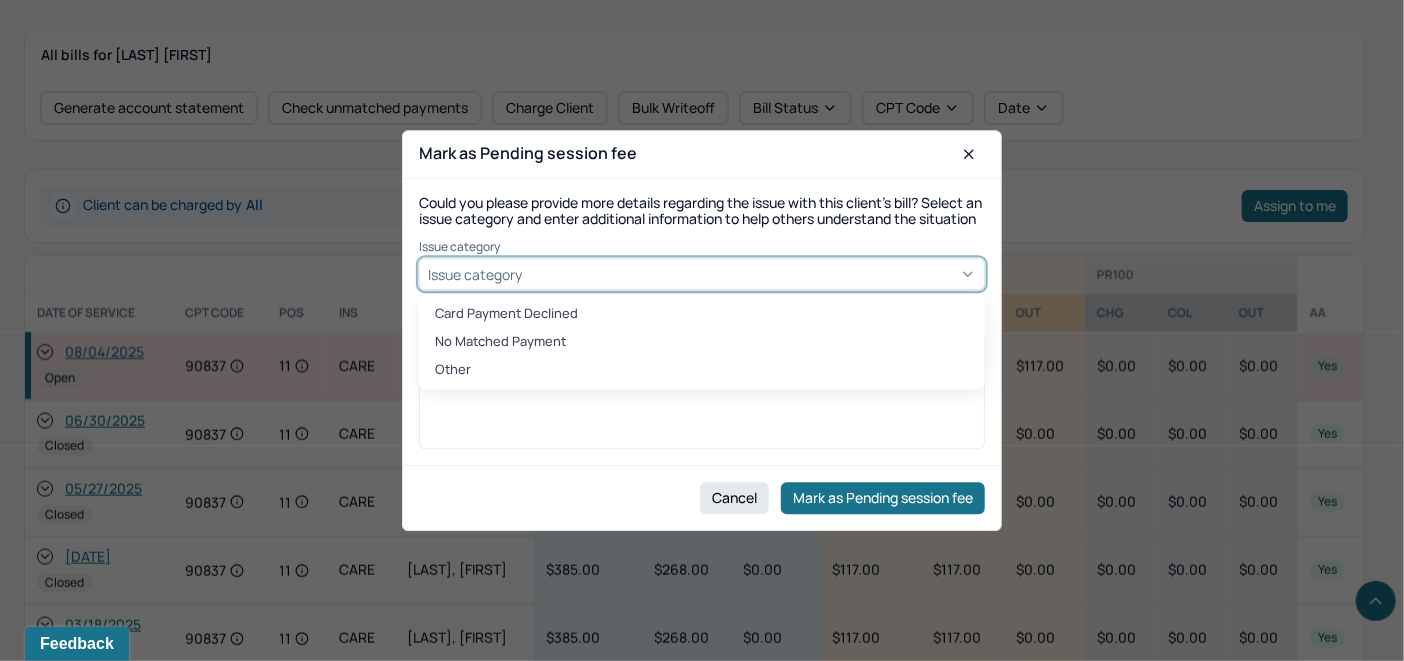 click on "Issue category" at bounding box center [702, 275] 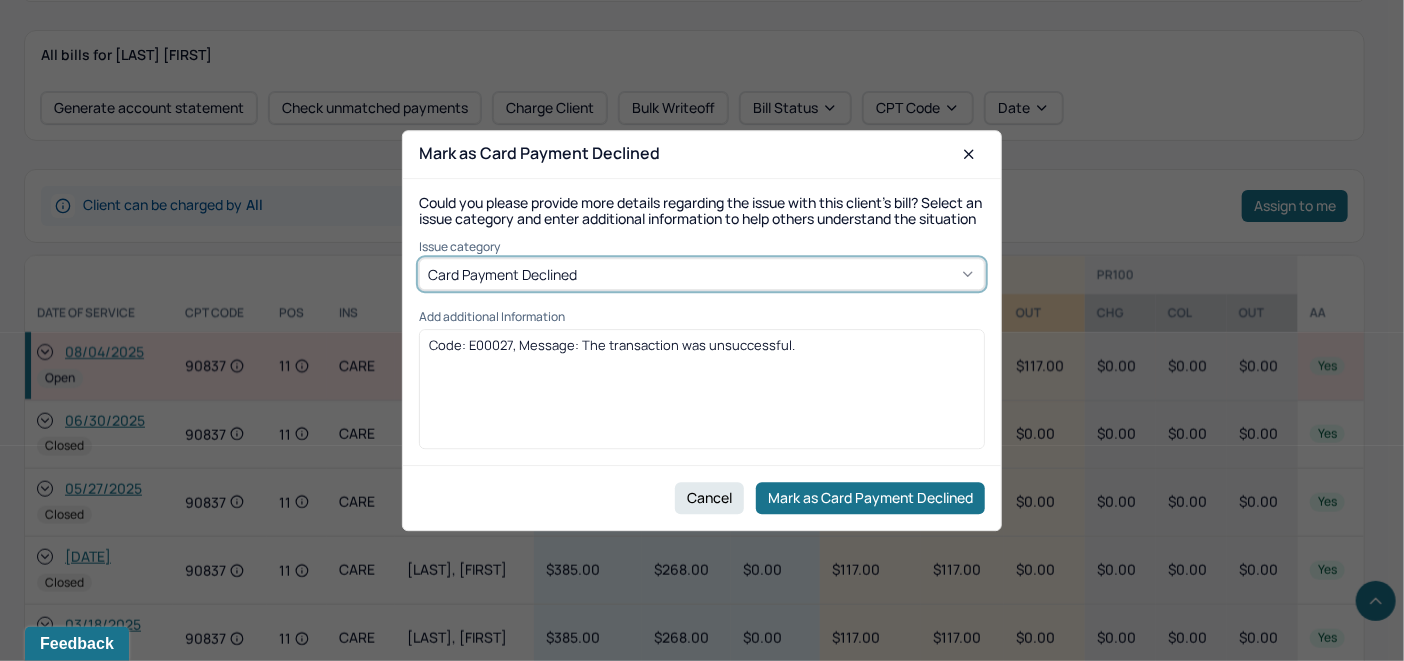 click on "Code: E00027, Message: The transaction was unsuccessful." at bounding box center [702, 396] 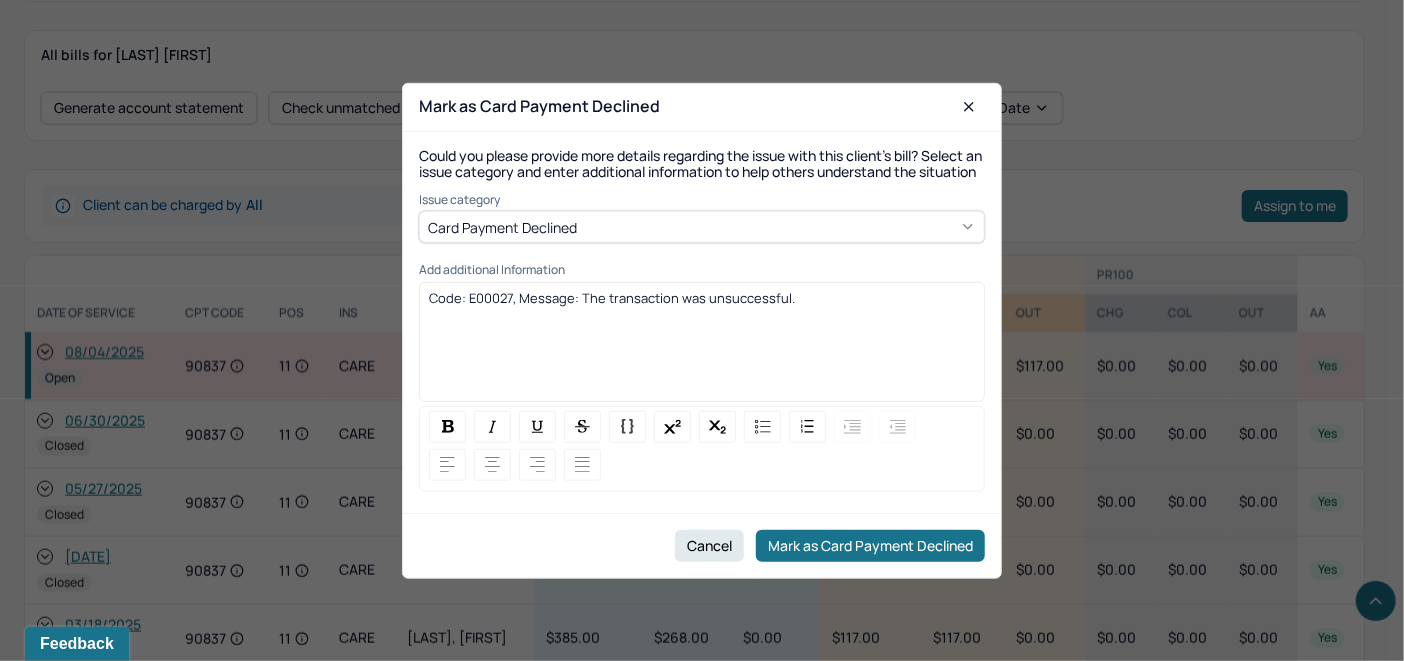 drag, startPoint x: 818, startPoint y: 313, endPoint x: 371, endPoint y: 298, distance: 447.25162 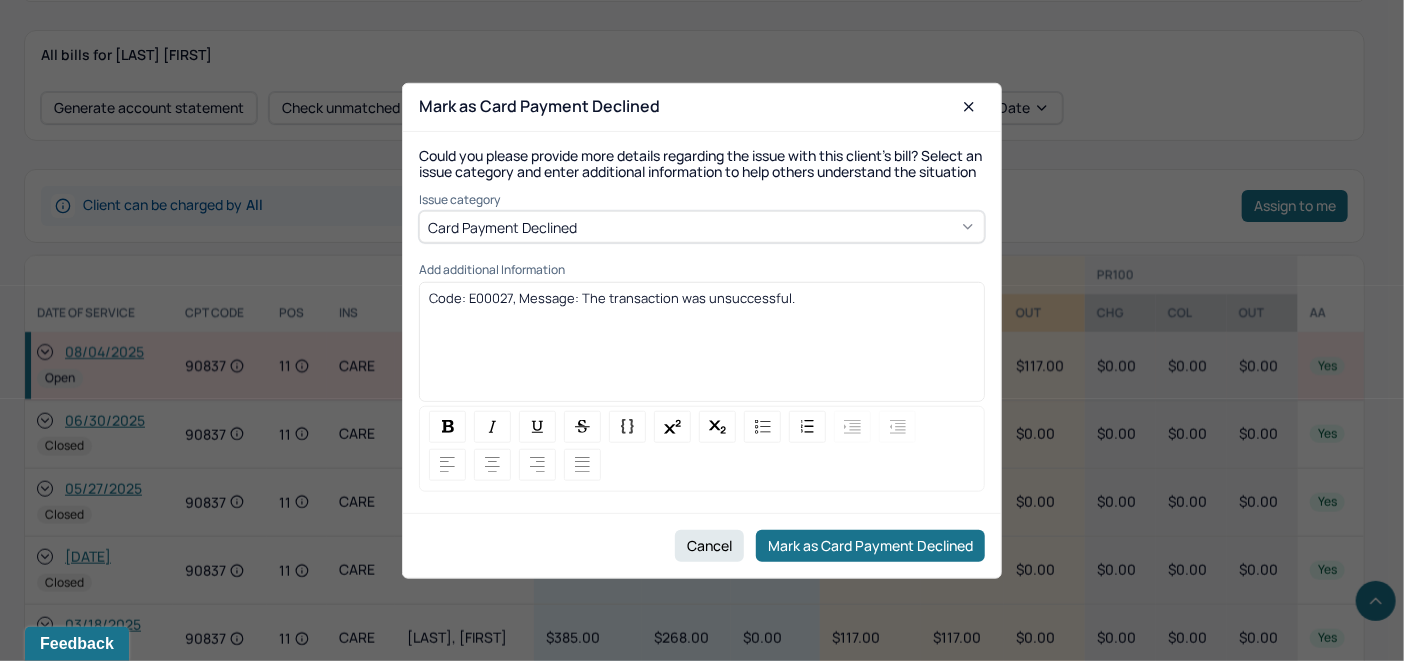 click on "Code: E00027, Message: The transaction was unsuccessful." at bounding box center (702, 298) 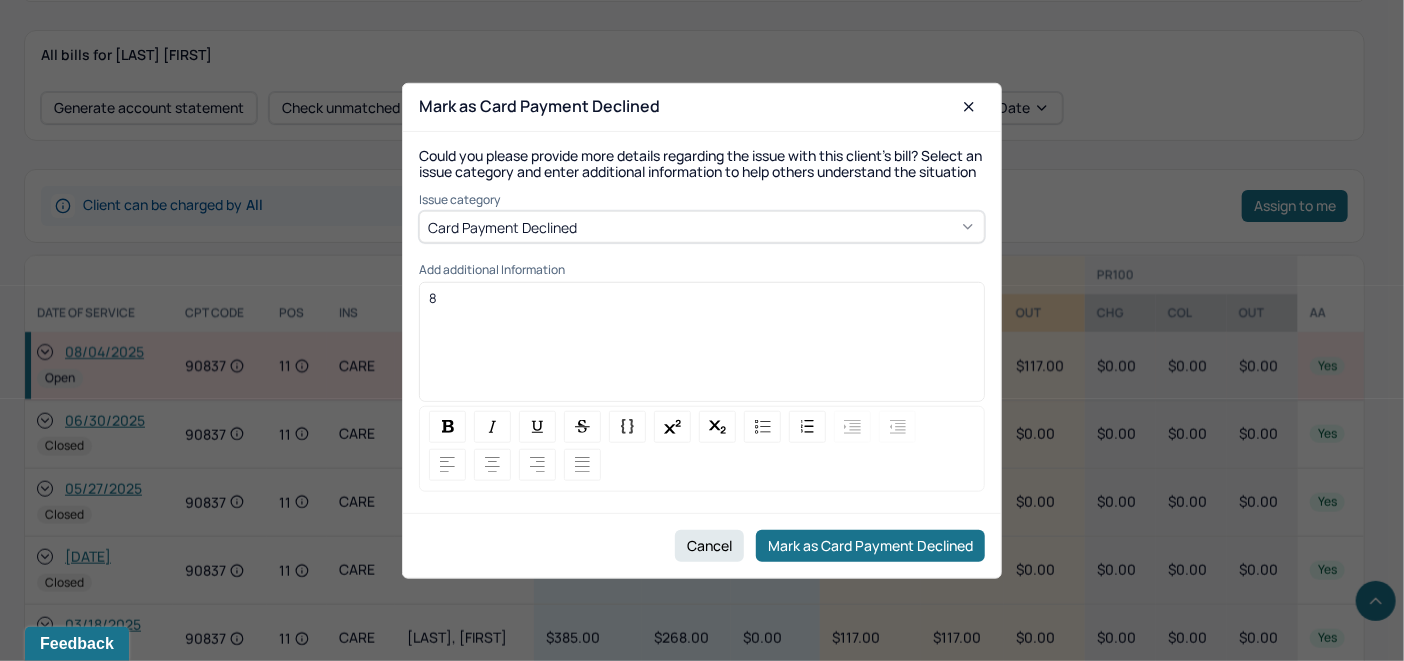 type 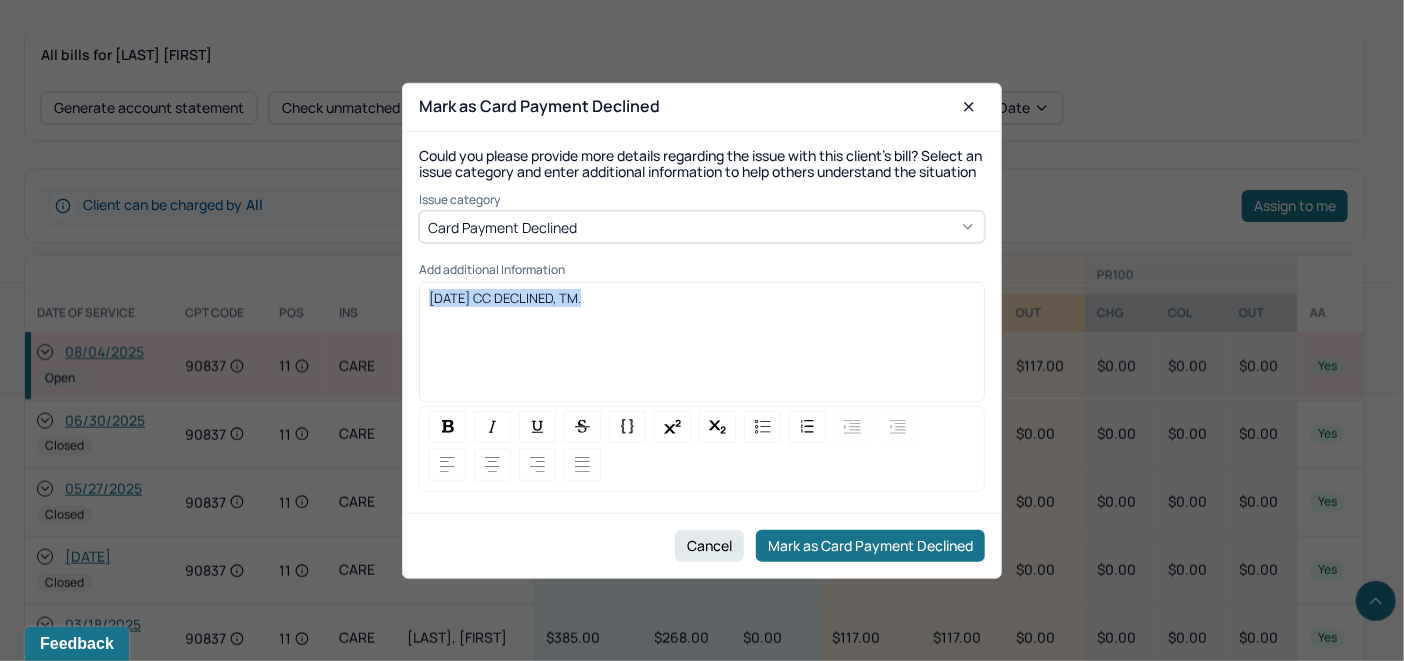 drag, startPoint x: 621, startPoint y: 313, endPoint x: 205, endPoint y: 292, distance: 416.52972 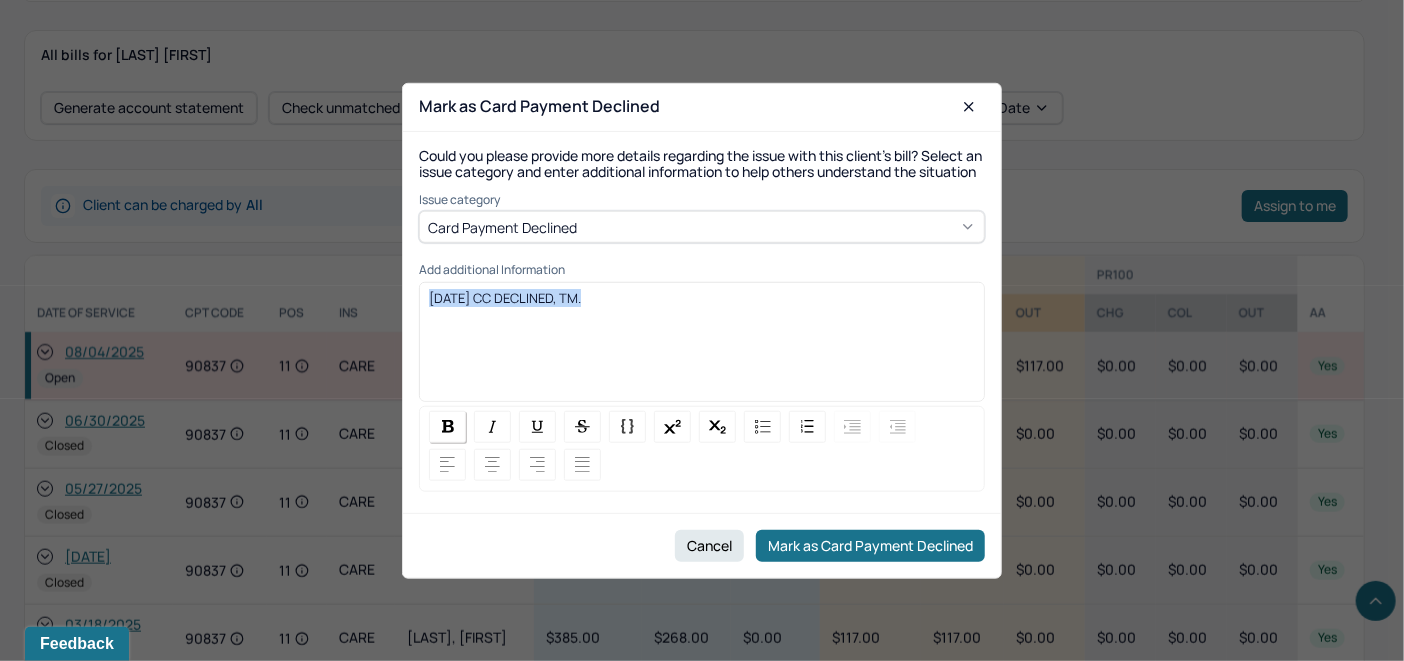 click at bounding box center [447, 427] 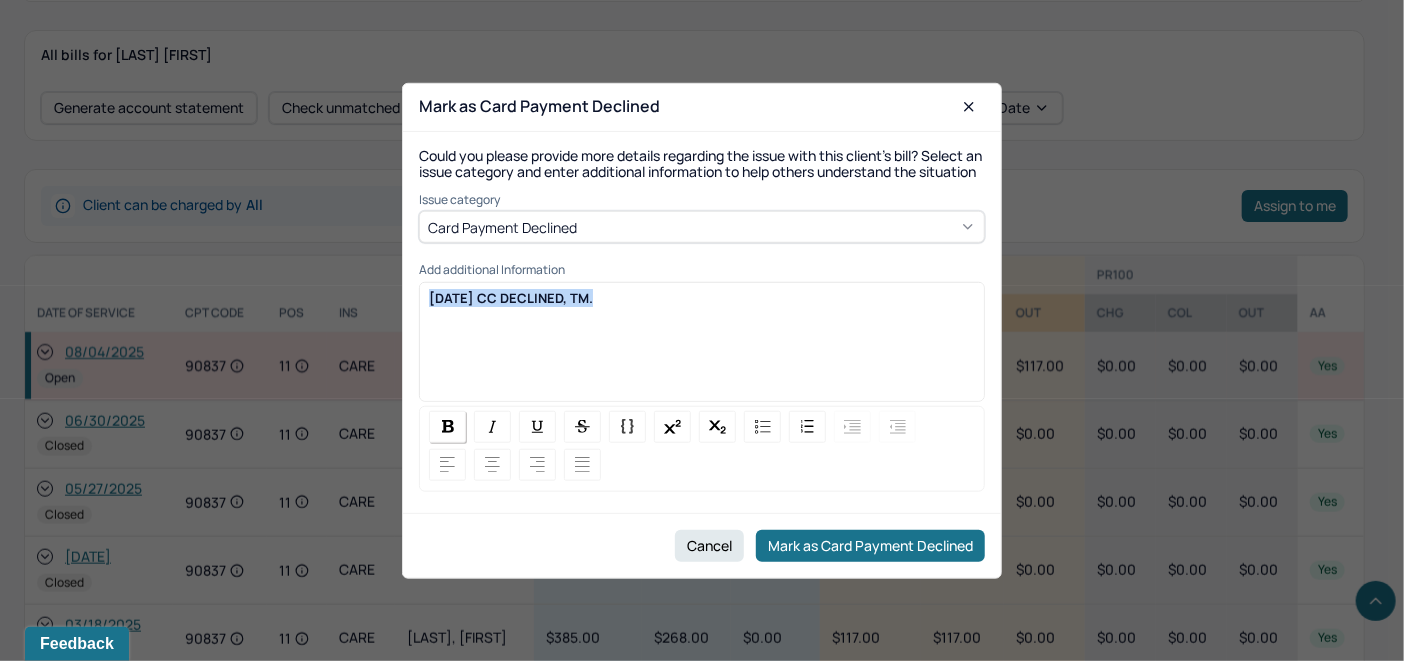 copy on "[DATE] CC DECLINED, TM." 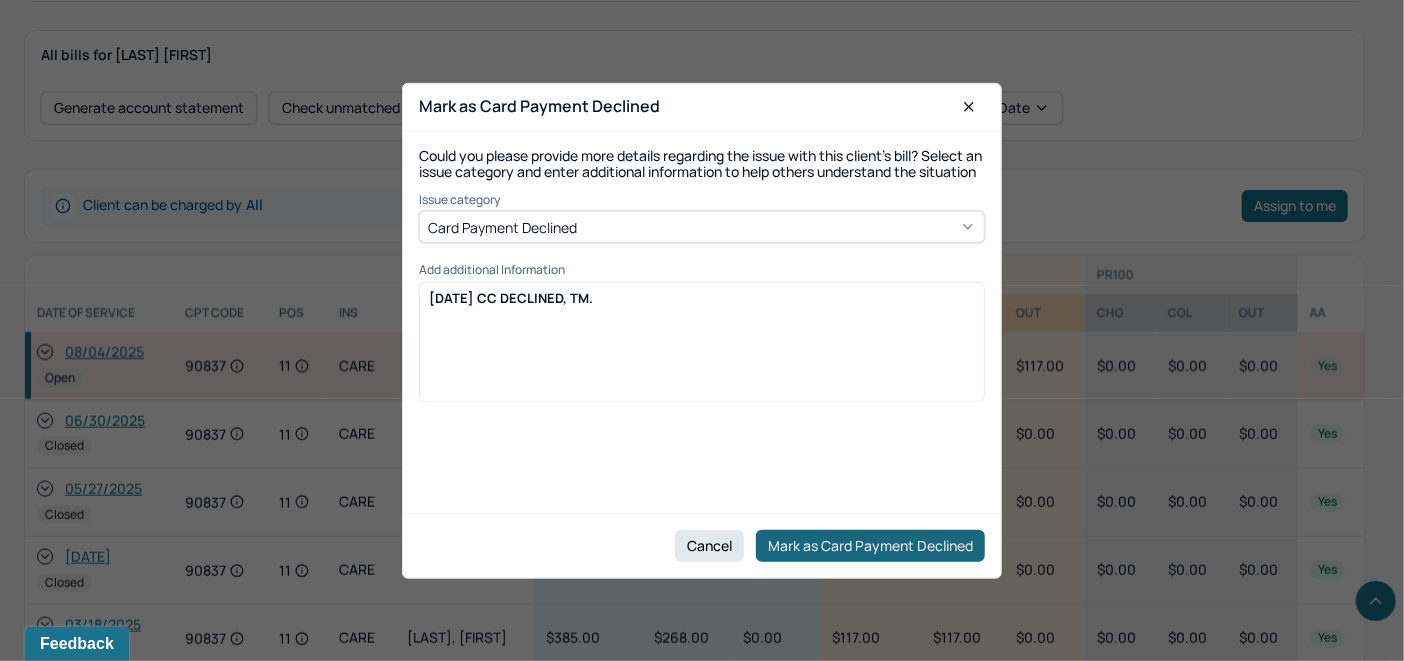 click on "Mark as Card Payment Declined" at bounding box center (870, 546) 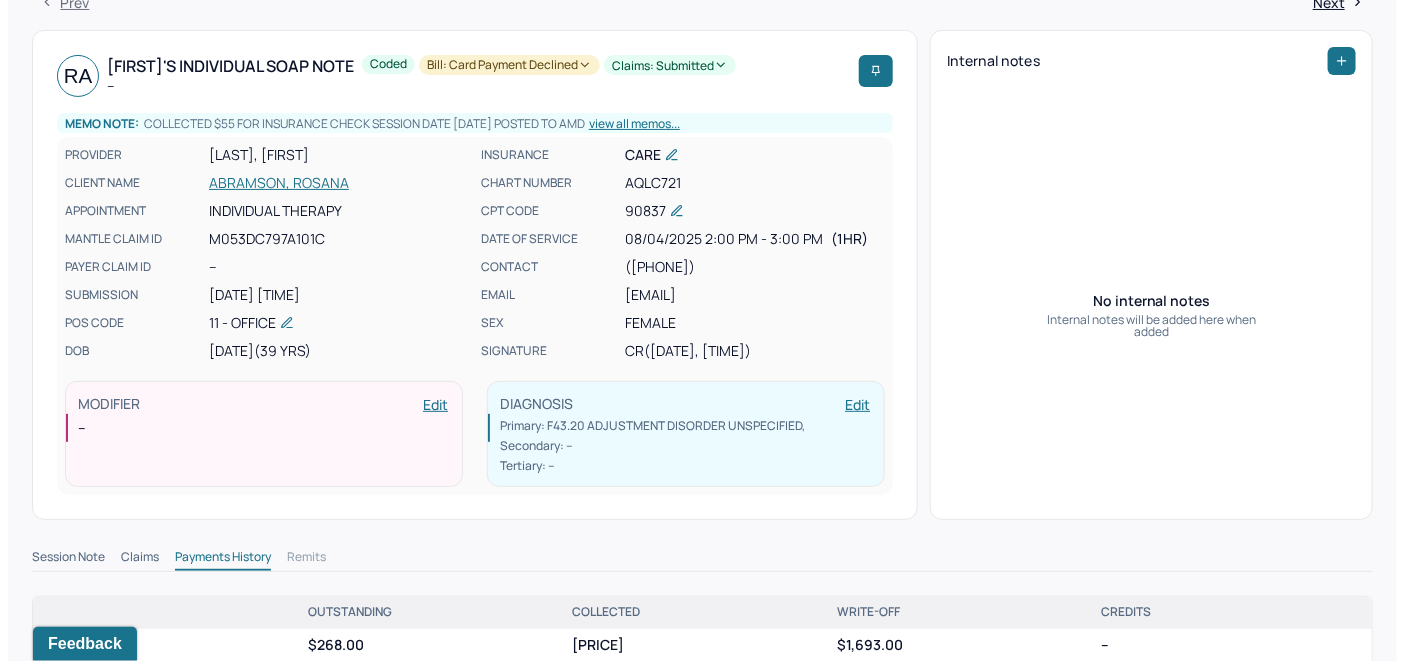 scroll, scrollTop: 0, scrollLeft: 0, axis: both 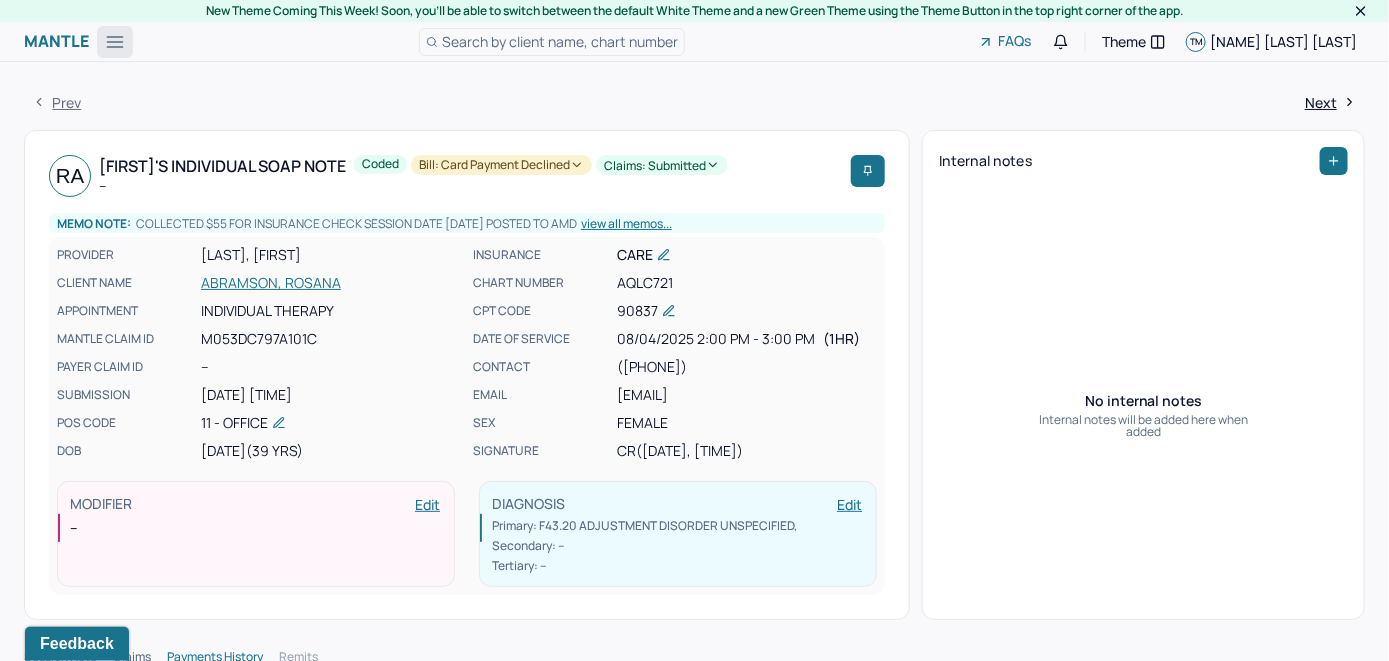 click 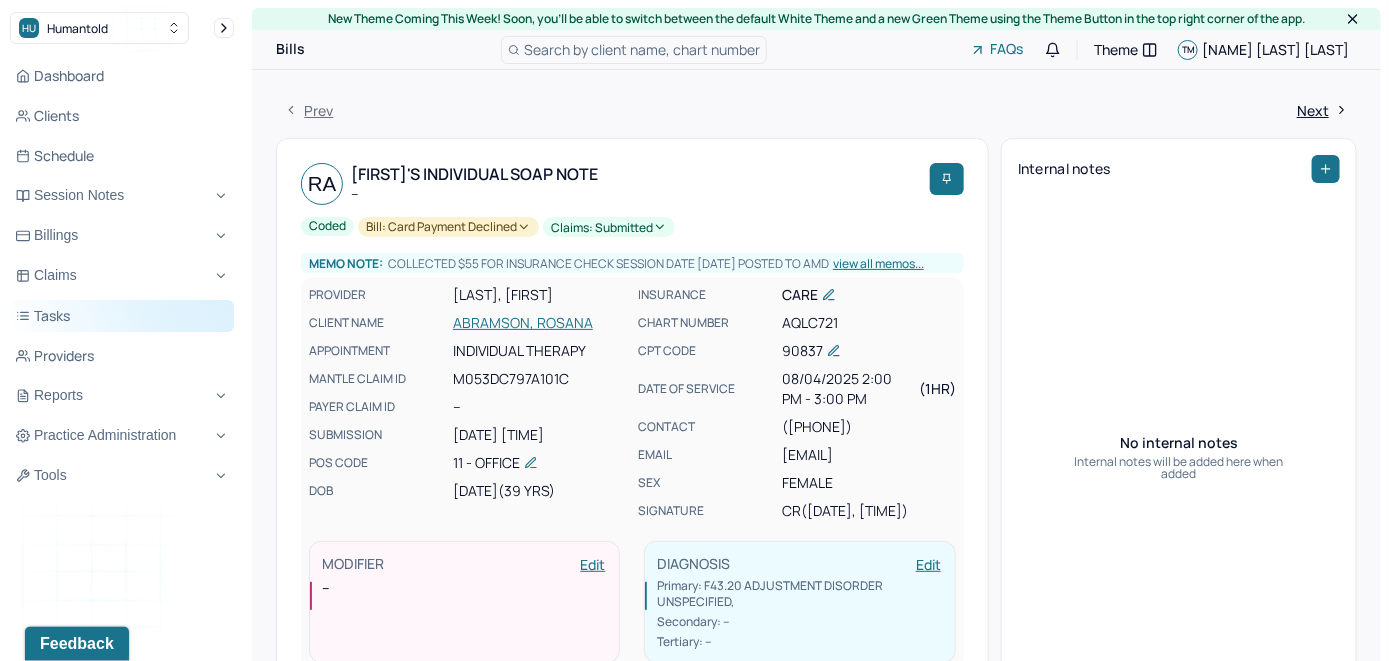 click on "Tasks" at bounding box center (122, 316) 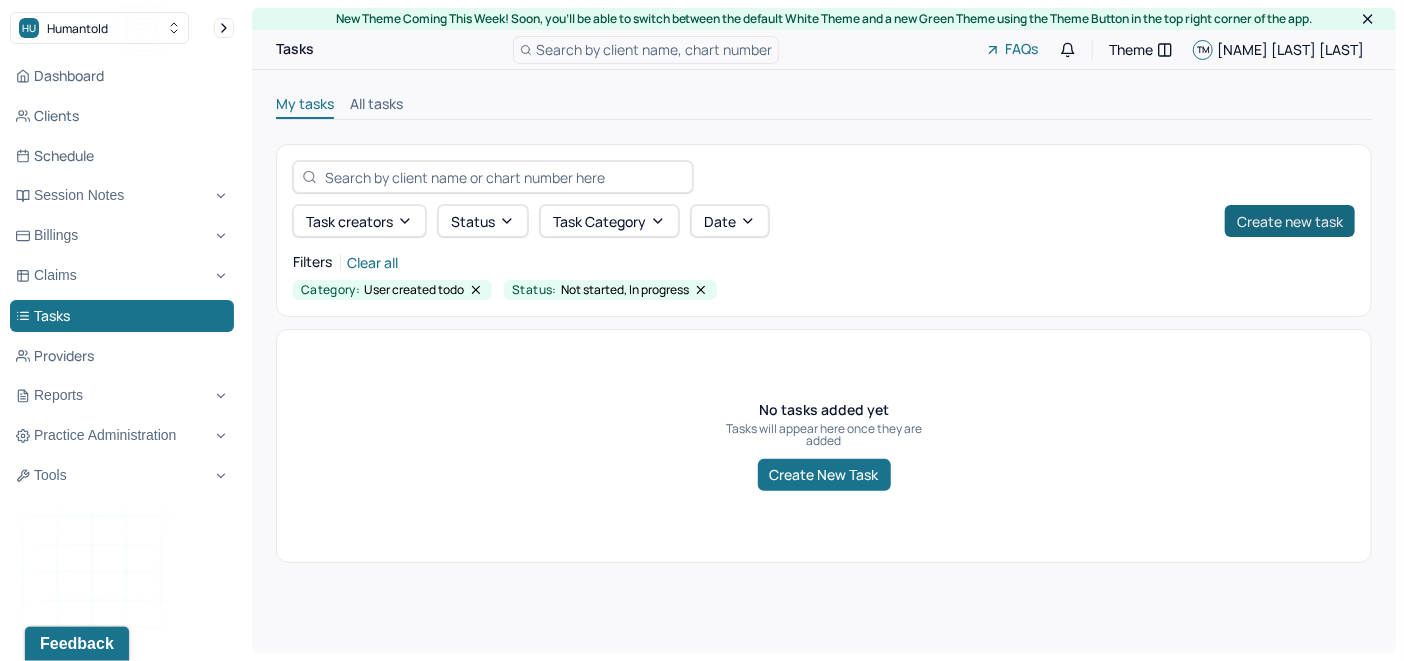 click on "Create new task" at bounding box center [1290, 221] 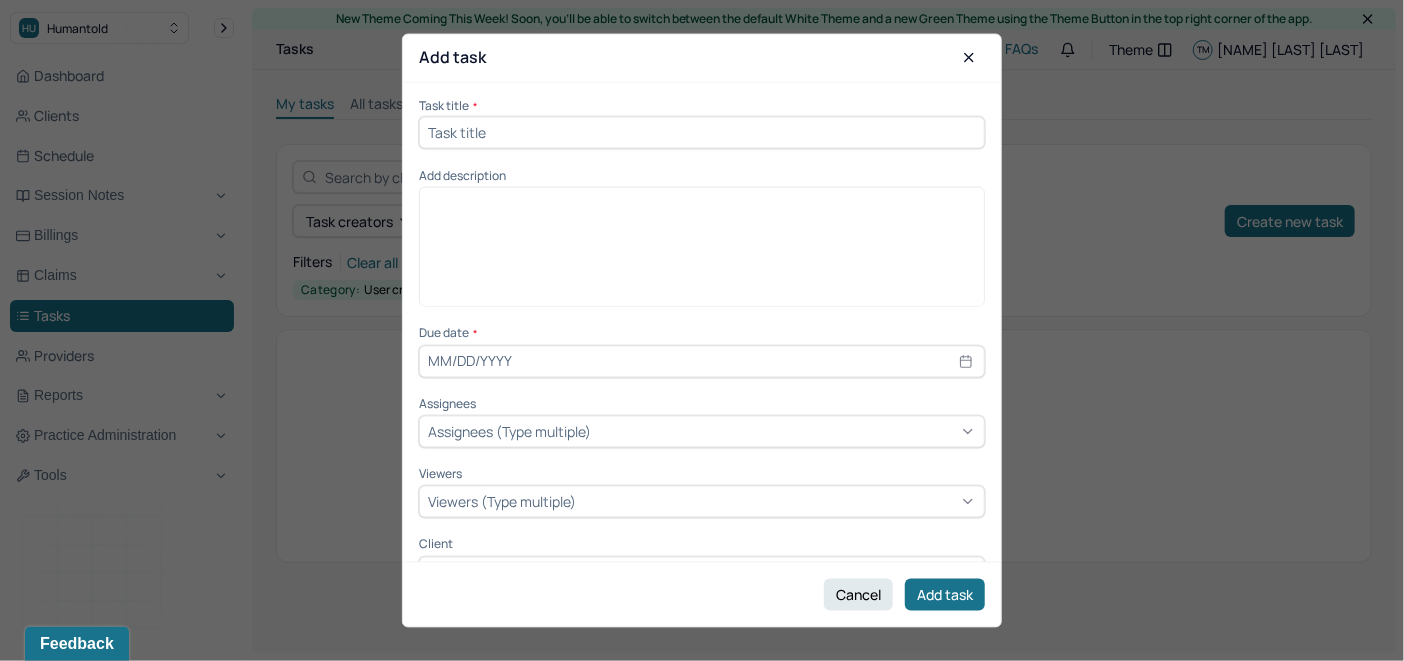 click at bounding box center (702, 132) 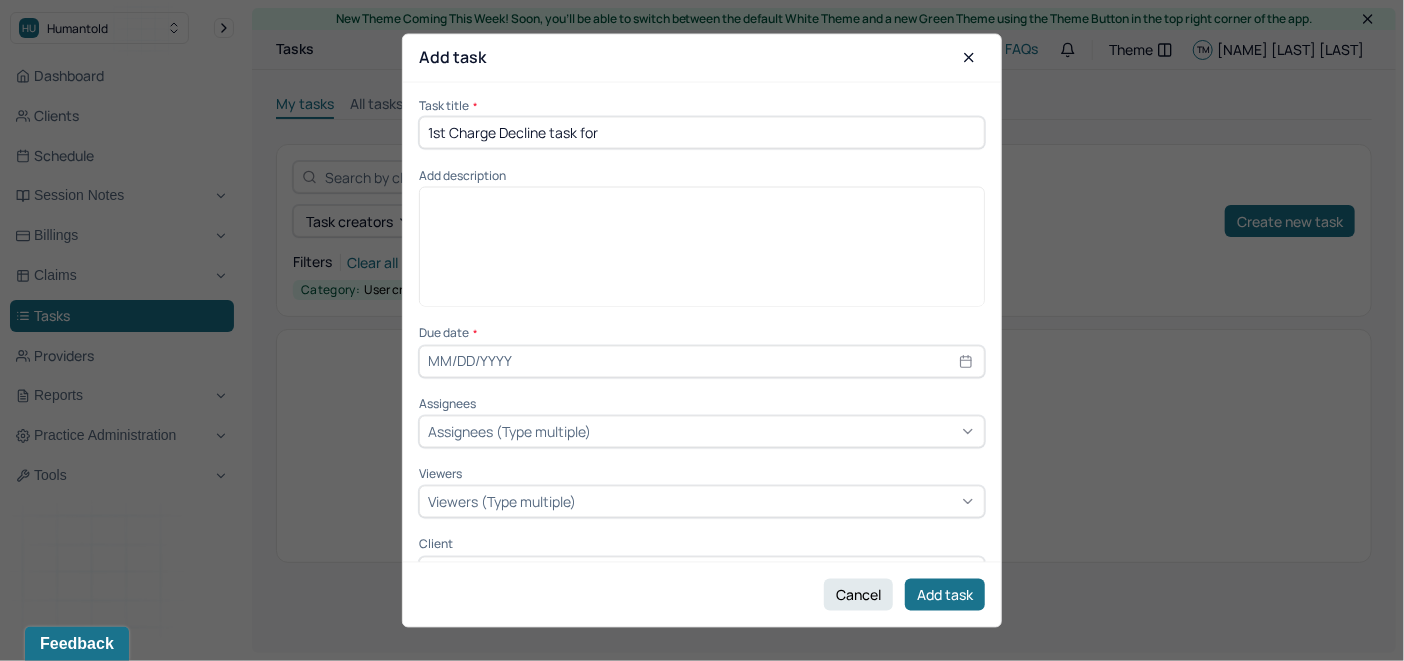 click on "1st Charge Decline task for" at bounding box center [702, 132] 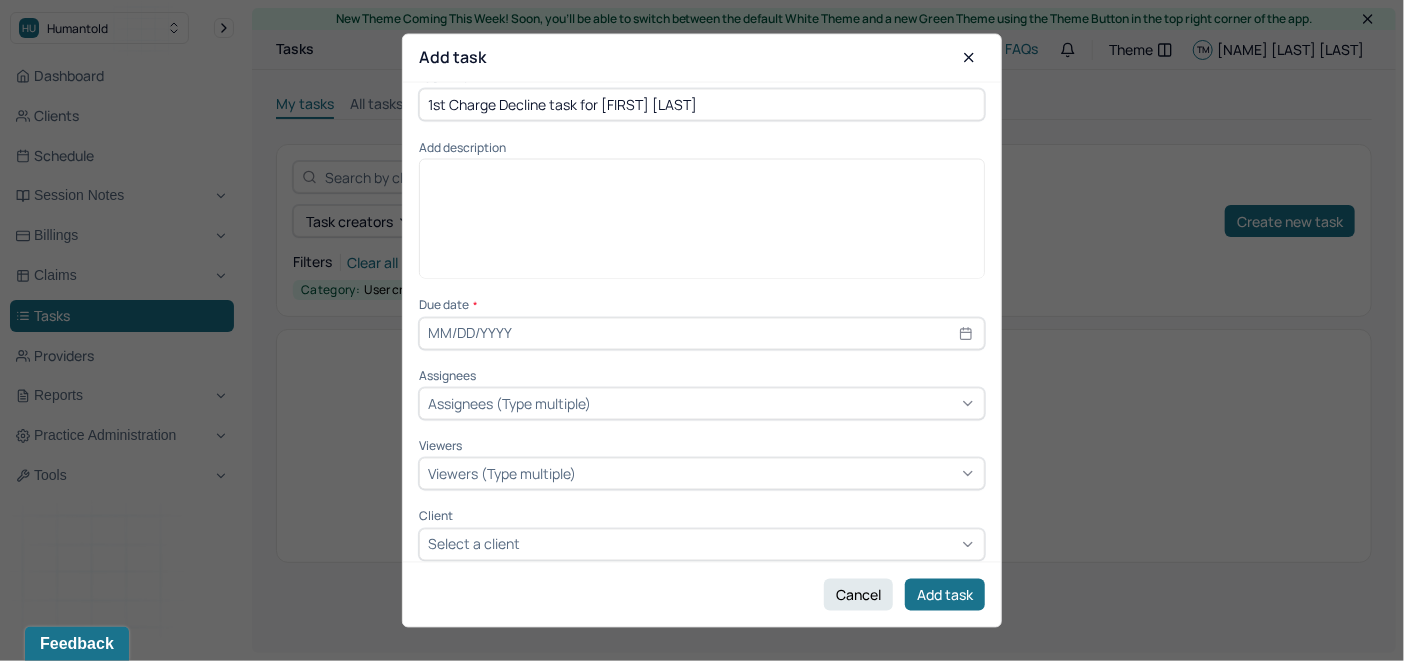 scroll, scrollTop: 41, scrollLeft: 0, axis: vertical 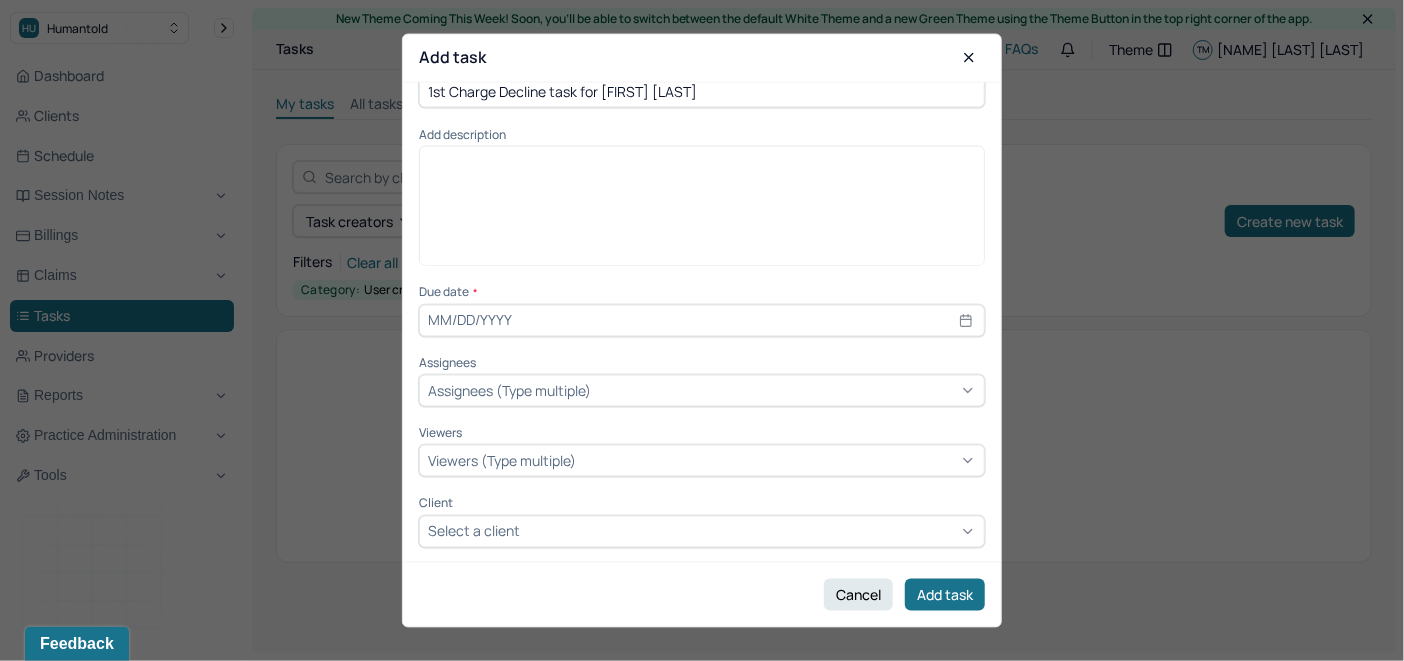 type on "1st Charge Decline task for [FIRST] [LAST]" 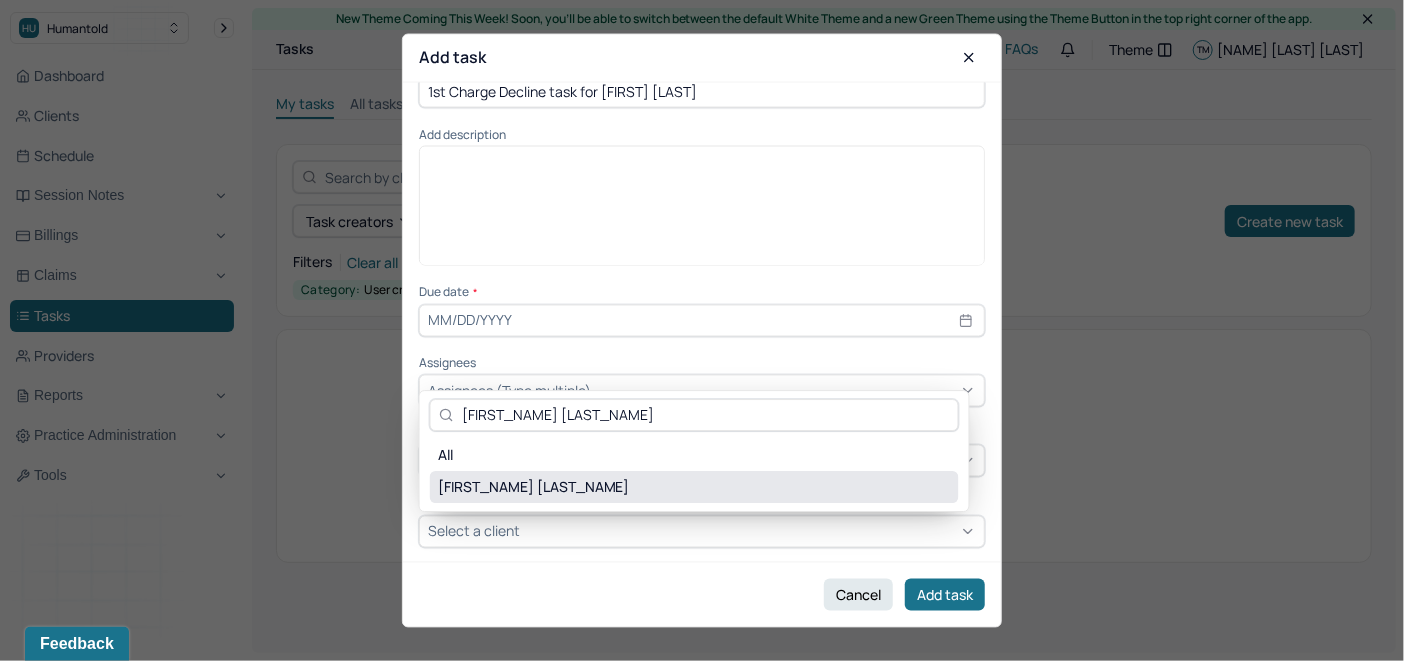 type on "[FIRST_NAME] [LAST_NAME]" 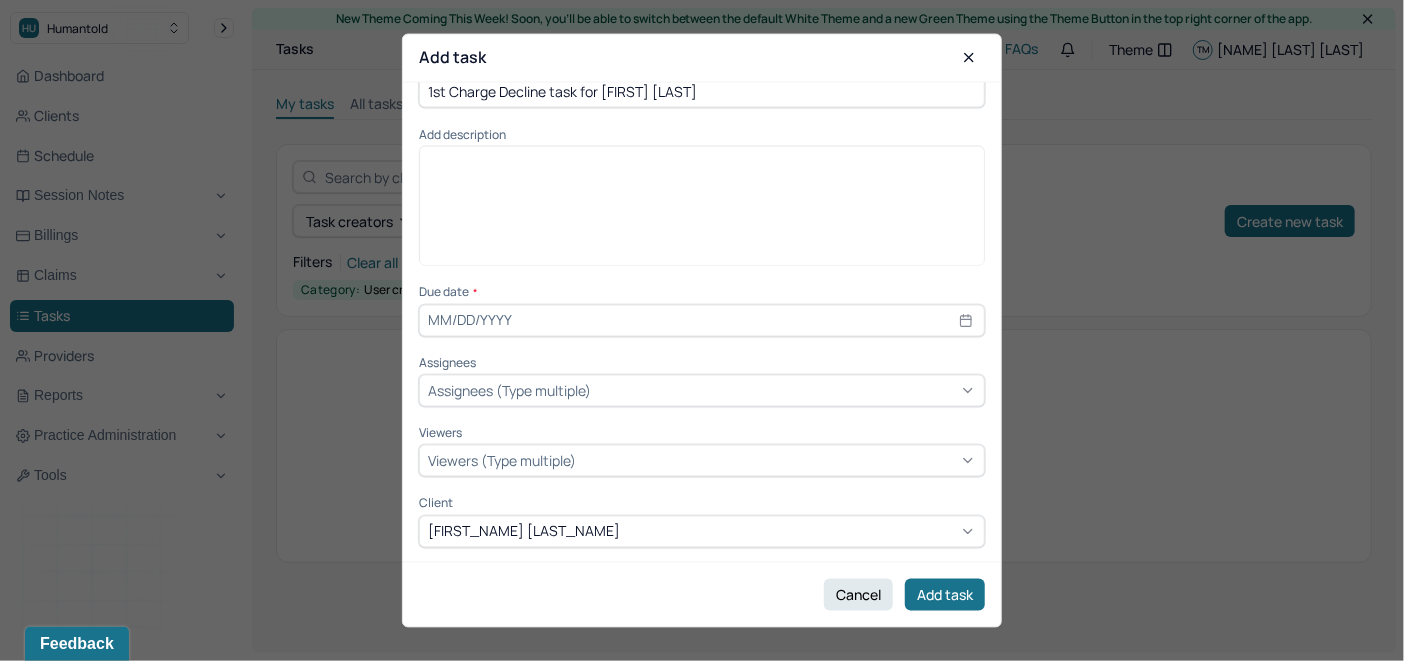 click on "1st Charge Decline task for [FIRST] [LAST]" at bounding box center (702, 91) 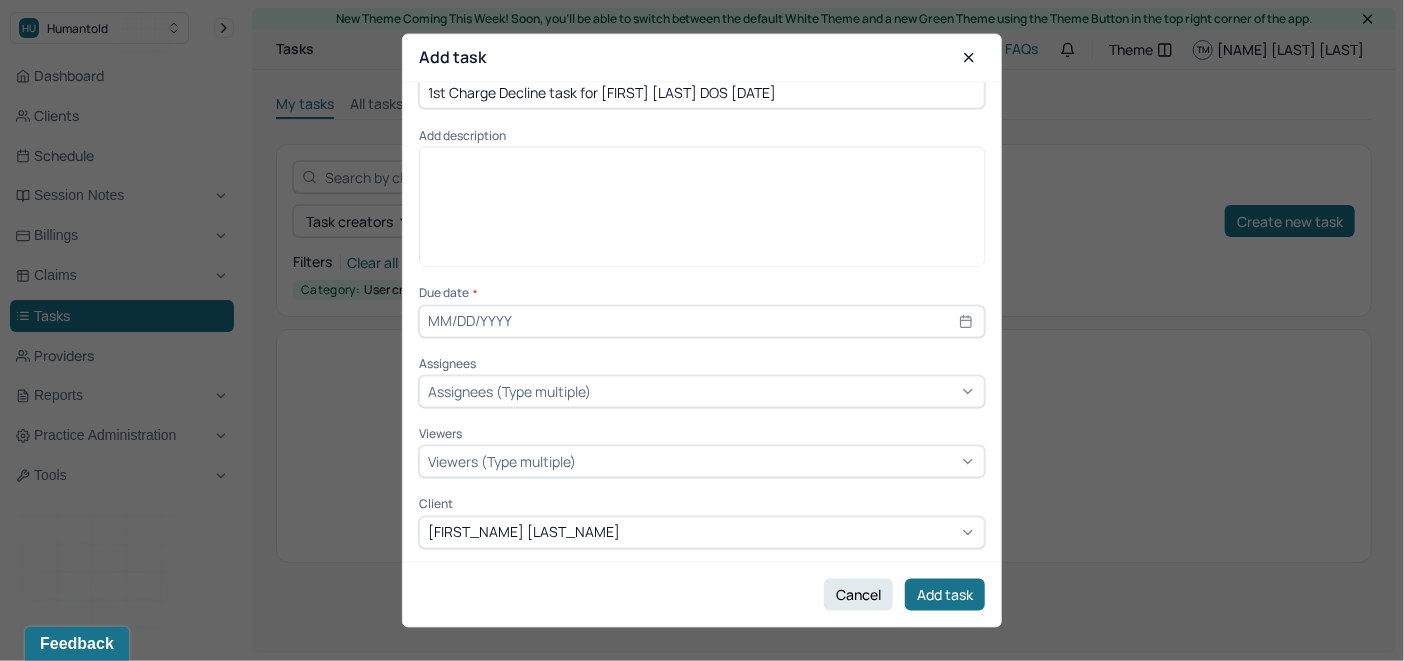 scroll, scrollTop: 0, scrollLeft: 0, axis: both 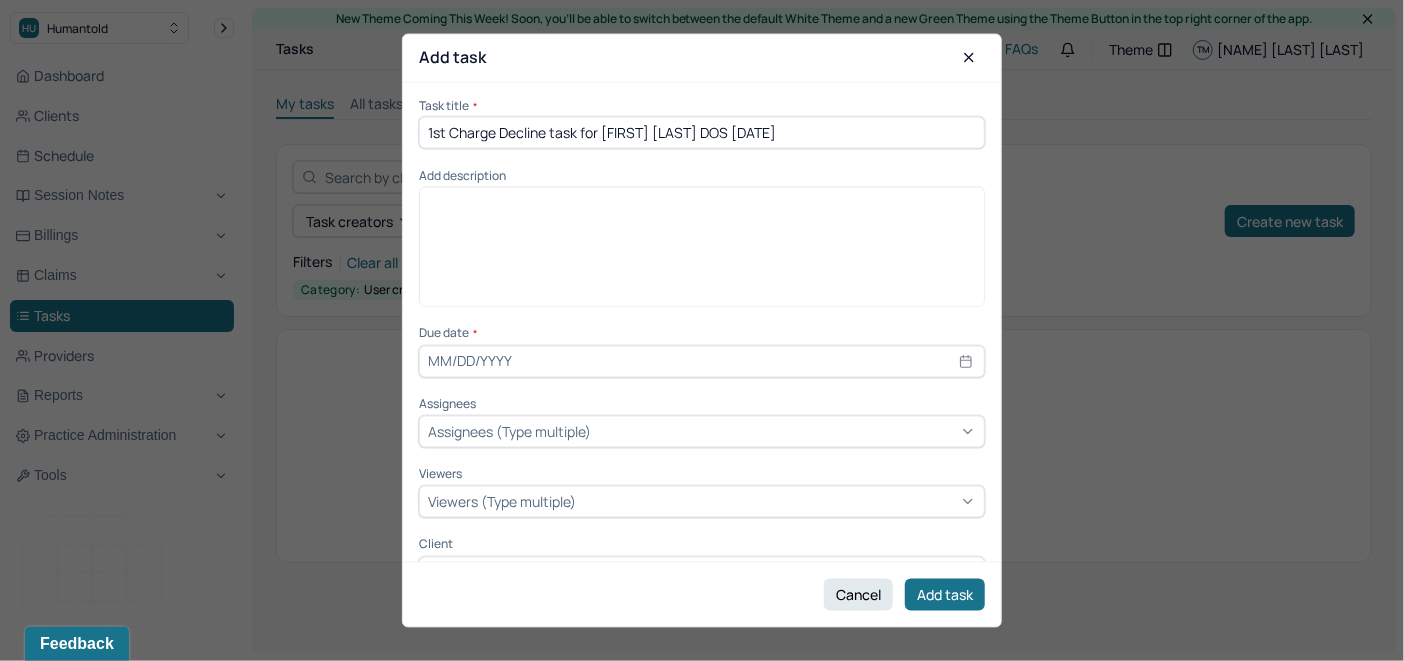 drag, startPoint x: 802, startPoint y: 88, endPoint x: 354, endPoint y: 70, distance: 448.36145 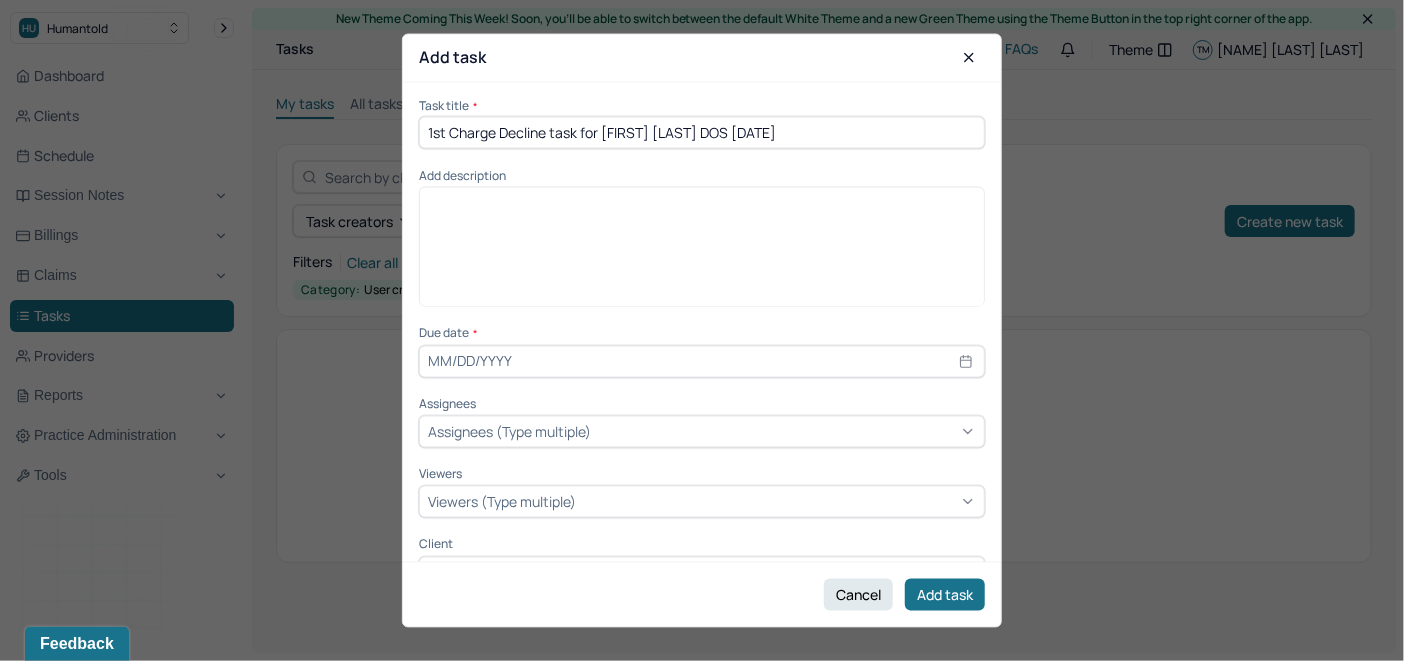 click on "Add task Task title * 1st Charge Decline task for [FIRST] [LAST] DOS [DATE] Add description Due date * Assignees Assignees (Type multiple) Viewers Viewers (Type multiple) Client [FIRST] [LAST] Cancel Add task" at bounding box center (702, 661) 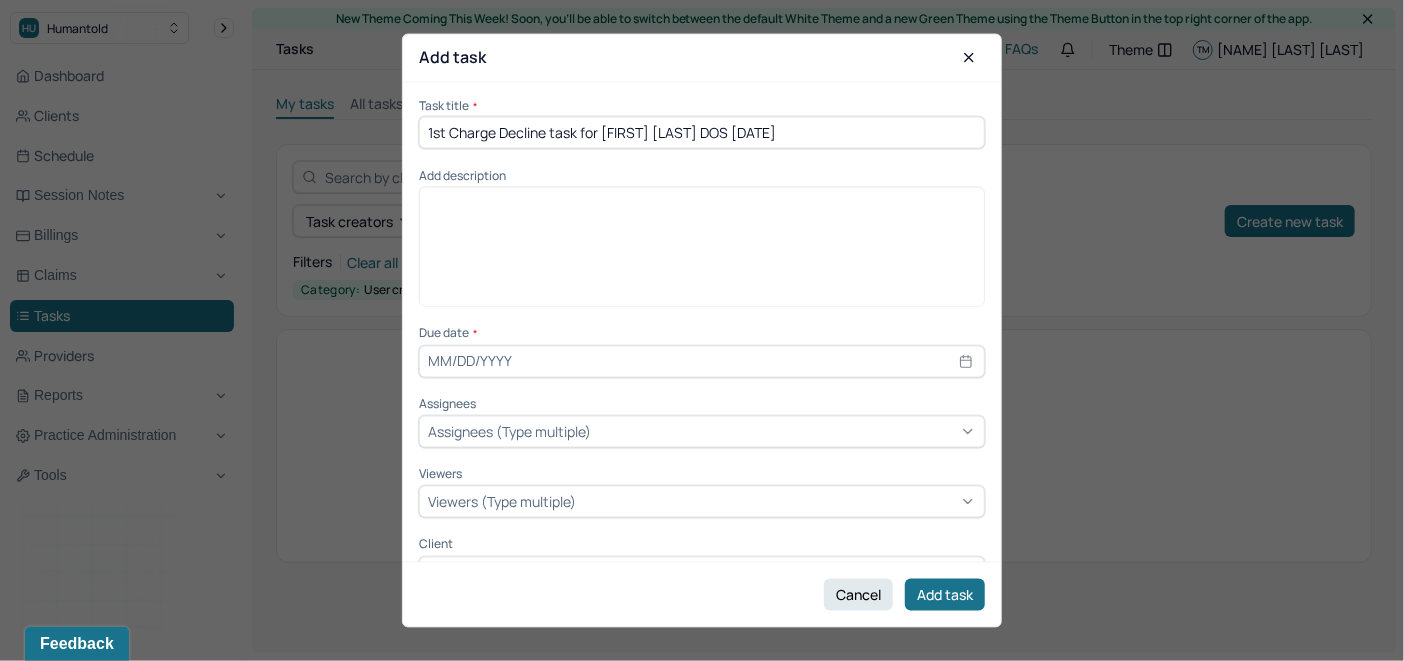type on "1st Charge Decline task for [FIRST] [LAST] DOS [DATE]" 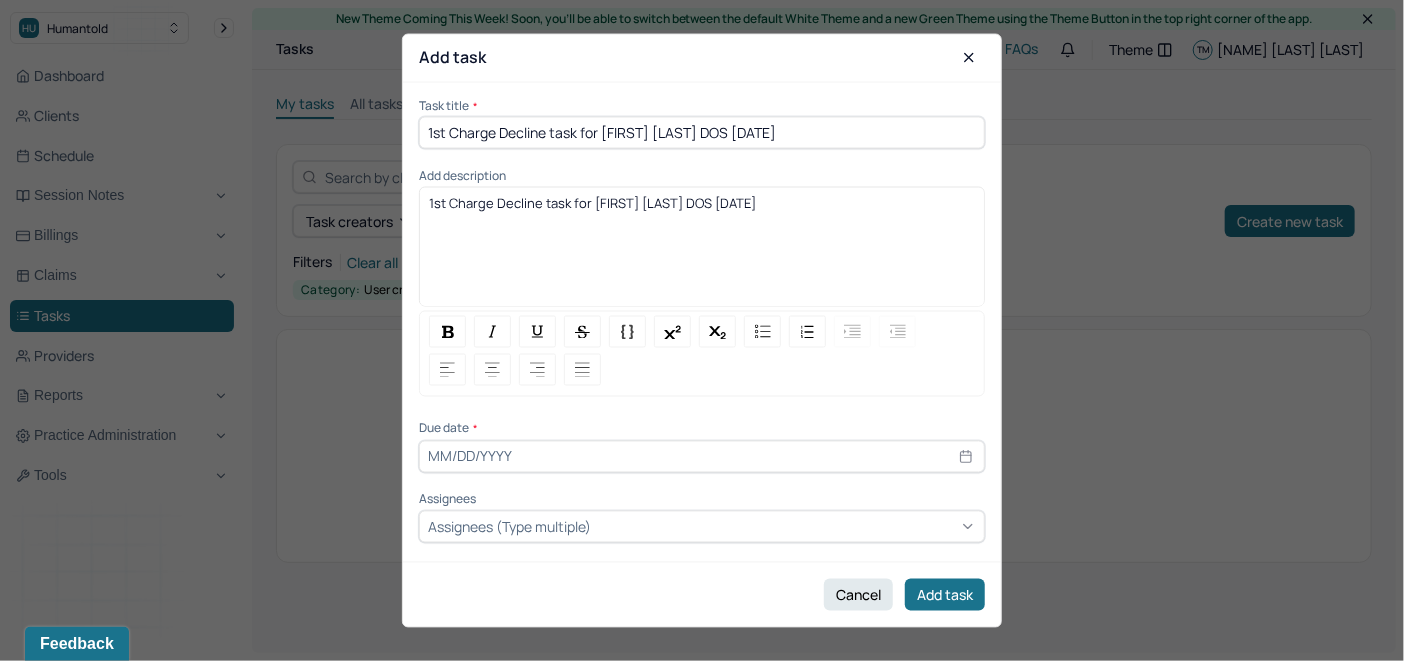 drag, startPoint x: 810, startPoint y: 205, endPoint x: 411, endPoint y: 209, distance: 399.02005 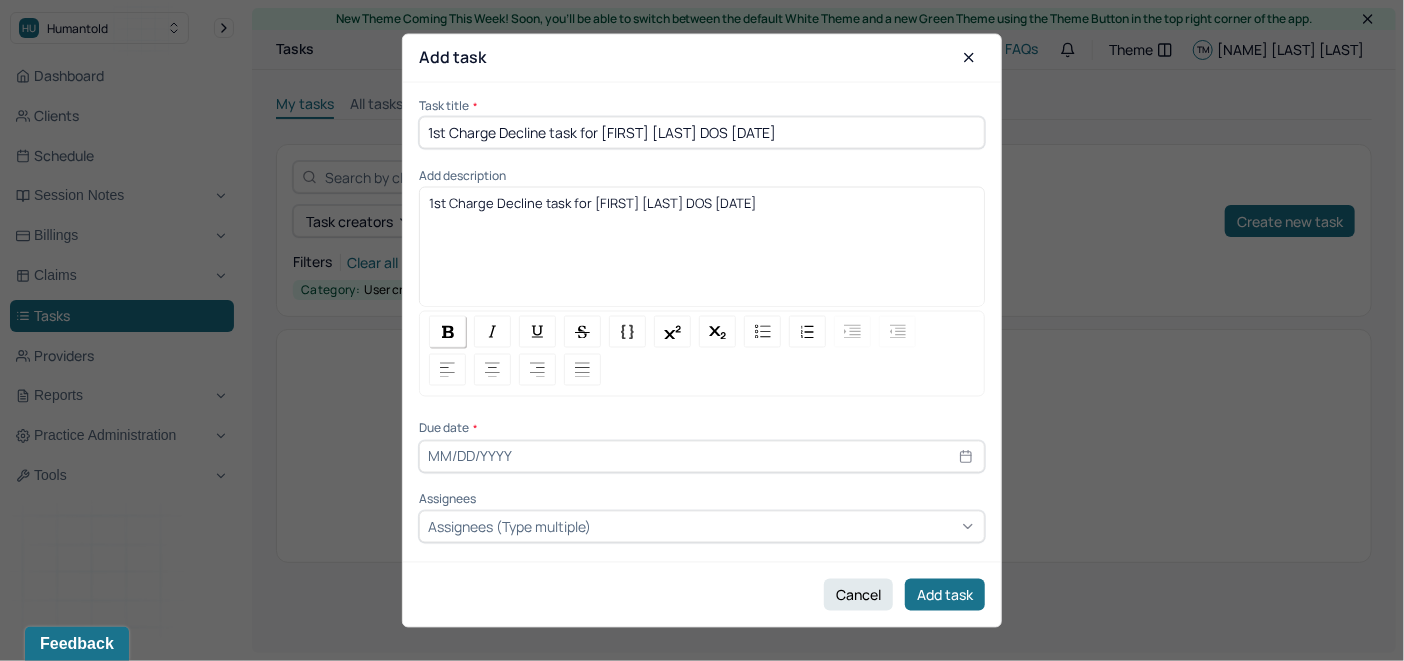 click at bounding box center (448, 331) 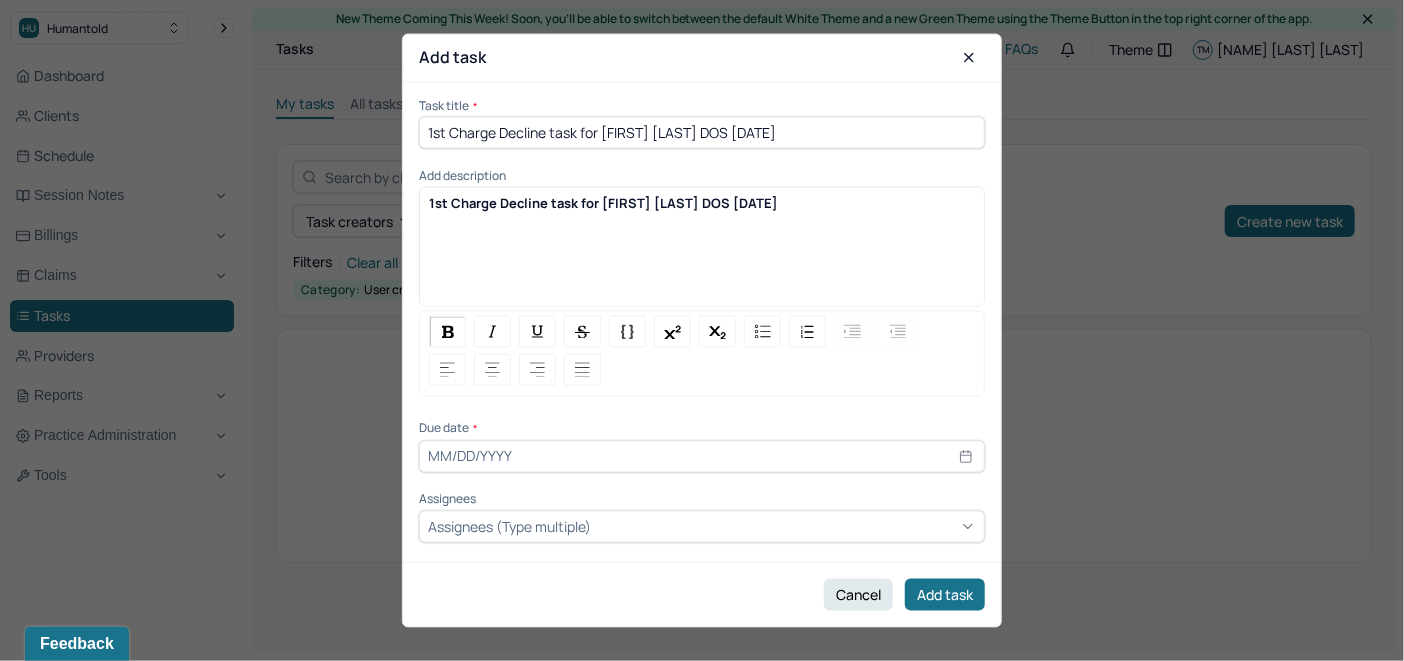 select on "7" 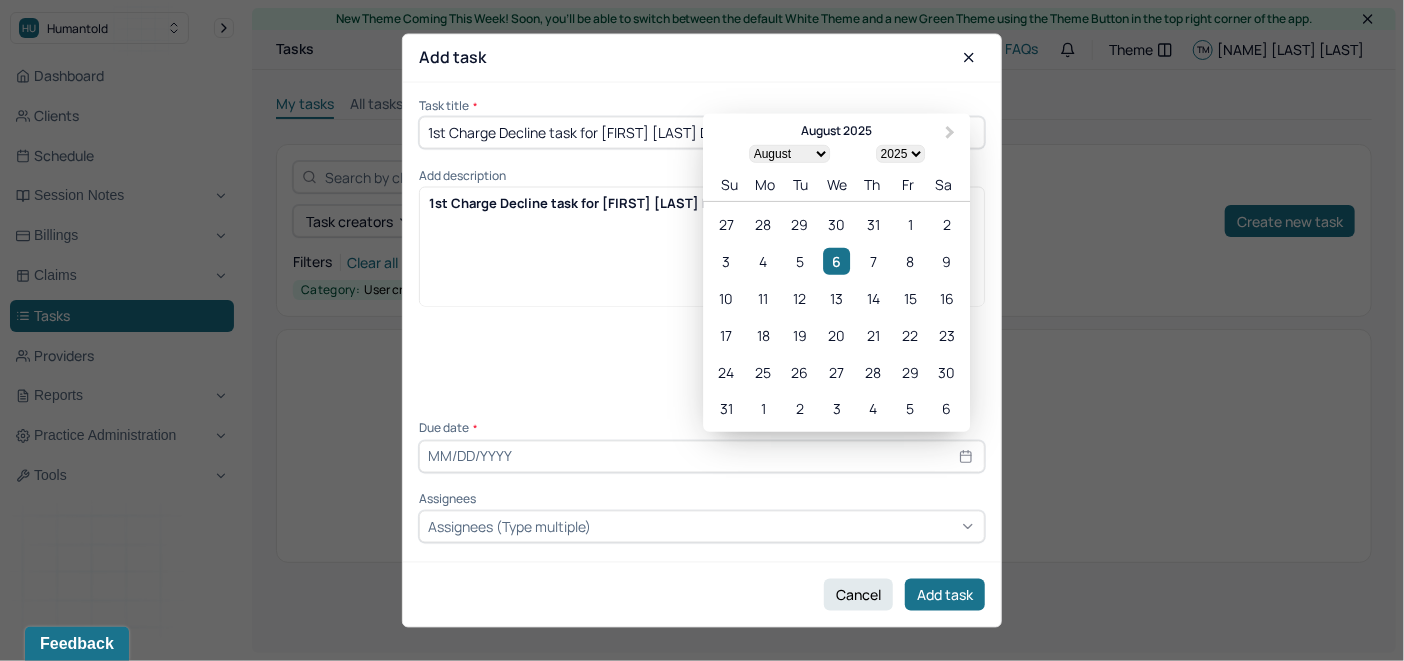 click at bounding box center (702, 456) 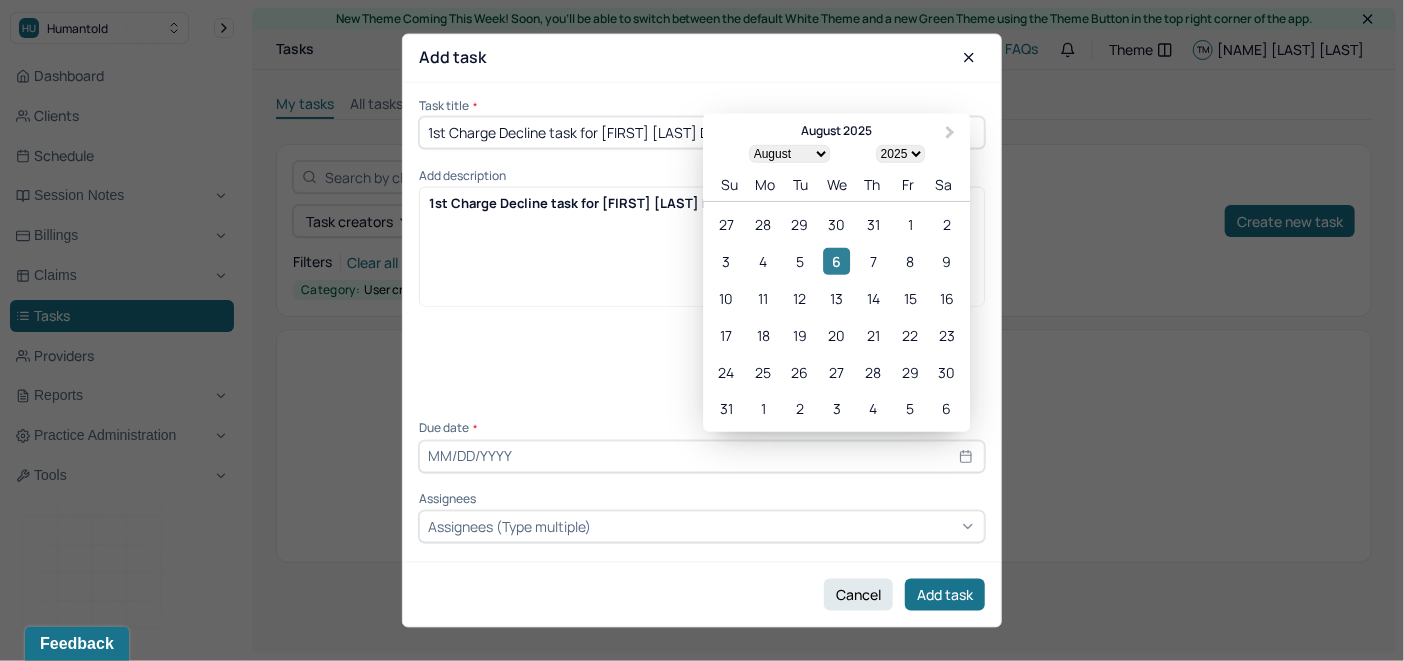 click on "6" at bounding box center [836, 261] 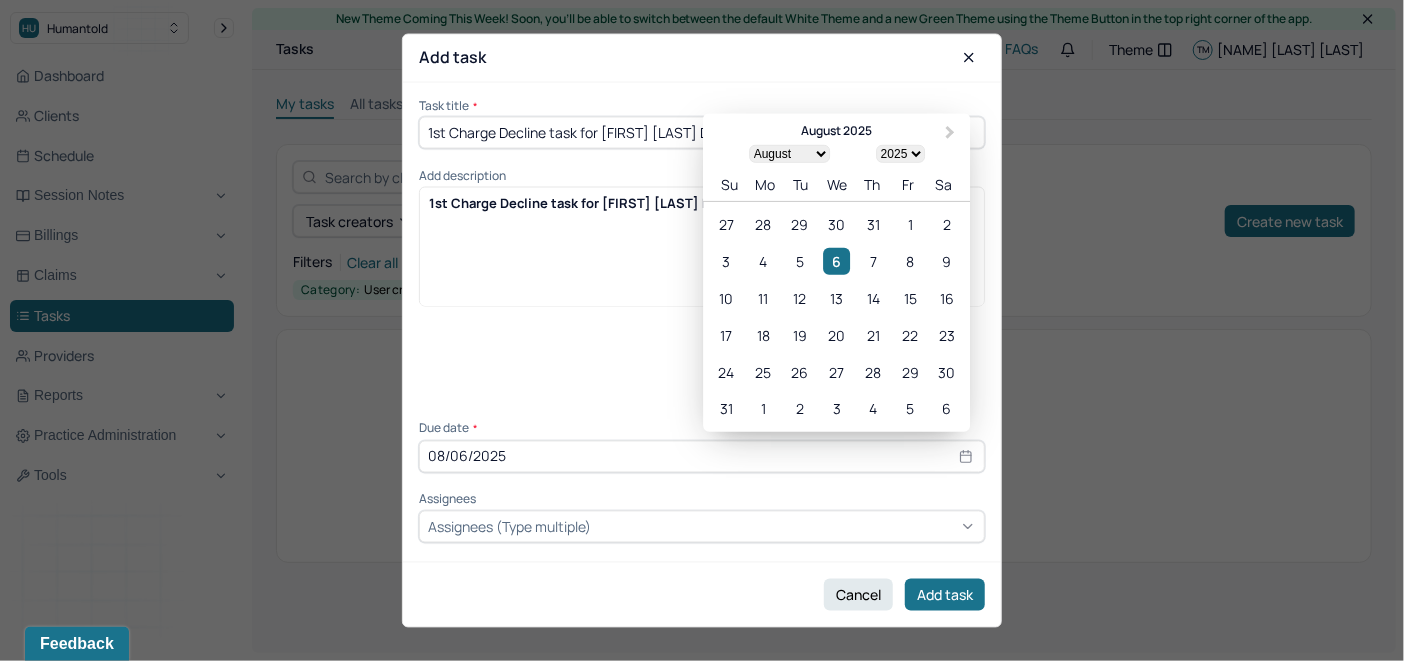 click on "Assignees (Type multiple)" at bounding box center [509, 526] 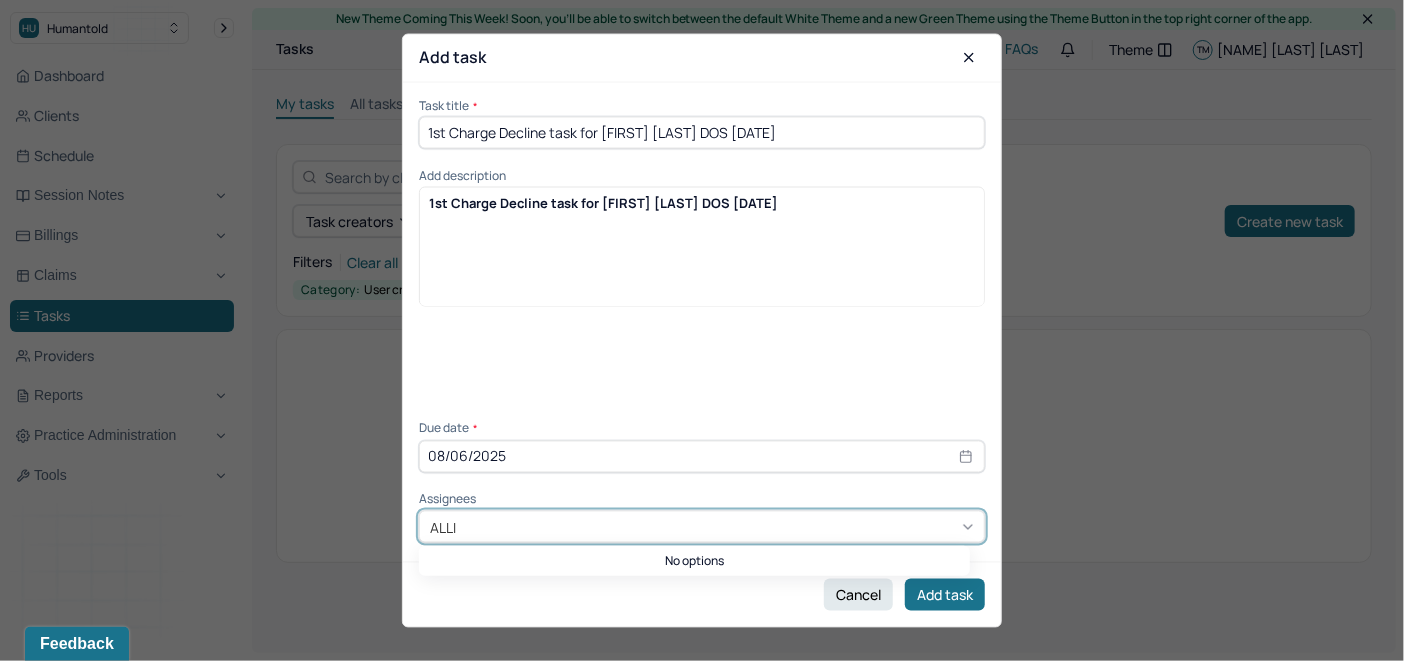 type on "[NAME]" 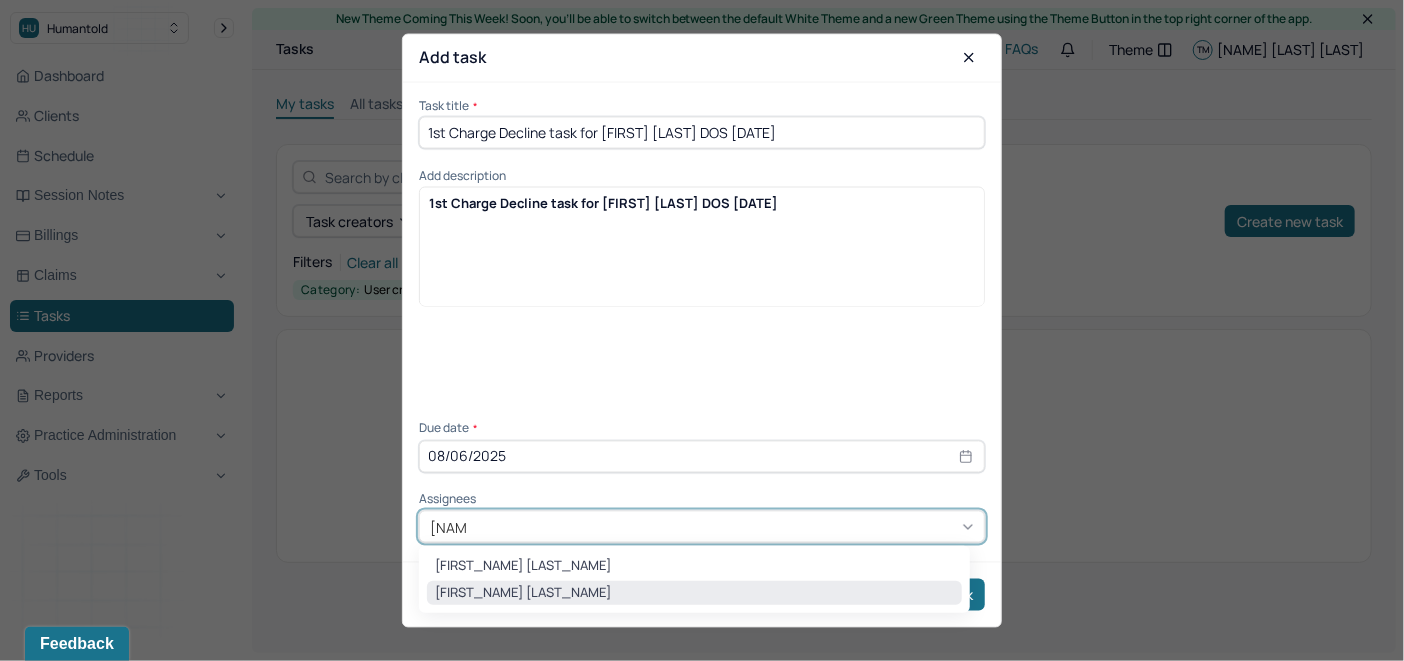 click on "[FIRST_NAME] [LAST_NAME]" at bounding box center [694, 593] 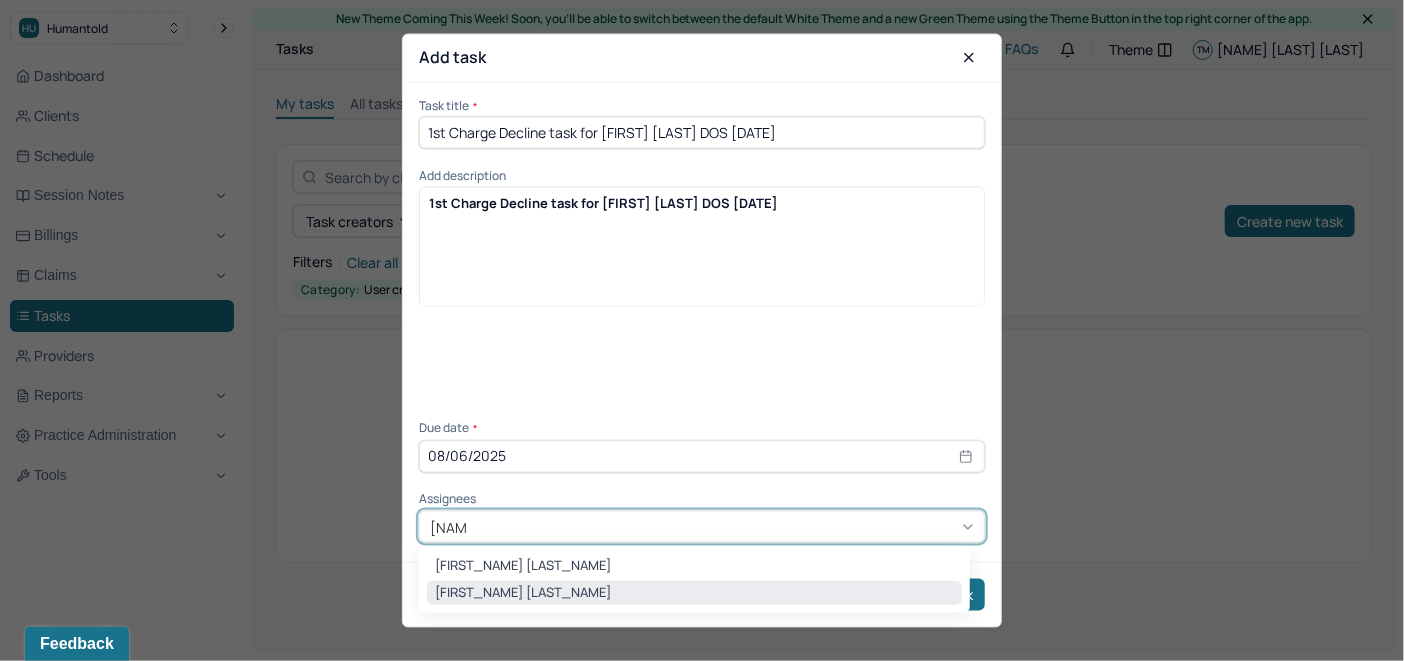 type 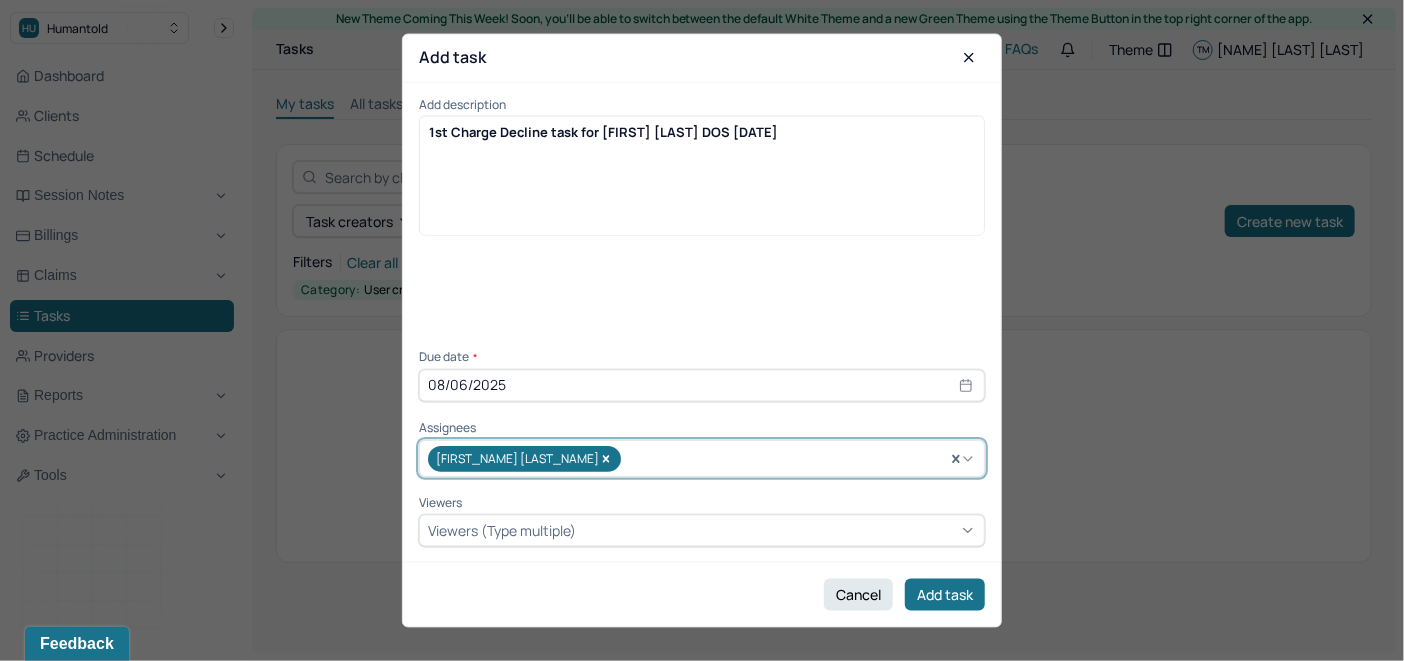scroll, scrollTop: 140, scrollLeft: 0, axis: vertical 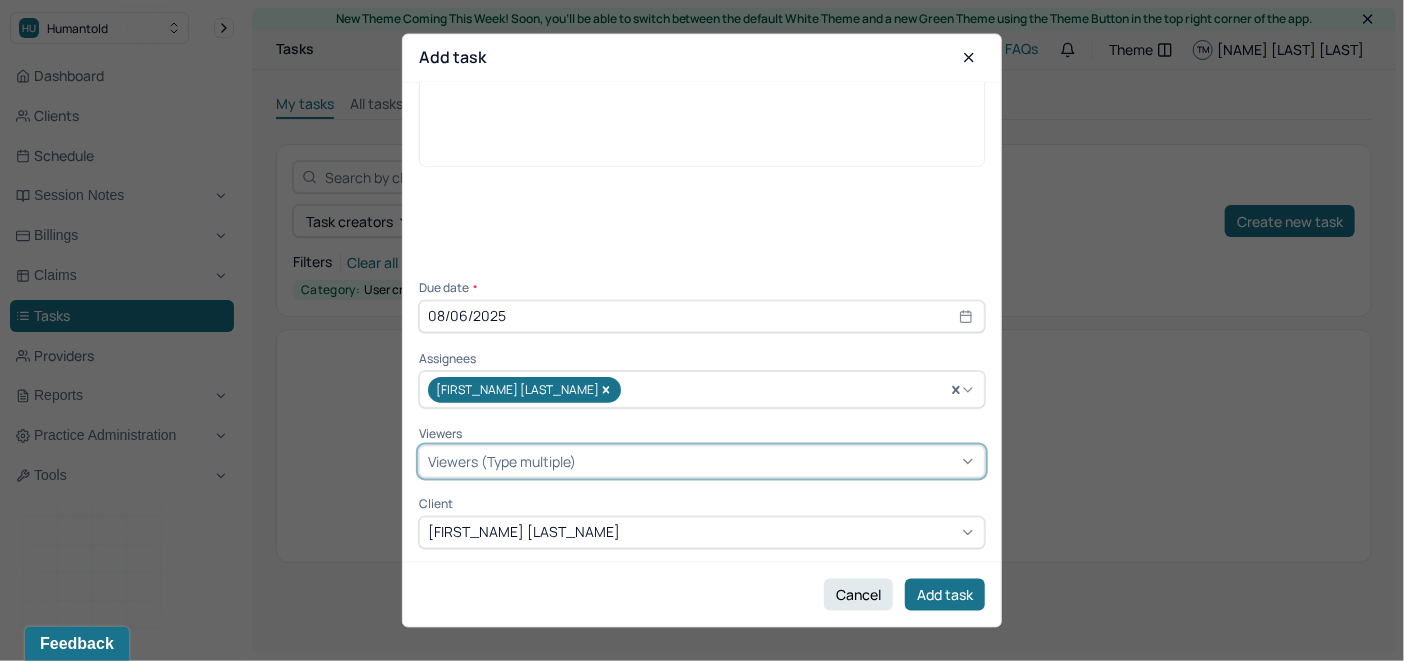 click on "Viewers (Type multiple)" at bounding box center [502, 462] 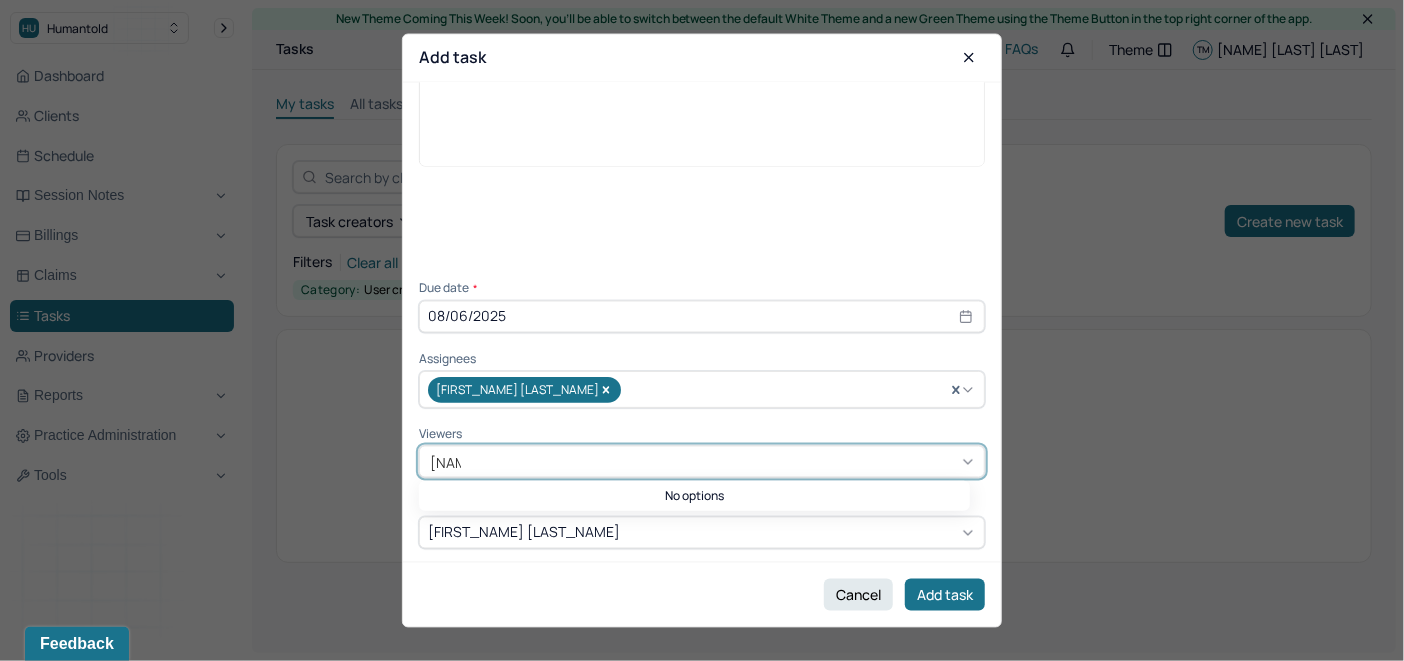 type on "[FIRST]" 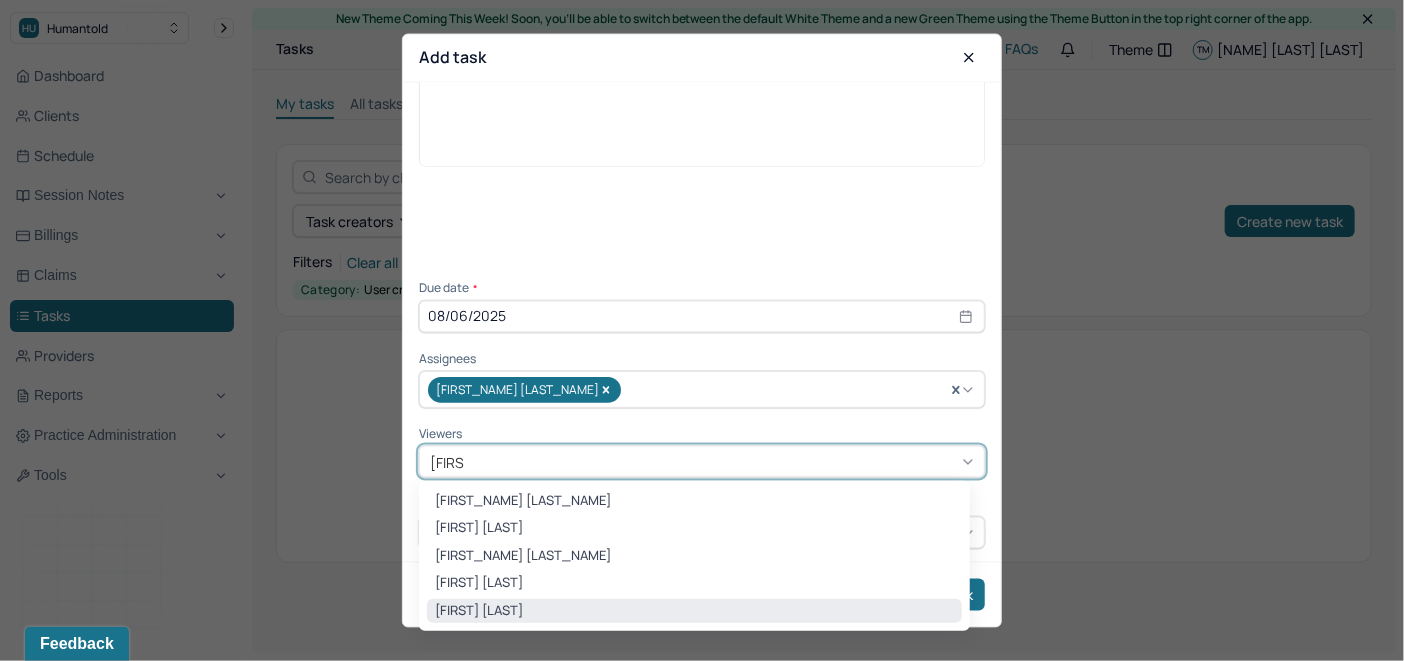 click on "[FIRST] [LAST]" at bounding box center (694, 611) 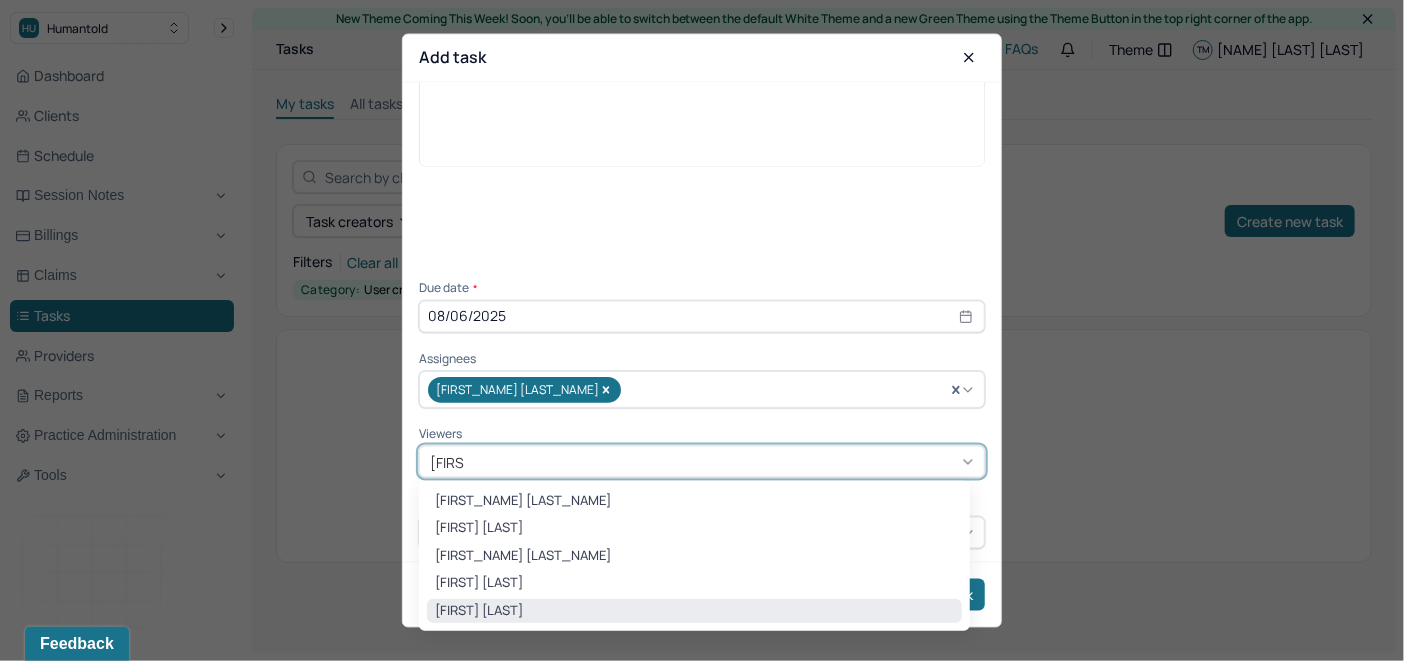 type 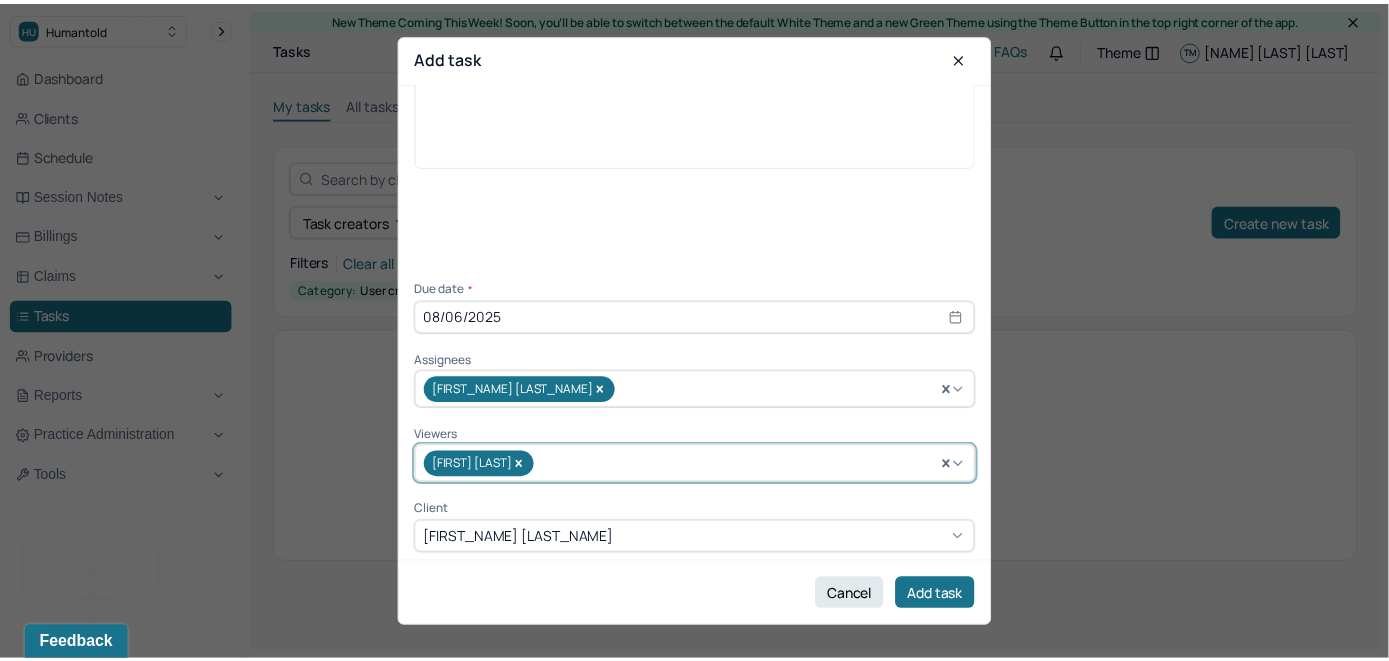 scroll, scrollTop: 145, scrollLeft: 0, axis: vertical 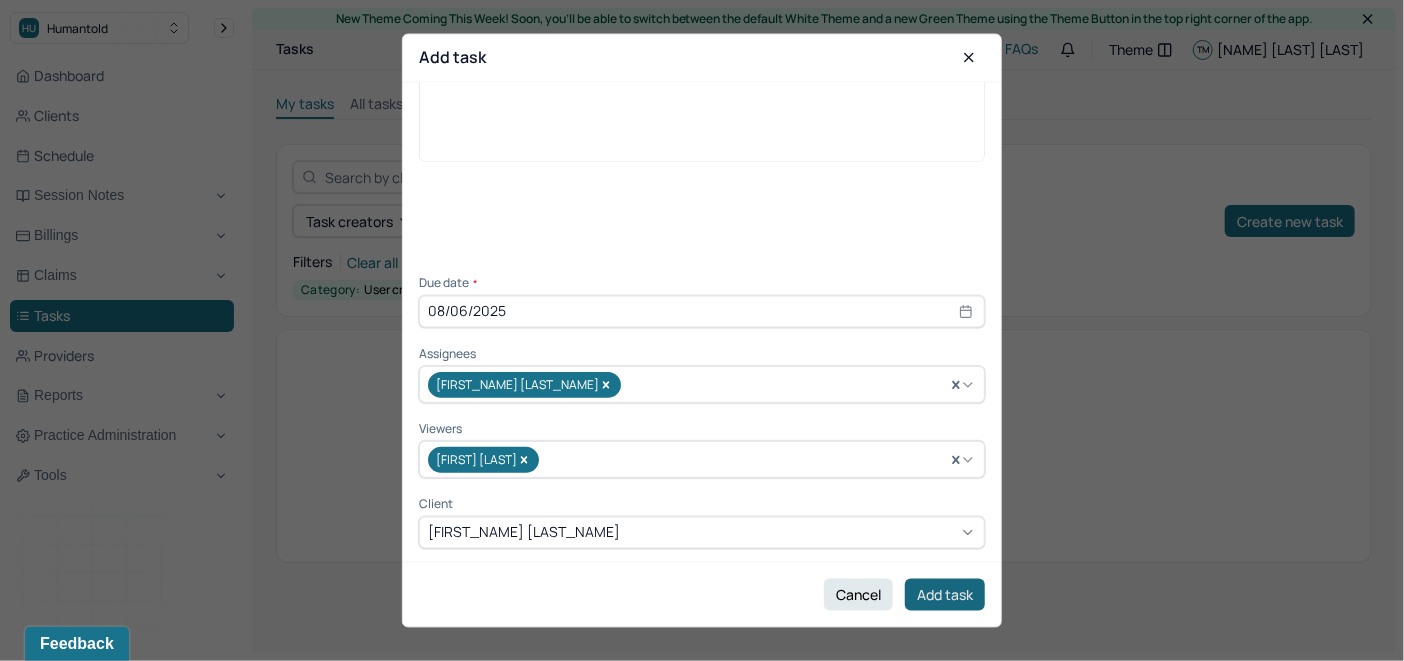 click on "Add task" at bounding box center [945, 595] 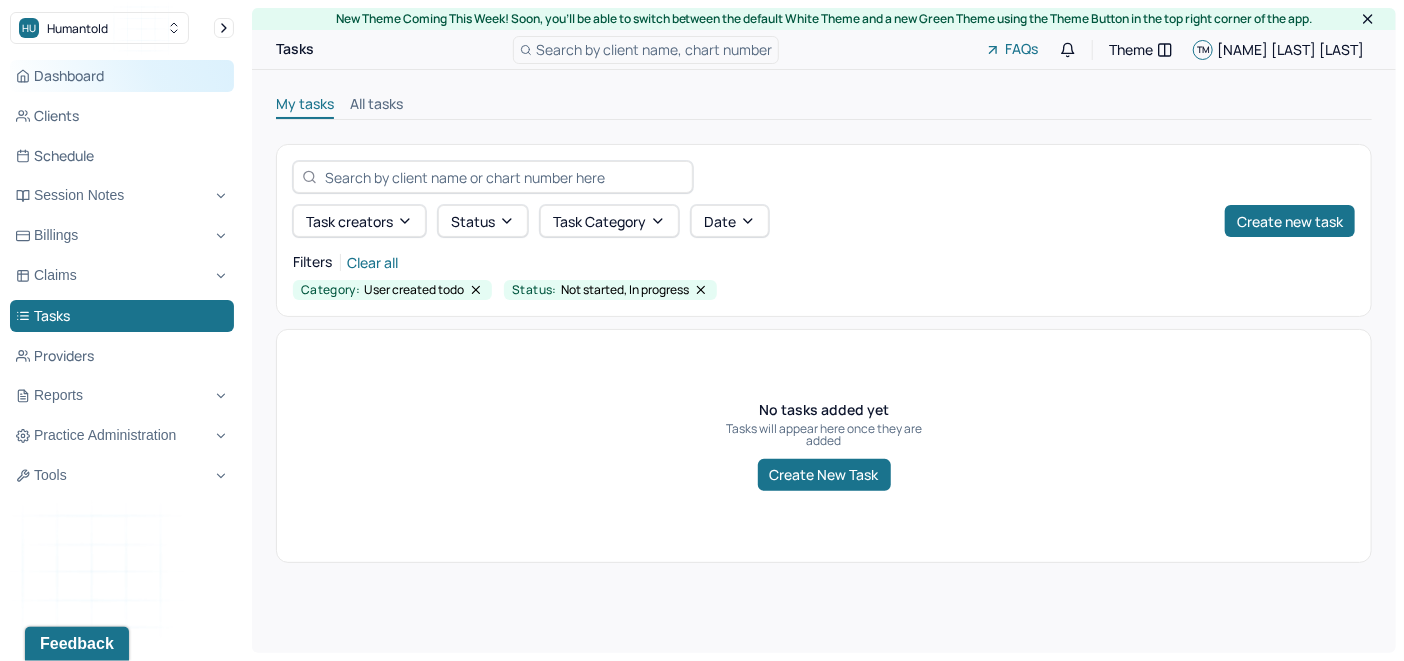 click on "Dashboard" at bounding box center [122, 76] 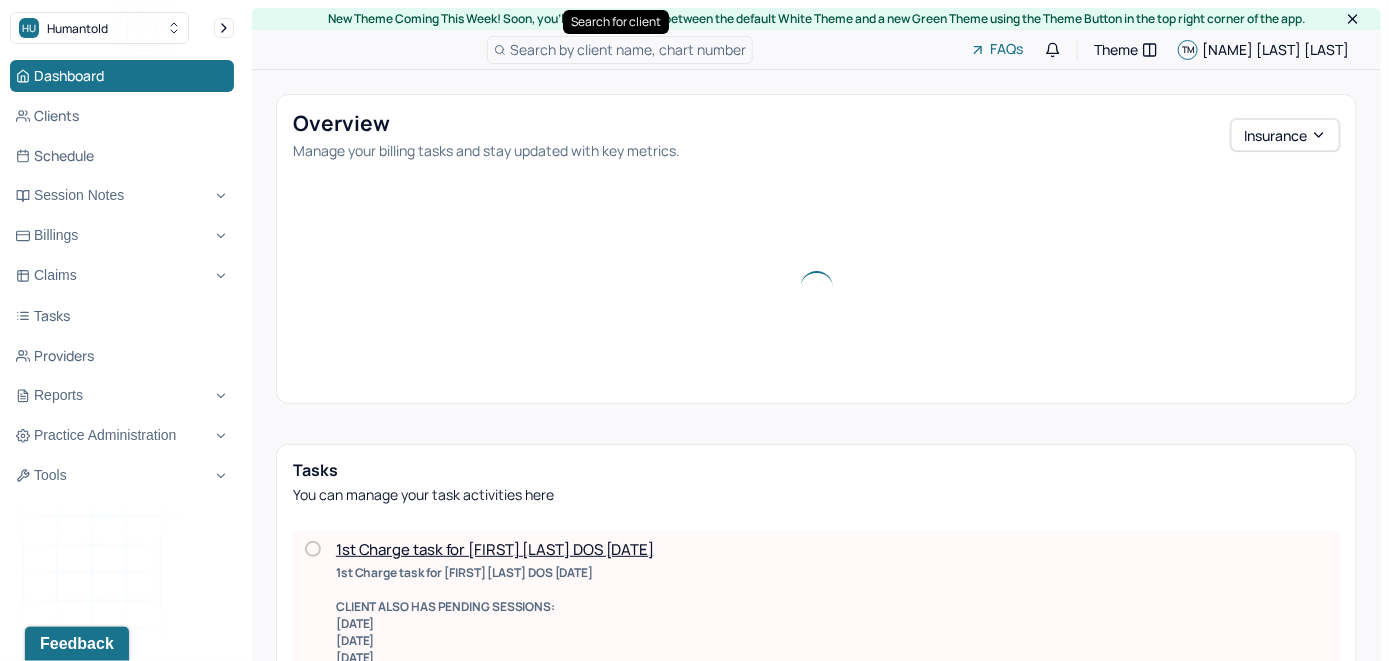 click on "Search by client name, chart number" at bounding box center [628, 49] 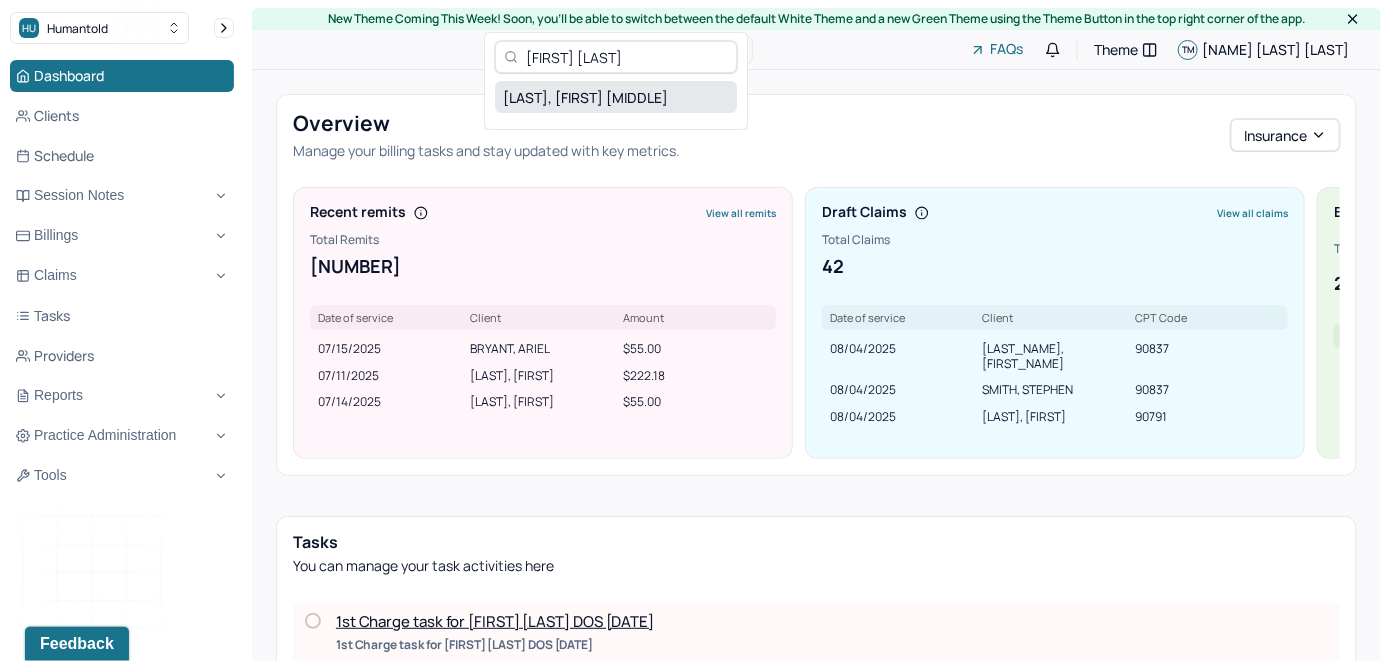 type on "[FIRST] [LAST]" 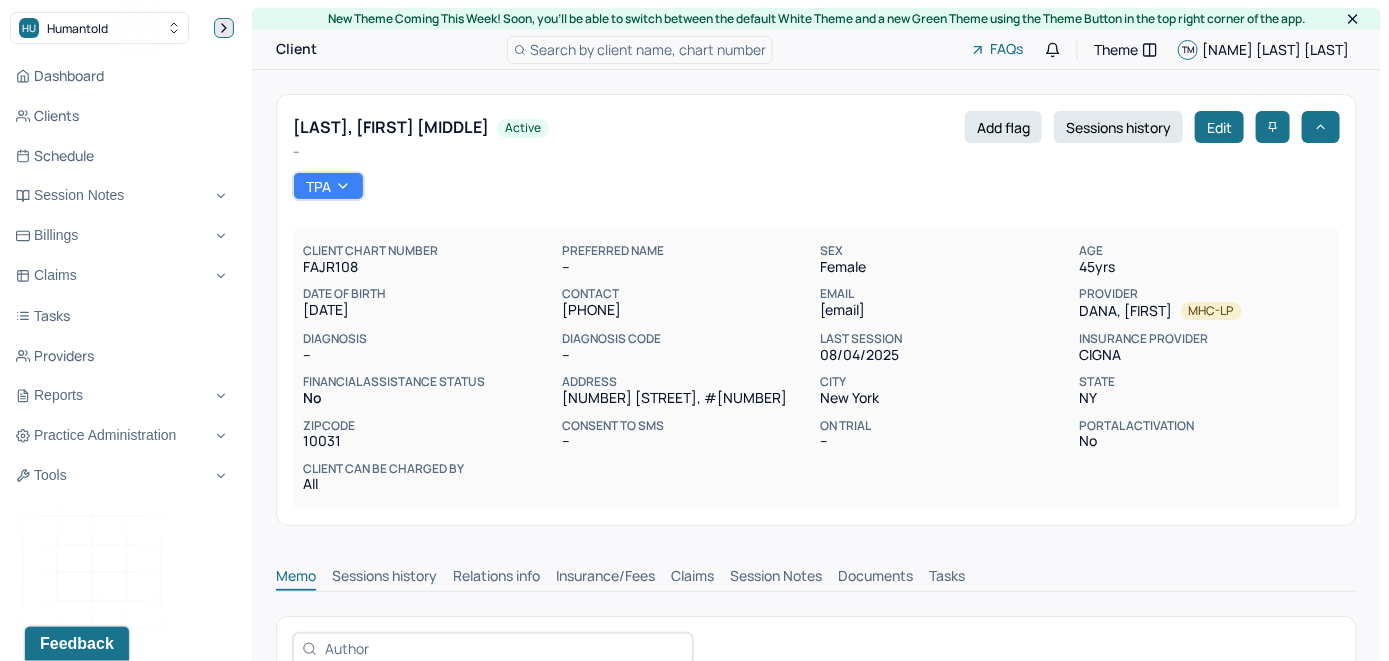 click at bounding box center [224, 28] 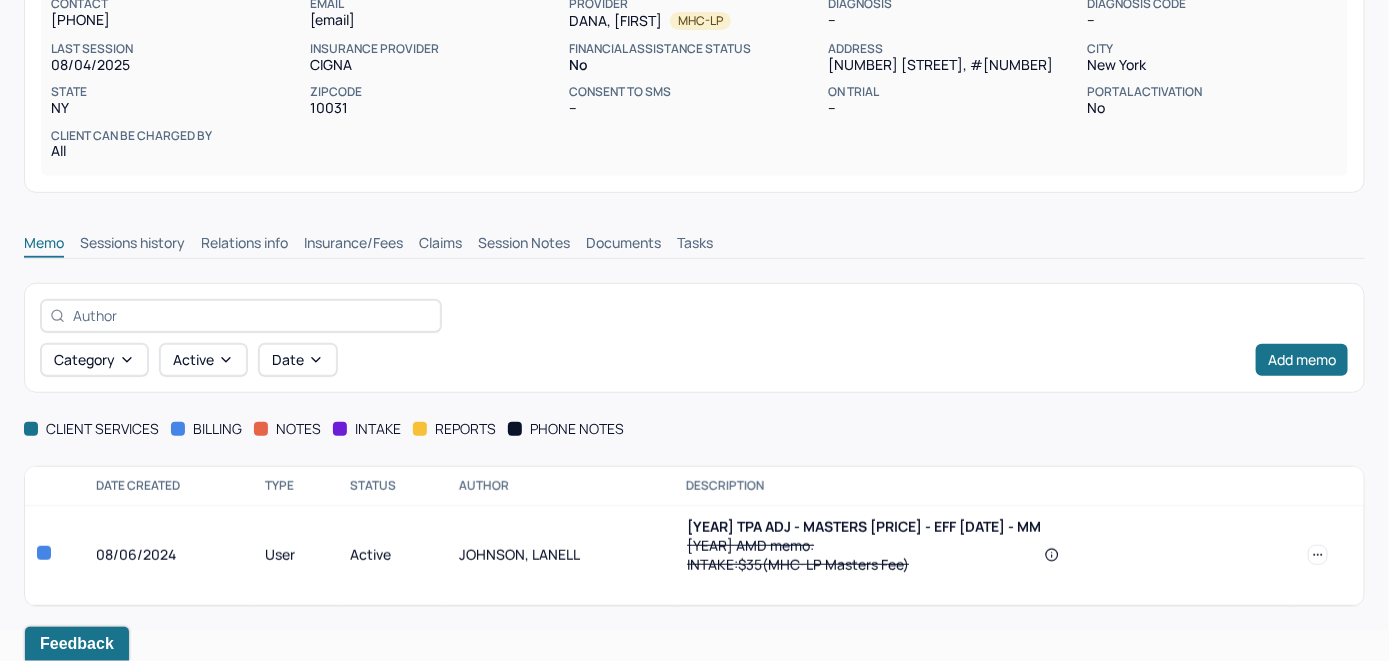 scroll, scrollTop: 294, scrollLeft: 0, axis: vertical 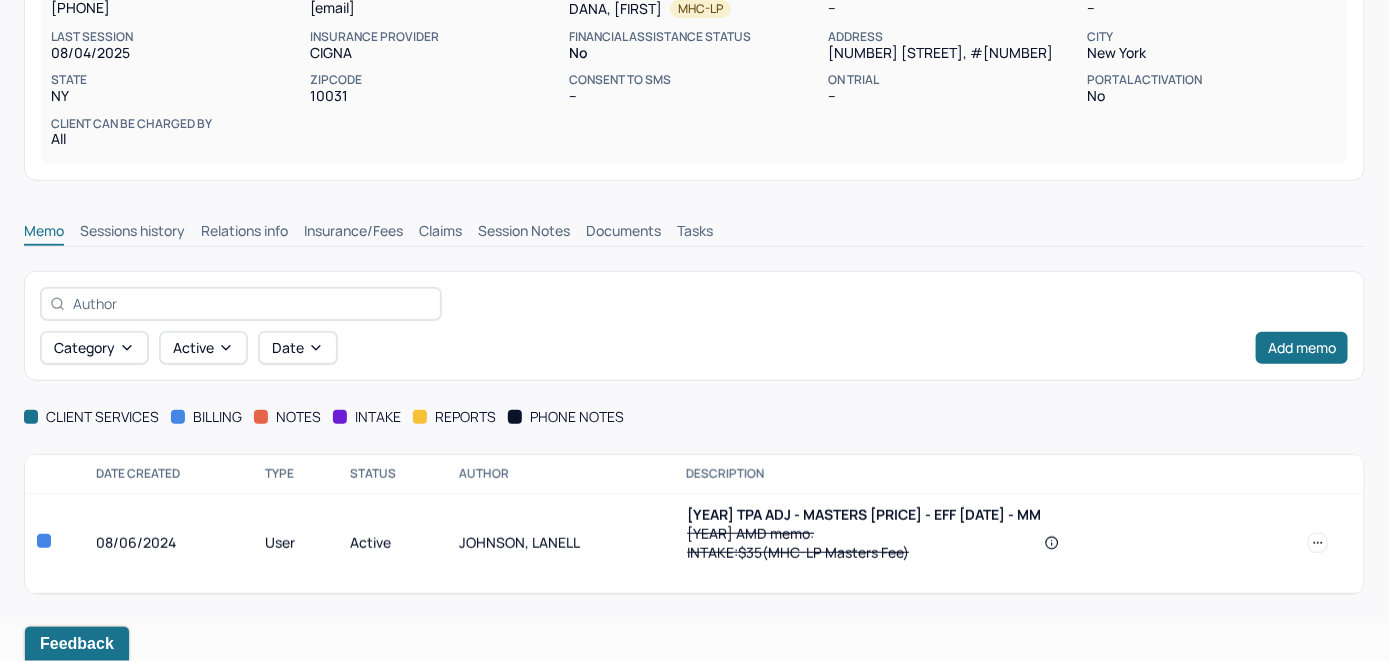 click on "Insurance/Fees" at bounding box center [353, 233] 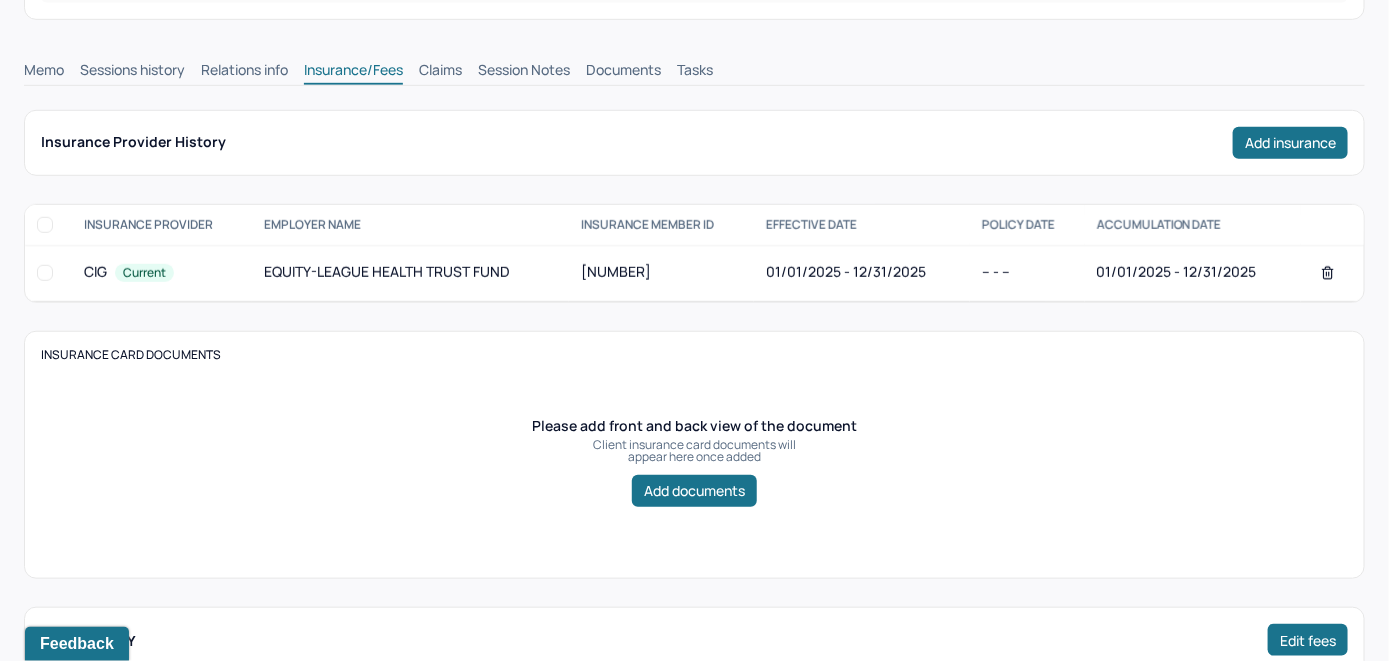 scroll, scrollTop: 394, scrollLeft: 0, axis: vertical 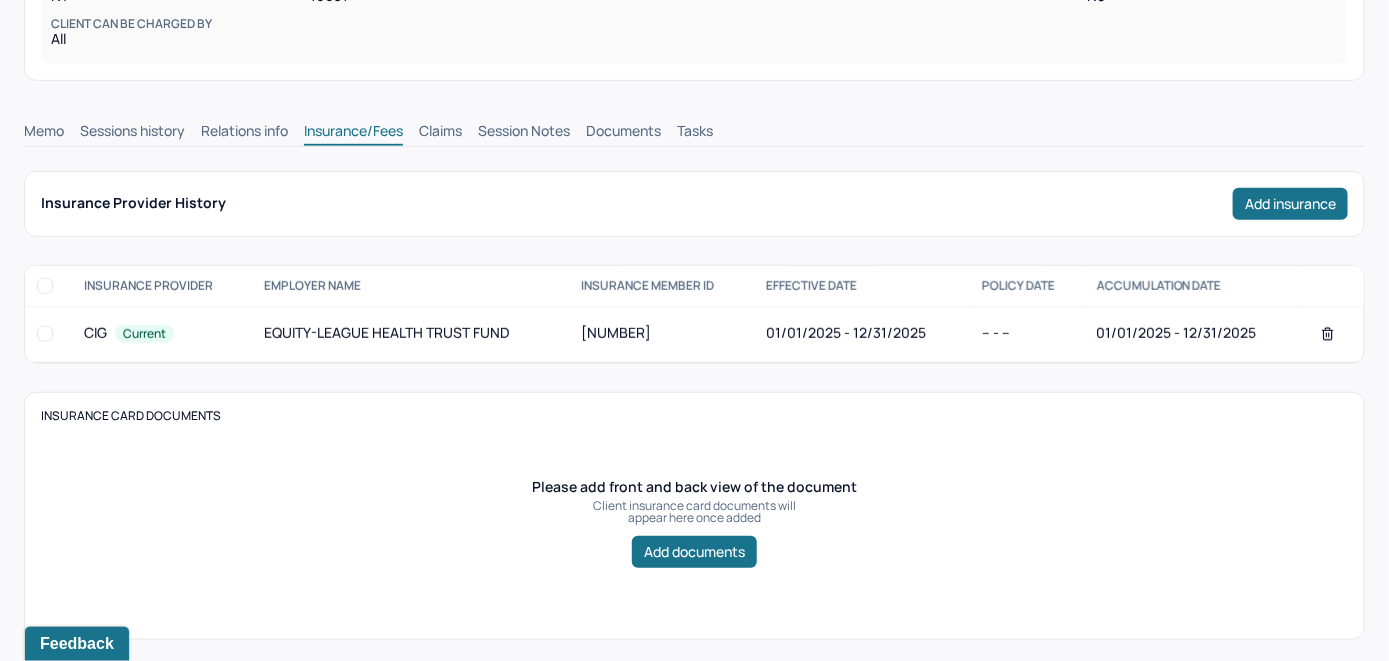 click on "Claims" at bounding box center [440, 133] 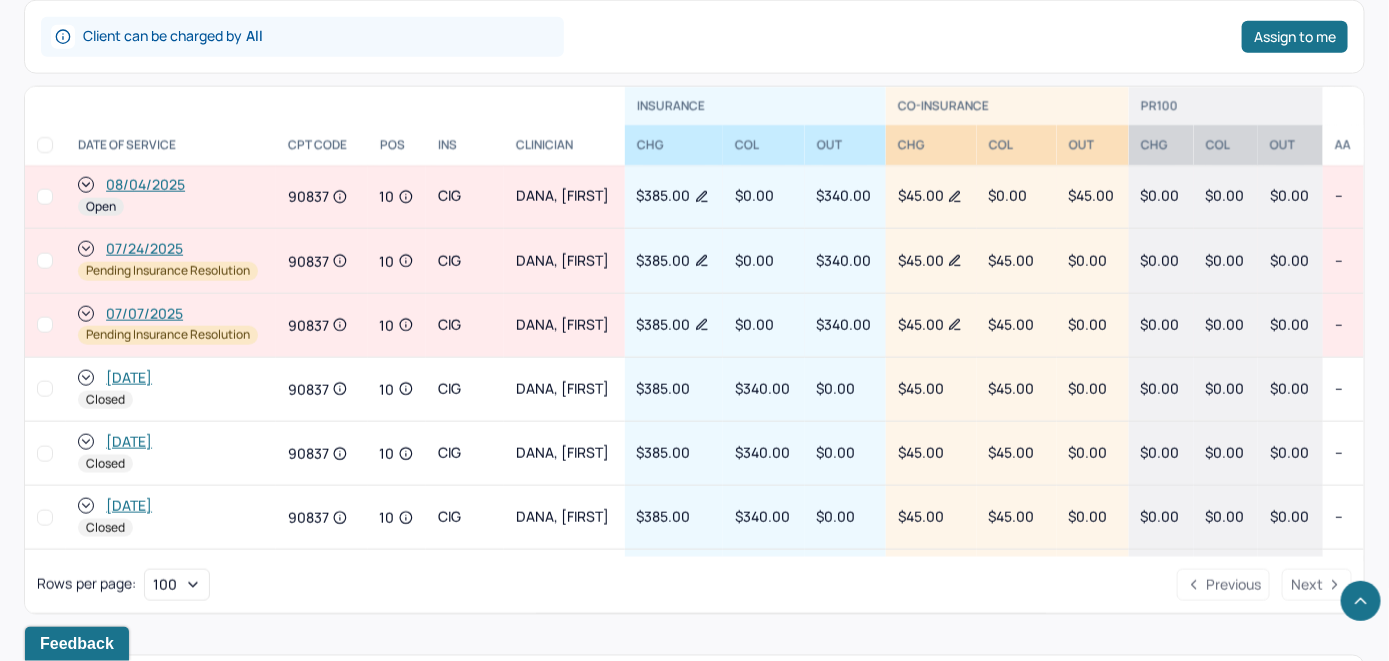 scroll, scrollTop: 925, scrollLeft: 0, axis: vertical 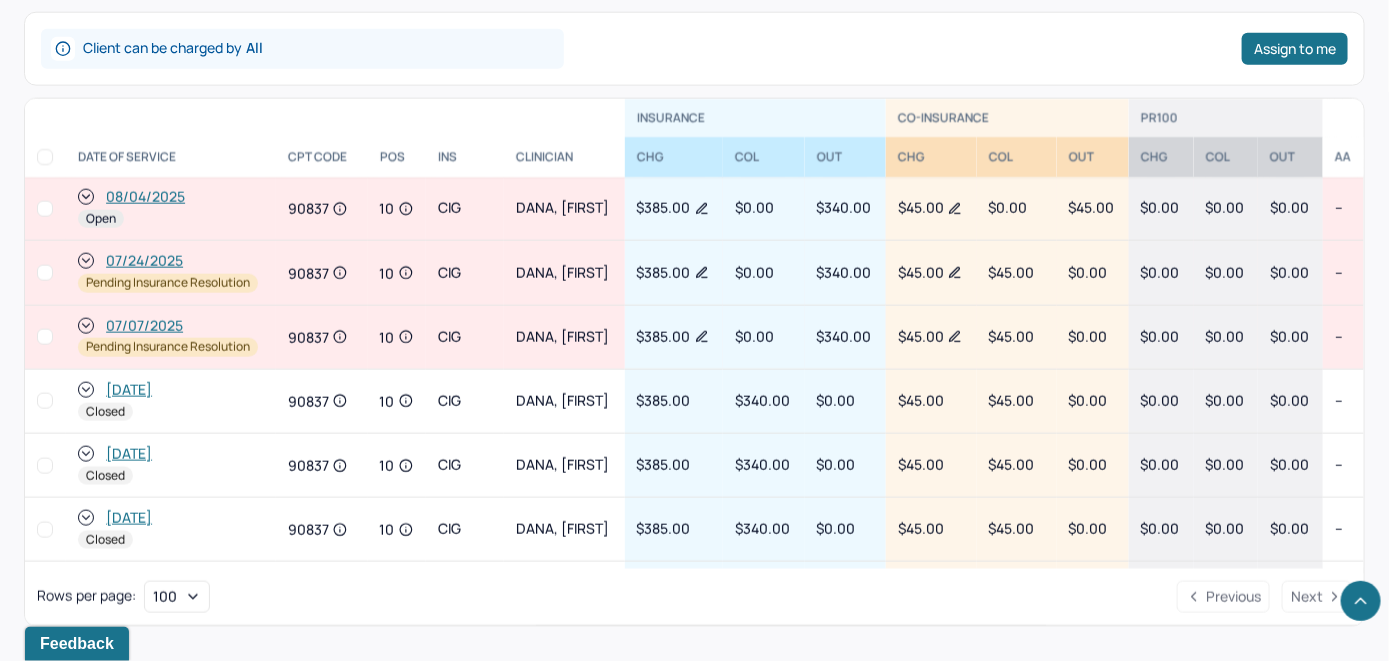 click on "08/04/2025" at bounding box center (145, 197) 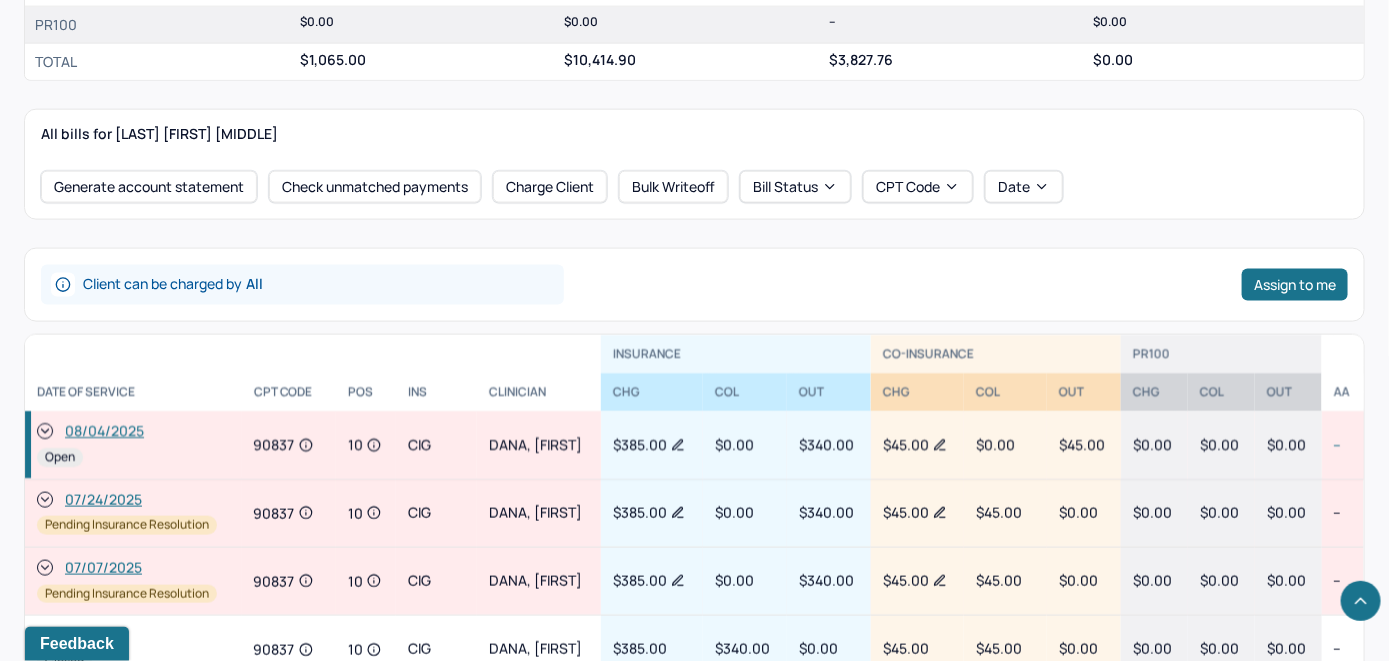 scroll, scrollTop: 921, scrollLeft: 0, axis: vertical 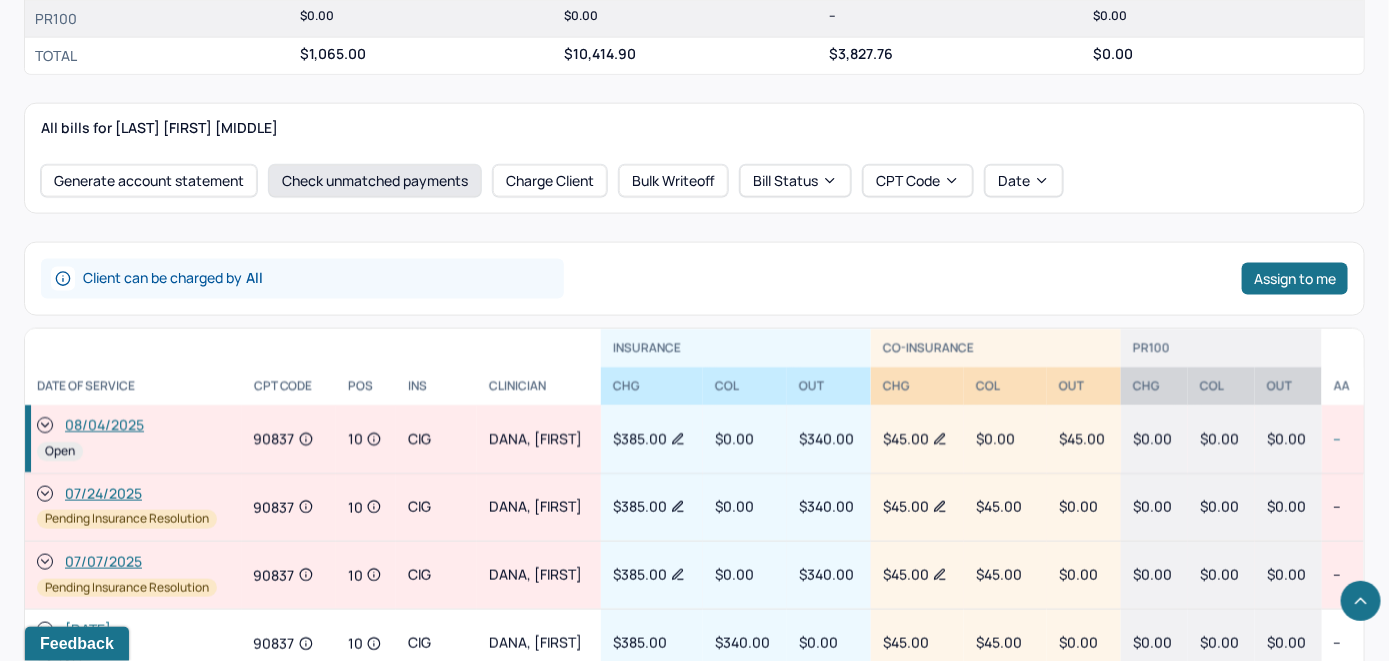 click on "Check unmatched payments" at bounding box center [375, 181] 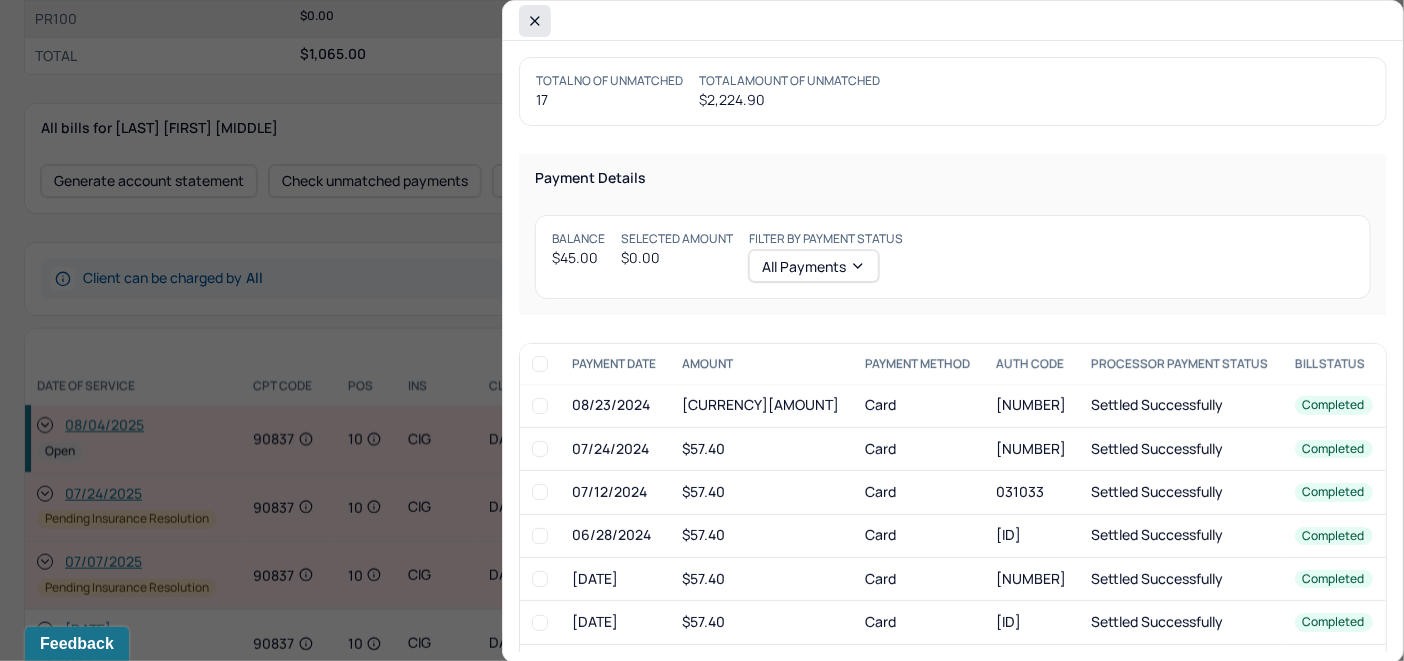 click 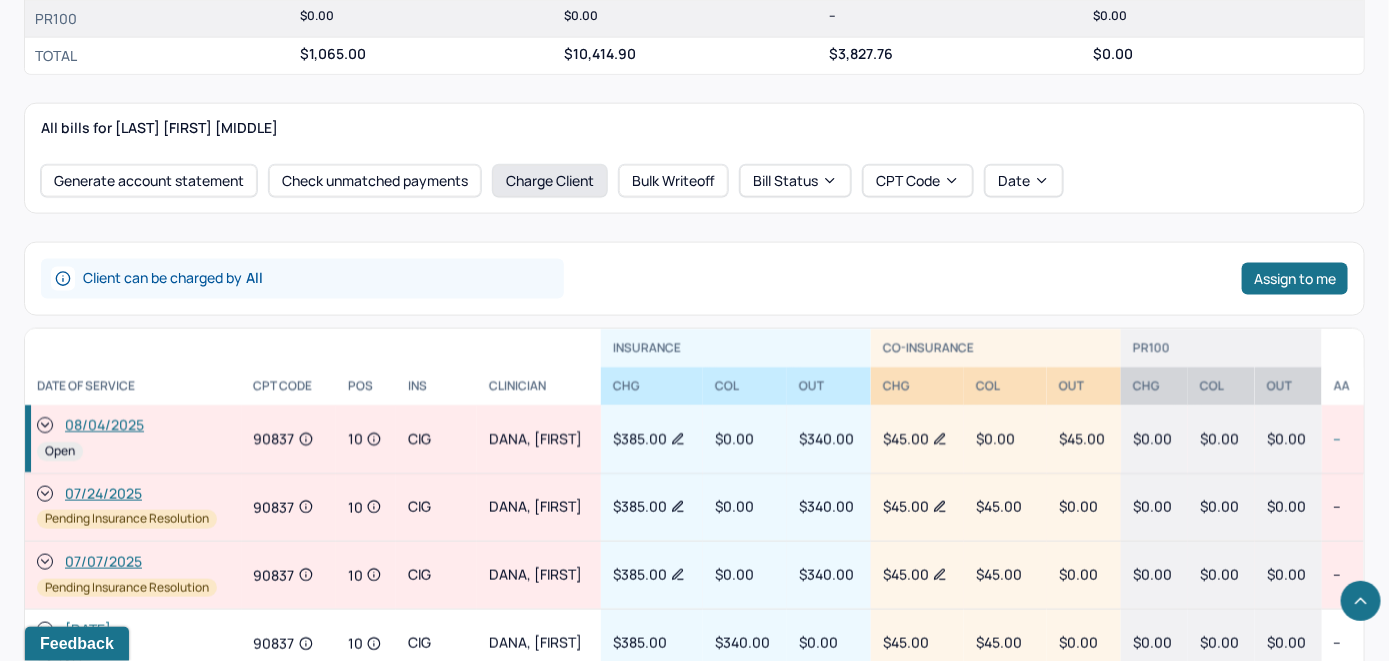 click on "Charge Client" at bounding box center (550, 181) 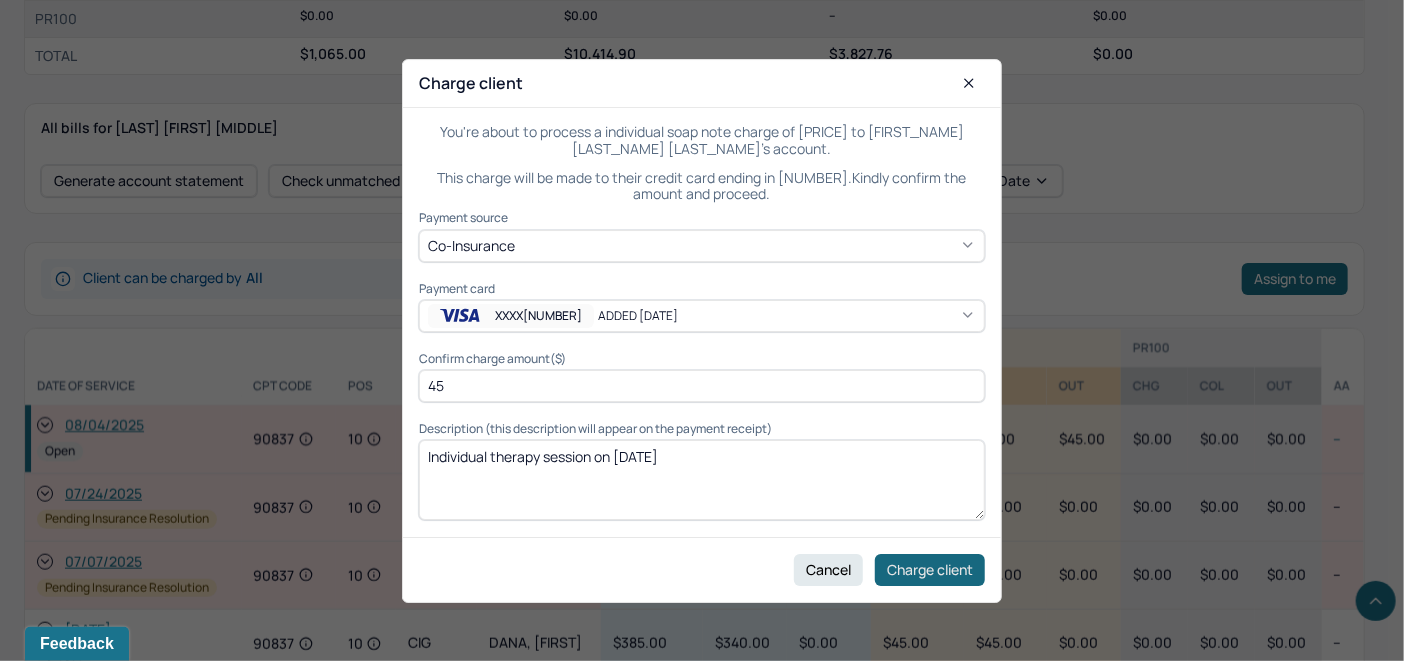 click on "Charge client" at bounding box center [930, 569] 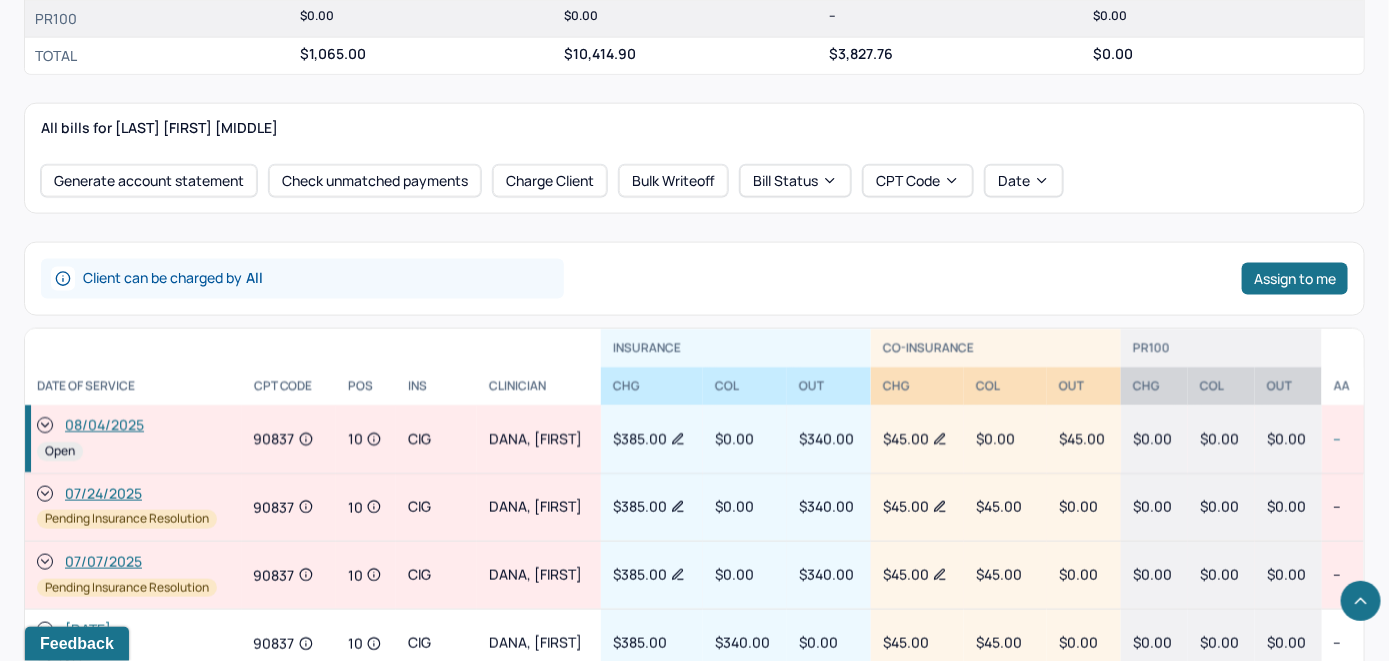 click 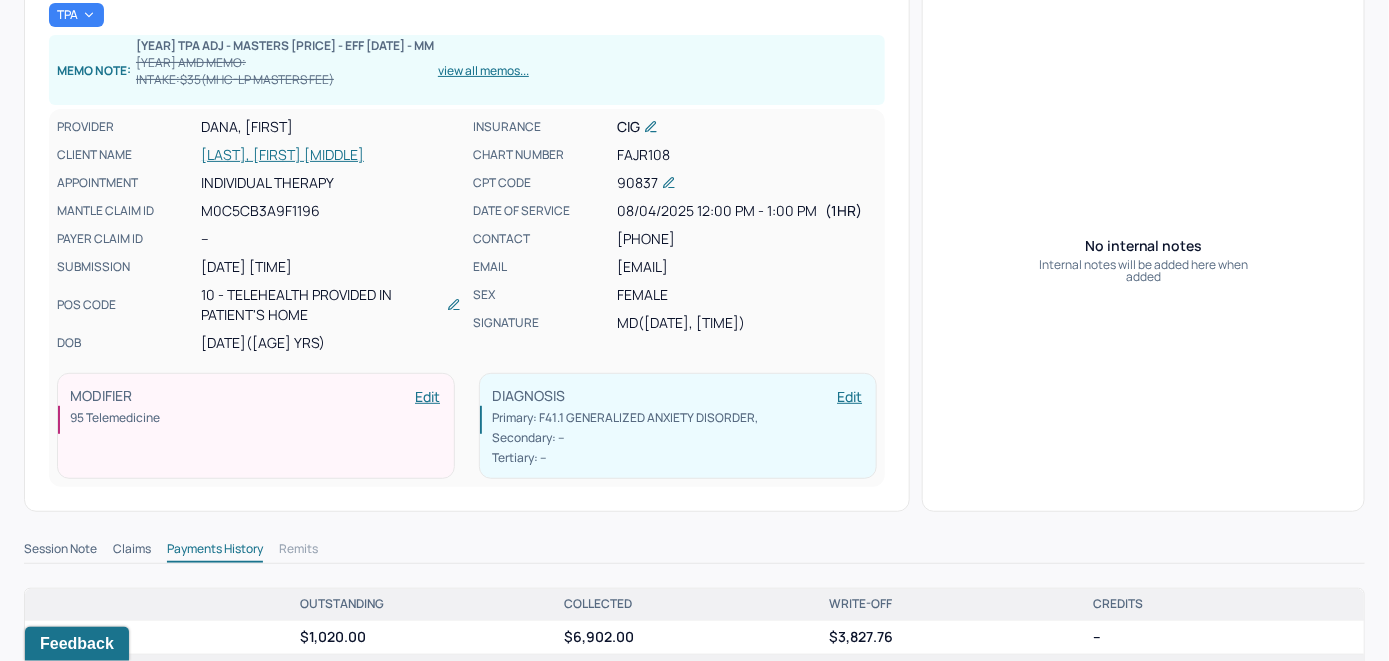 scroll, scrollTop: 21, scrollLeft: 0, axis: vertical 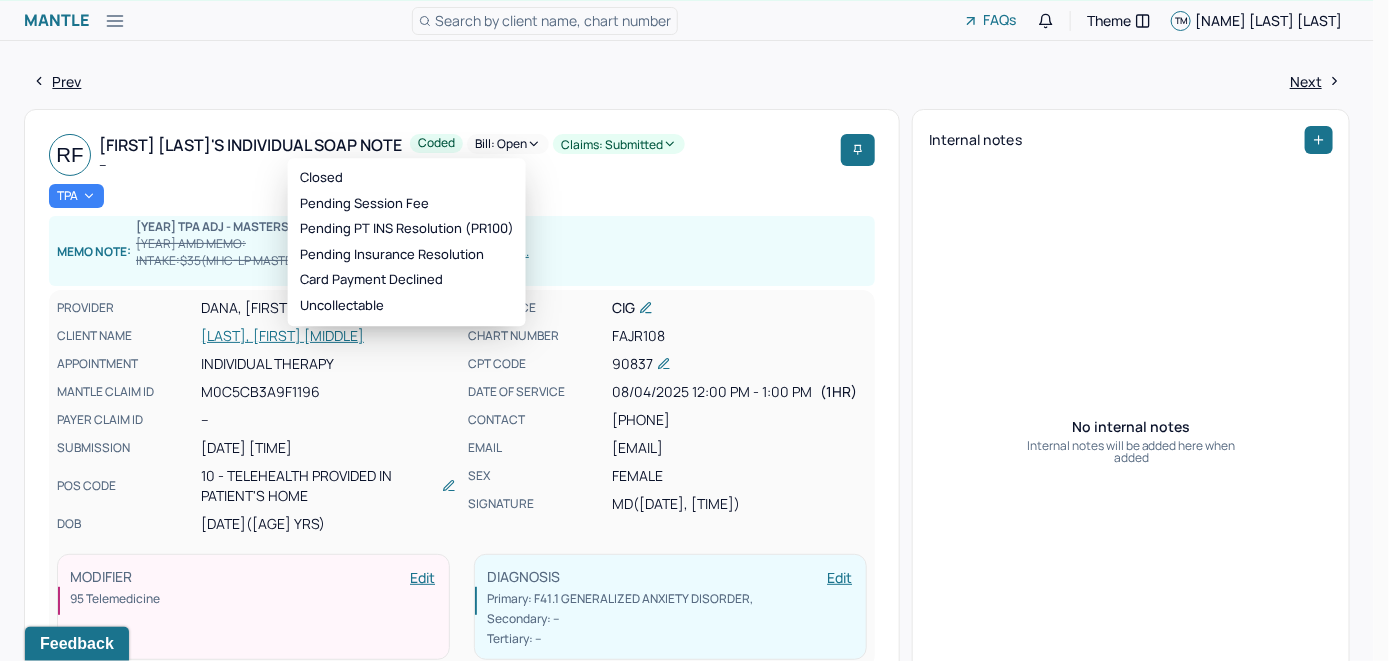 click on "Bill: Open" at bounding box center [508, 144] 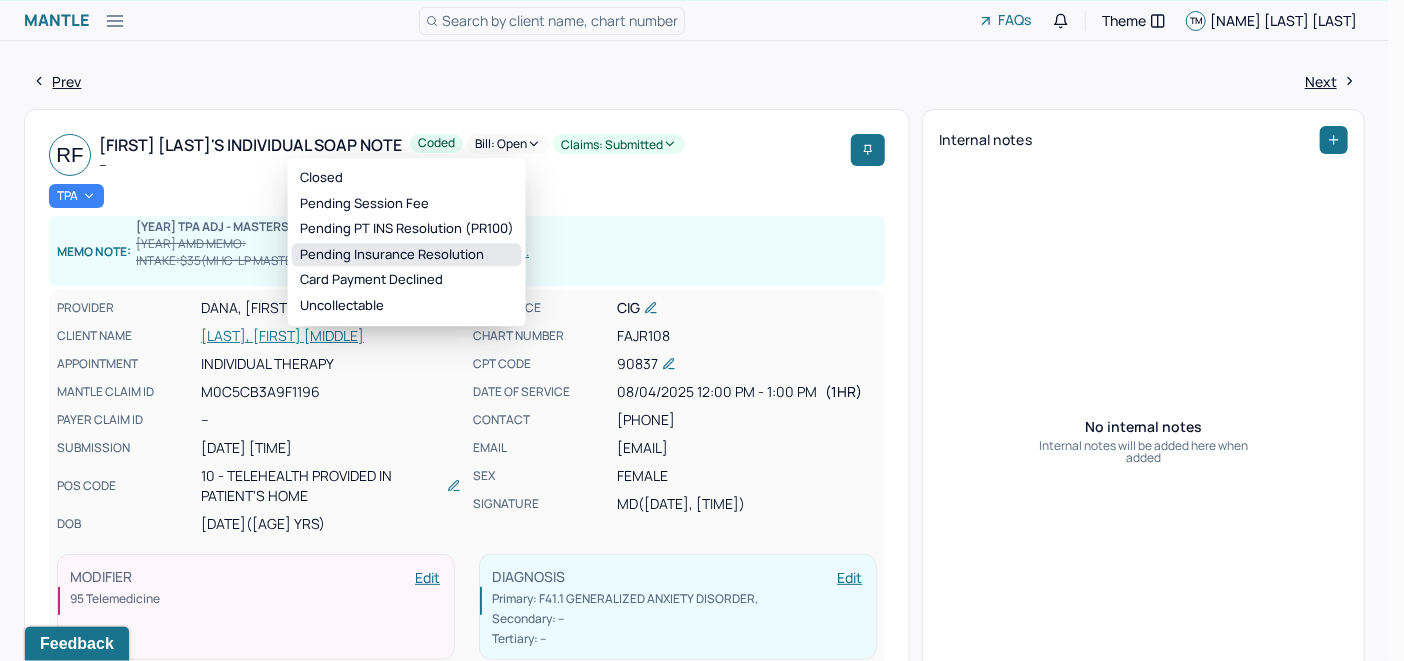 click on "Pending Insurance Resolution" at bounding box center (407, 255) 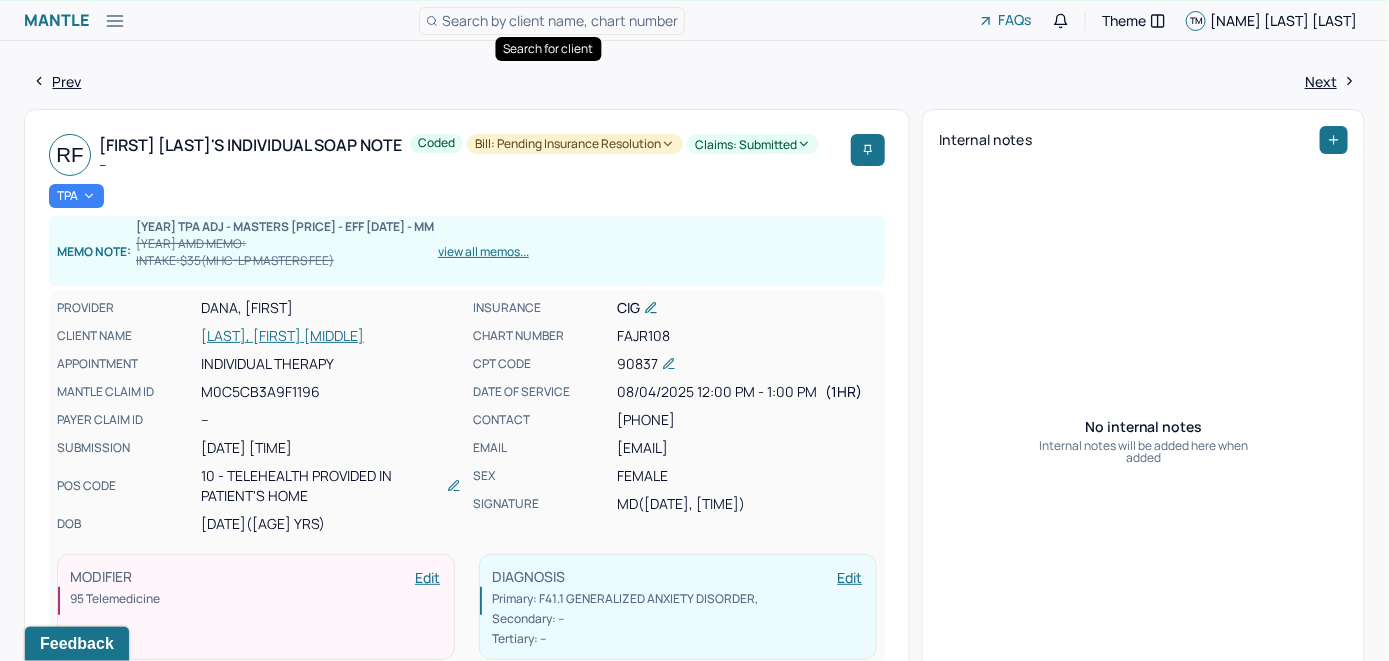 click on "Search by client name, chart number" at bounding box center [560, 20] 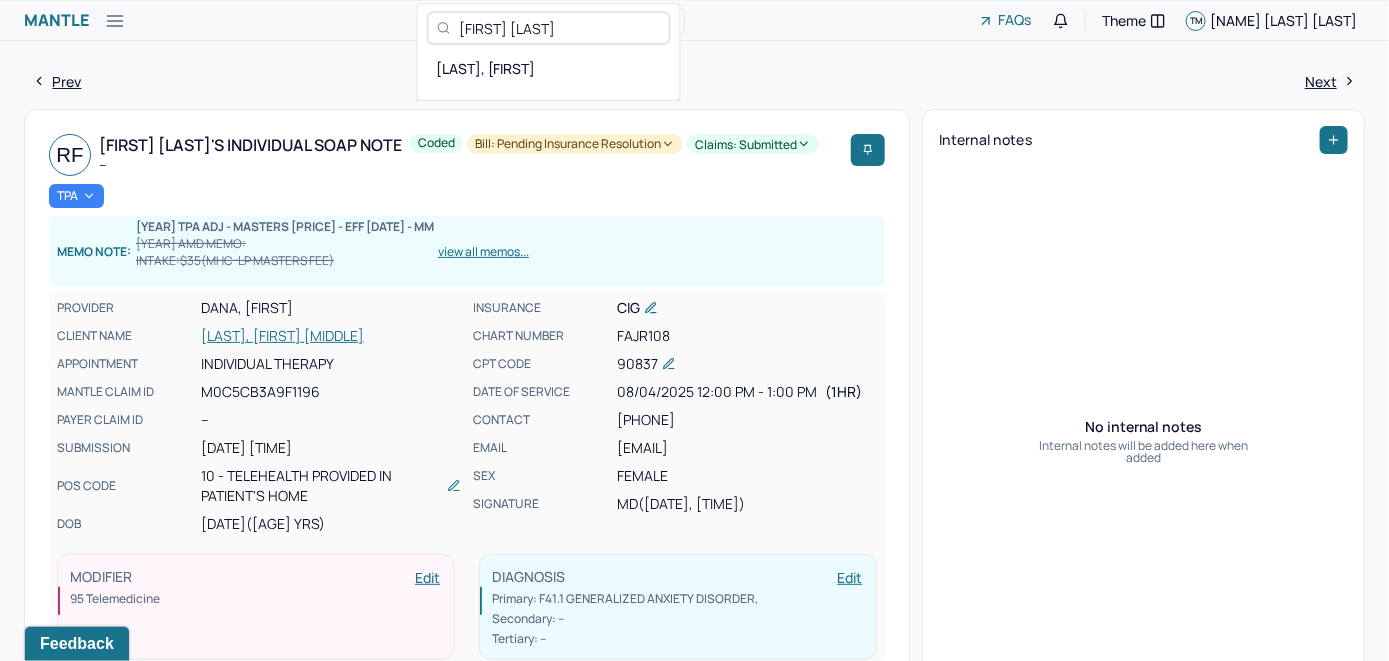 type on "[FIRST] [LAST]" 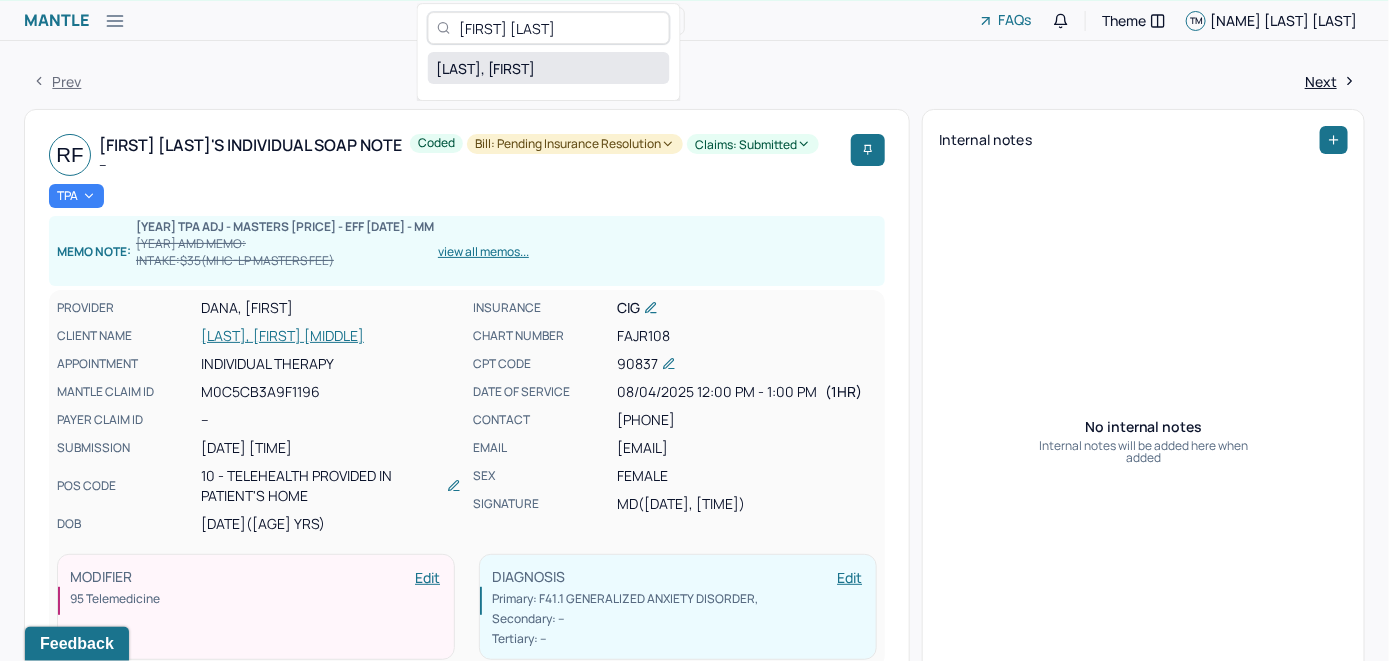 click on "[LAST], [FIRST]" at bounding box center (549, 68) 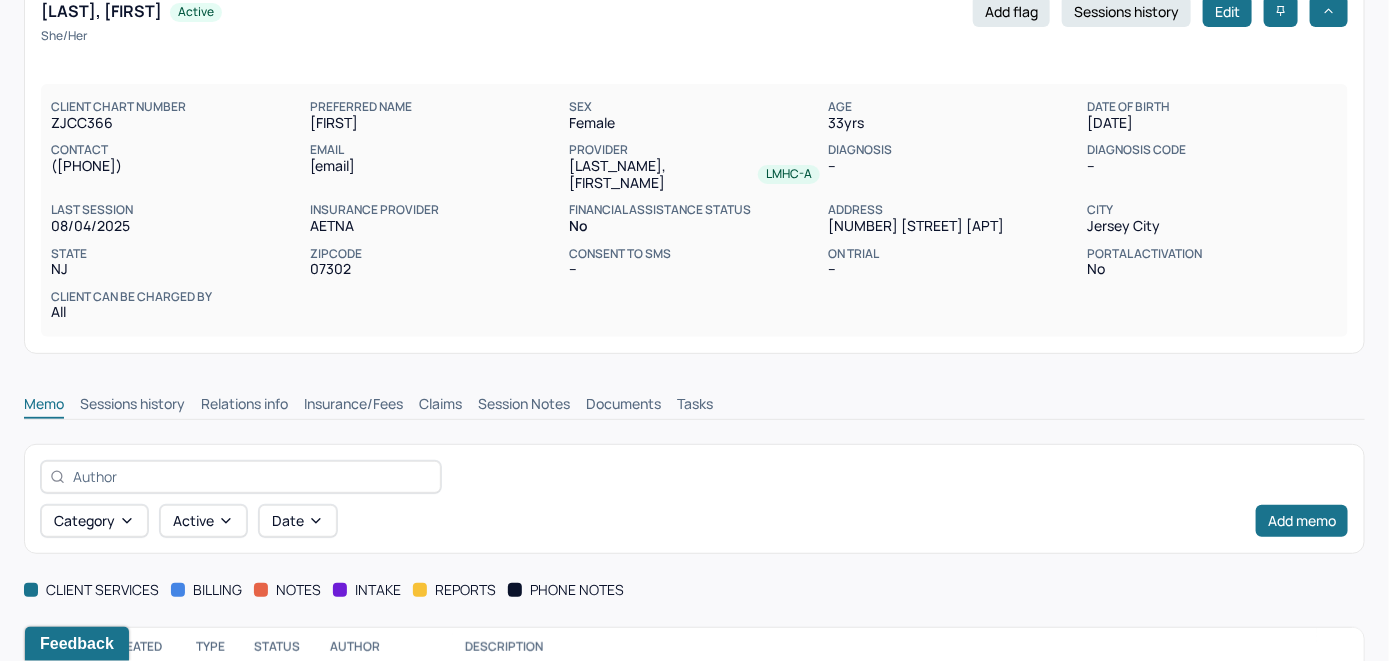 scroll, scrollTop: 292, scrollLeft: 0, axis: vertical 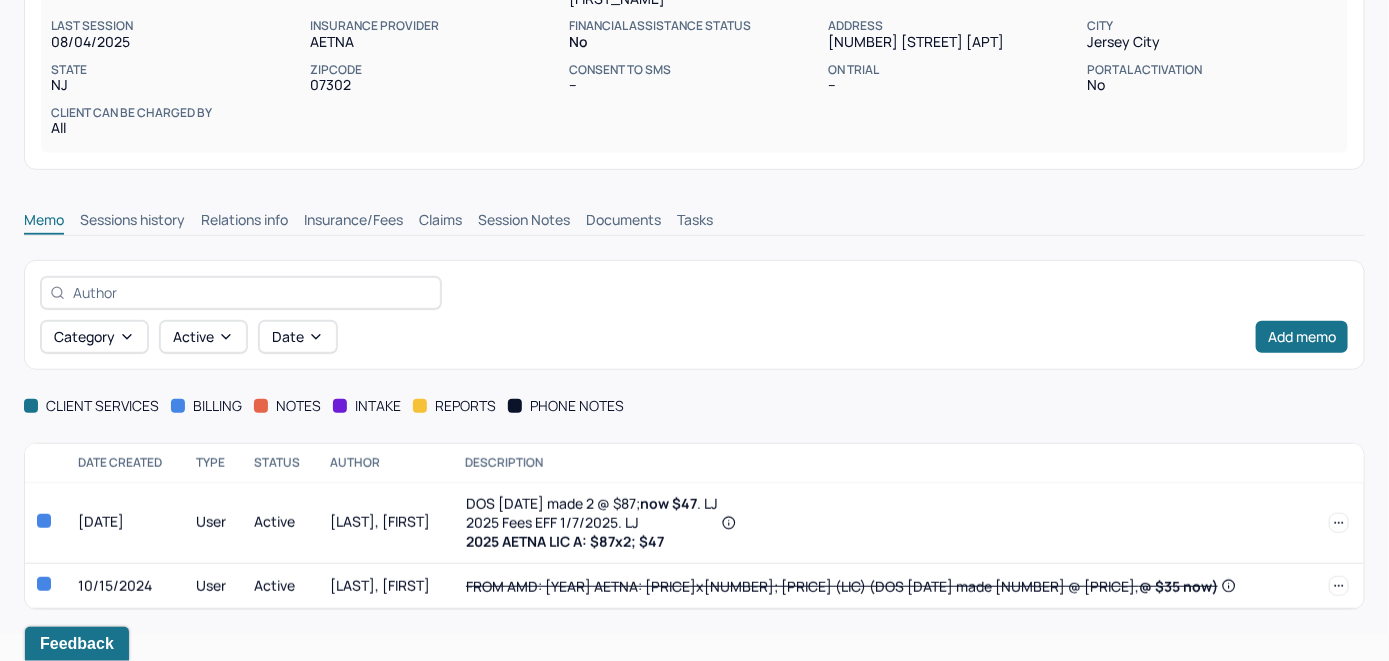 click on "Insurance/Fees" at bounding box center [353, 222] 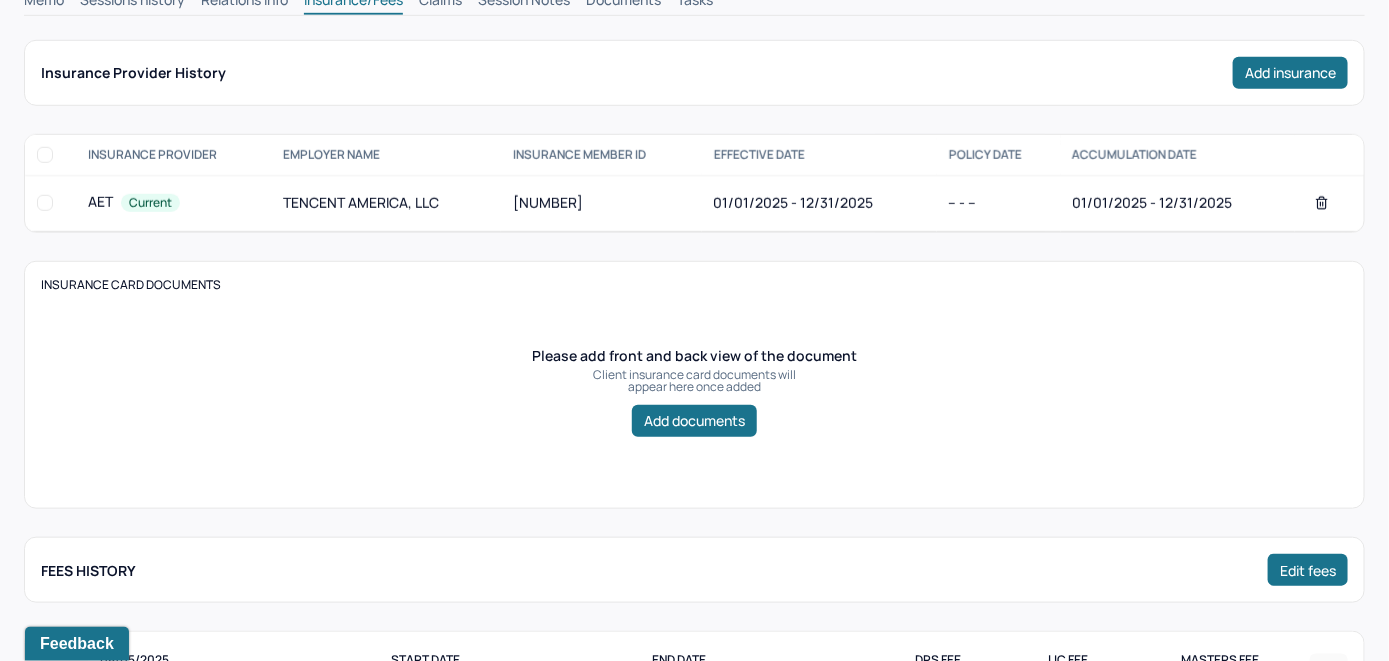 scroll, scrollTop: 392, scrollLeft: 0, axis: vertical 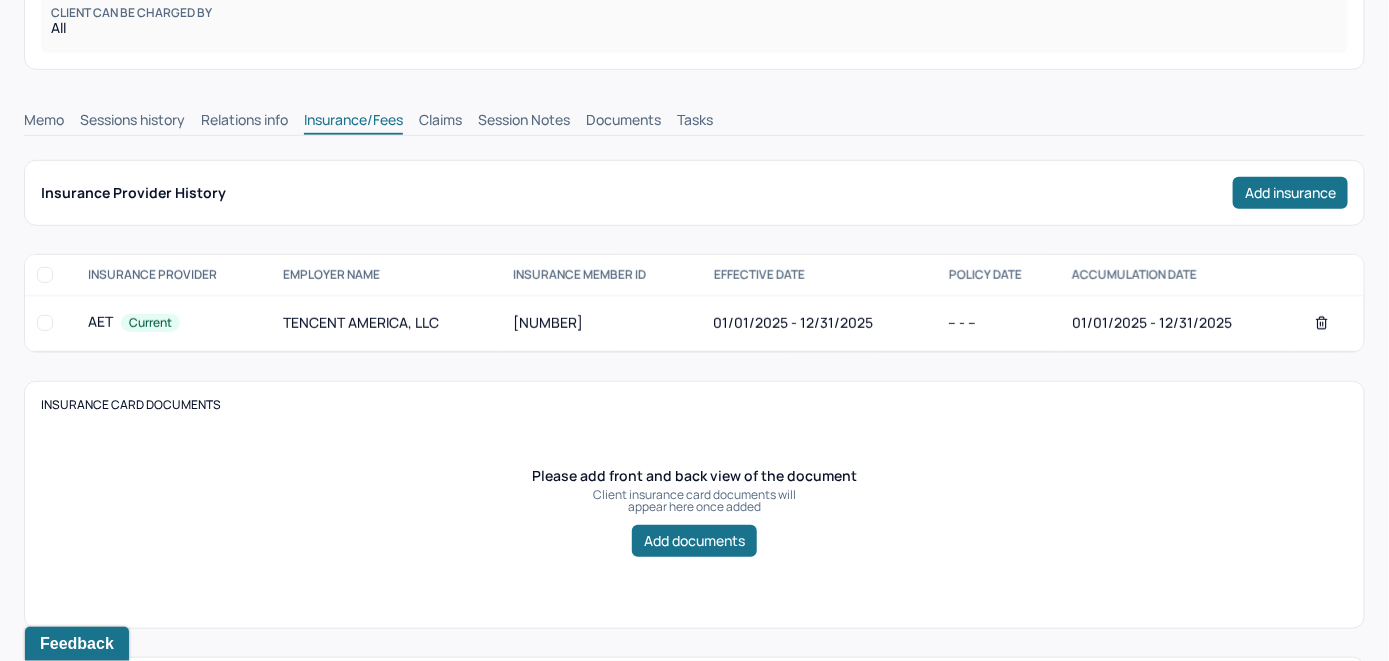 click on "Claims" at bounding box center (440, 122) 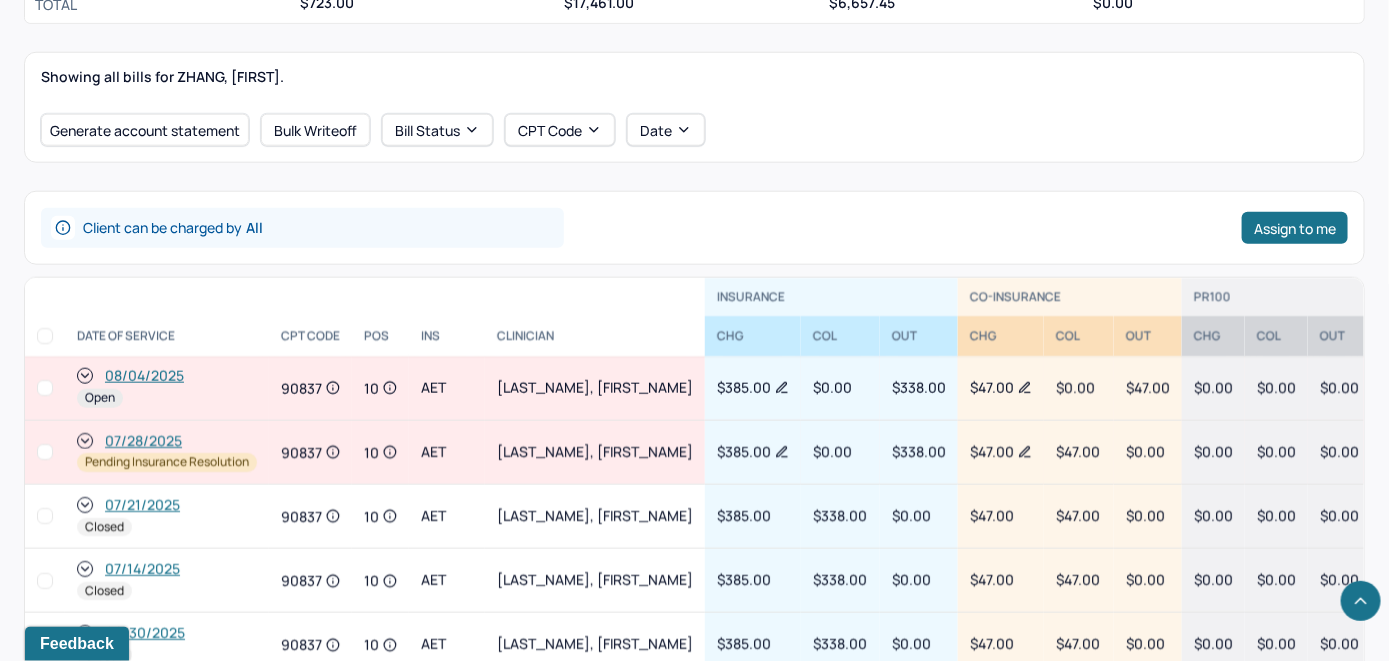 scroll, scrollTop: 792, scrollLeft: 0, axis: vertical 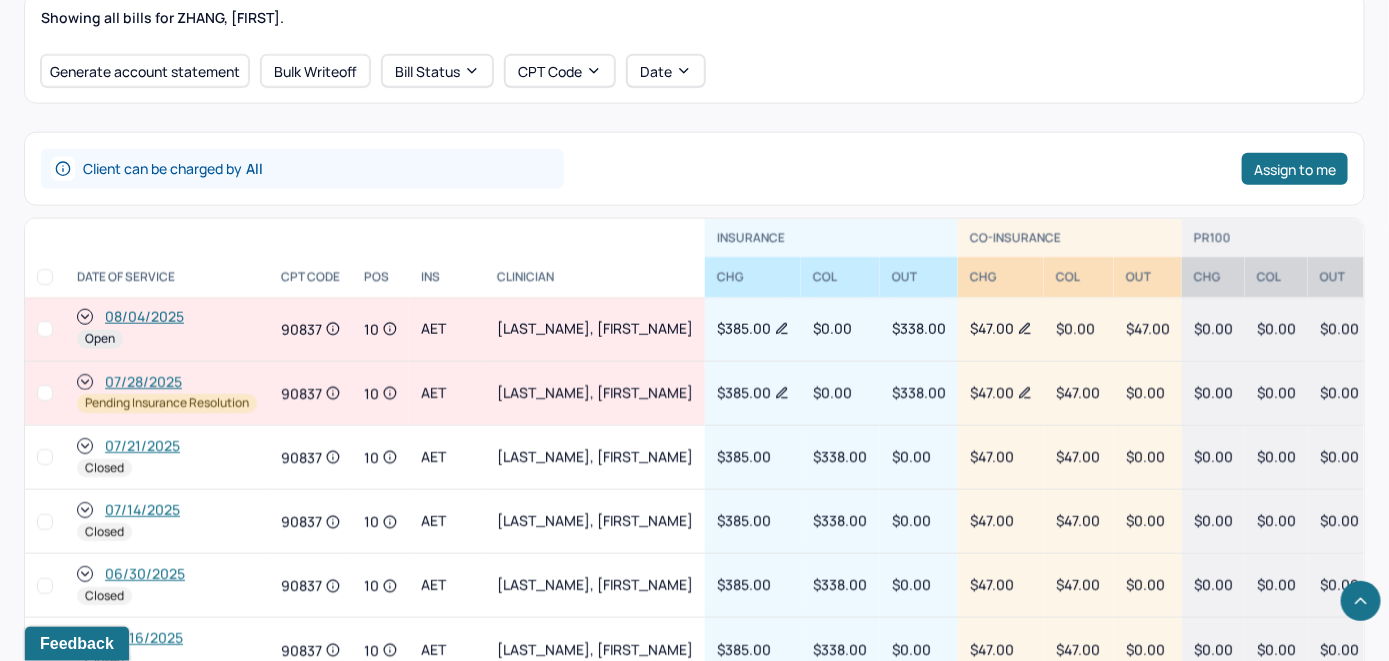 click on "08/04/2025" at bounding box center [144, 317] 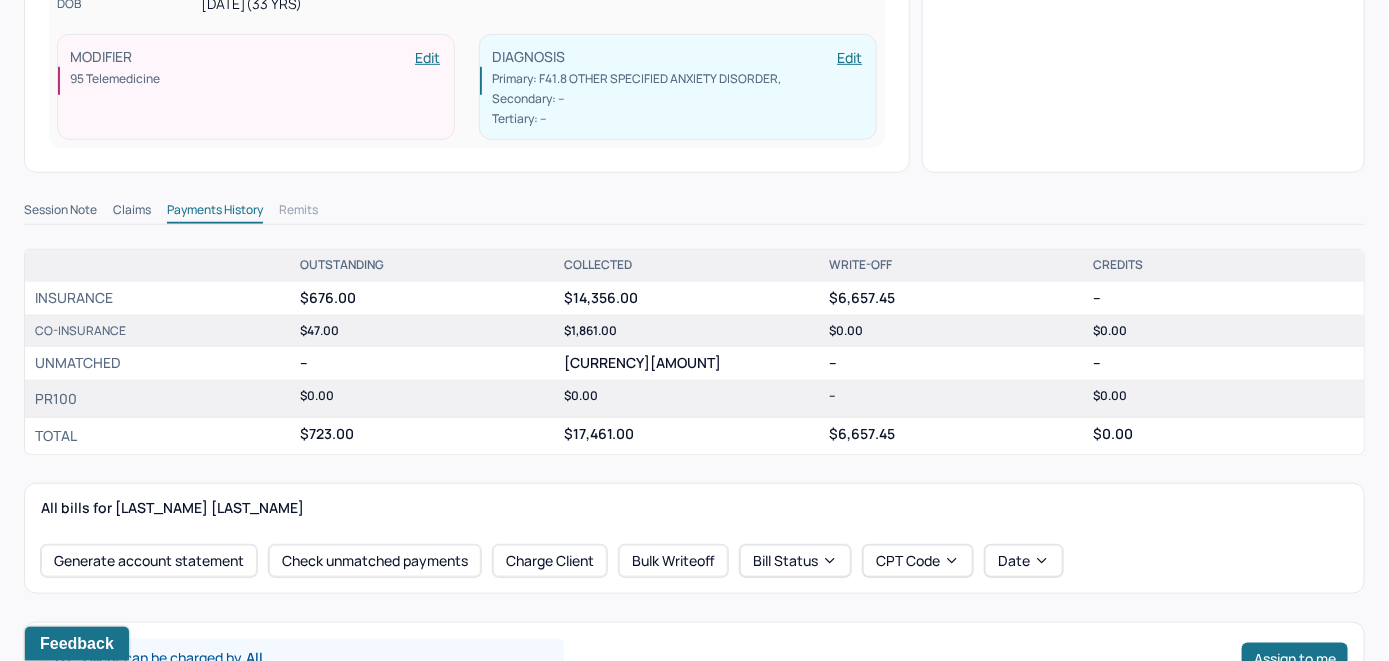 scroll, scrollTop: 800, scrollLeft: 0, axis: vertical 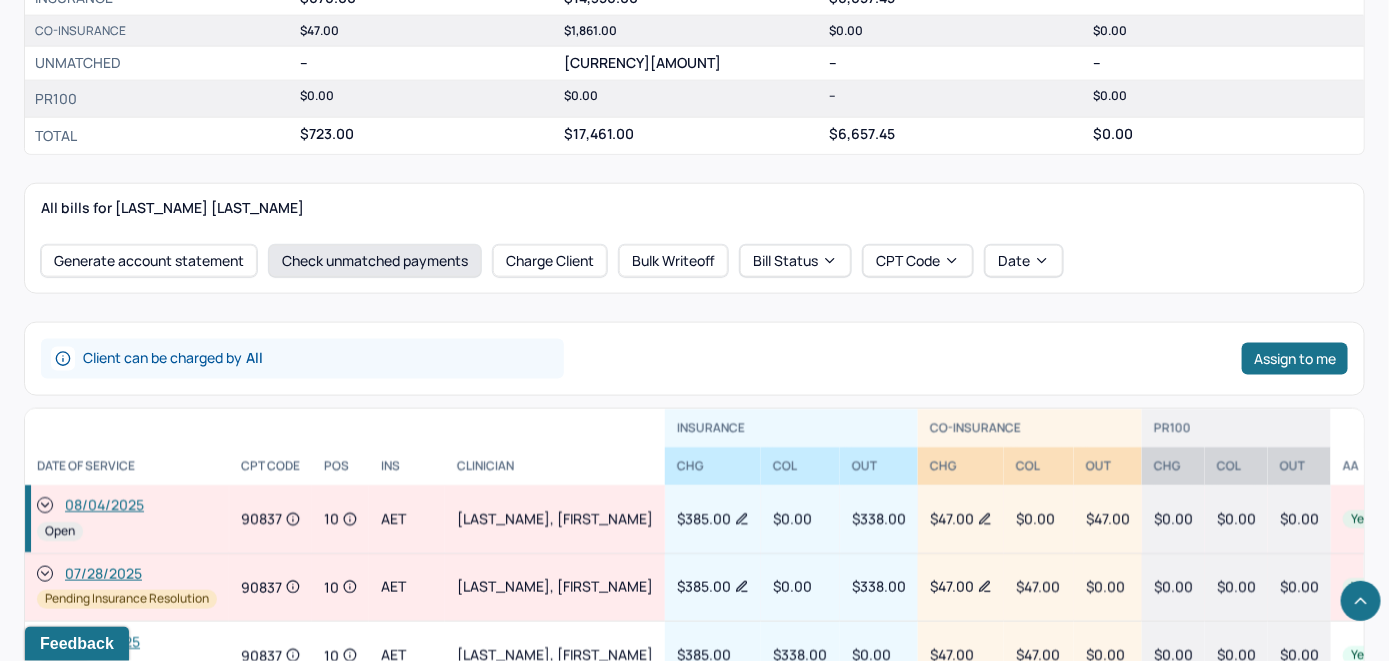click on "Check unmatched payments" at bounding box center (375, 261) 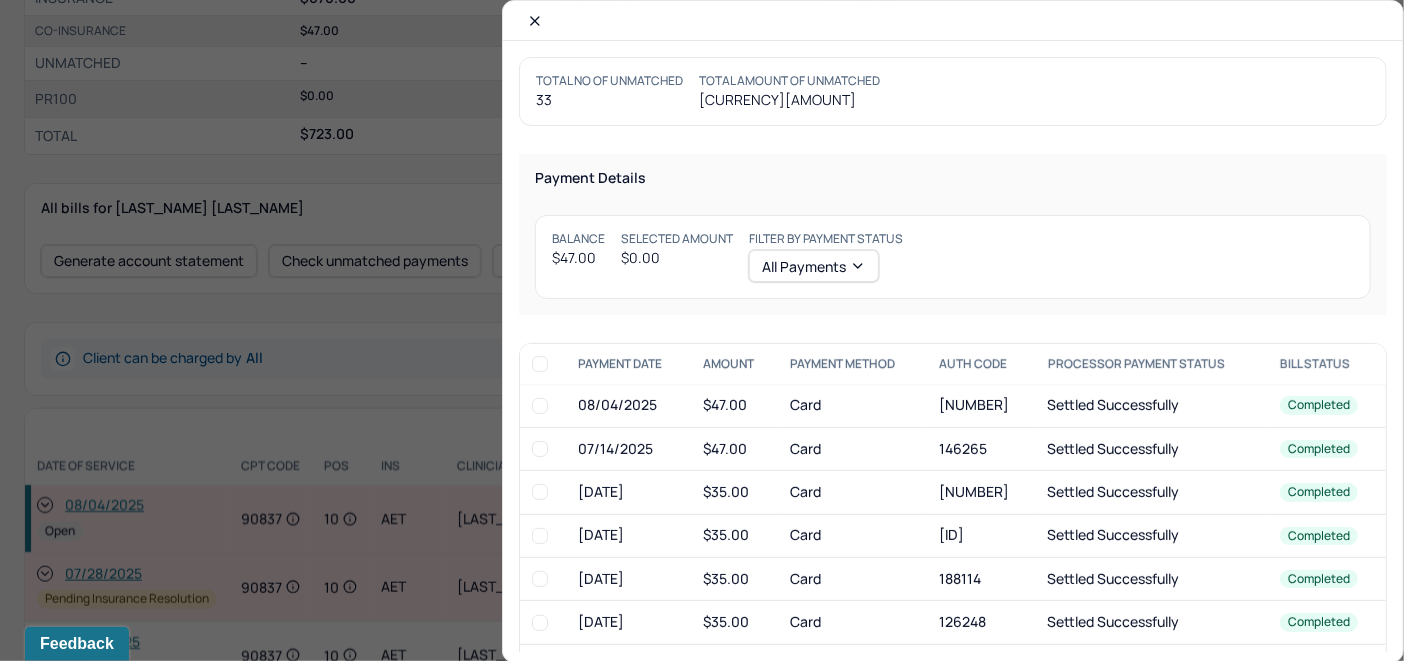 click at bounding box center (540, 406) 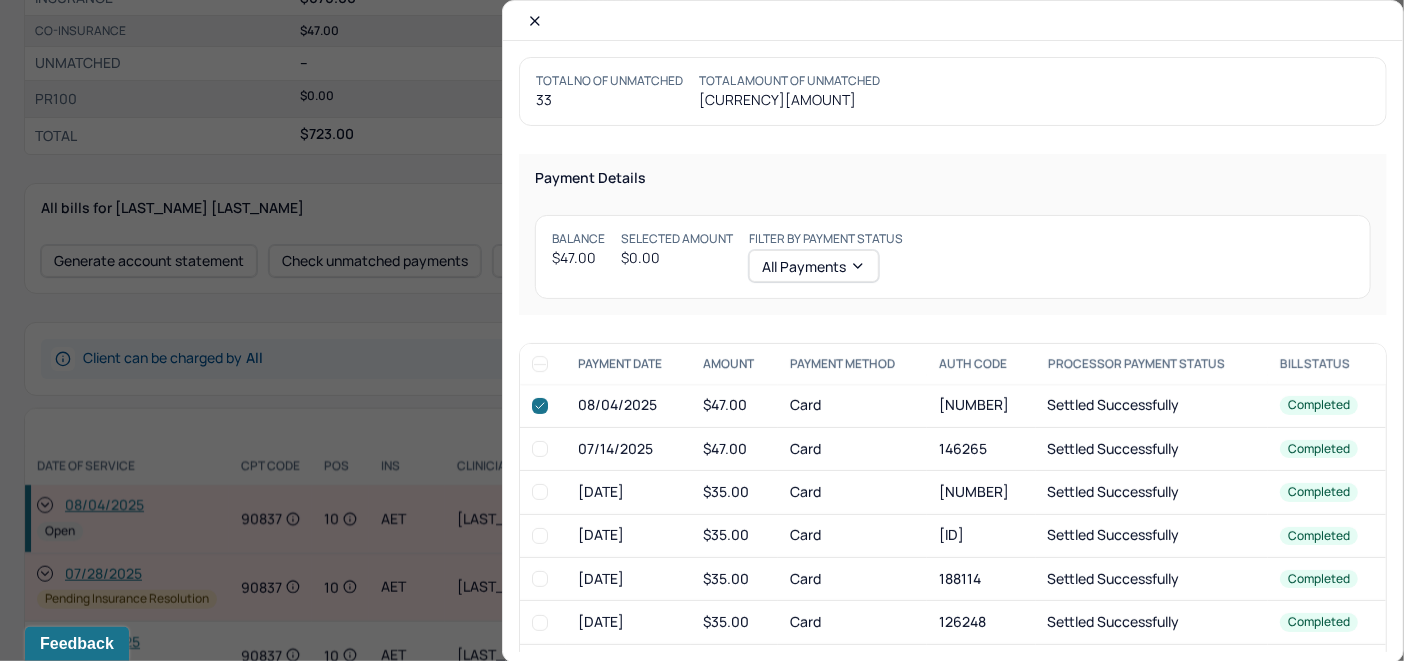 checkbox on "true" 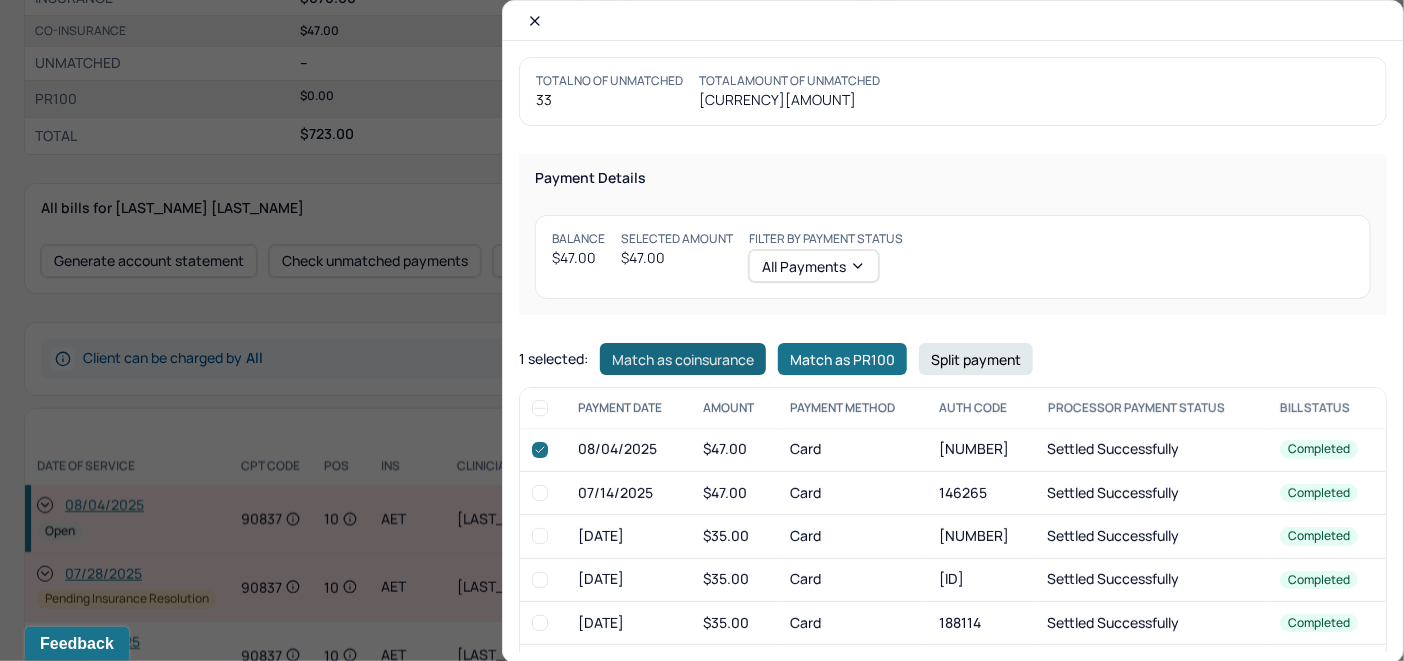 click on "Match as coinsurance" at bounding box center [683, 359] 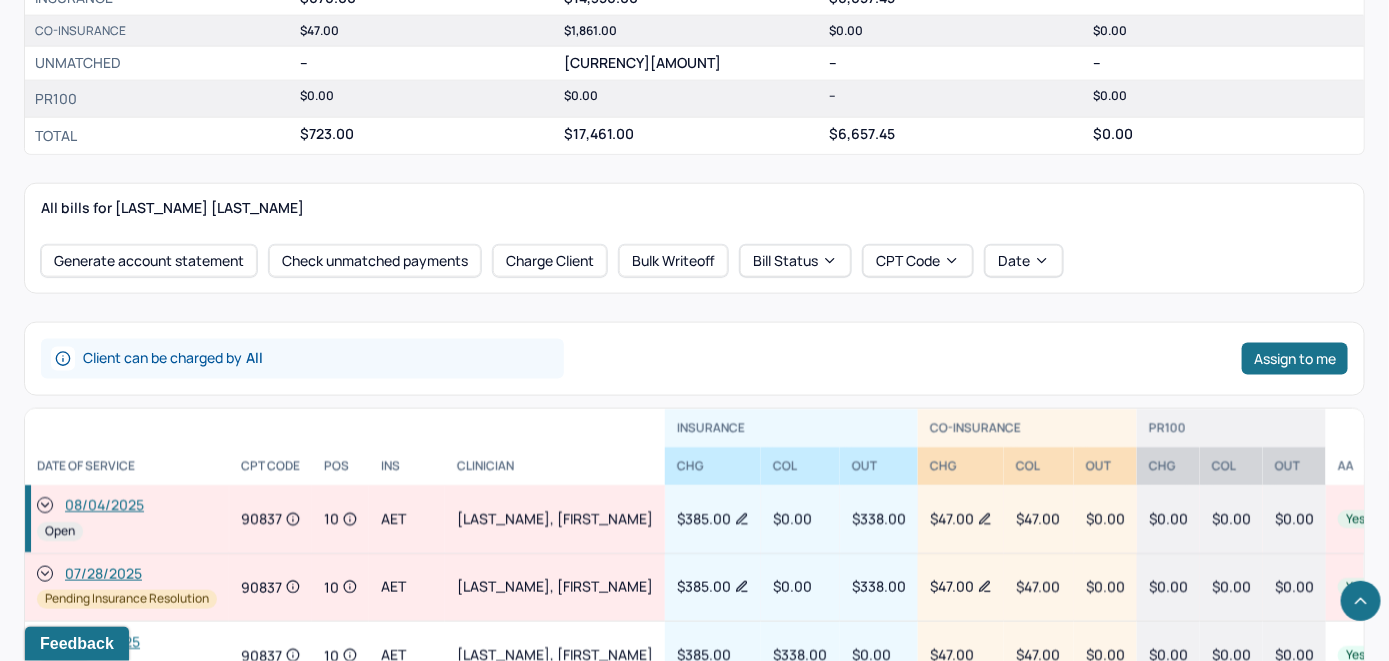 click 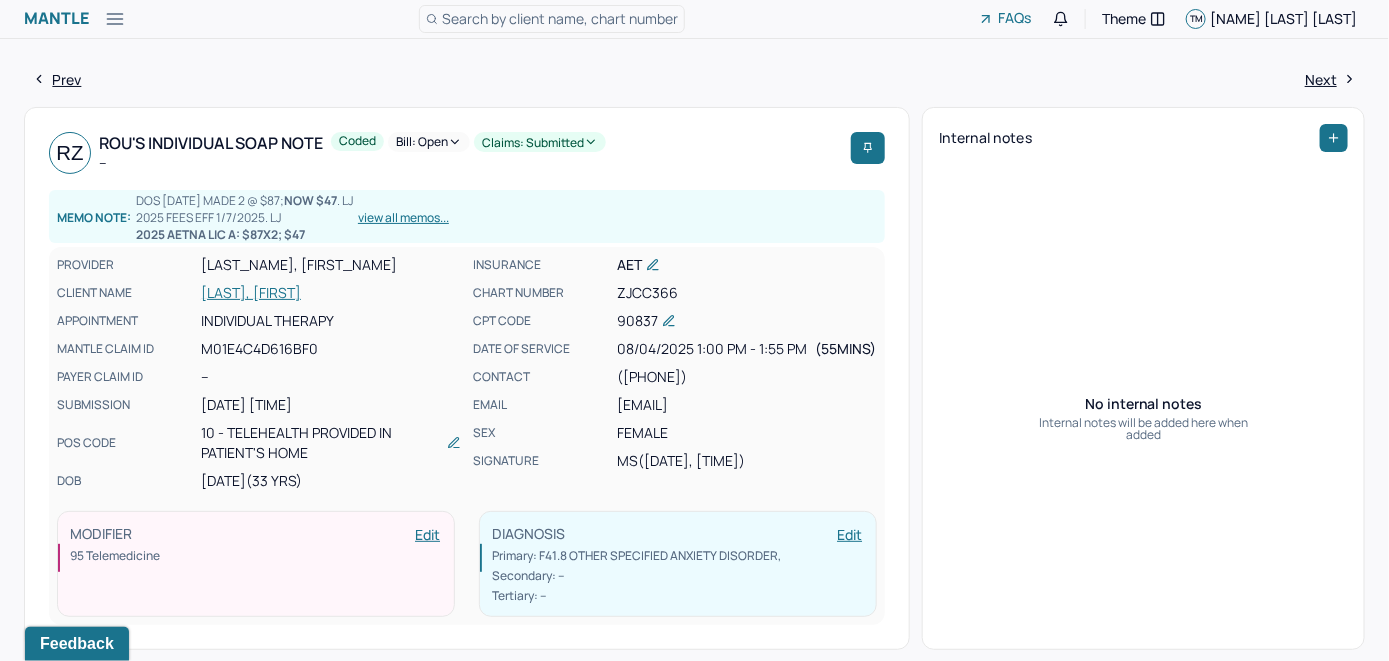 scroll, scrollTop: 0, scrollLeft: 0, axis: both 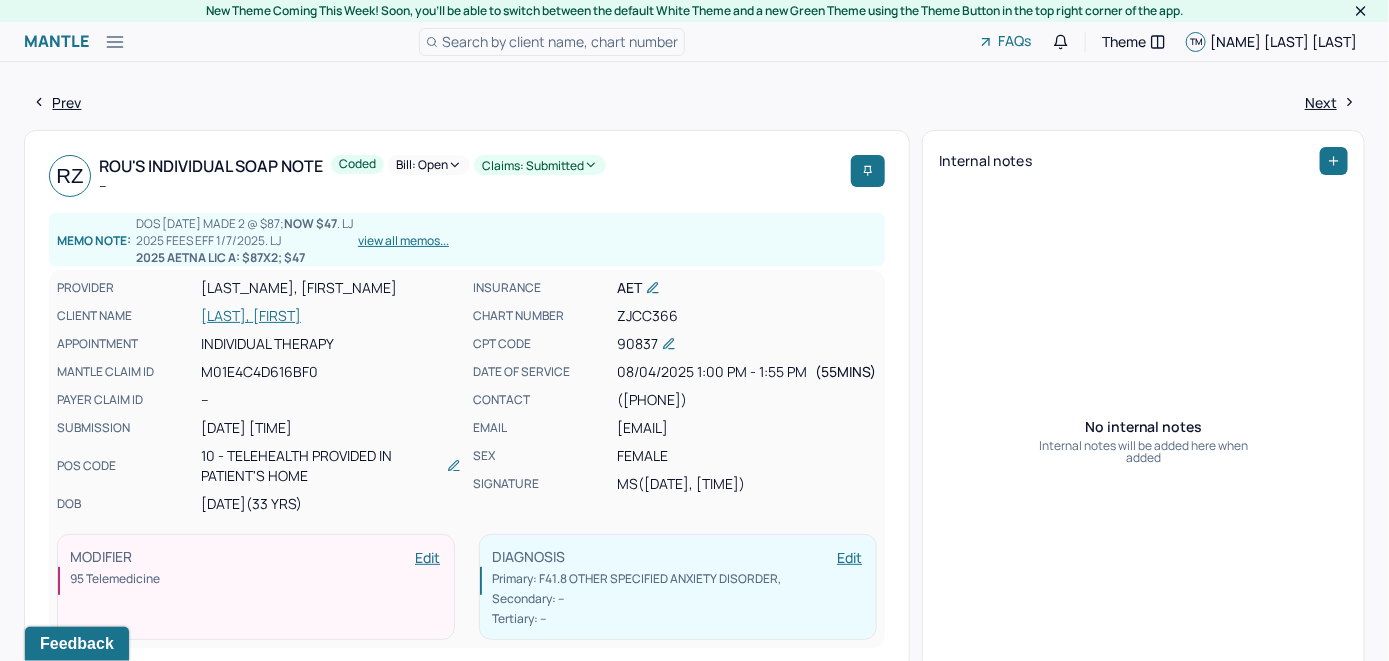 click on "Bill: Open" at bounding box center [429, 165] 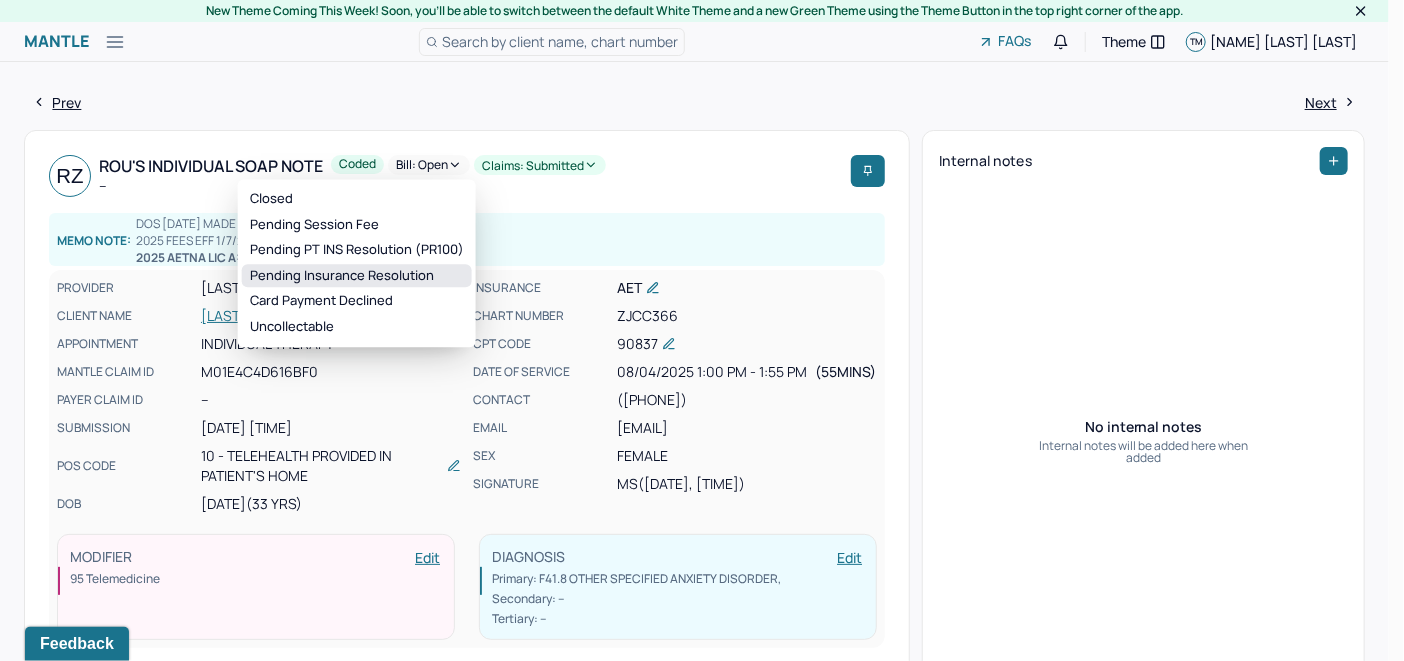 click on "Pending Insurance Resolution" at bounding box center (357, 276) 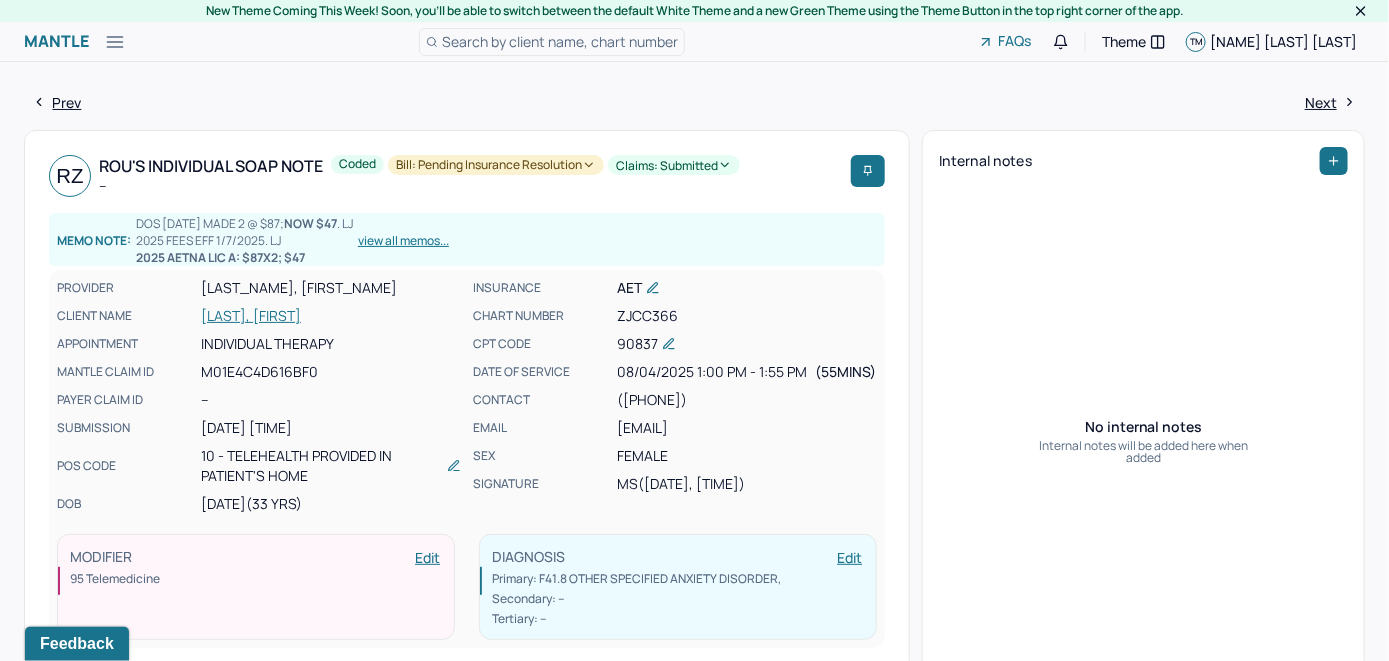 click on "Search by client name, chart number" at bounding box center (560, 41) 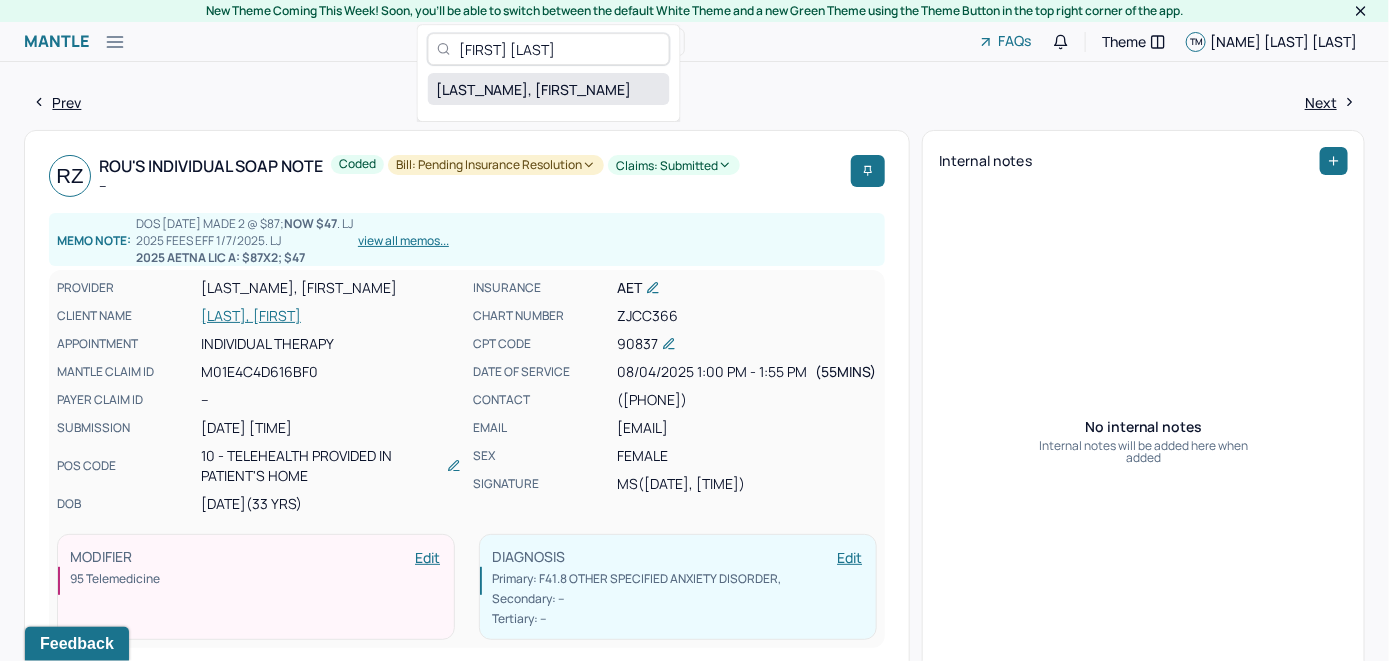 type on "[FIRST] [LAST]" 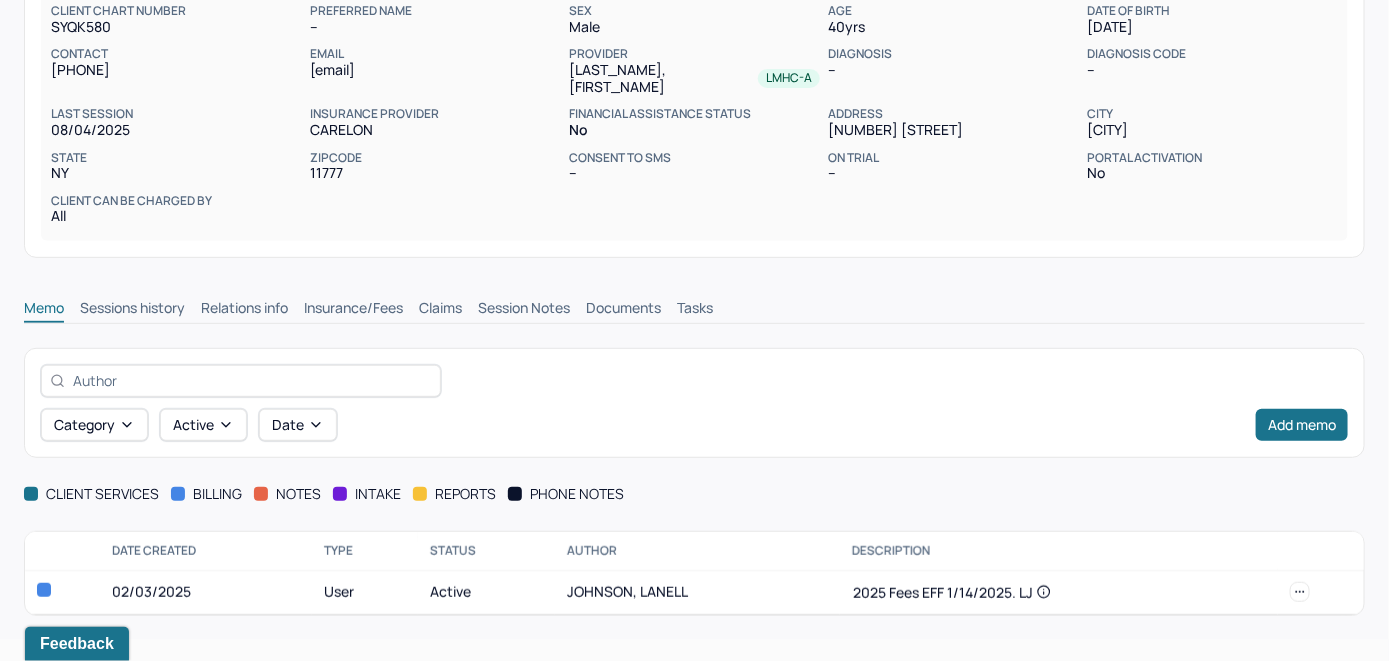 scroll, scrollTop: 209, scrollLeft: 0, axis: vertical 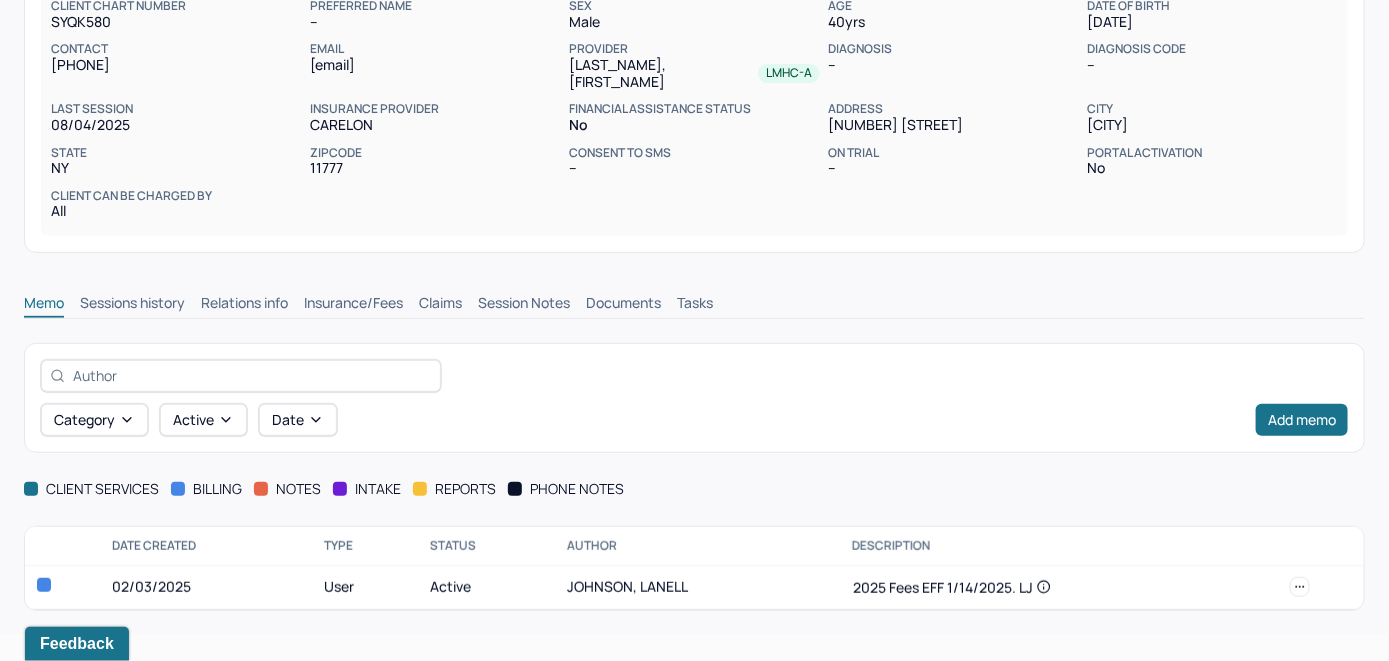 click on "Insurance/Fees" at bounding box center (353, 305) 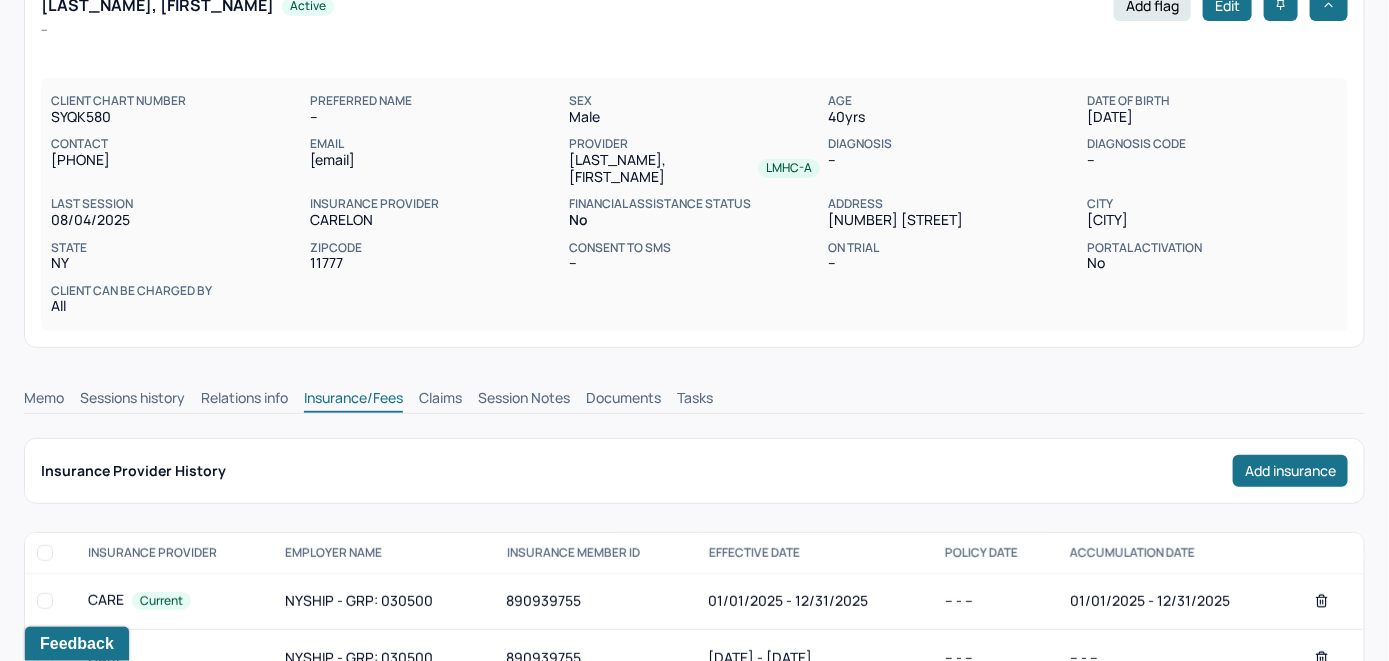 scroll, scrollTop: 200, scrollLeft: 0, axis: vertical 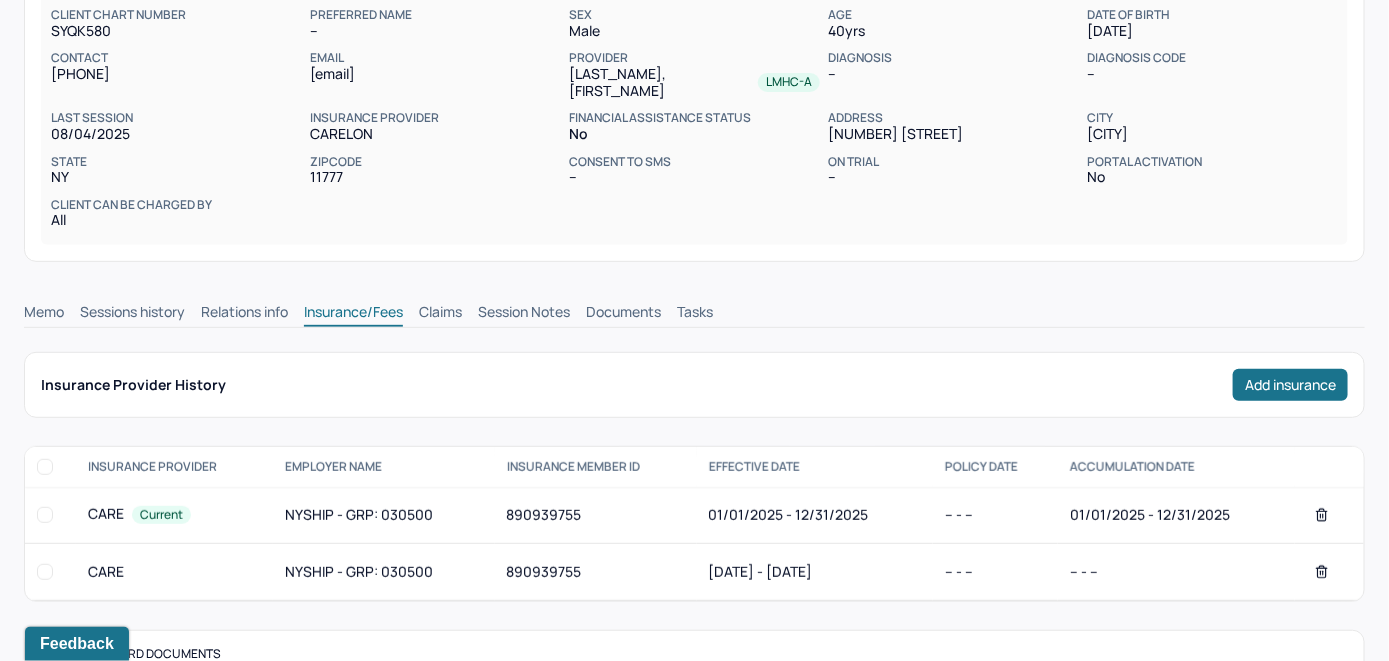 click on "Claims" at bounding box center [440, 314] 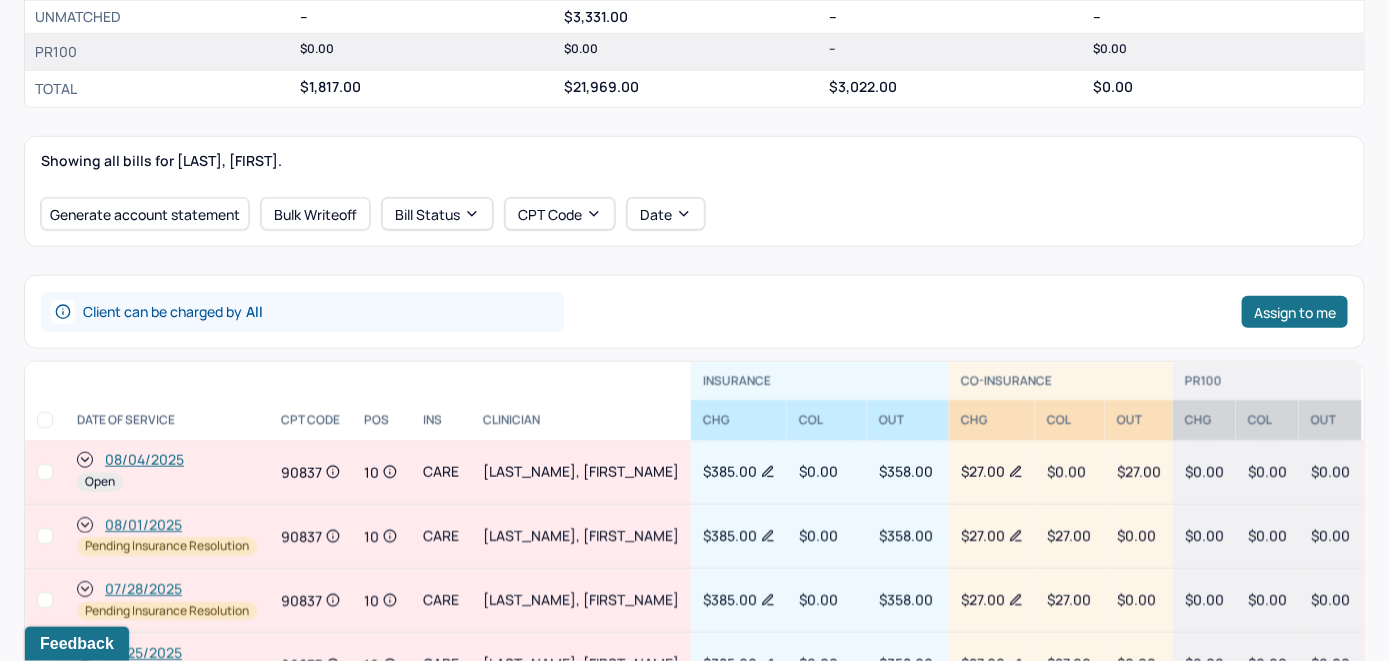 scroll, scrollTop: 700, scrollLeft: 0, axis: vertical 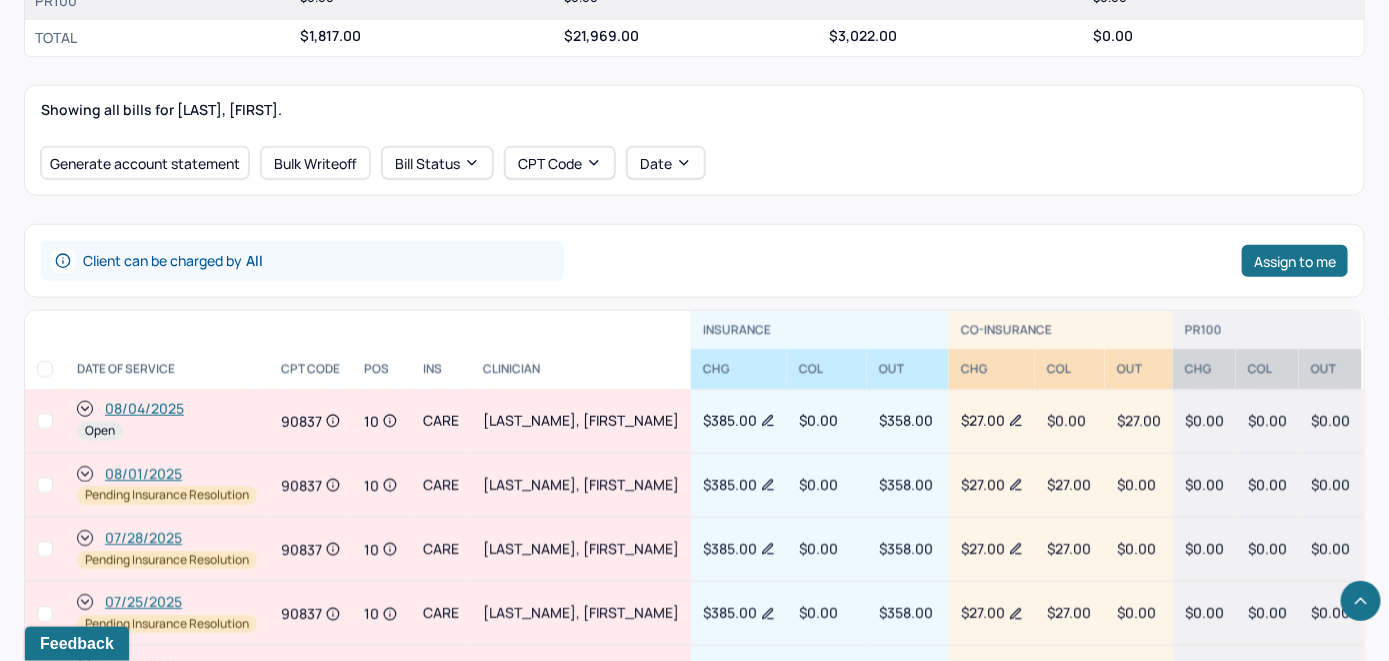 click on "08/04/2025" at bounding box center [144, 409] 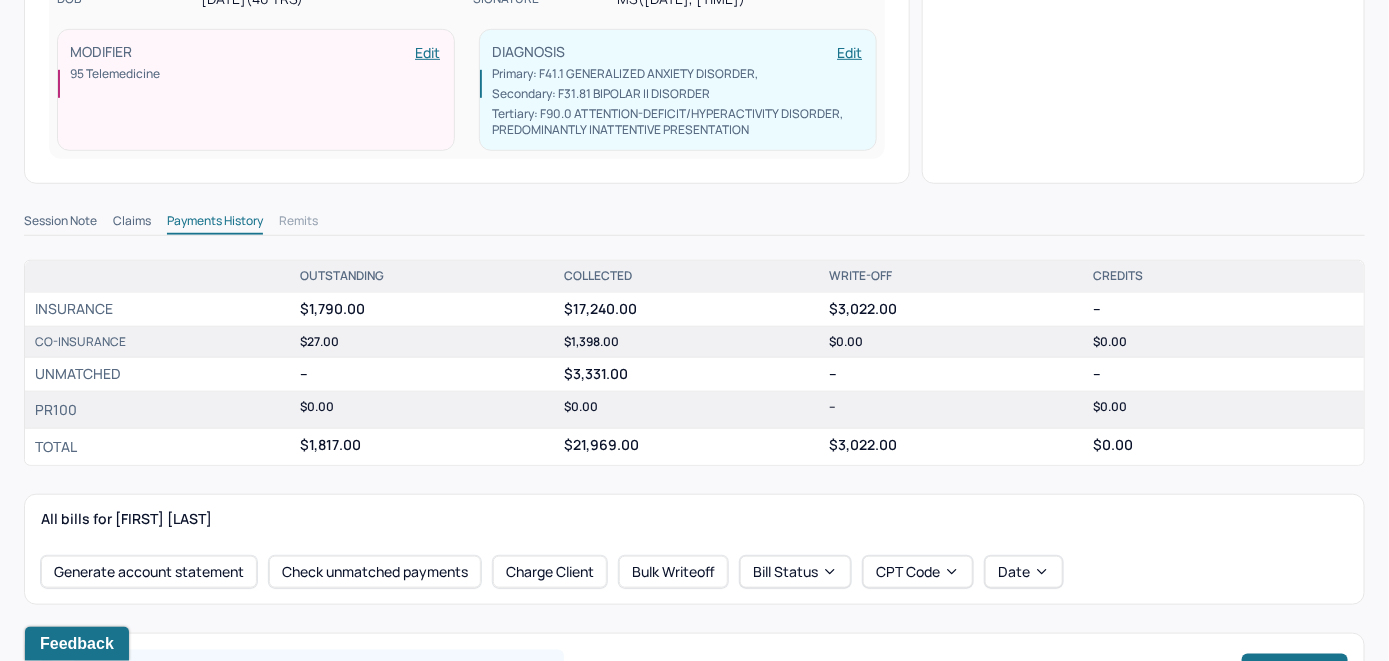 scroll, scrollTop: 600, scrollLeft: 0, axis: vertical 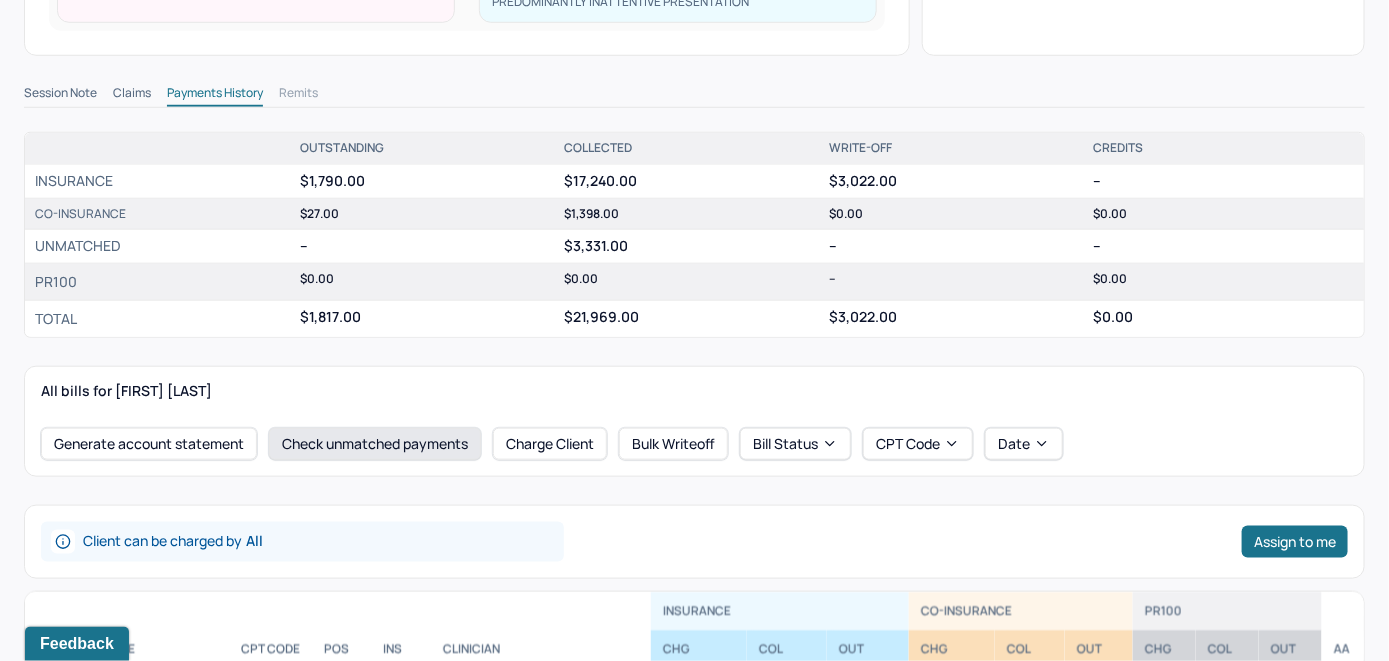 click on "Check unmatched payments" at bounding box center [375, 444] 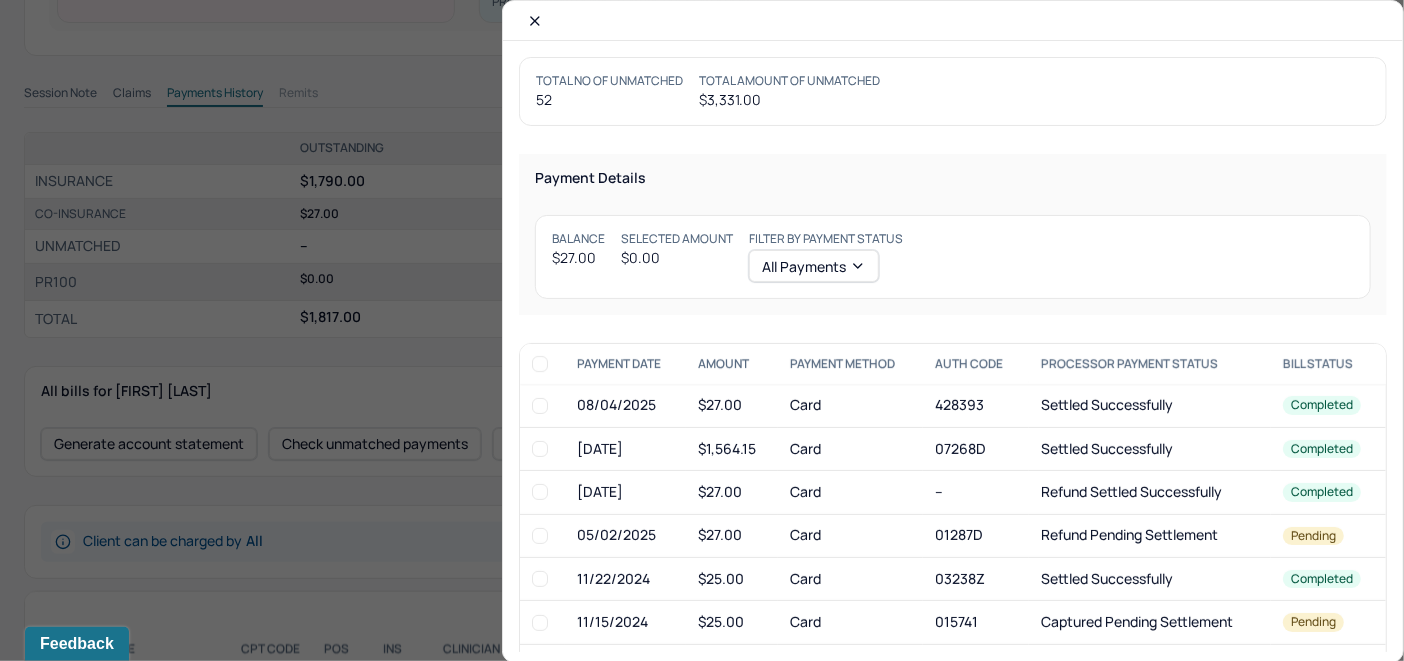 click at bounding box center (540, 406) 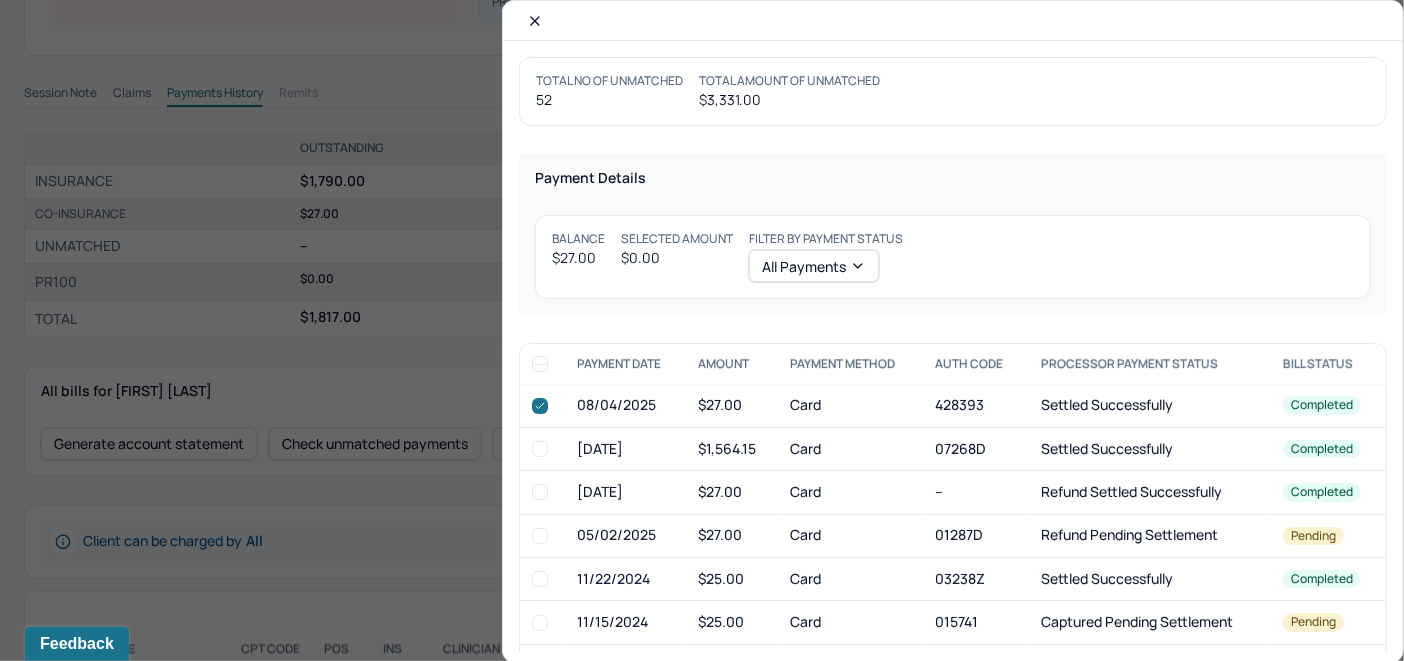 checkbox on "true" 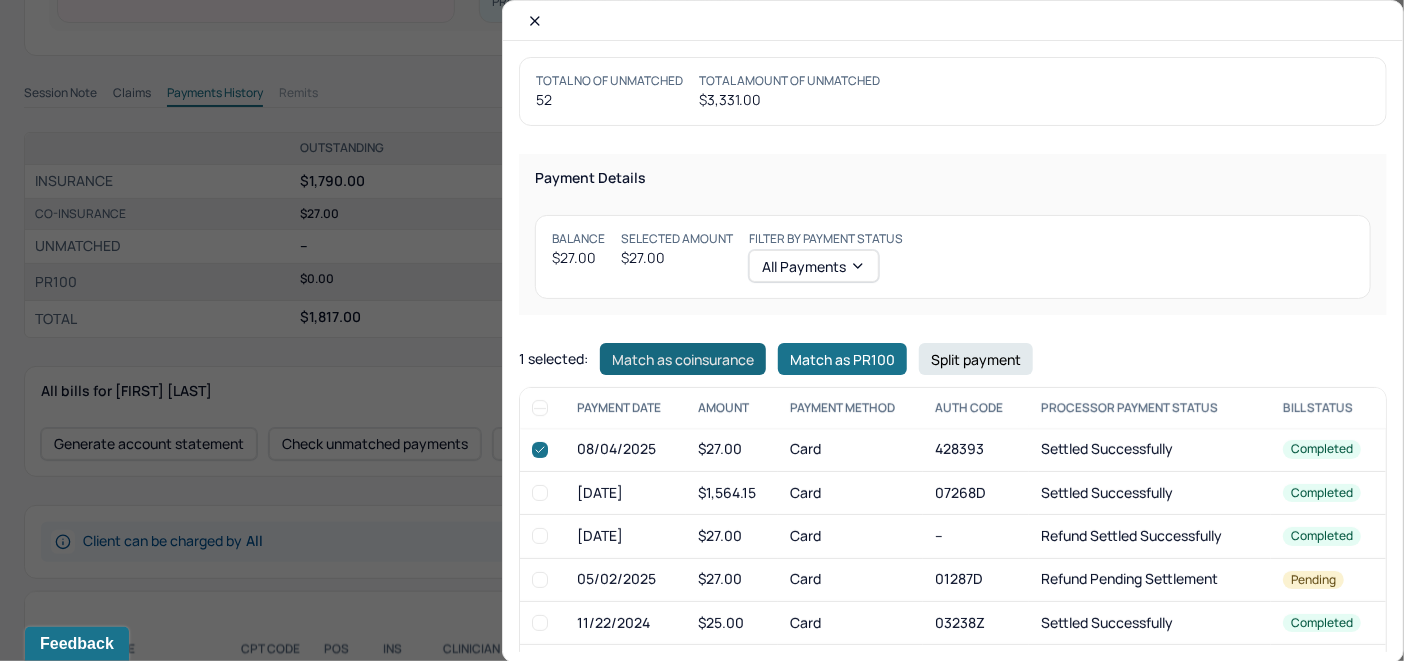 click on "Match as coinsurance" at bounding box center (683, 359) 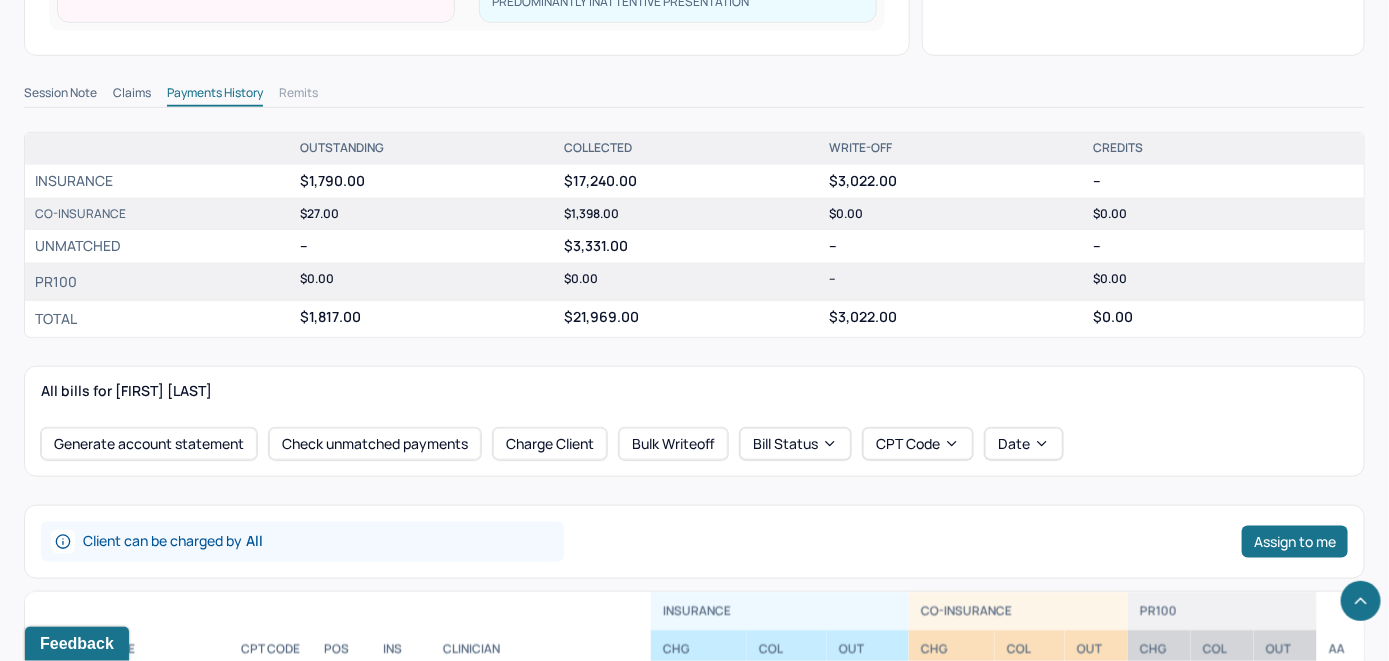 scroll, scrollTop: 1000, scrollLeft: 0, axis: vertical 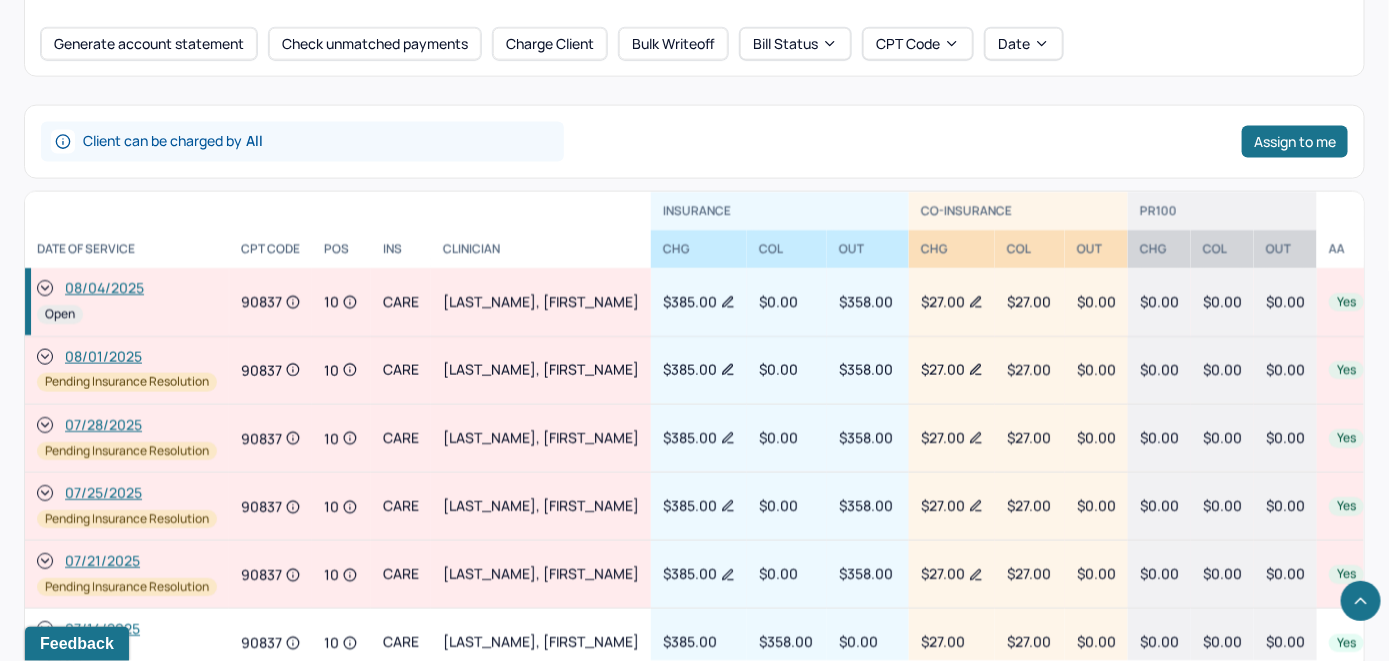 click 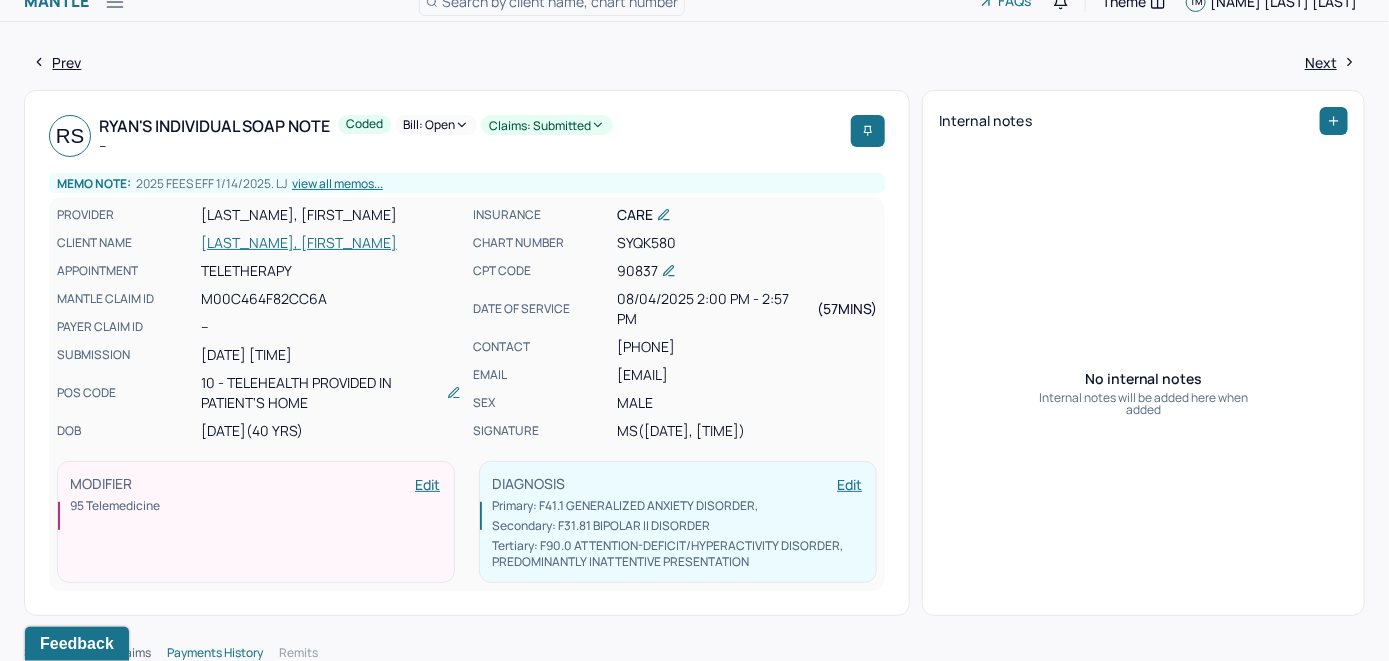 scroll, scrollTop: 0, scrollLeft: 0, axis: both 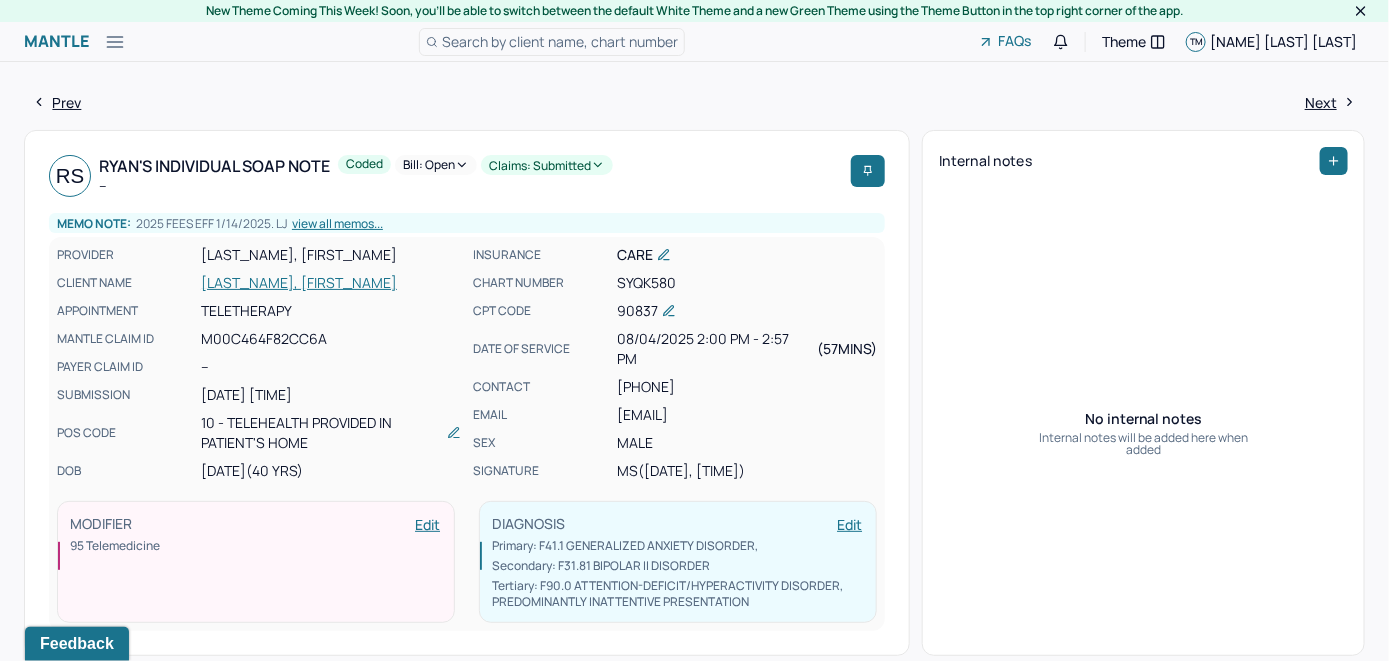 click on "Bill: Open" at bounding box center (436, 165) 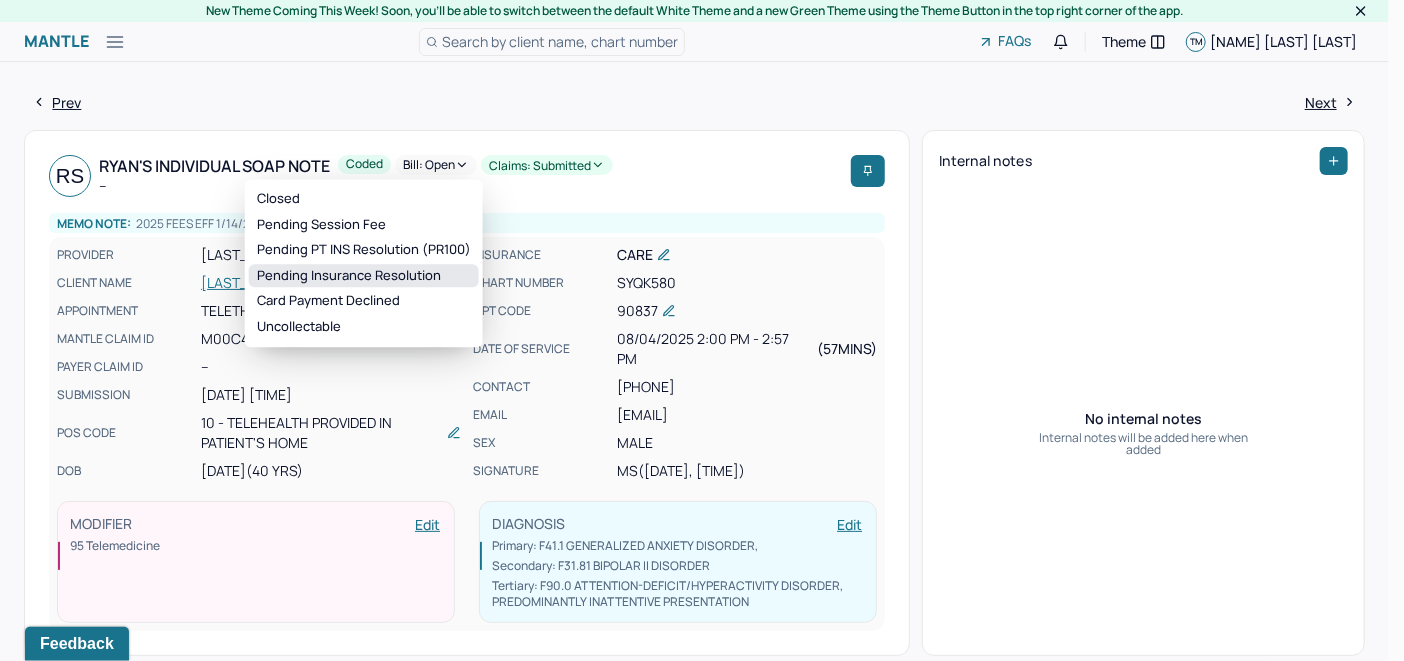 click on "Pending Insurance Resolution" at bounding box center [364, 276] 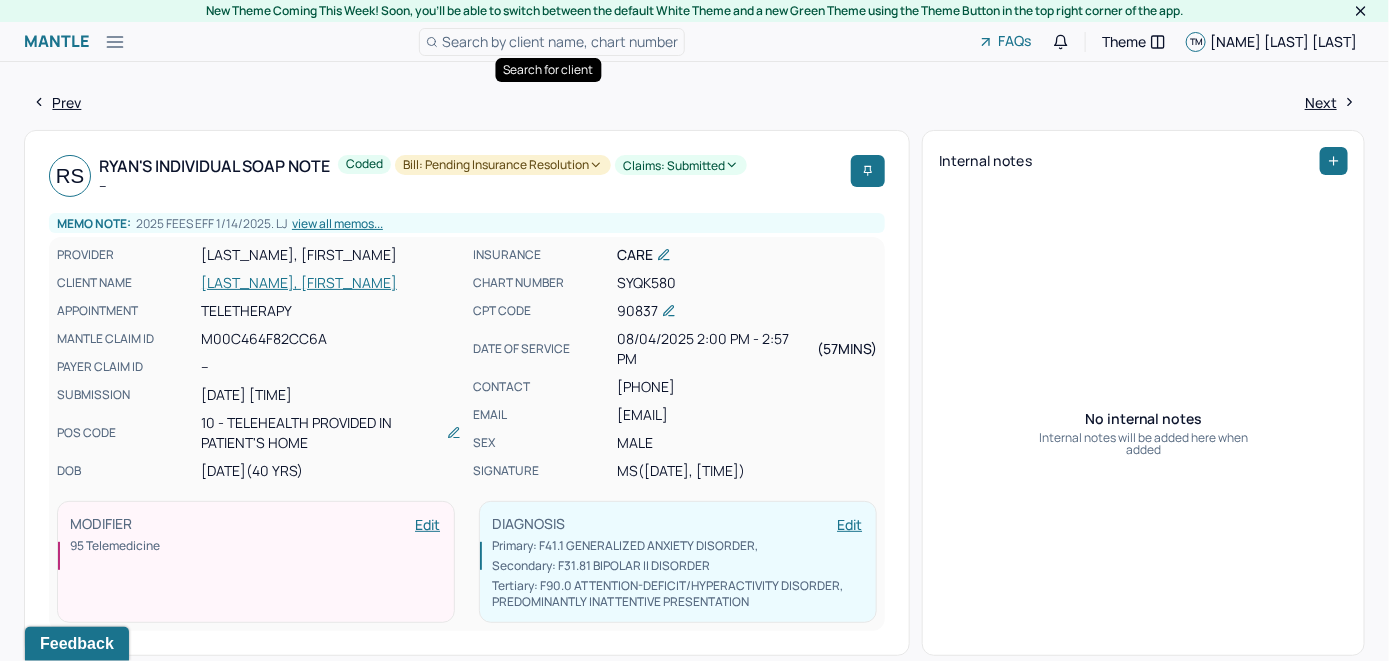click on "Search by client name, chart number" at bounding box center (560, 41) 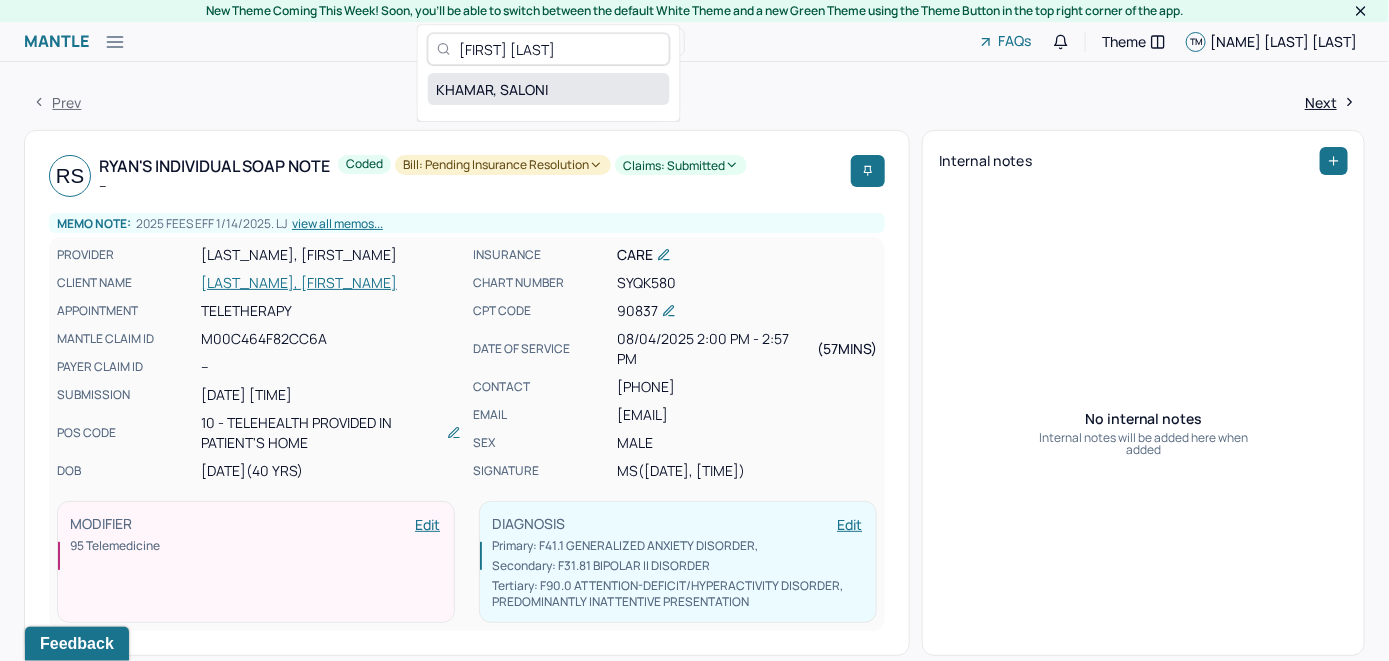 type on "[FIRST] [LAST]" 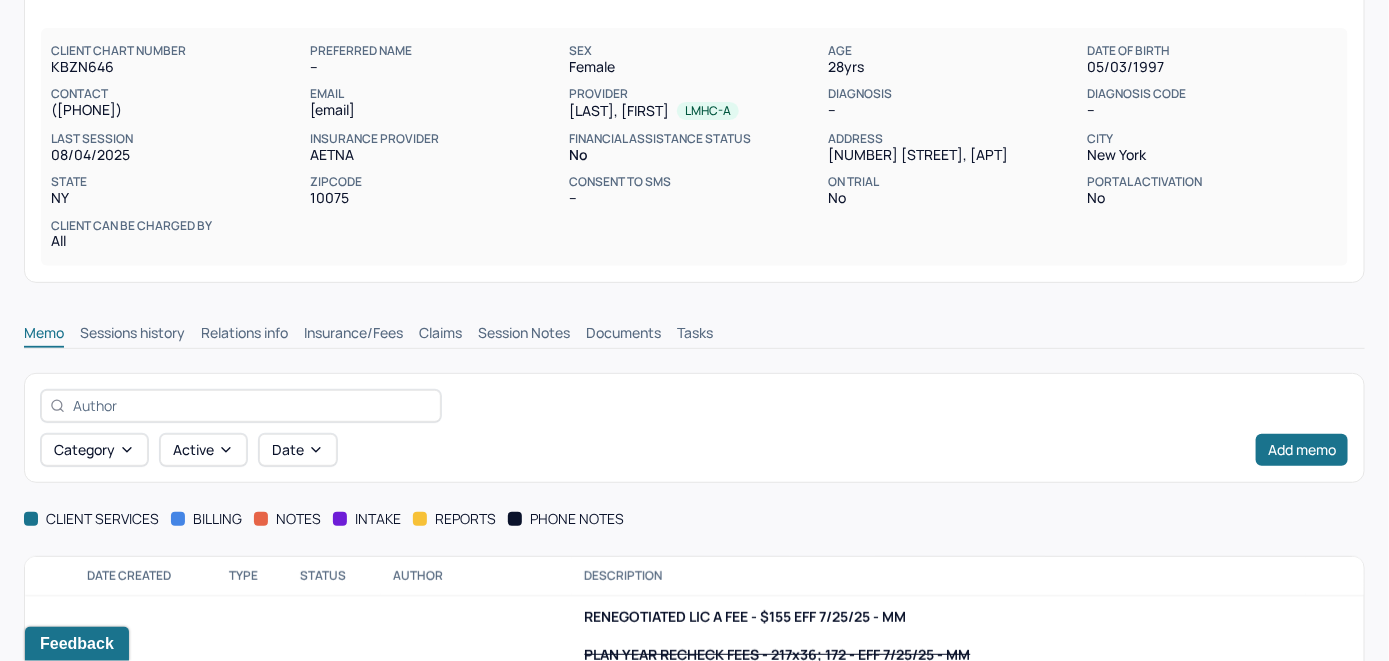 scroll, scrollTop: 324, scrollLeft: 0, axis: vertical 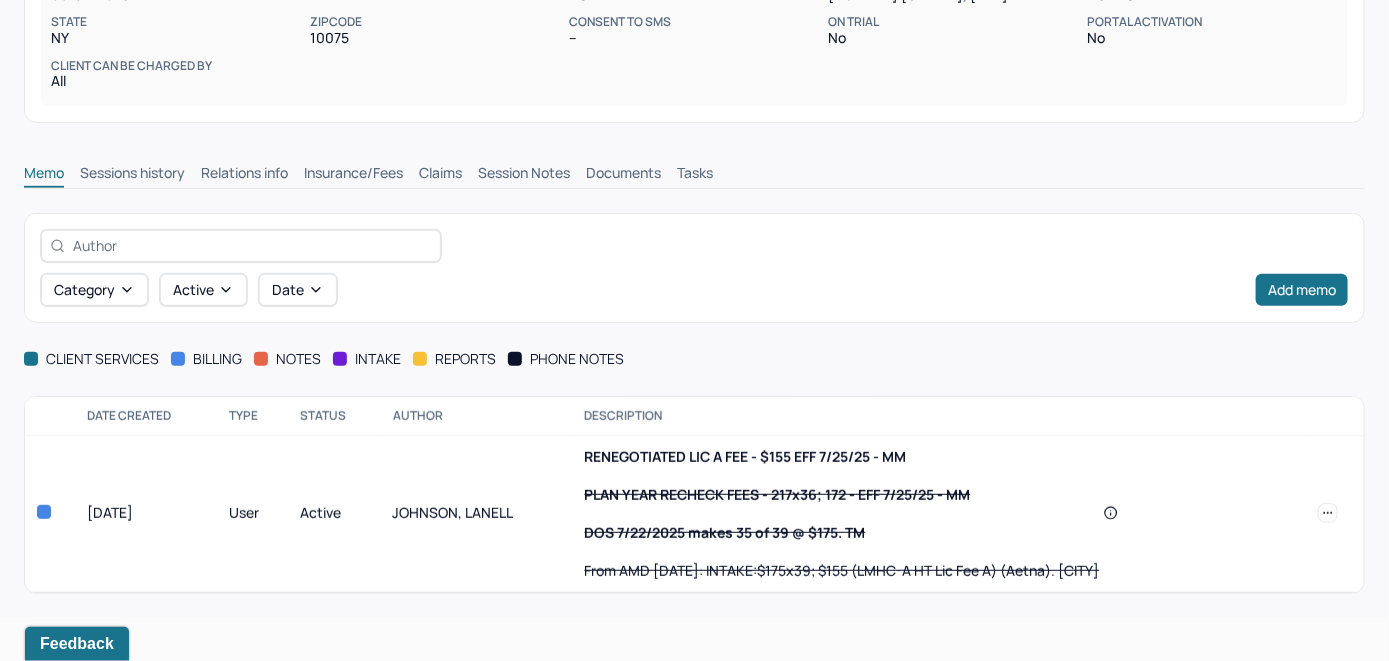 click on "Insurance/Fees" at bounding box center [353, 175] 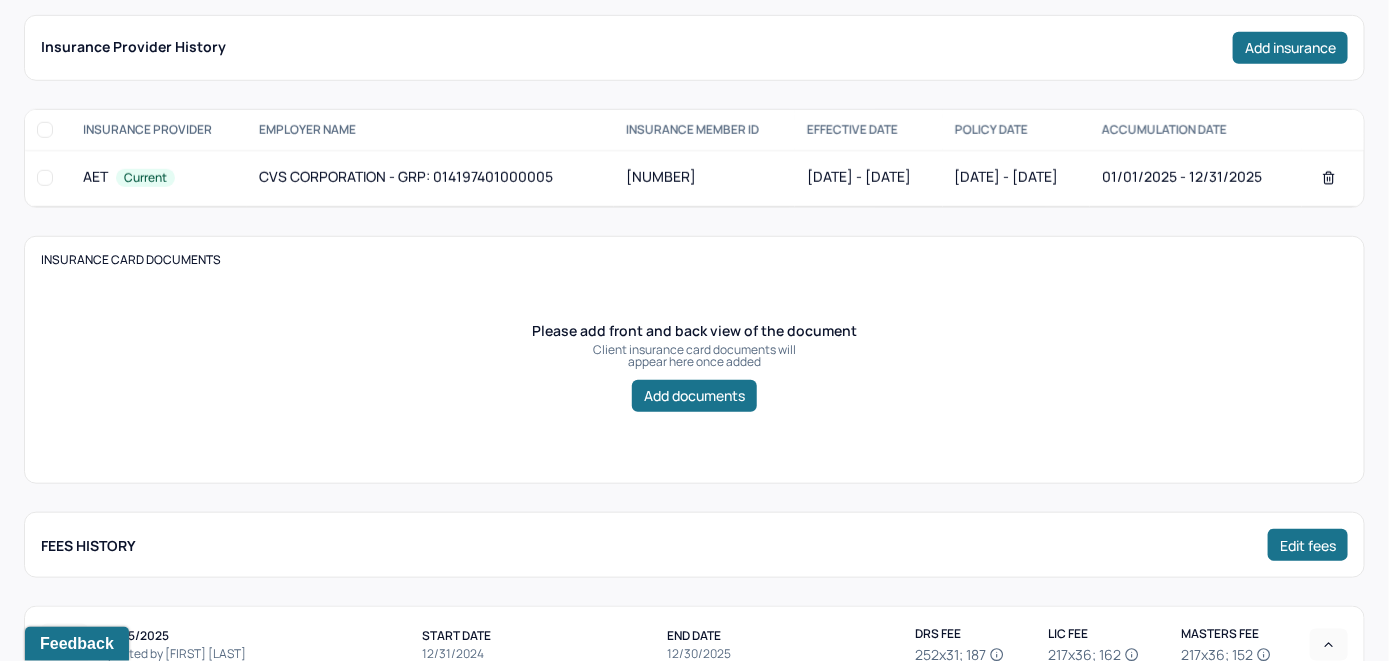 scroll, scrollTop: 424, scrollLeft: 0, axis: vertical 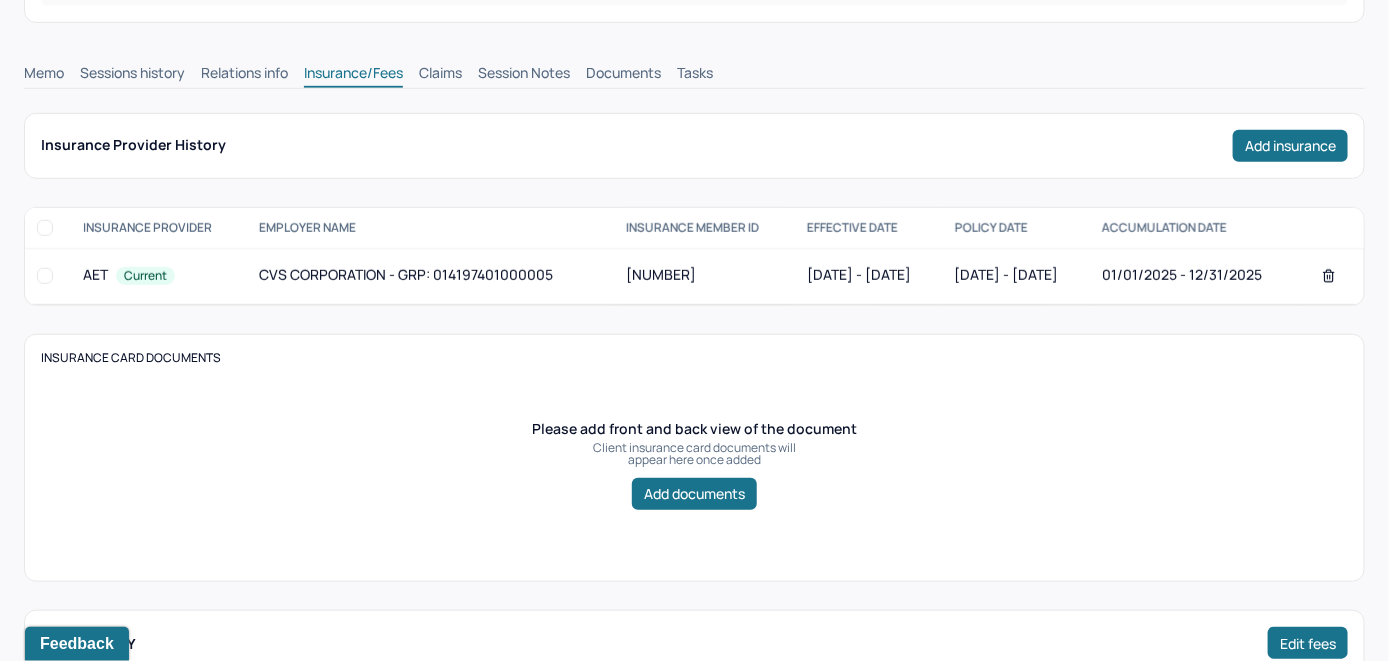 click on "Claims" at bounding box center (440, 75) 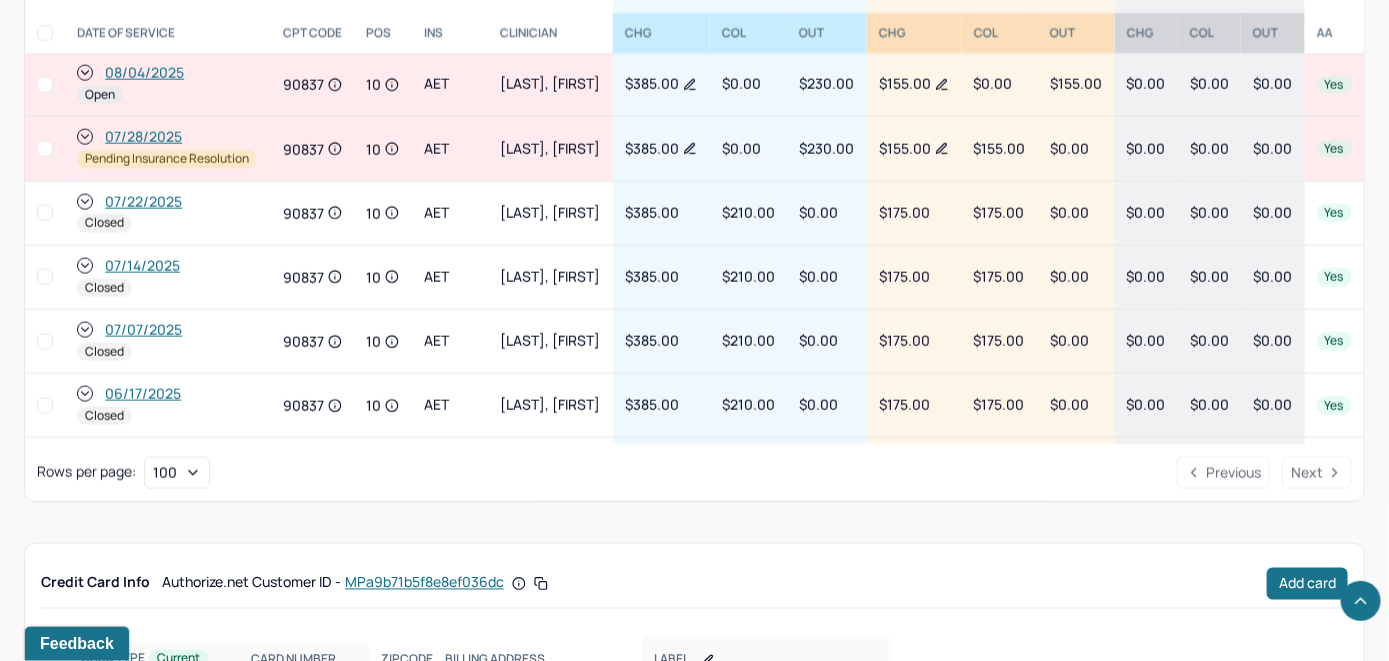 scroll, scrollTop: 1024, scrollLeft: 0, axis: vertical 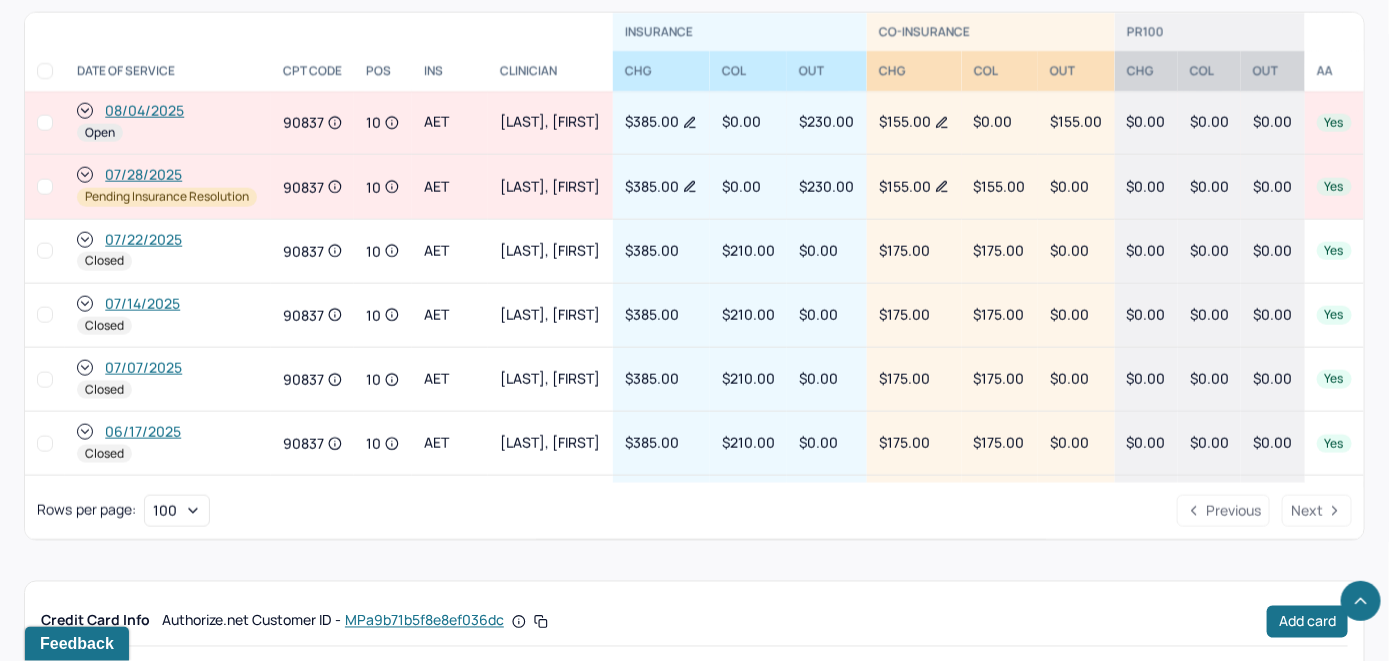 click on "08/04/2025" at bounding box center [144, 111] 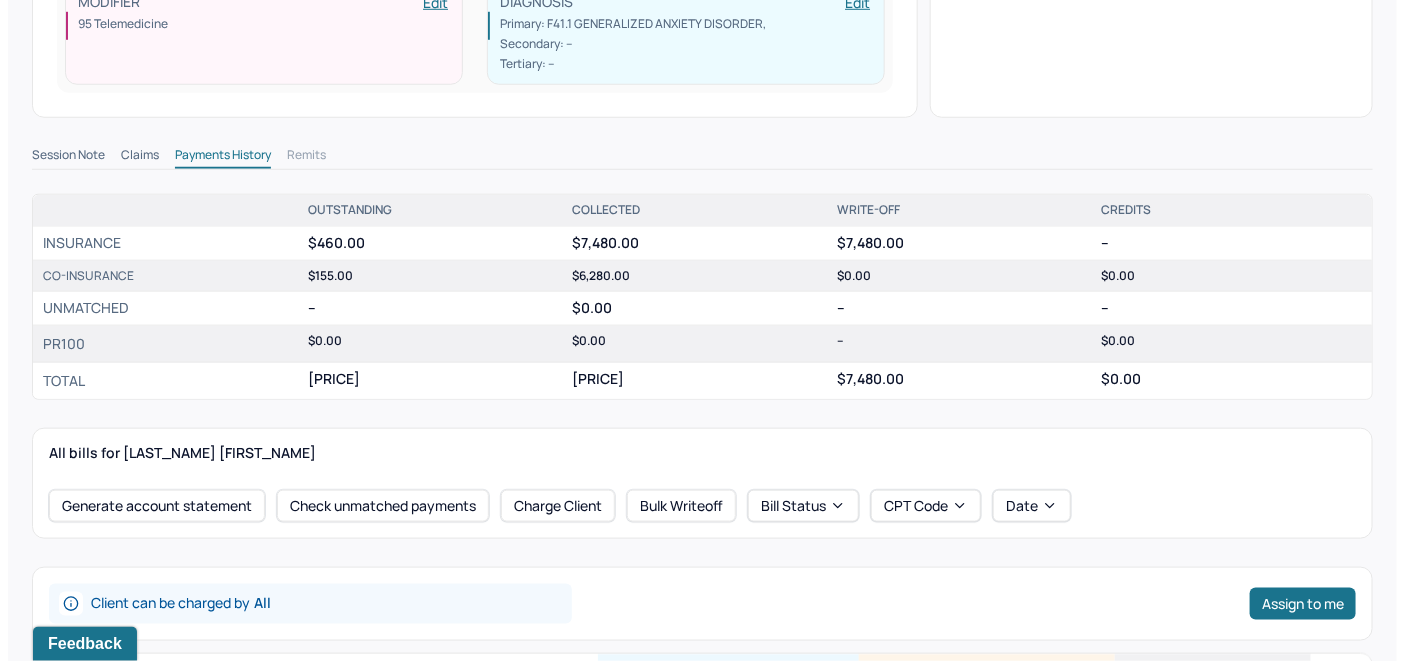 scroll, scrollTop: 1000, scrollLeft: 0, axis: vertical 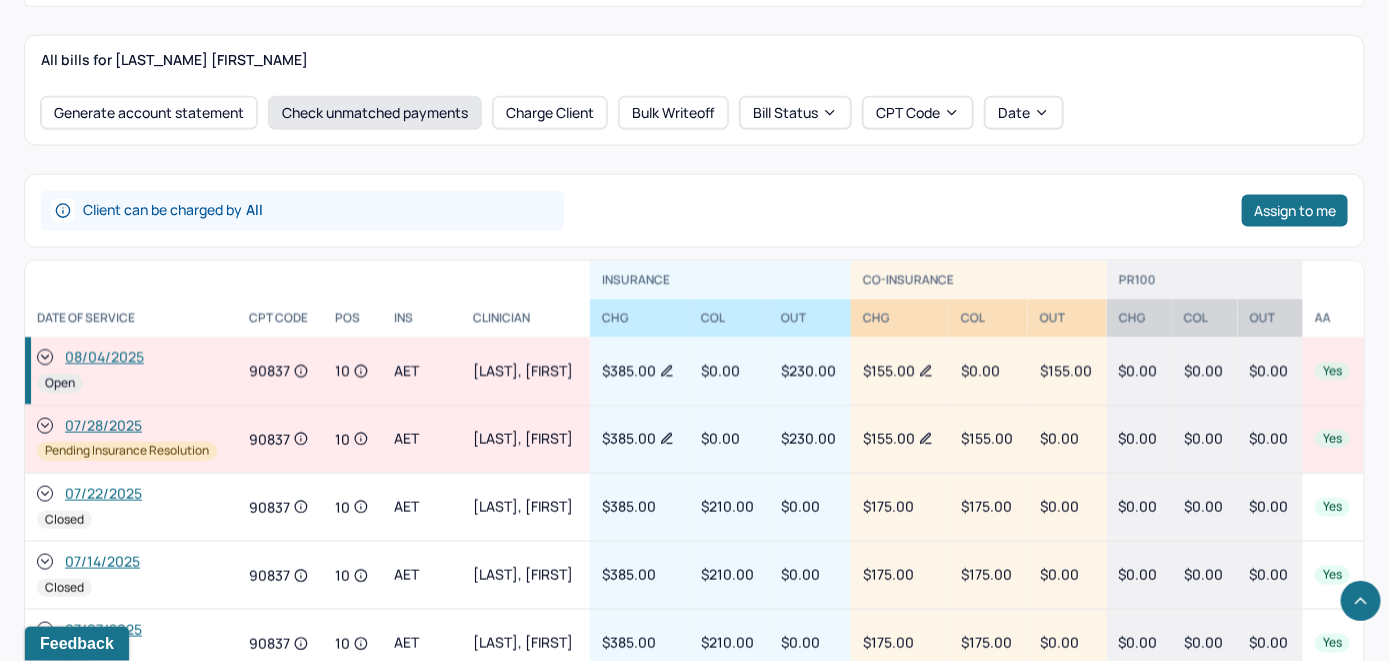 click on "Check unmatched payments" at bounding box center [375, 113] 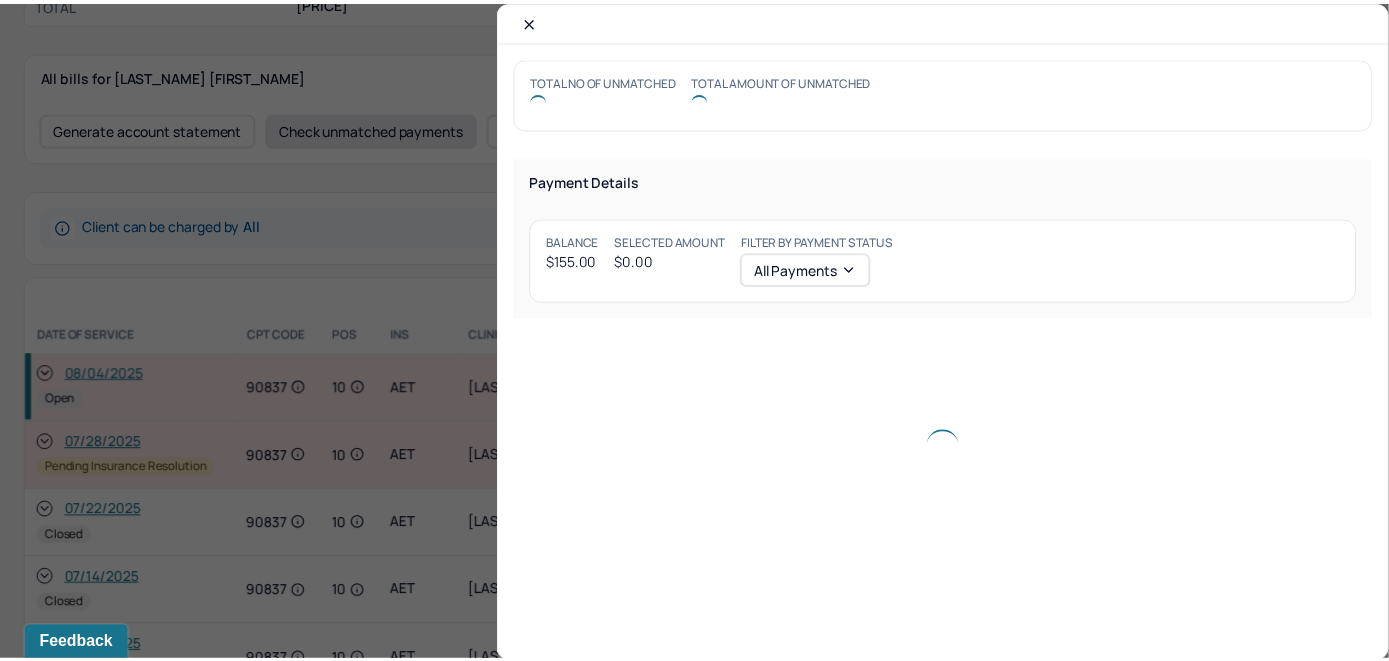 scroll, scrollTop: 1015, scrollLeft: 0, axis: vertical 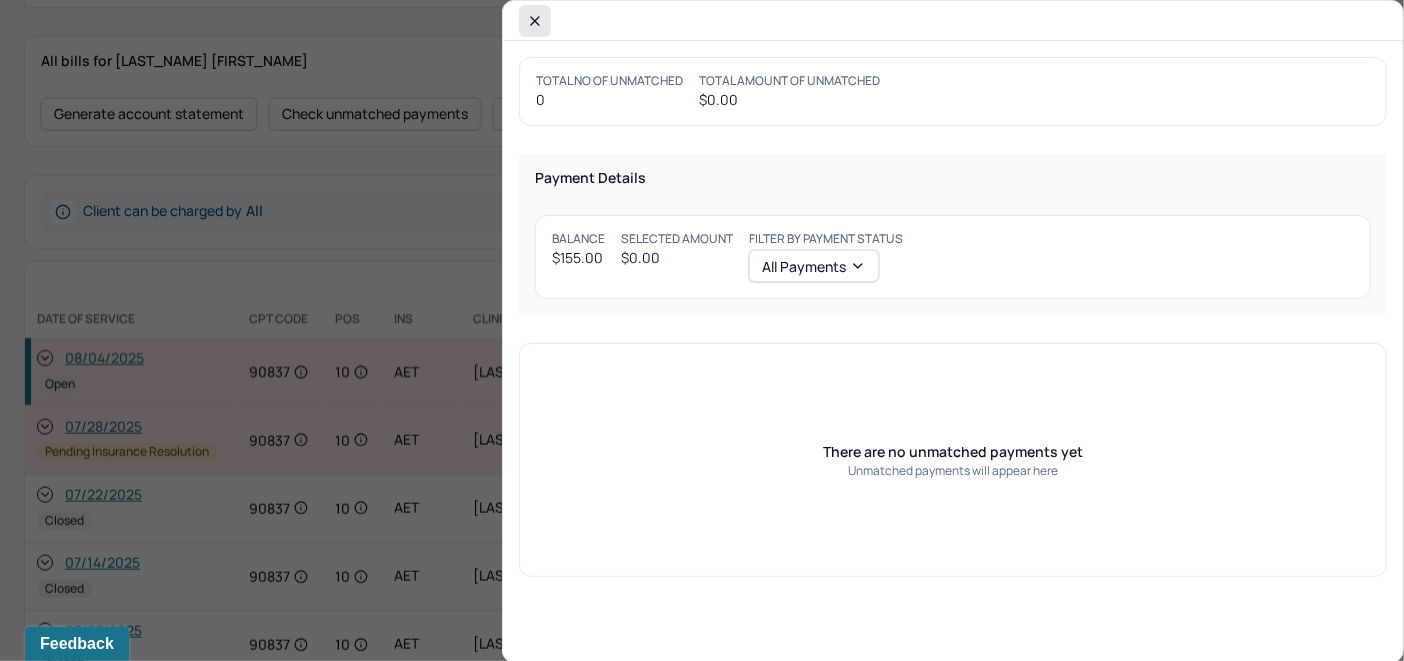 click 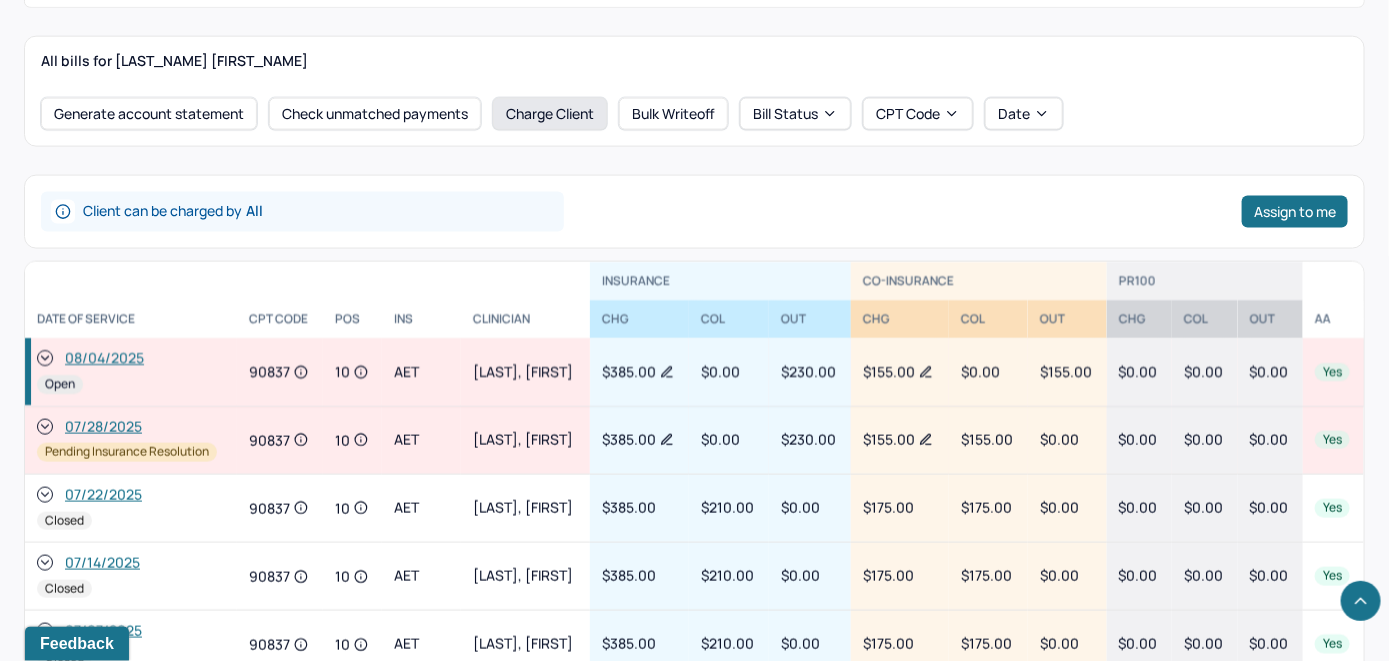 click on "Charge Client" at bounding box center (550, 114) 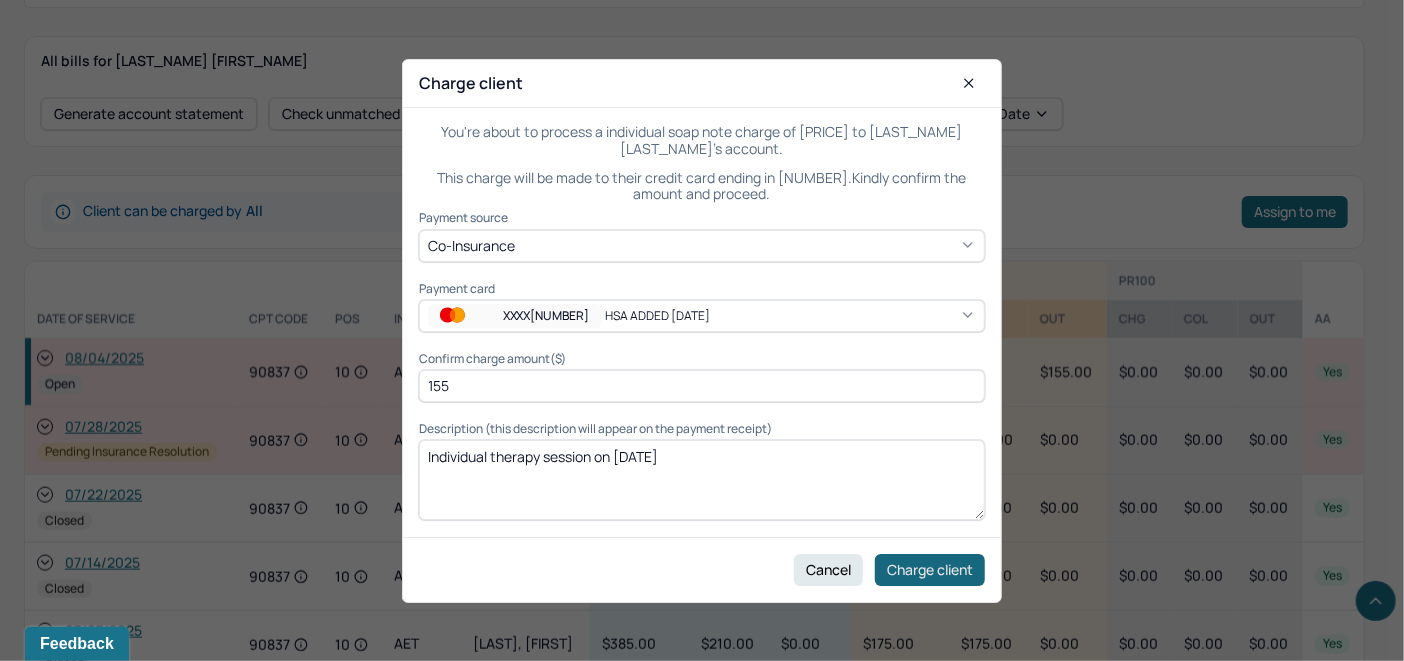 click on "Charge client" at bounding box center [930, 569] 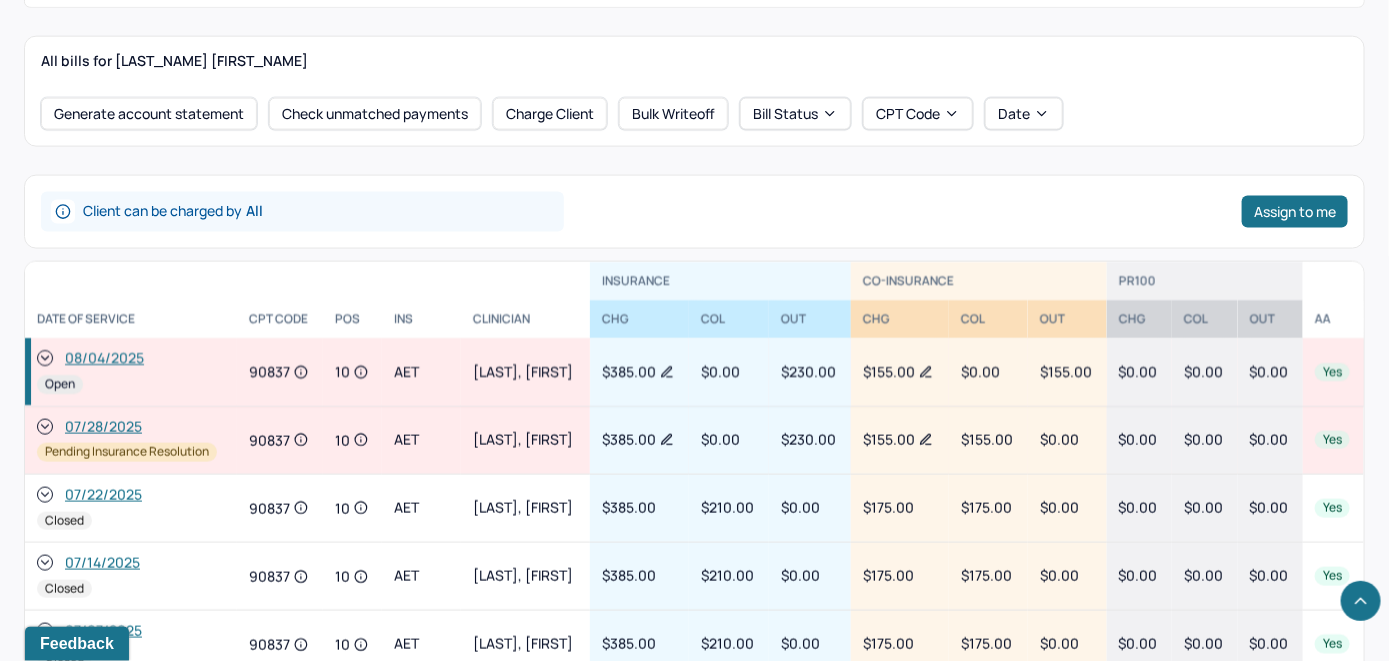 click 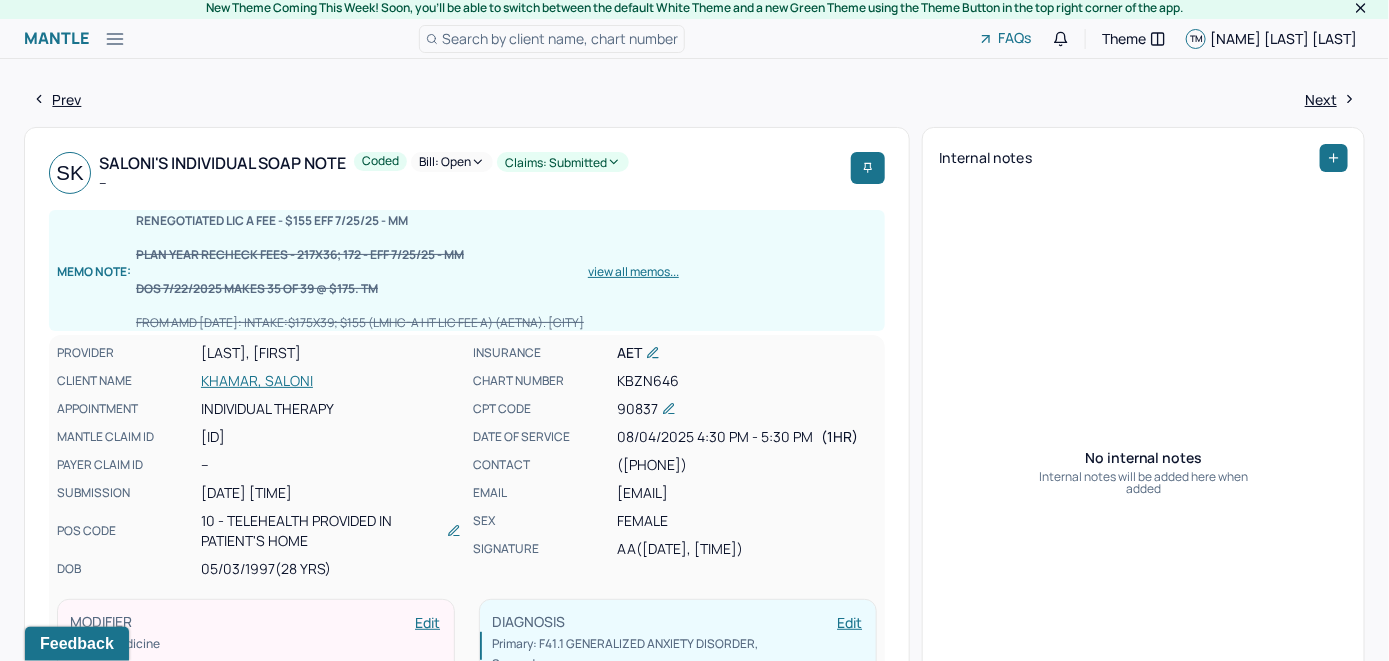 scroll, scrollTop: 0, scrollLeft: 0, axis: both 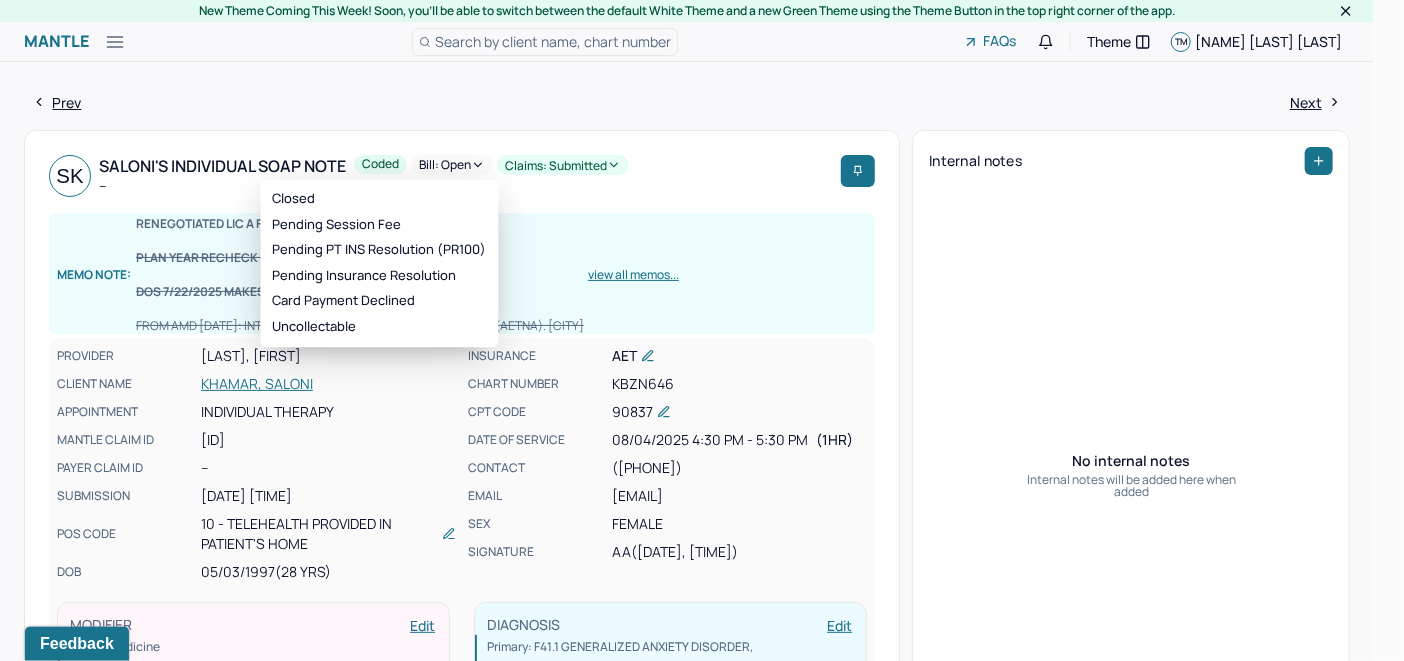 click on "Bill: Open" at bounding box center [452, 165] 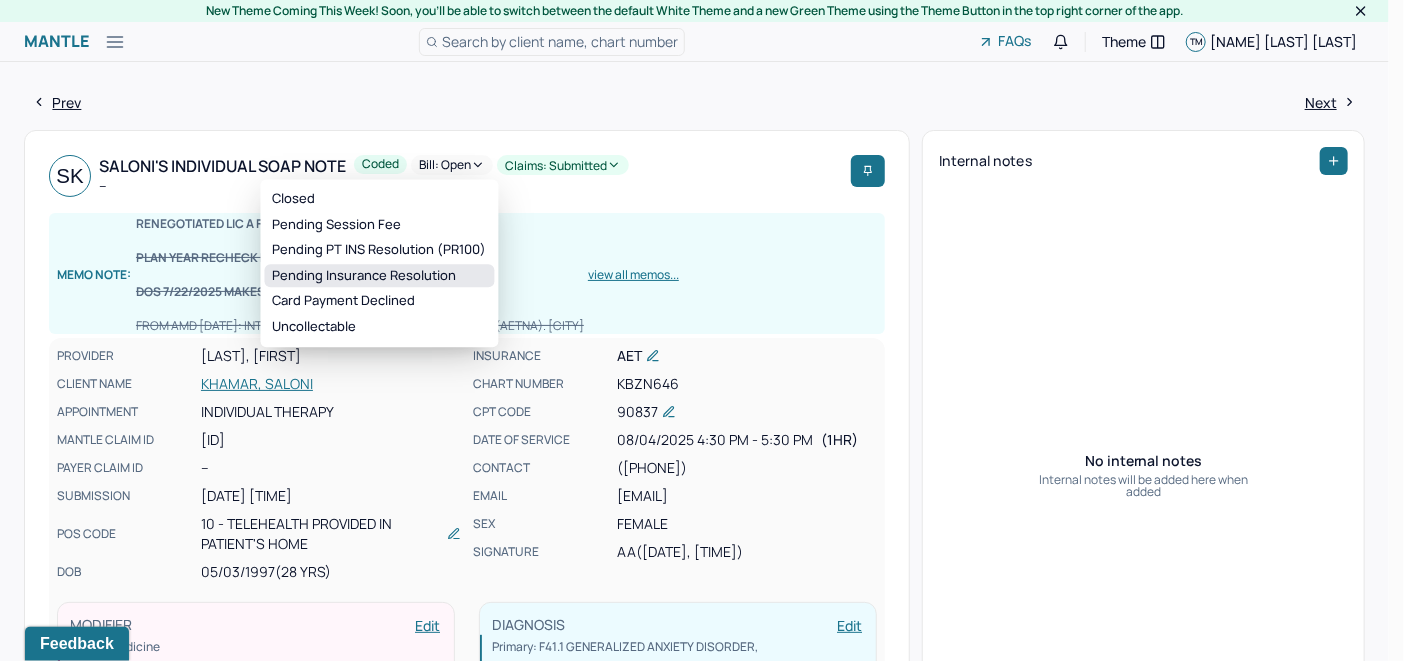 click on "Pending Insurance Resolution" at bounding box center (380, 276) 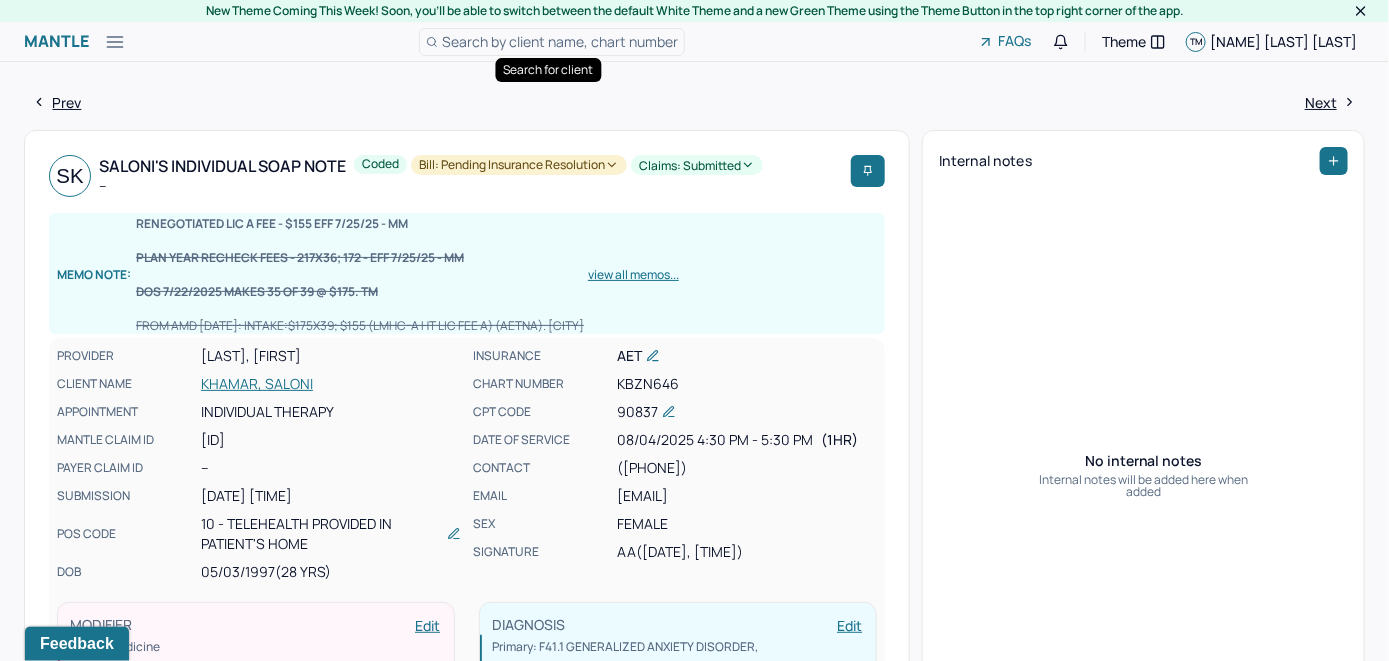 click on "Search by client name, chart number" at bounding box center [560, 41] 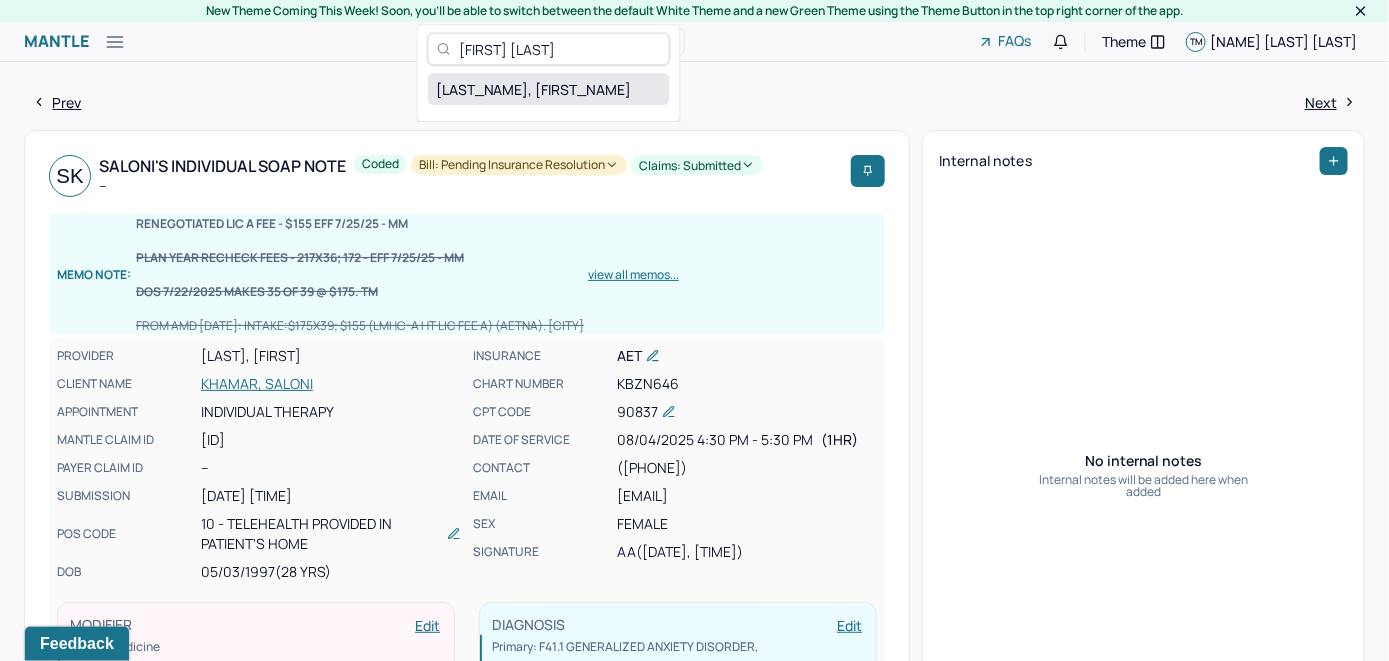 type on "[FIRST] [LAST]" 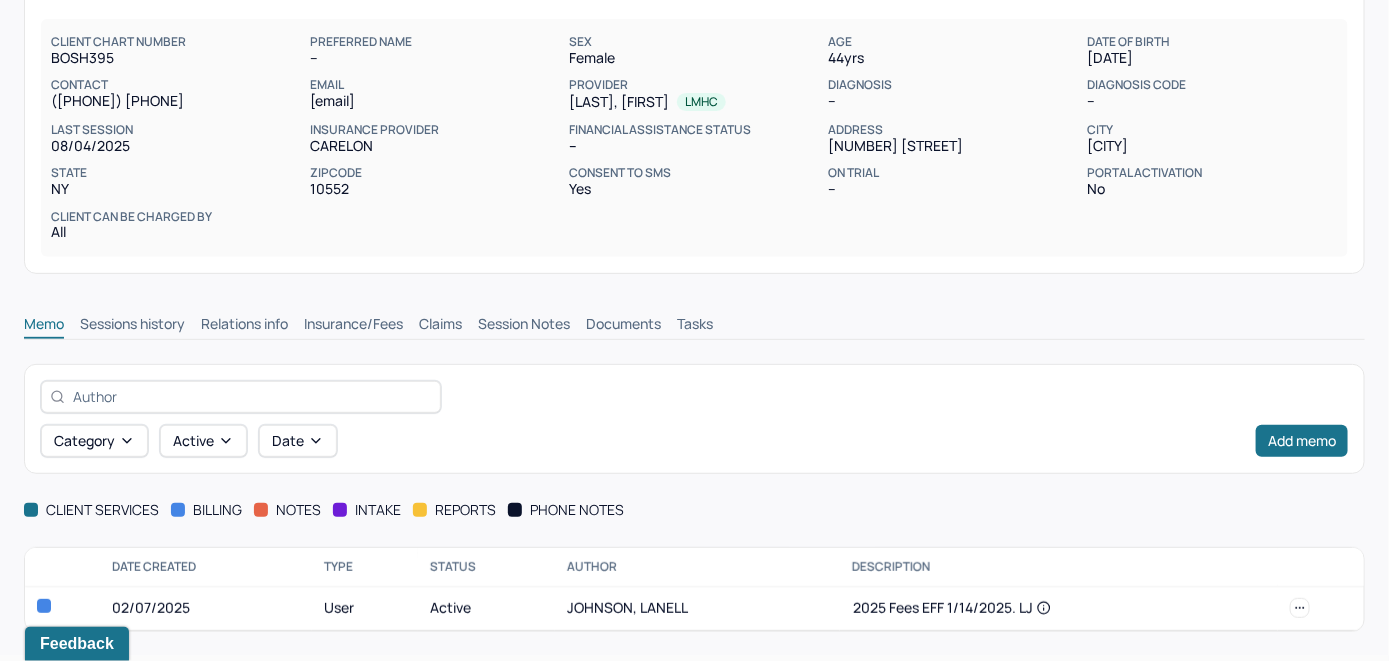 scroll, scrollTop: 209, scrollLeft: 0, axis: vertical 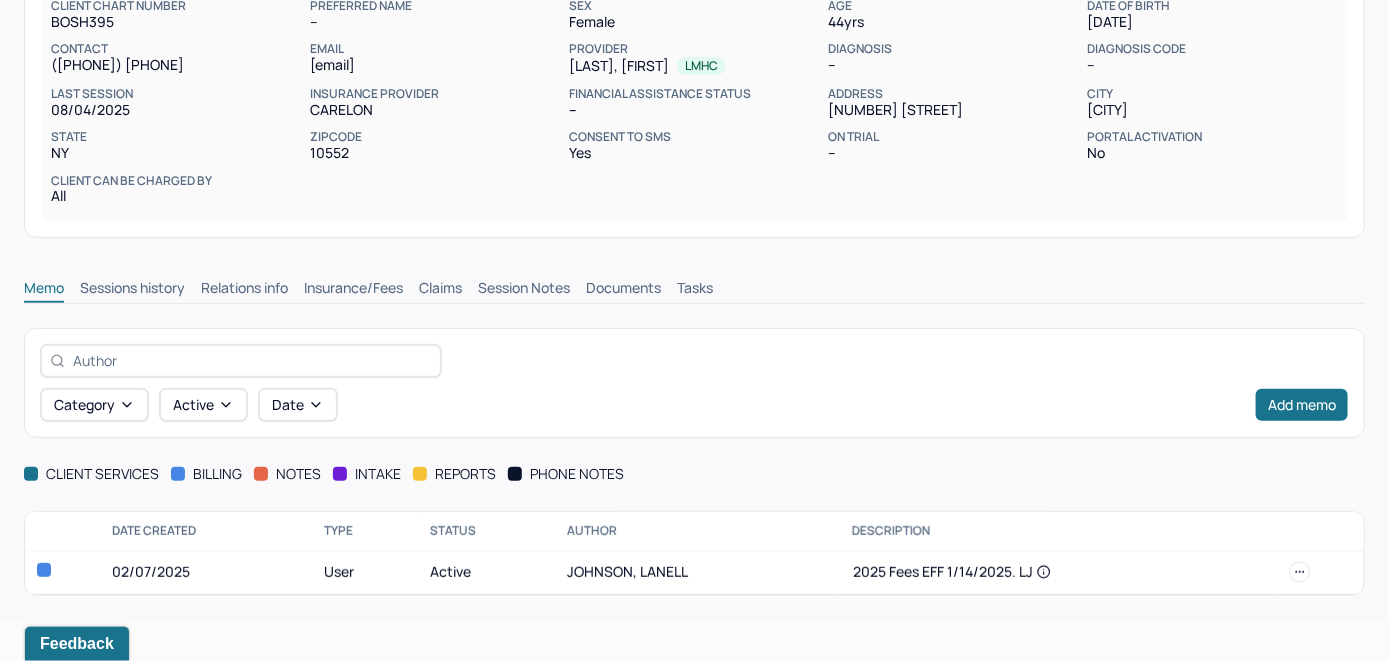 click on "Insurance/Fees" at bounding box center (353, 290) 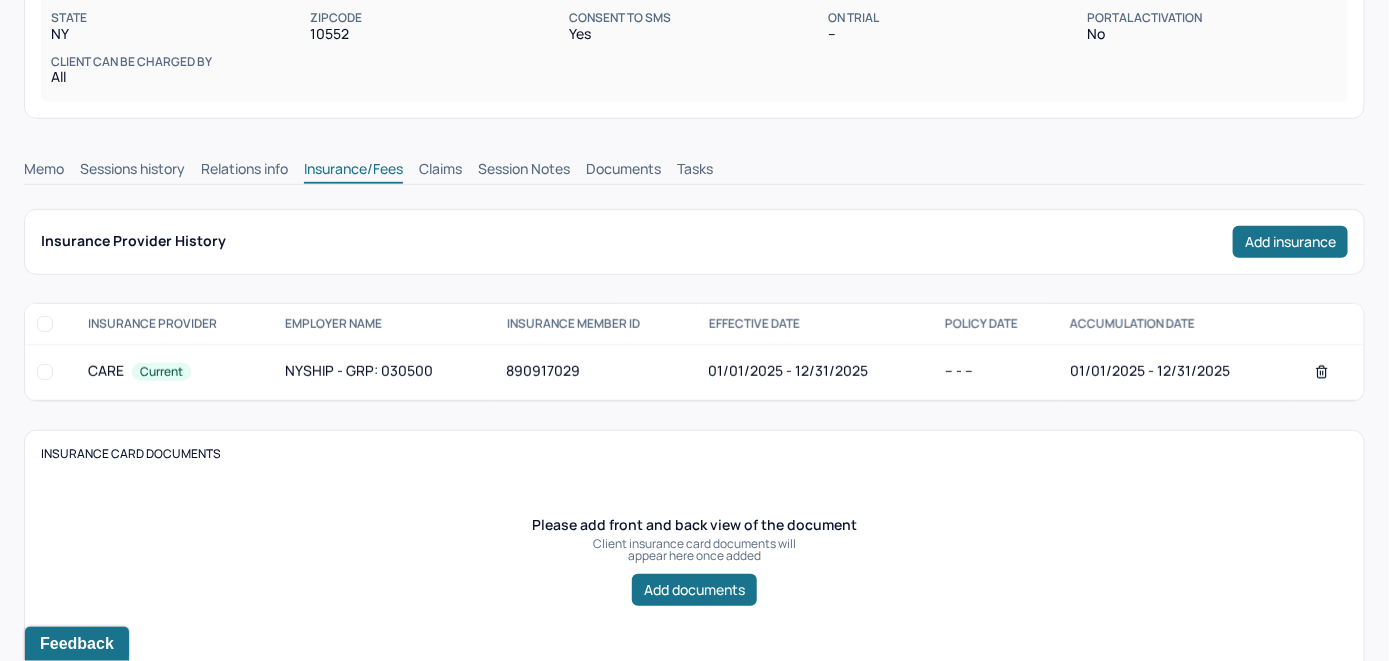 scroll, scrollTop: 209, scrollLeft: 0, axis: vertical 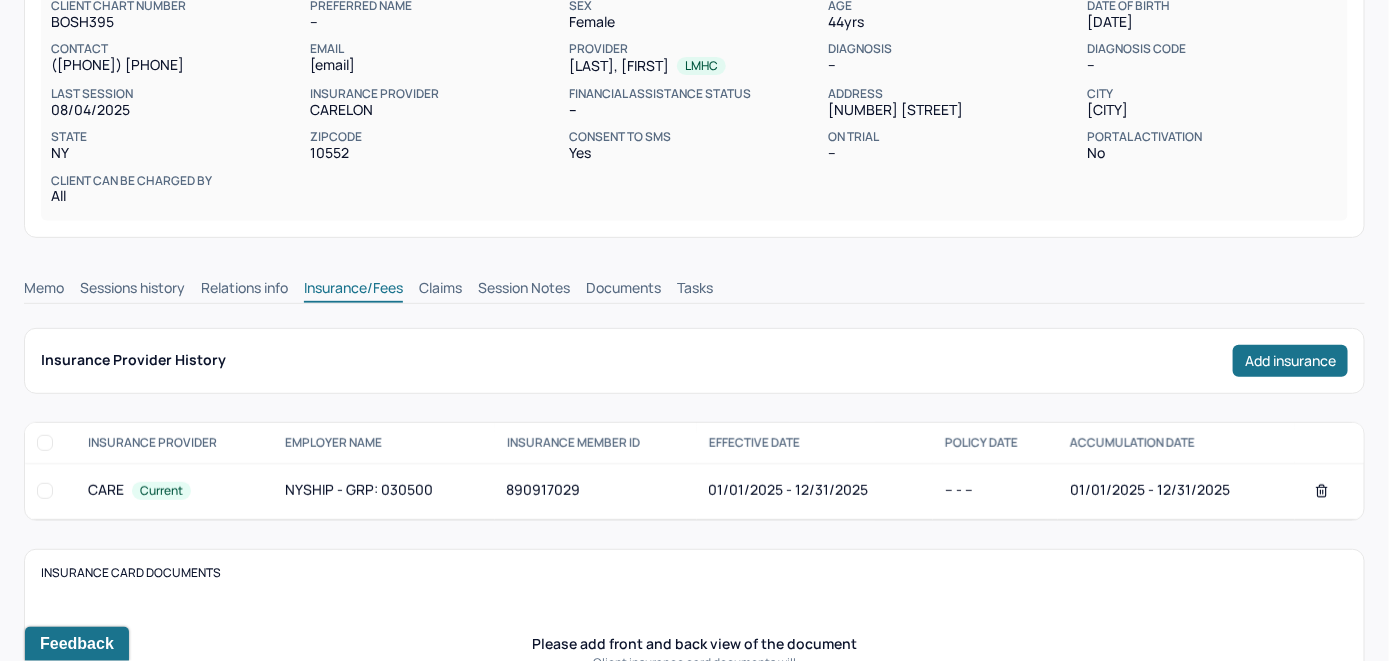 click on "Claims" at bounding box center [440, 290] 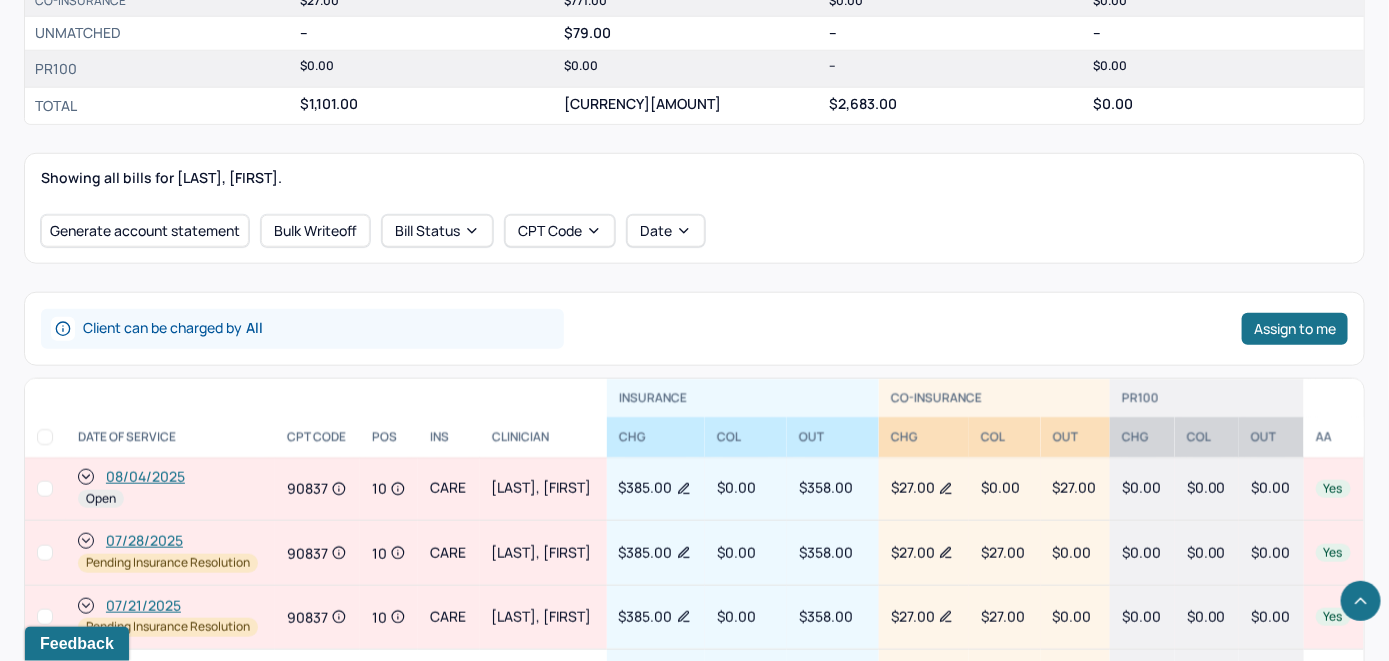 scroll, scrollTop: 709, scrollLeft: 0, axis: vertical 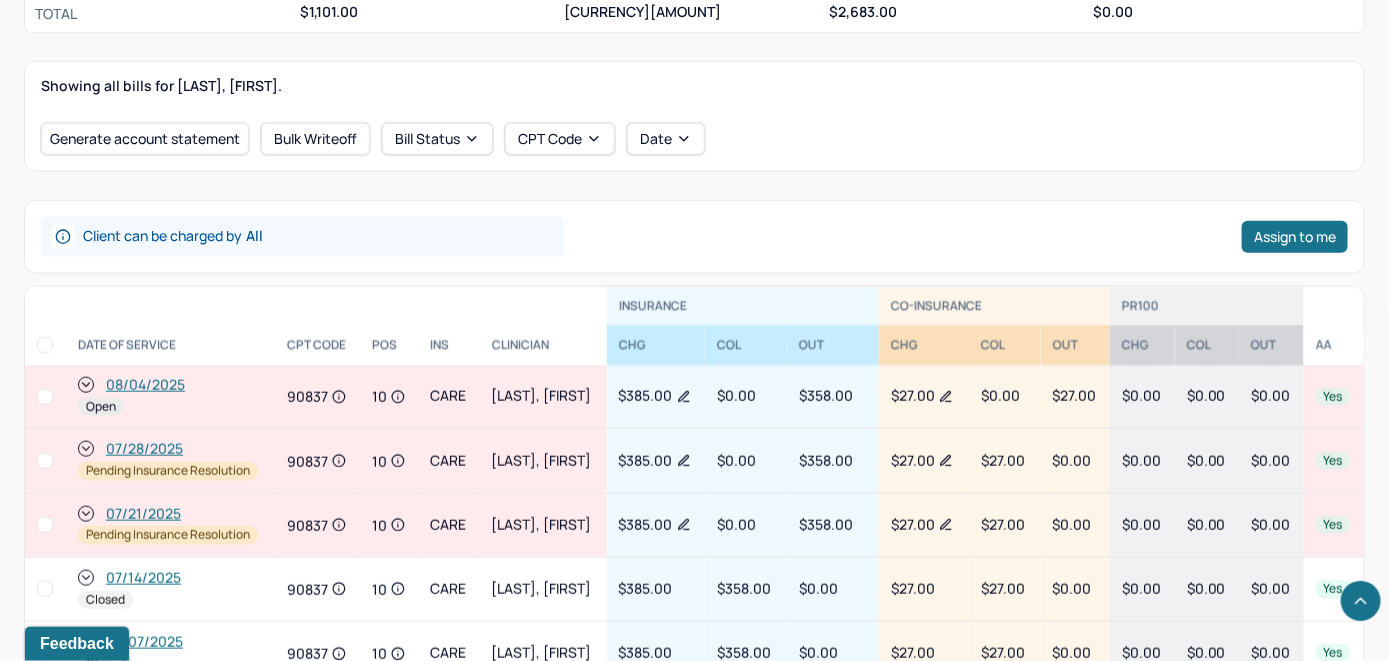 click on "08/04/2025" at bounding box center (145, 385) 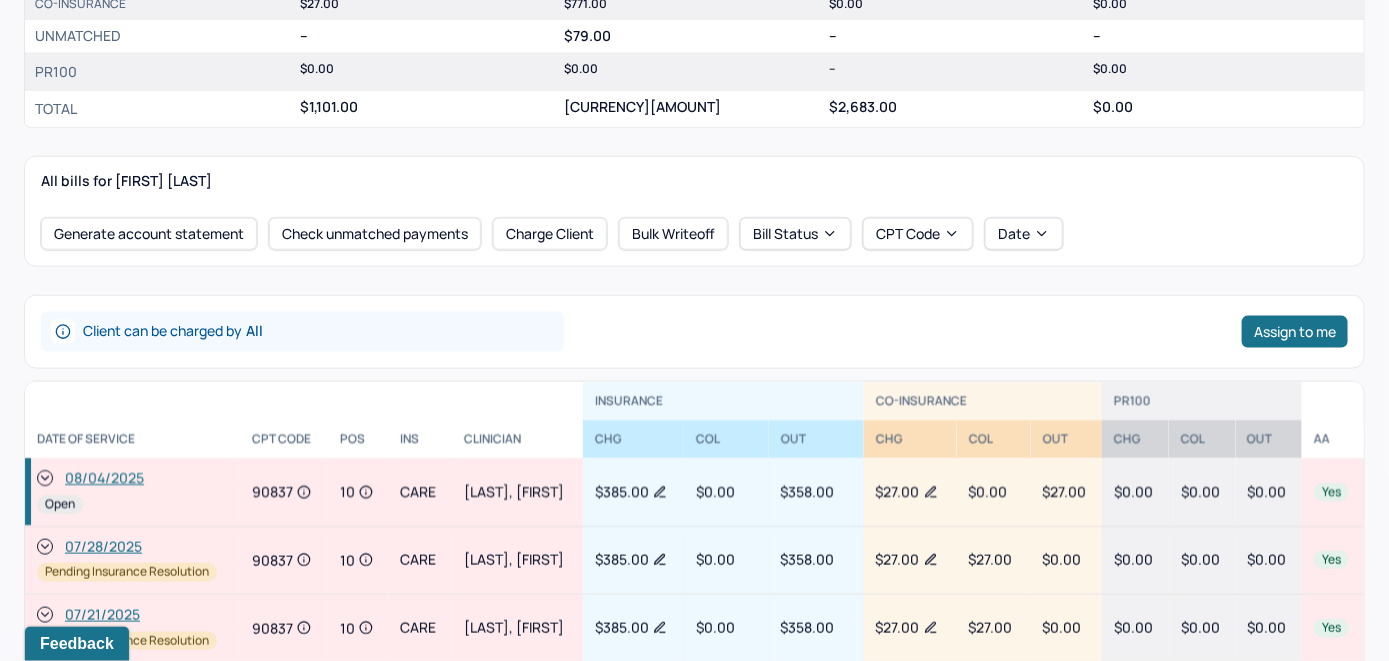 scroll, scrollTop: 800, scrollLeft: 0, axis: vertical 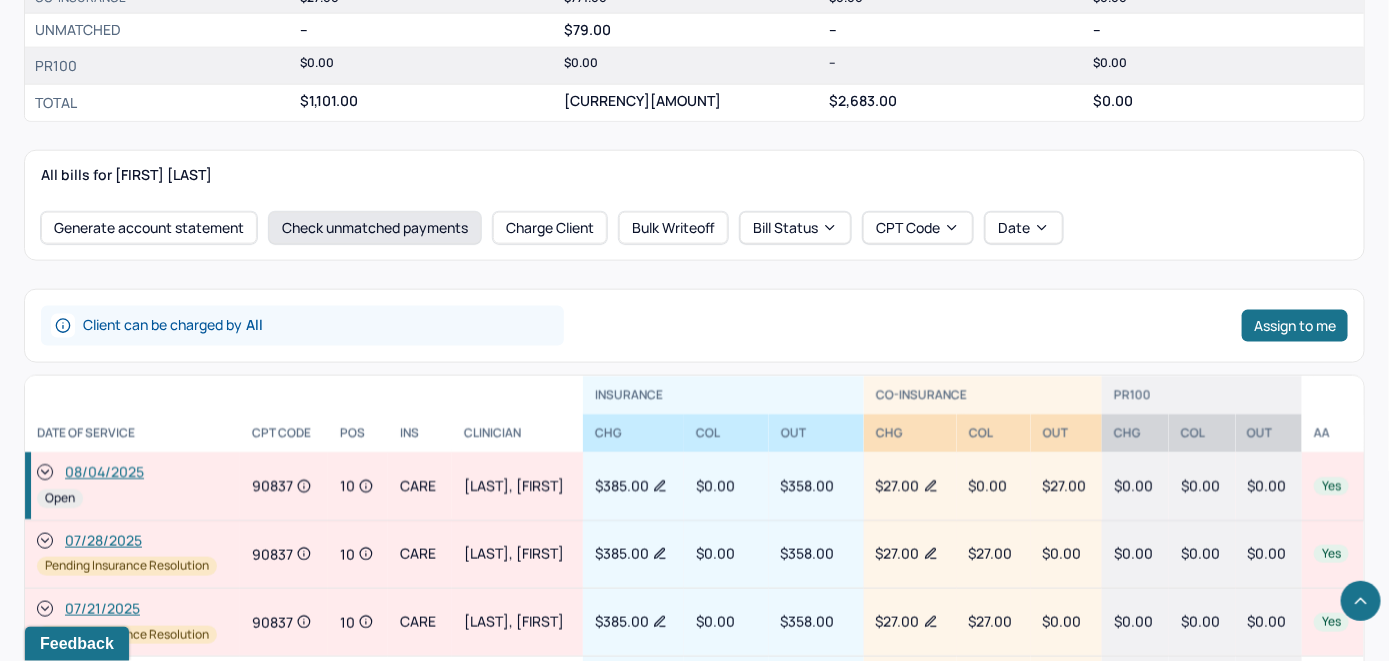 click on "Check unmatched payments" at bounding box center (375, 228) 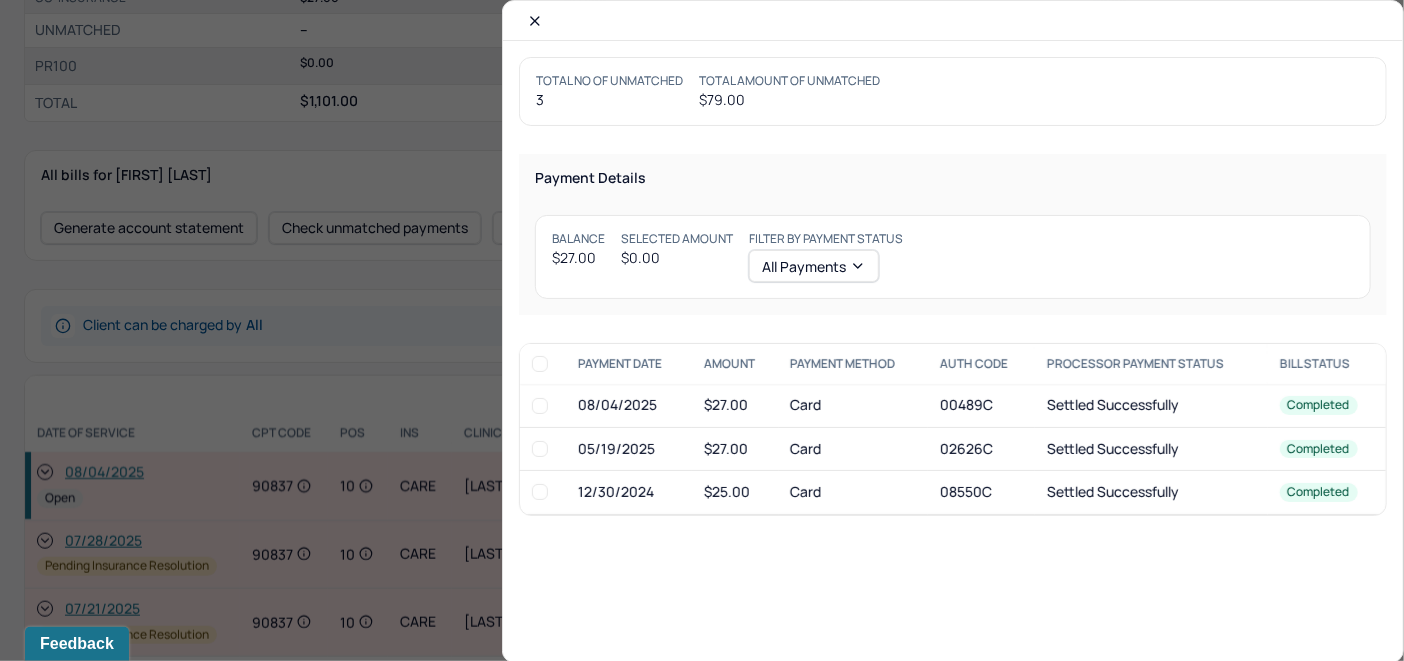 click at bounding box center [540, 406] 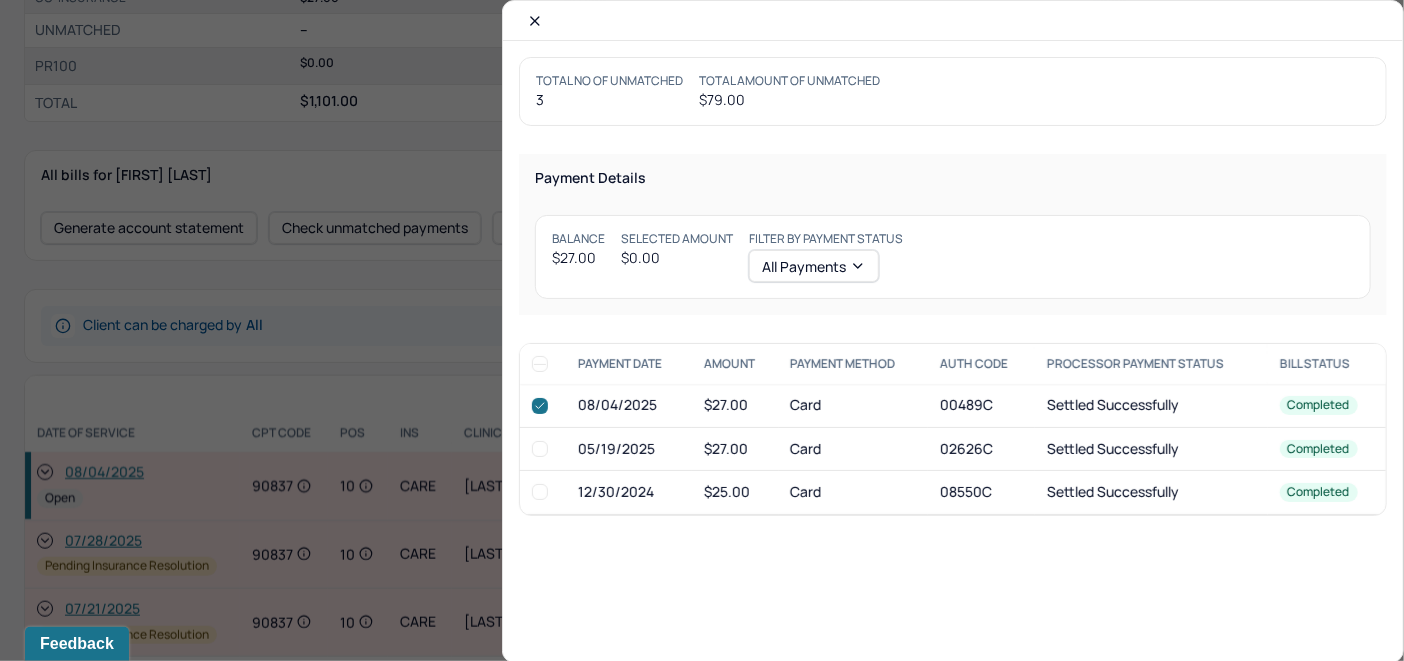 checkbox on "true" 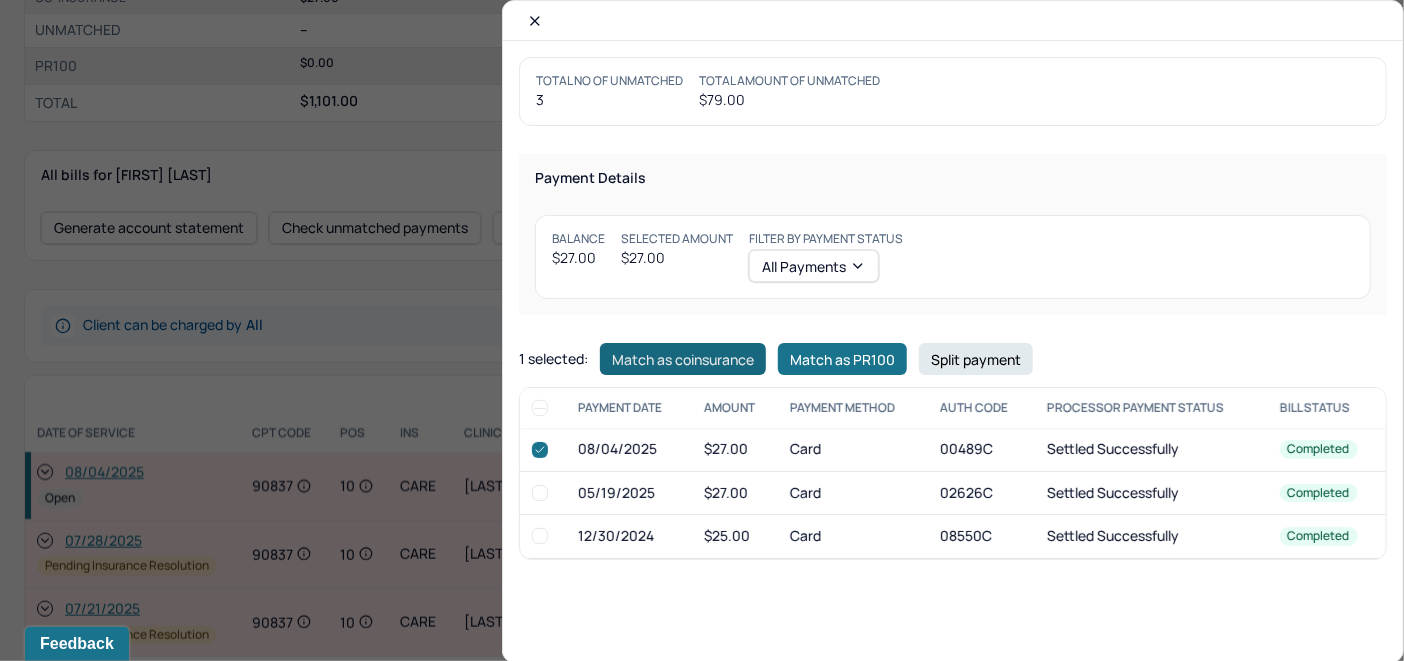 click on "Match as coinsurance" at bounding box center [683, 359] 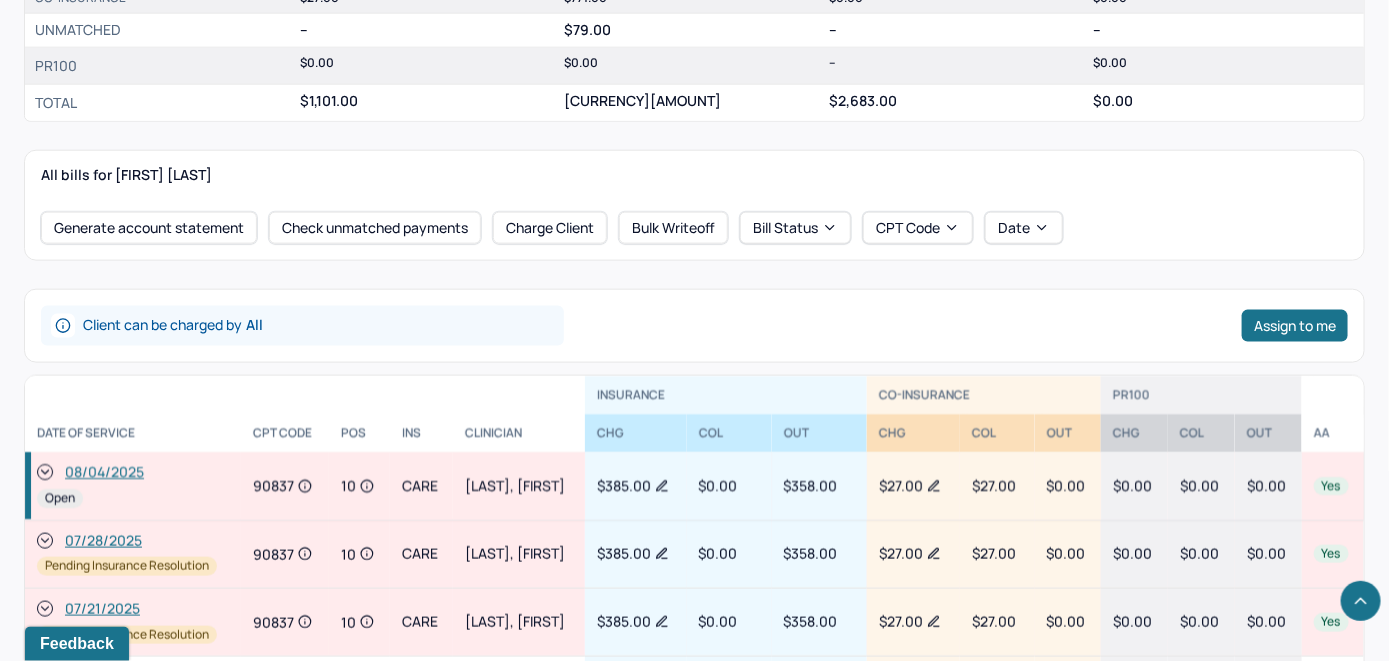 click 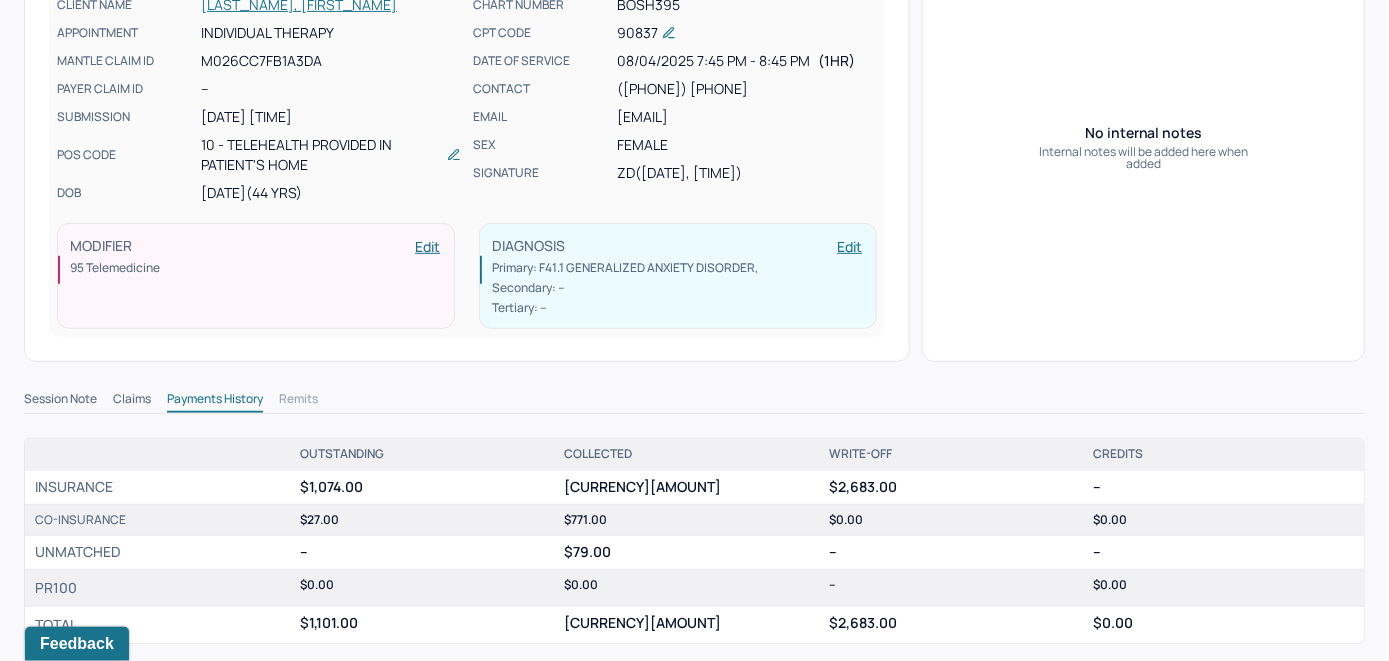 scroll, scrollTop: 0, scrollLeft: 0, axis: both 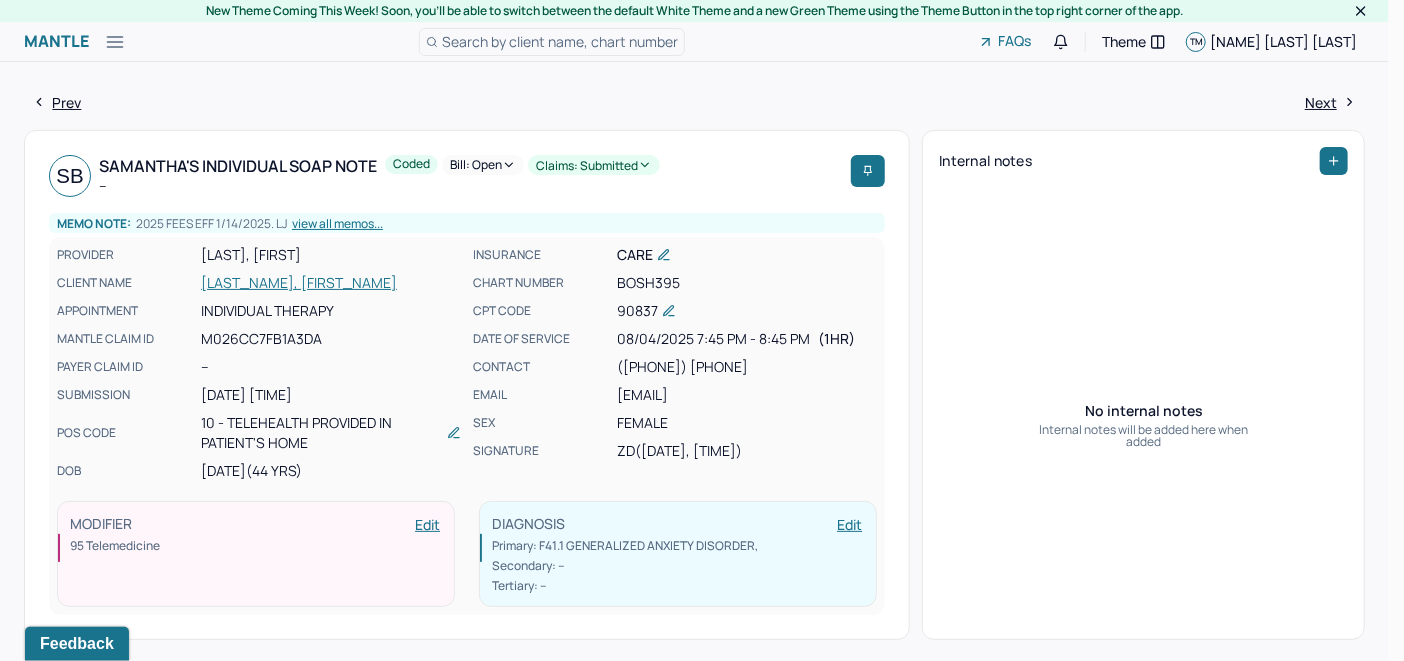 click on "Bill: Open" at bounding box center [483, 165] 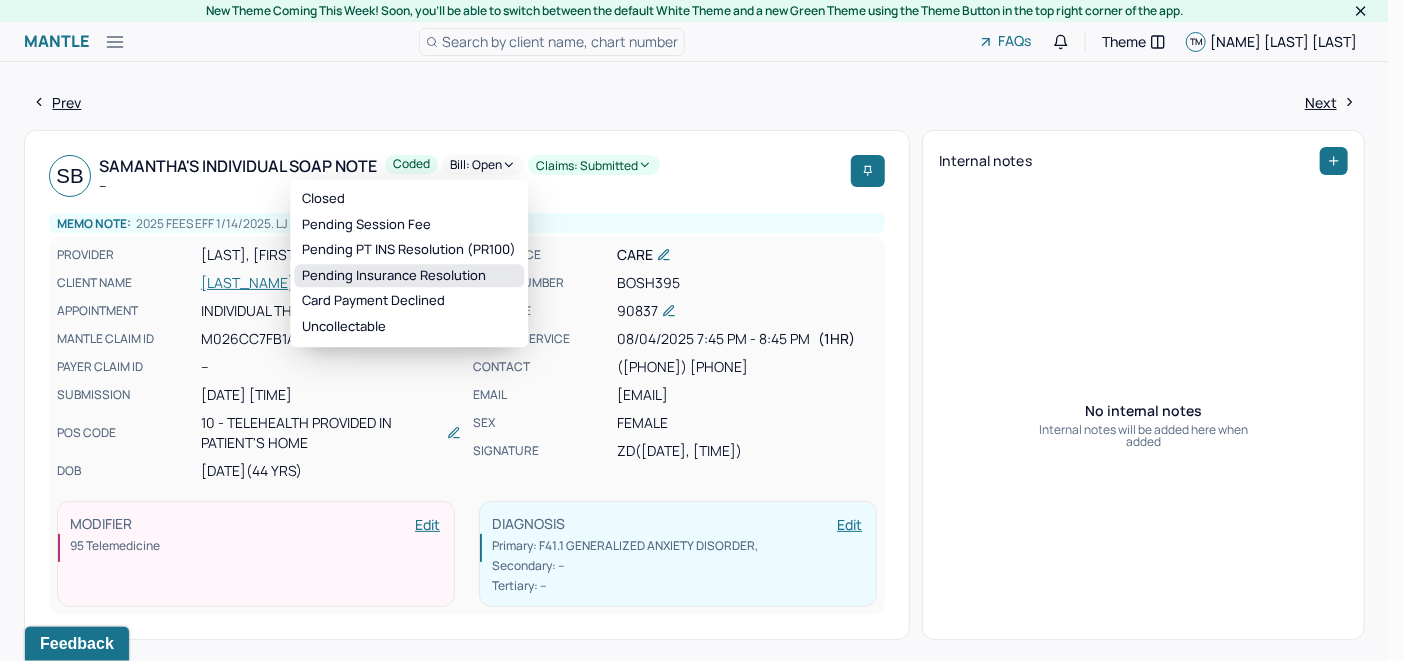 click on "Pending Insurance Resolution" at bounding box center (409, 276) 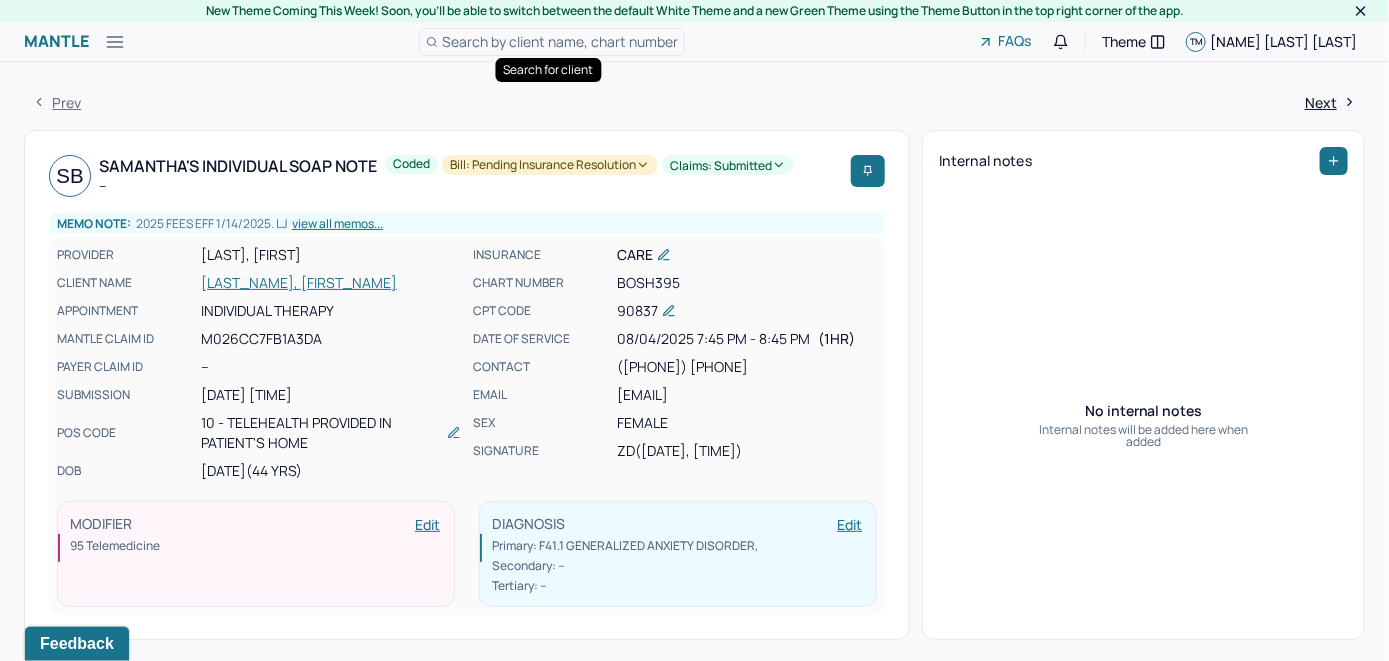 click on "Search by client name, chart number" at bounding box center (560, 41) 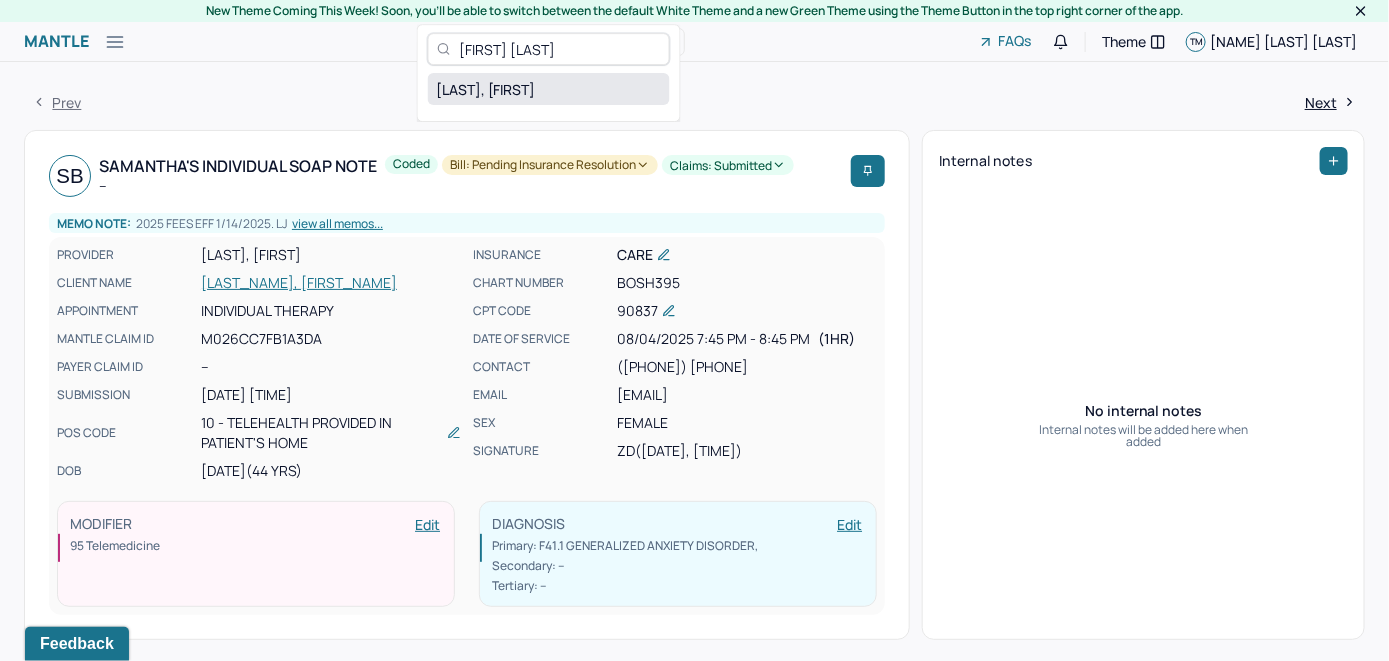 type on "[FIRST] [LAST]" 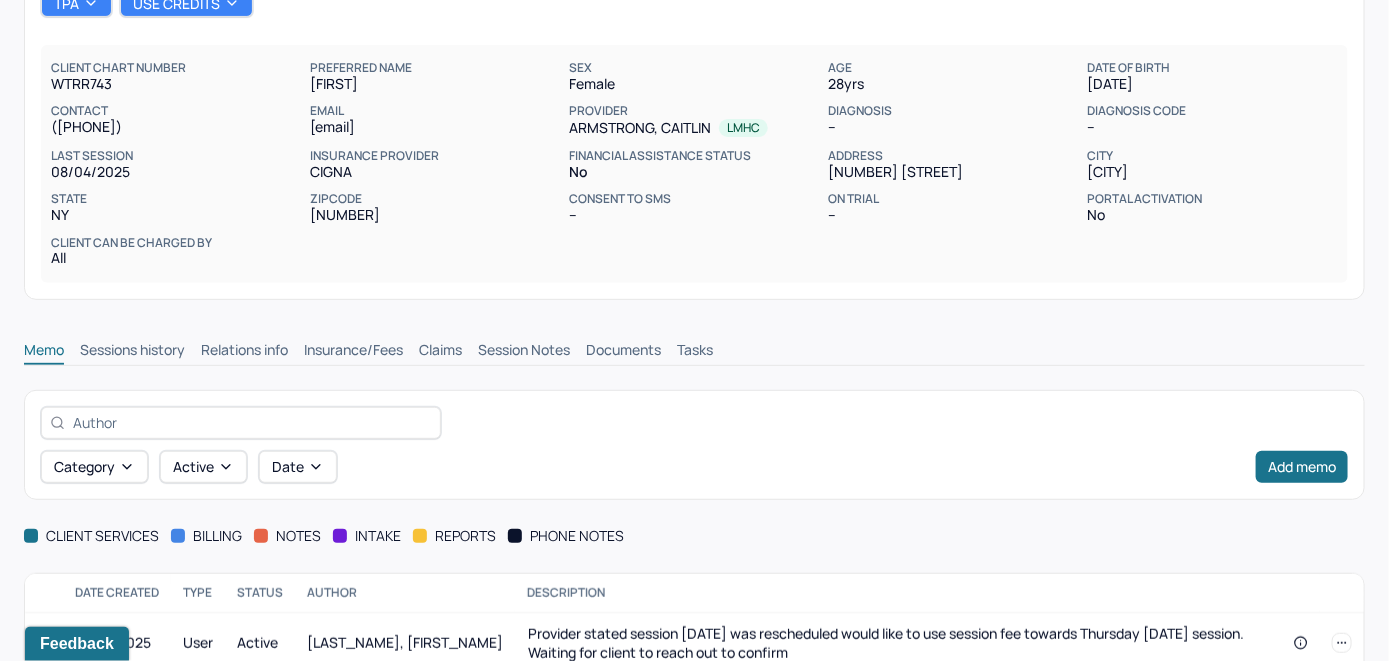 scroll, scrollTop: 397, scrollLeft: 0, axis: vertical 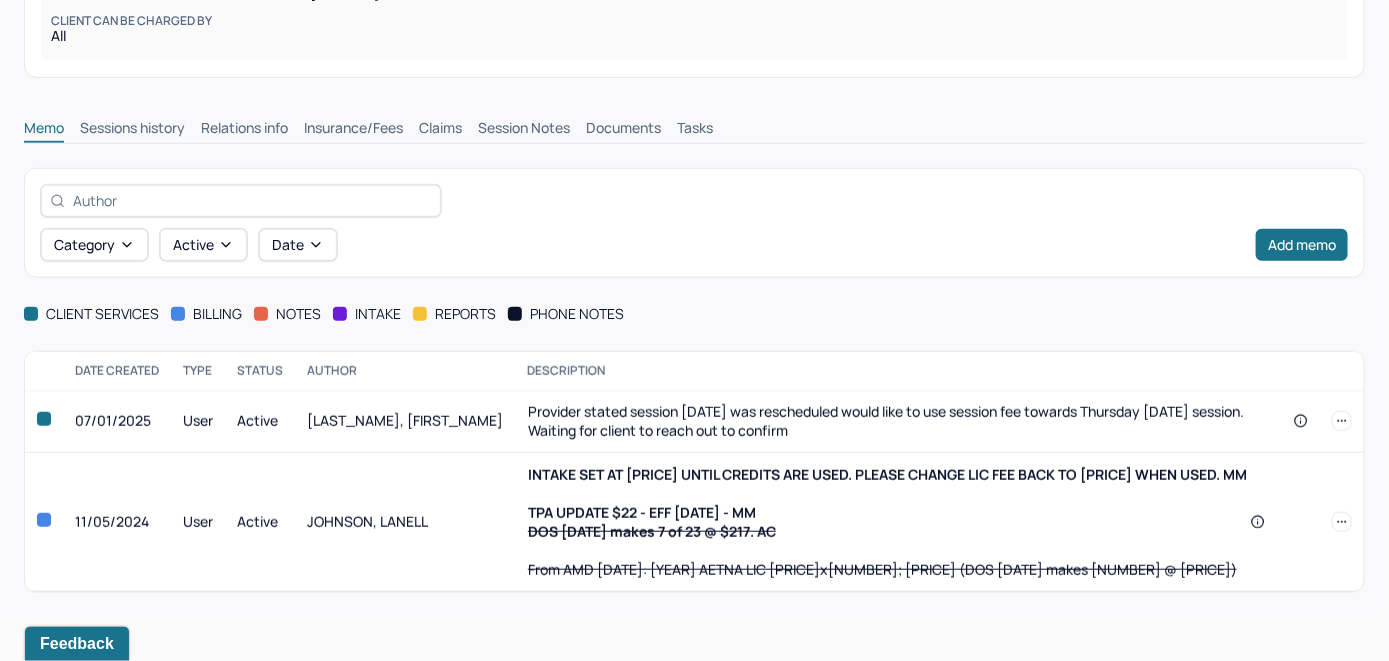 click on "Claims" at bounding box center (440, 130) 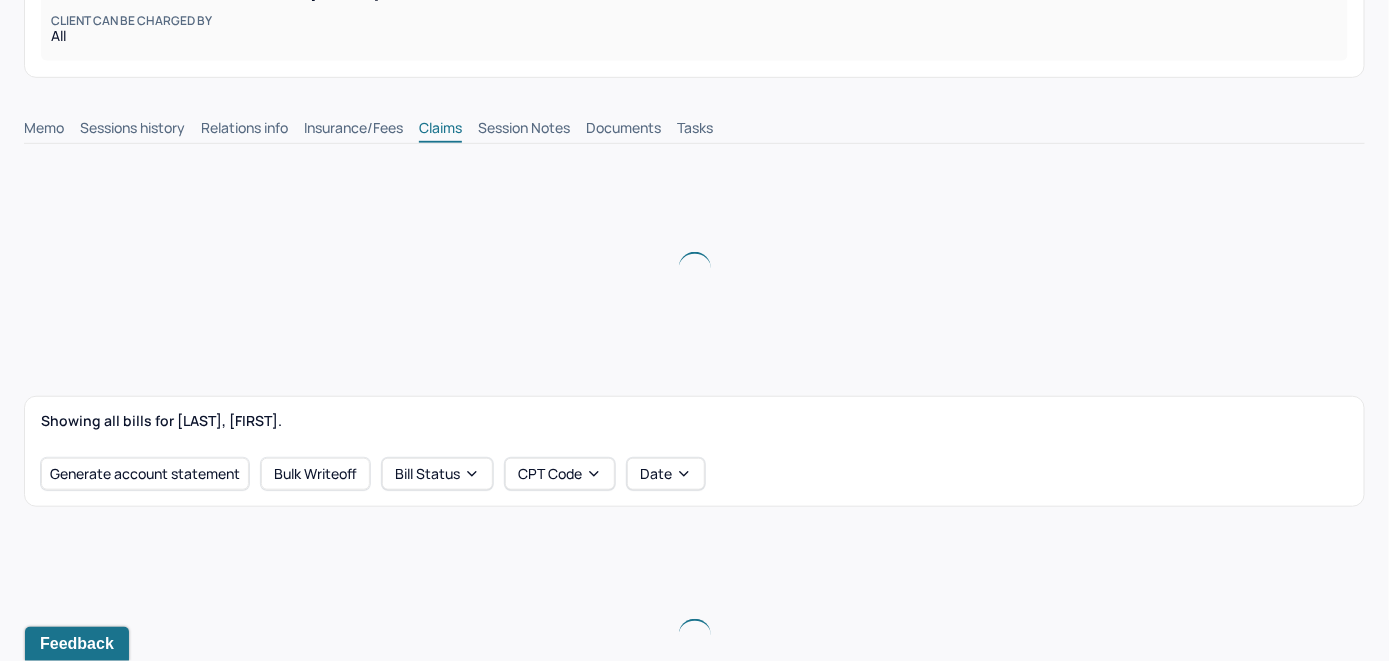 click on "Insurance/Fees" at bounding box center [353, 130] 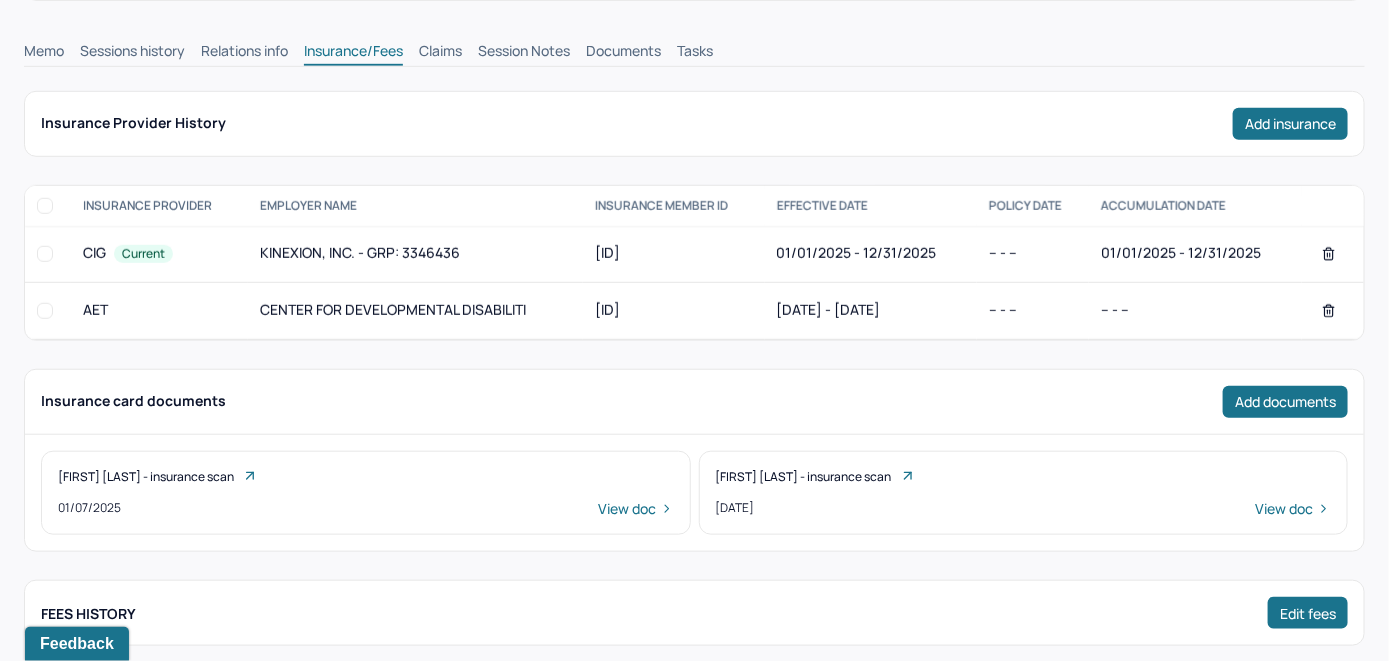 scroll, scrollTop: 397, scrollLeft: 0, axis: vertical 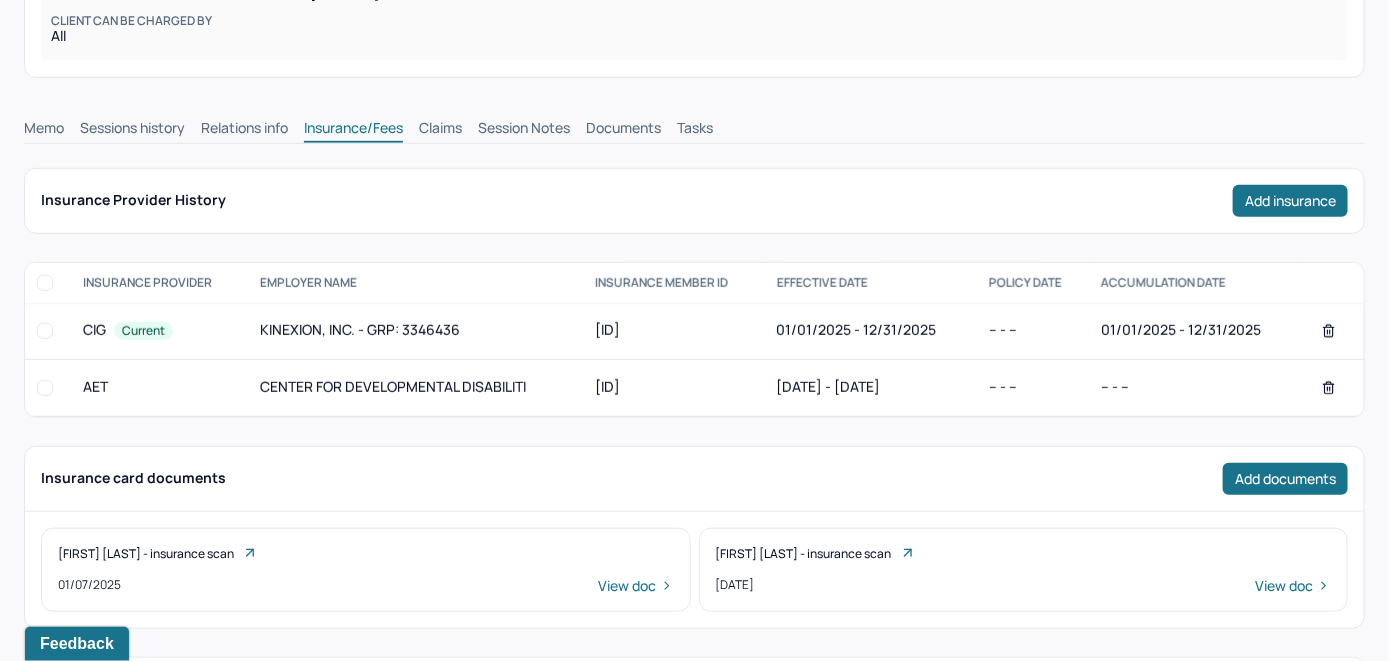 click on "Memo" at bounding box center [44, 130] 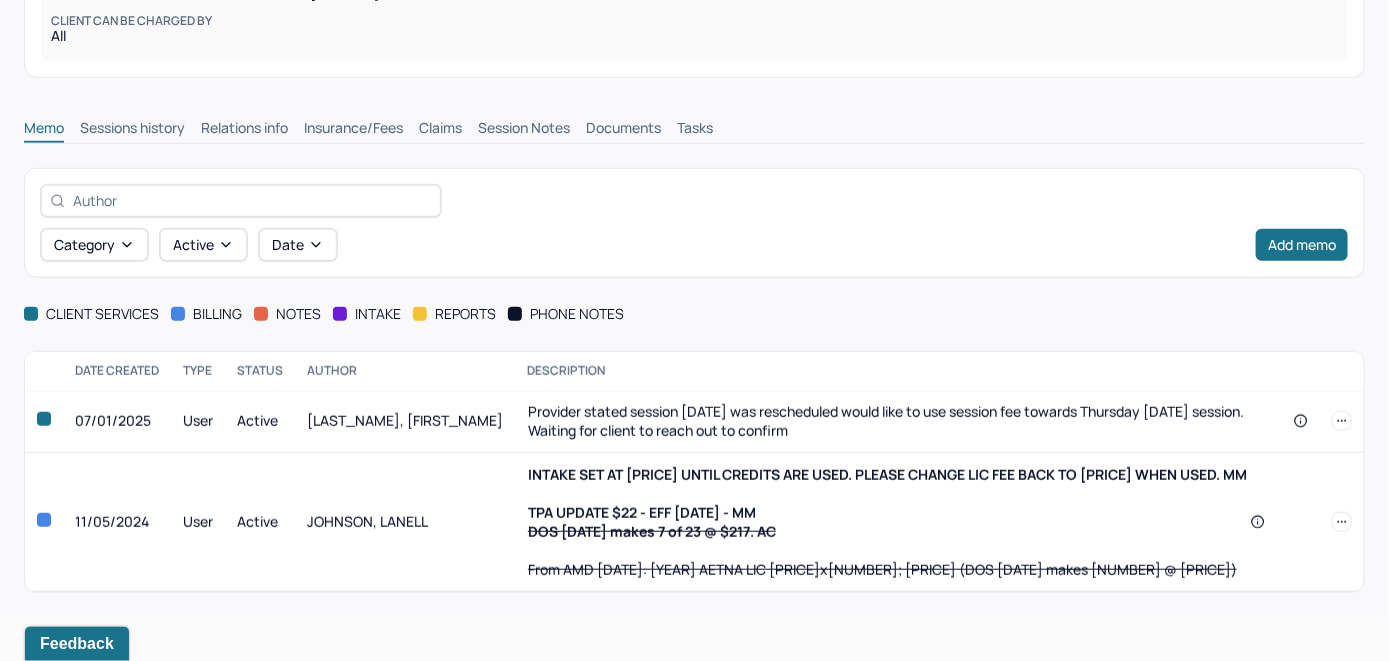 click on "Claims" at bounding box center [440, 130] 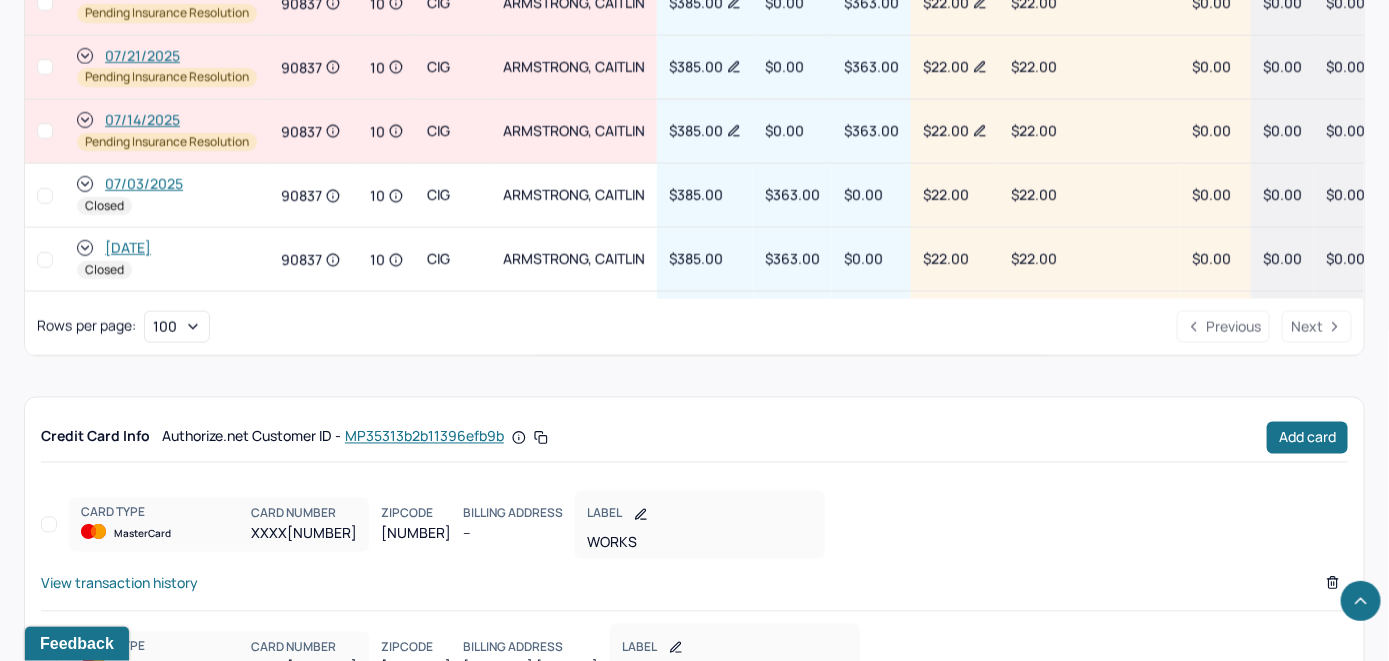 scroll, scrollTop: 1197, scrollLeft: 0, axis: vertical 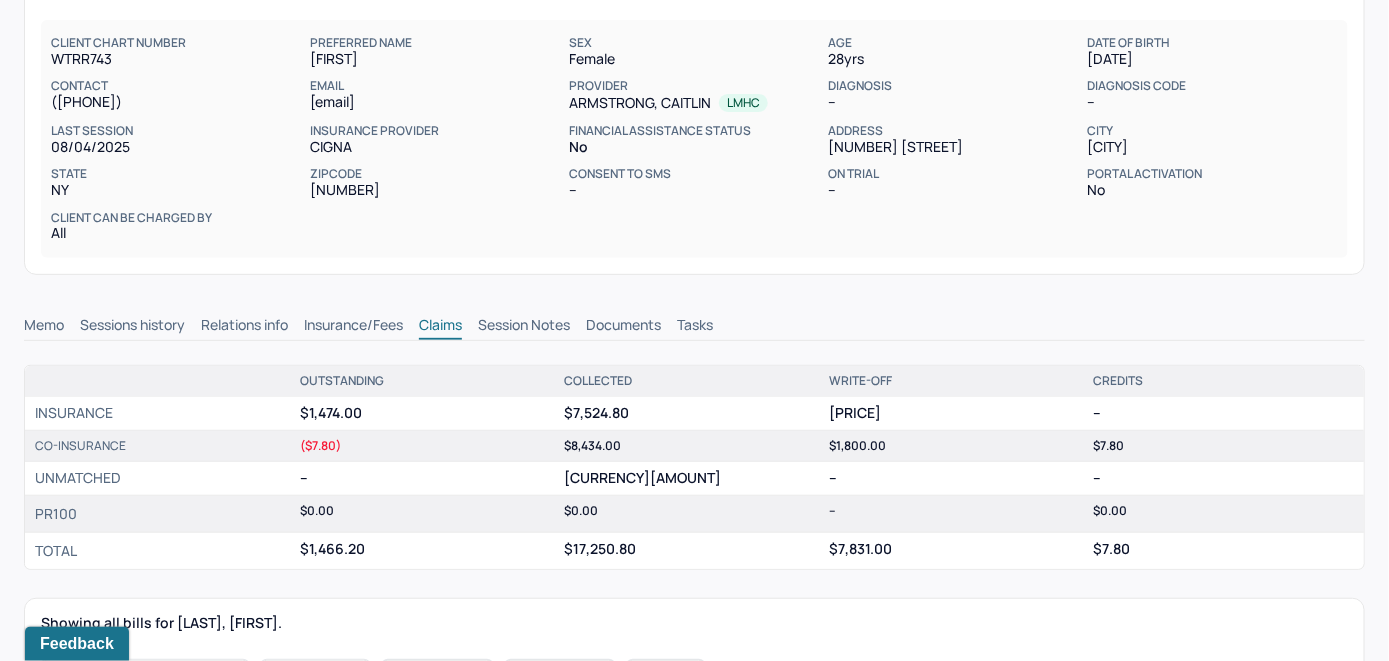 click on "KAY, [FIRST] active Add flag Edit she/her/hers TPA USE CREDITS CLIENT CHART NUMBER WTRR743 PREFERRED NAME [FIRST] SEX female AGE 28 yrs DATE OF BIRTH [DATE] CONTACT ([PHONE]) EMAIL [EMAIL] PROVIDER ARMSTRONG, CAITLIN LMHC DIAGNOSIS -- DIAGNOSIS CODE -- LAST SESSION [DATE] insurance provider CIGna FINANCIAL ASSISTANCE STATUS no Address [NUMBER] [STREET] City Selden State NY Zipcode 11784 Consent to Sms -- On Trial -- Portal Activation No Client can be charged by All Memo Sessions history Relations info Insurance/Fees Claims Session Notes Documents Tasks OUTSTANDING COLLECTED WRITE-OFF CREDITS INSURANCE $1,474.00 $7,524.80 $6,031.00 -- CO-INSURANCE ($7.80) $8,434.00 $1,800.00 $7.80 UNMATCHED -- $1,292.00 -- -- PR100 $0.00 $0.00 -- $0.00 Total $1,466.20 $17,250.80 $7,831.00 $7.80 Showing all bills for KAY, [FIRST]. Generate account statement Bulk Writeoff Bill Status CPT Code Date Client can be charged by All Assign to me INSURANCE CO-INSURANCE PR100 DATE OF SERVICE CPT CODE pos Ins (" at bounding box center (694, 1564) 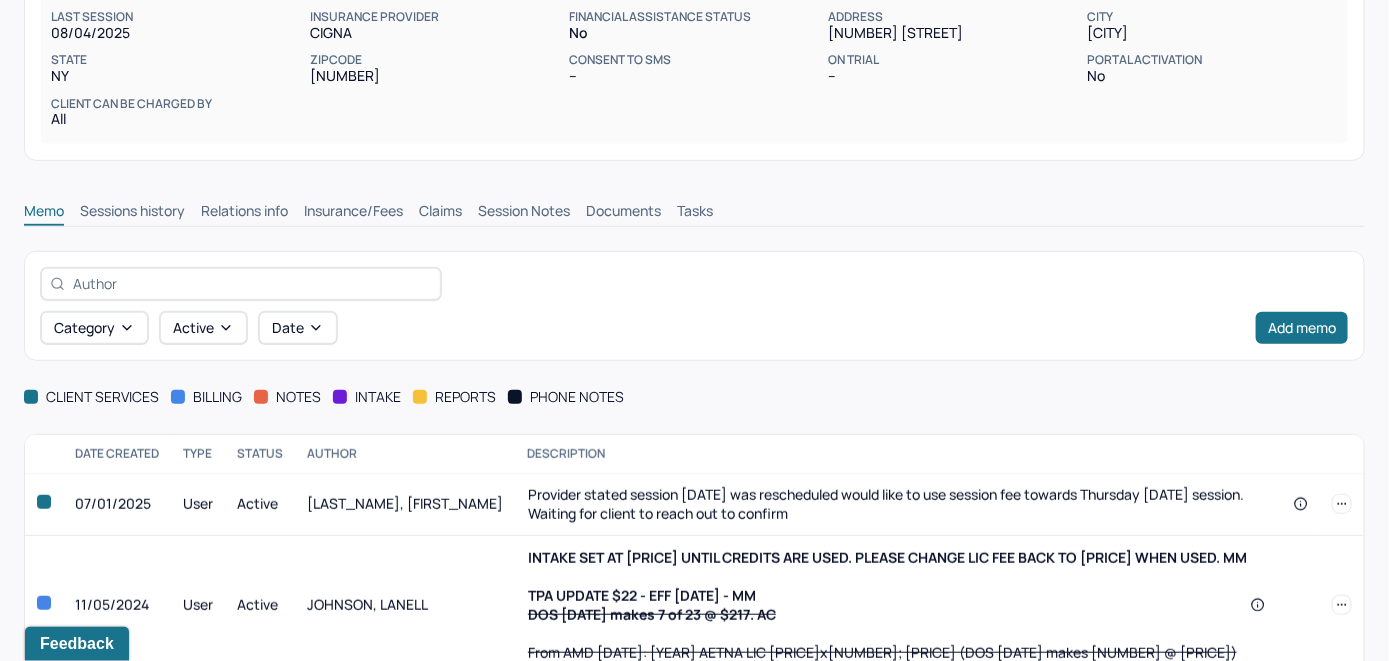 scroll, scrollTop: 197, scrollLeft: 0, axis: vertical 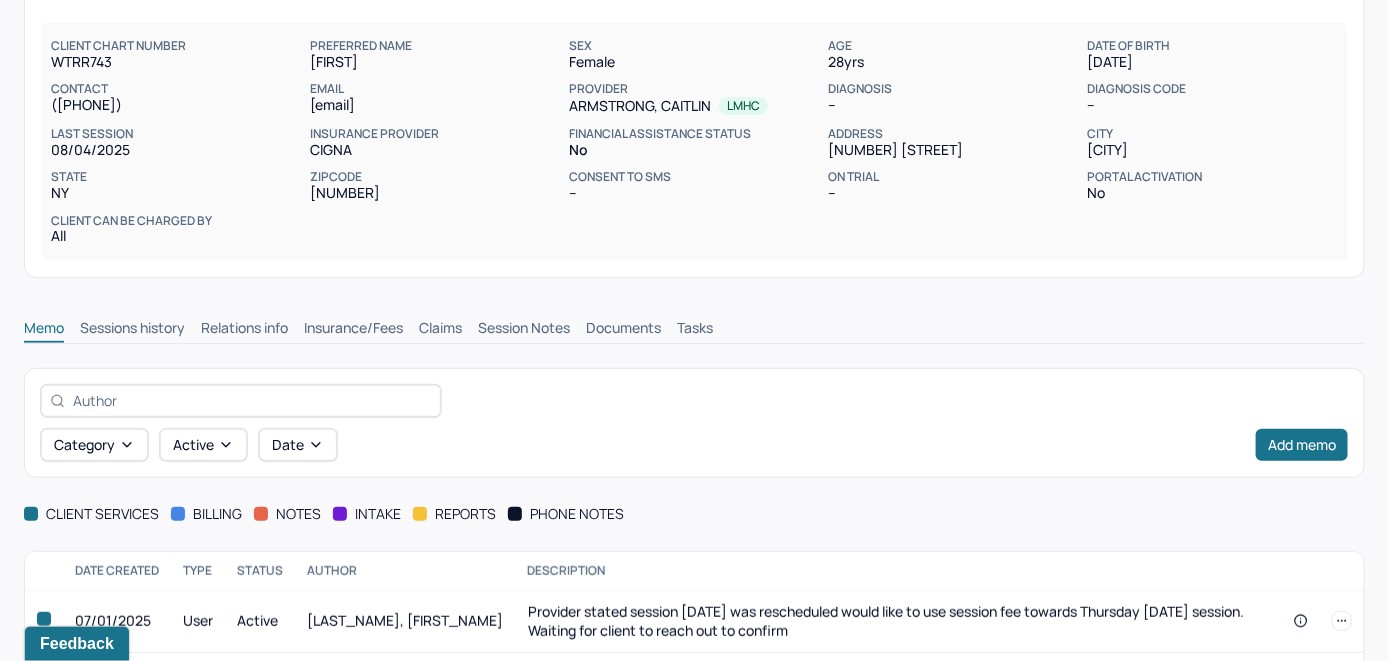 click on "Claims" at bounding box center [440, 330] 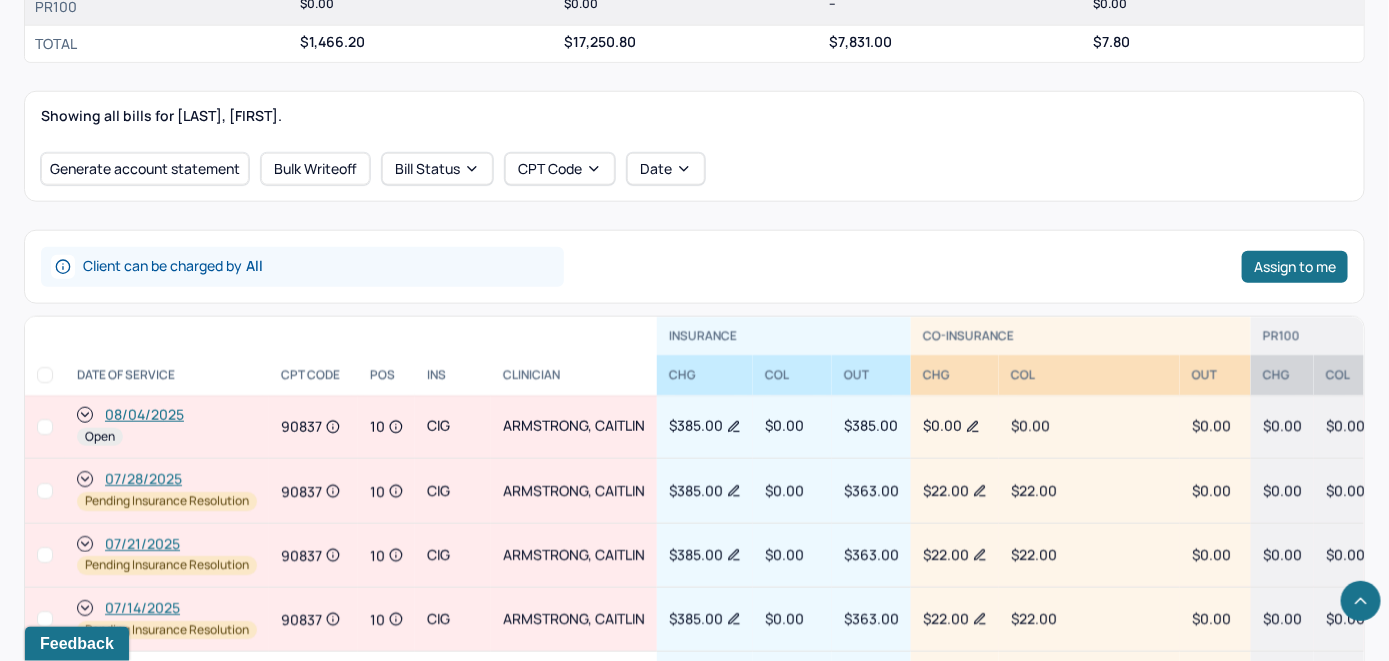 scroll, scrollTop: 897, scrollLeft: 0, axis: vertical 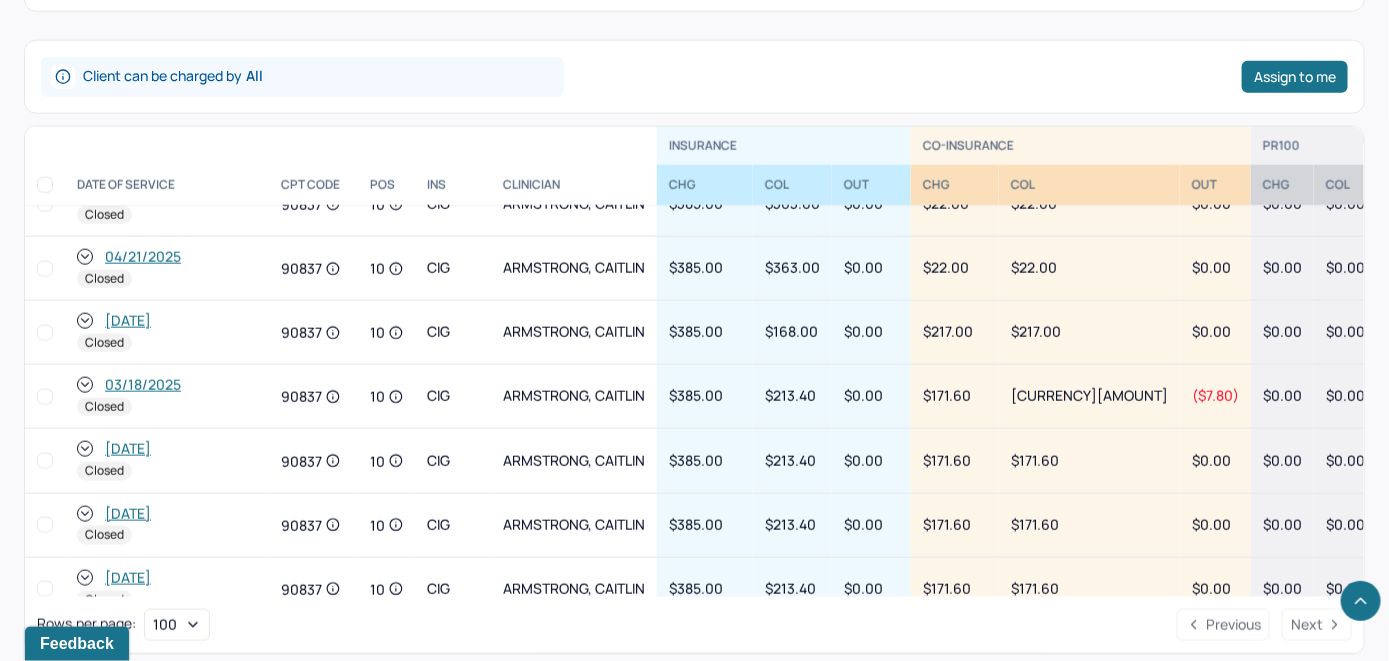 click on "03/18/2025" at bounding box center (143, 385) 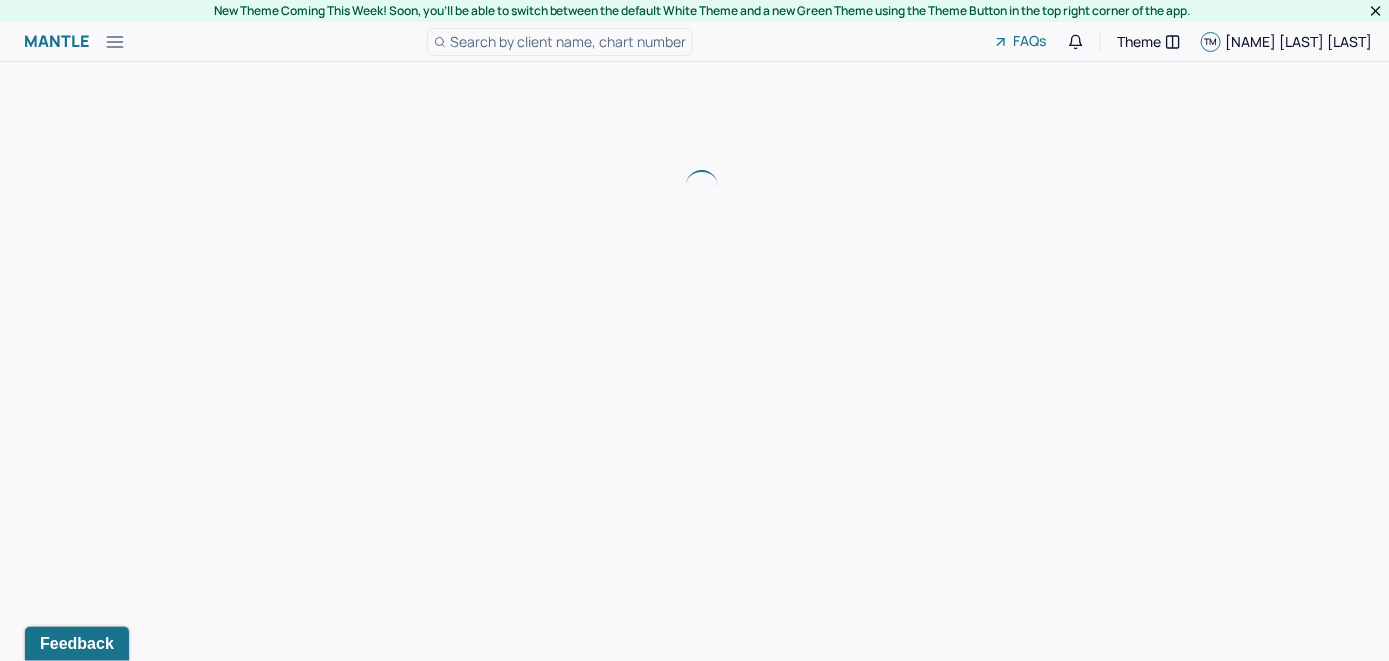 scroll, scrollTop: 0, scrollLeft: 0, axis: both 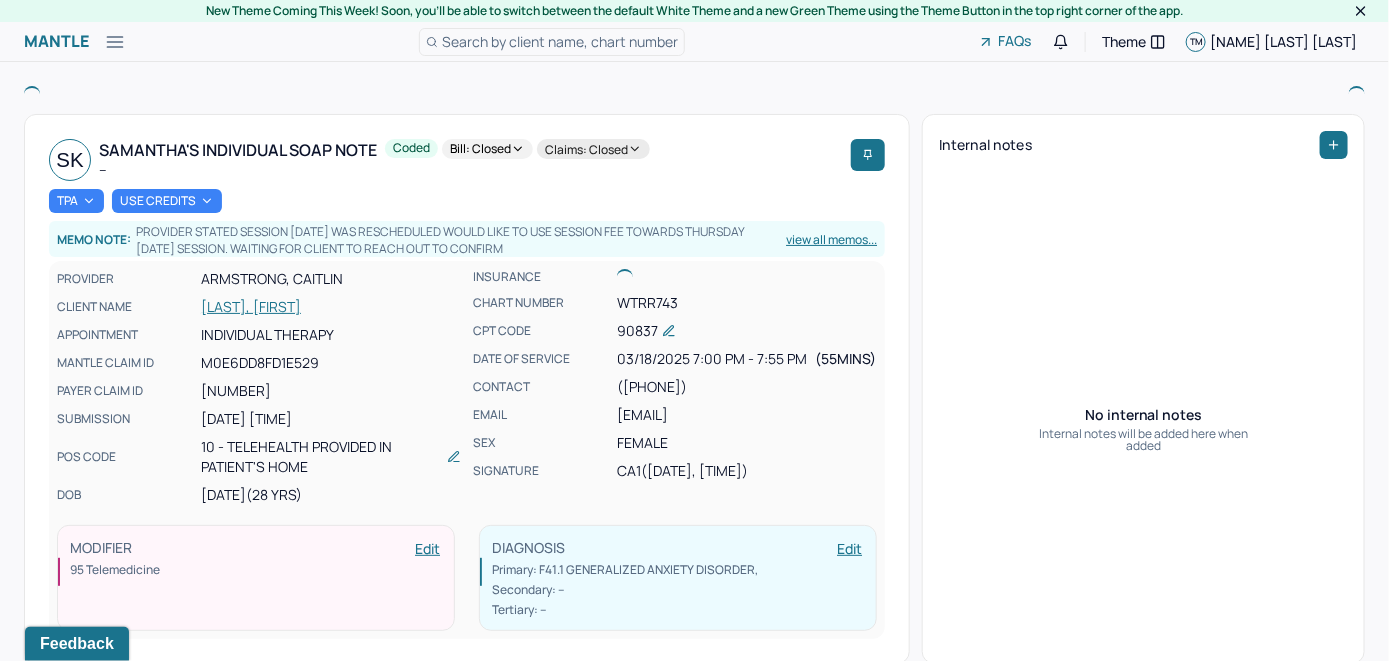 click on "Bill: Closed" at bounding box center [487, 149] 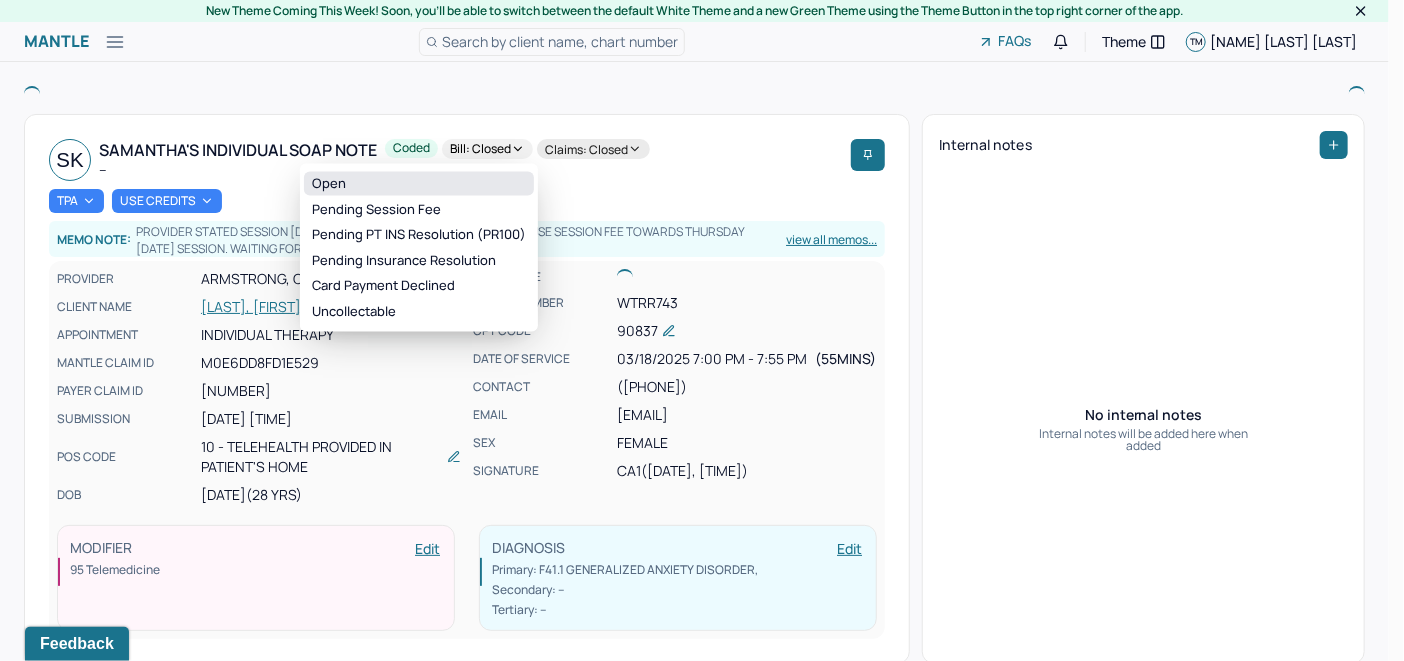 click on "Open" at bounding box center (419, 184) 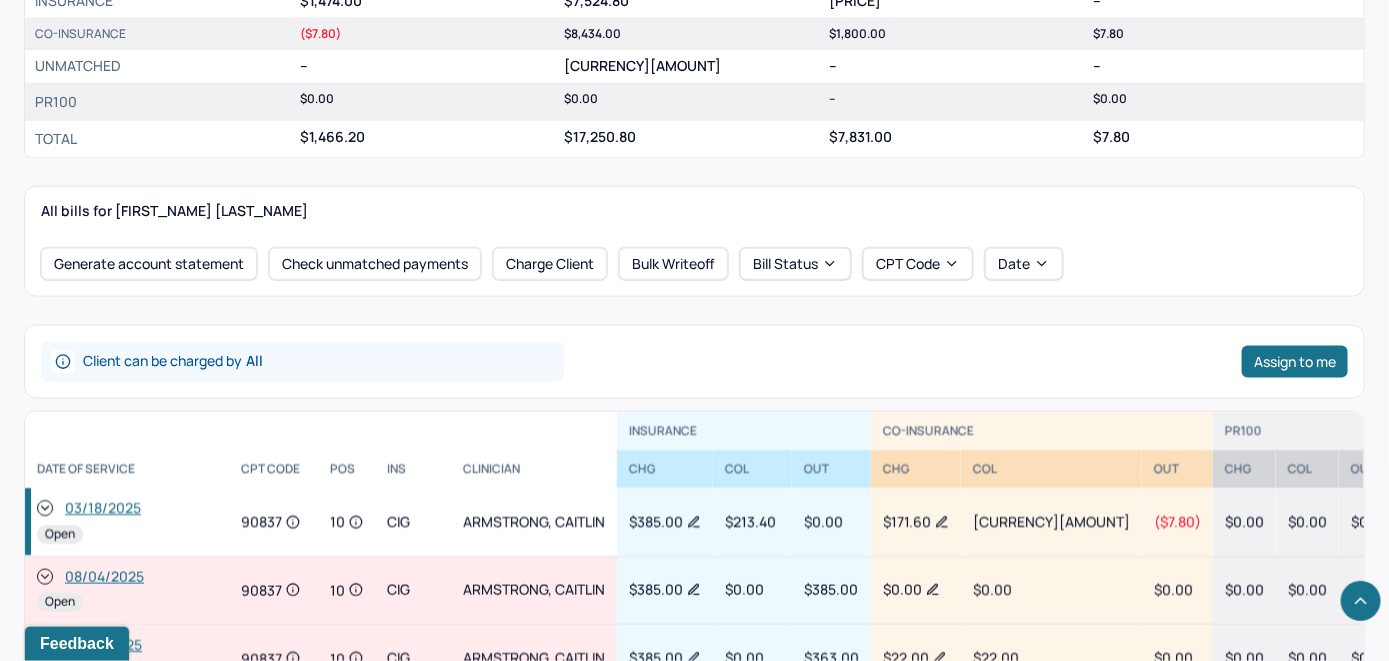 scroll, scrollTop: 1087, scrollLeft: 0, axis: vertical 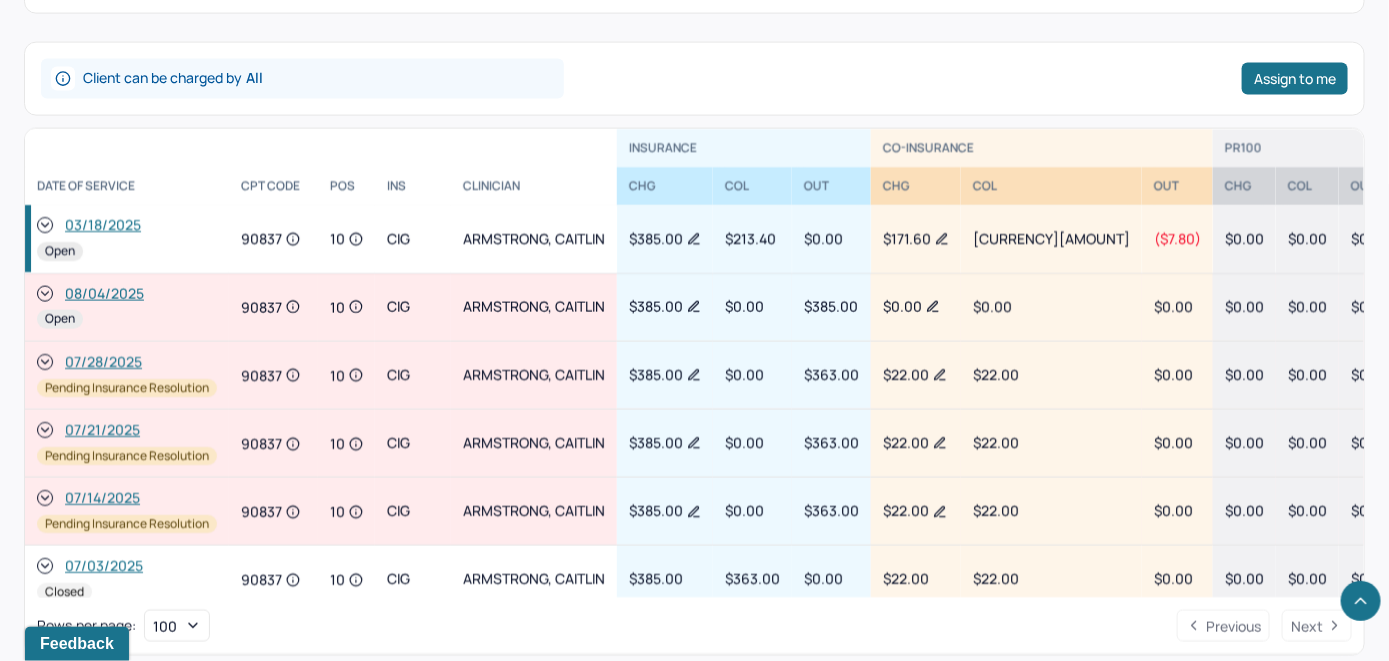 click 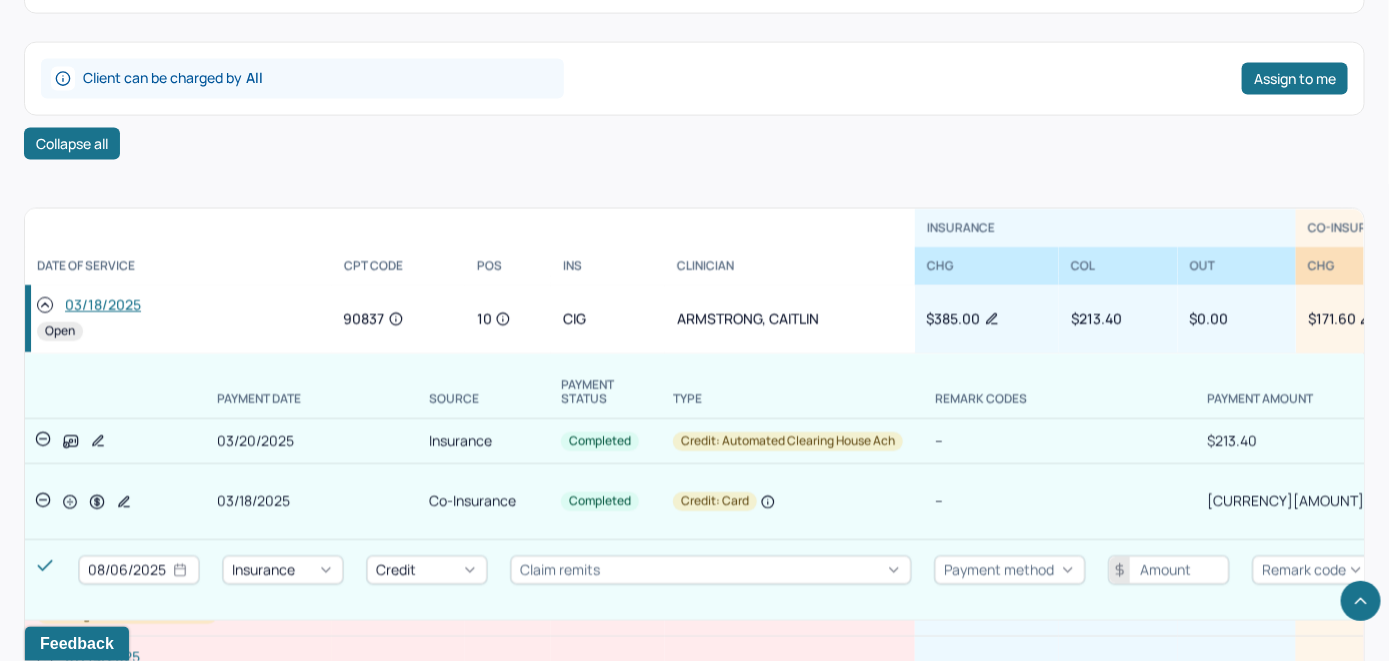 scroll, scrollTop: 100, scrollLeft: 0, axis: vertical 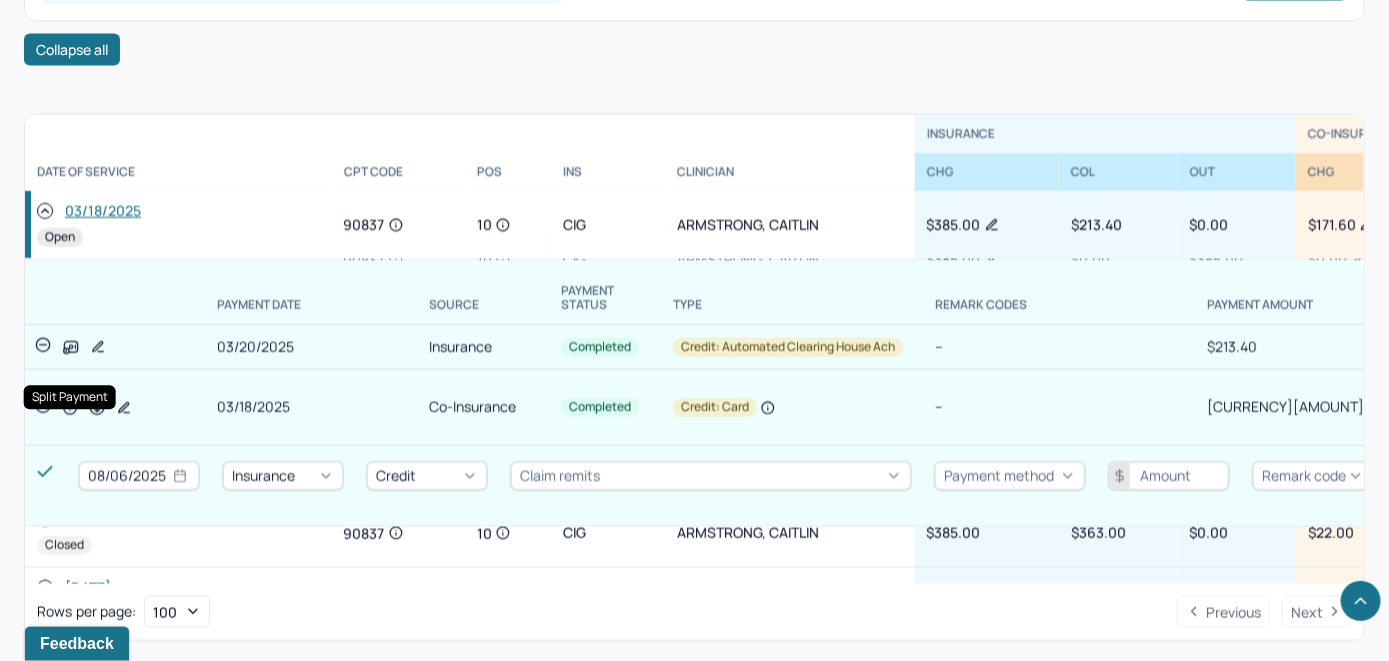 click 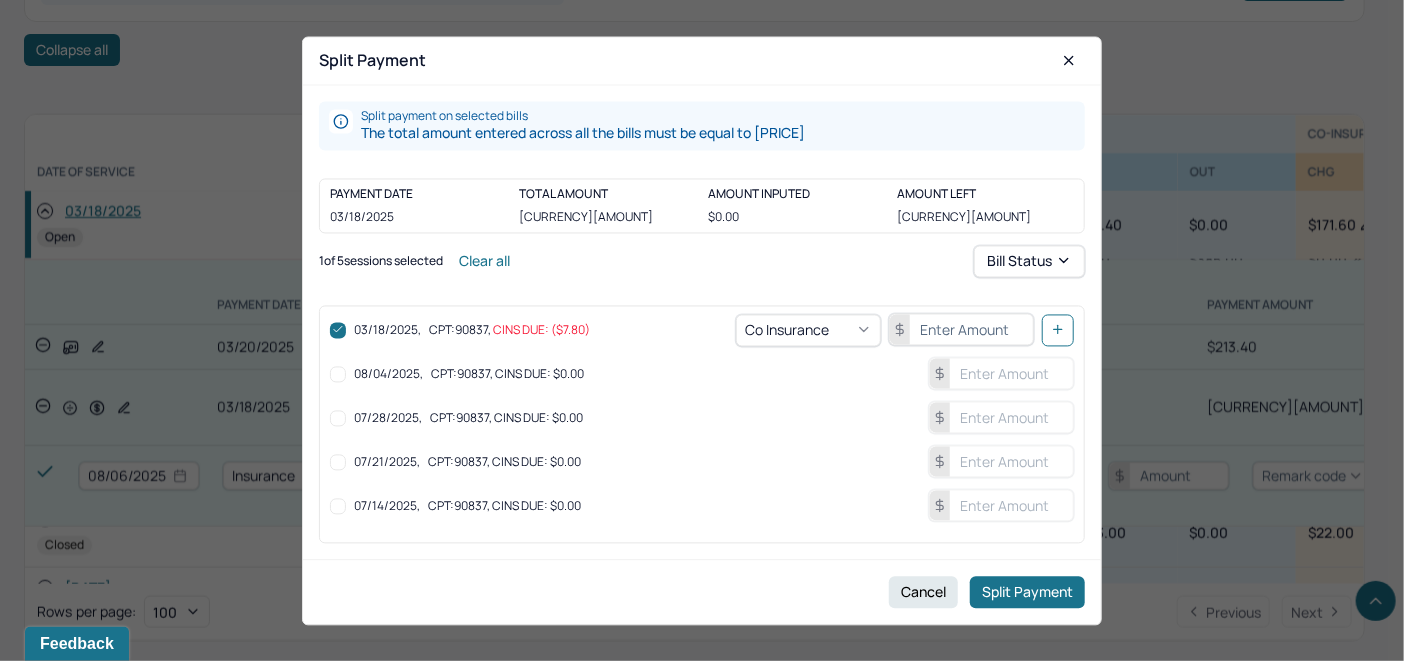 click at bounding box center (338, 374) 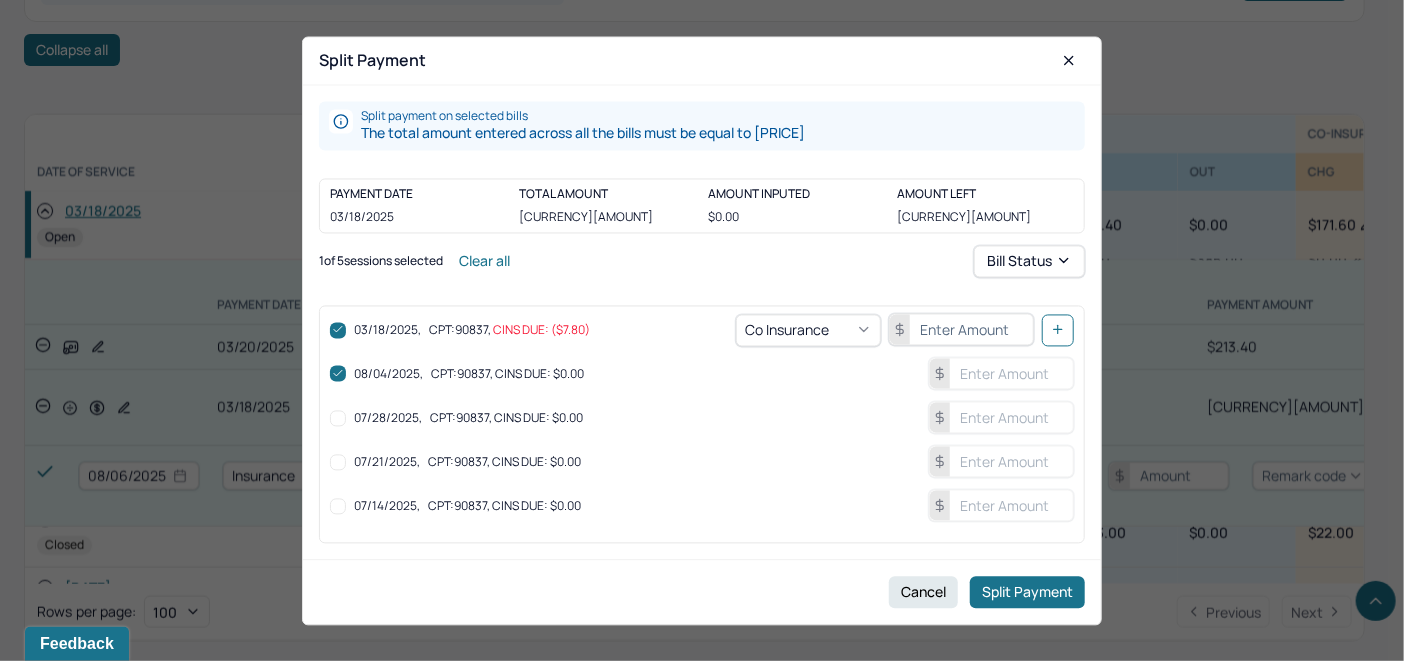 checkbox on "true" 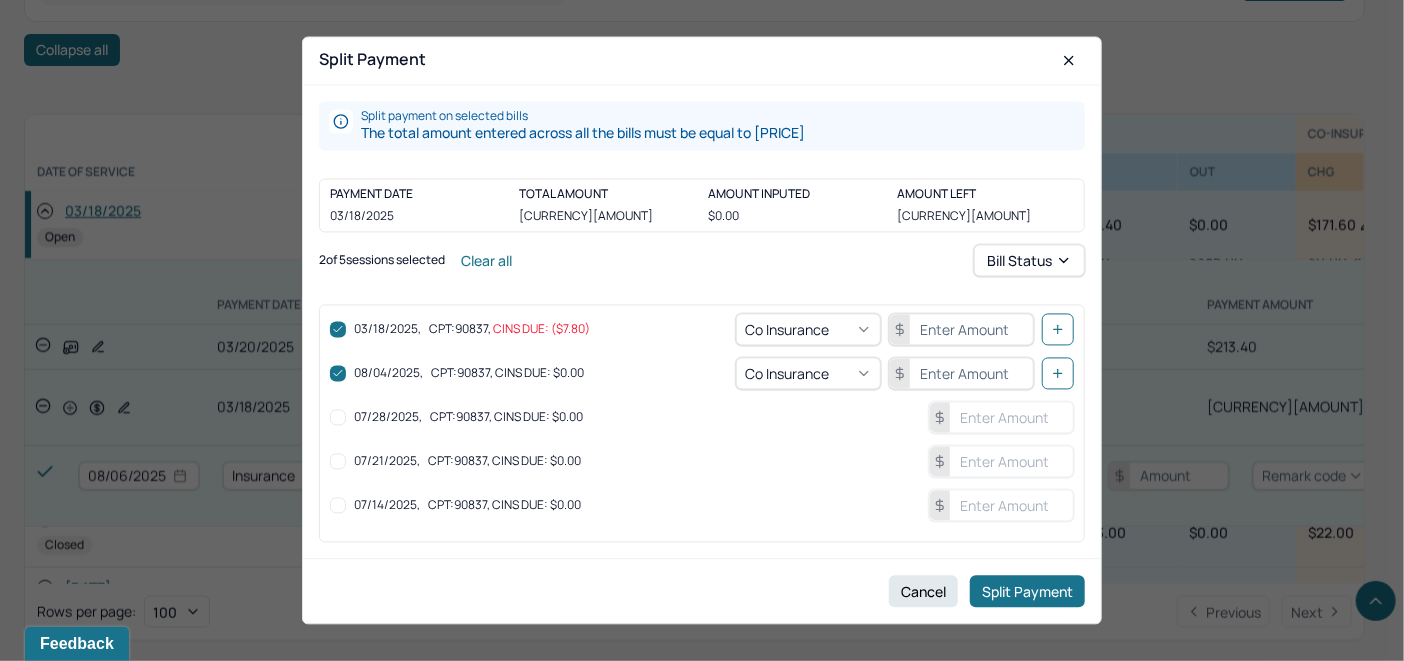 click at bounding box center (961, 374) 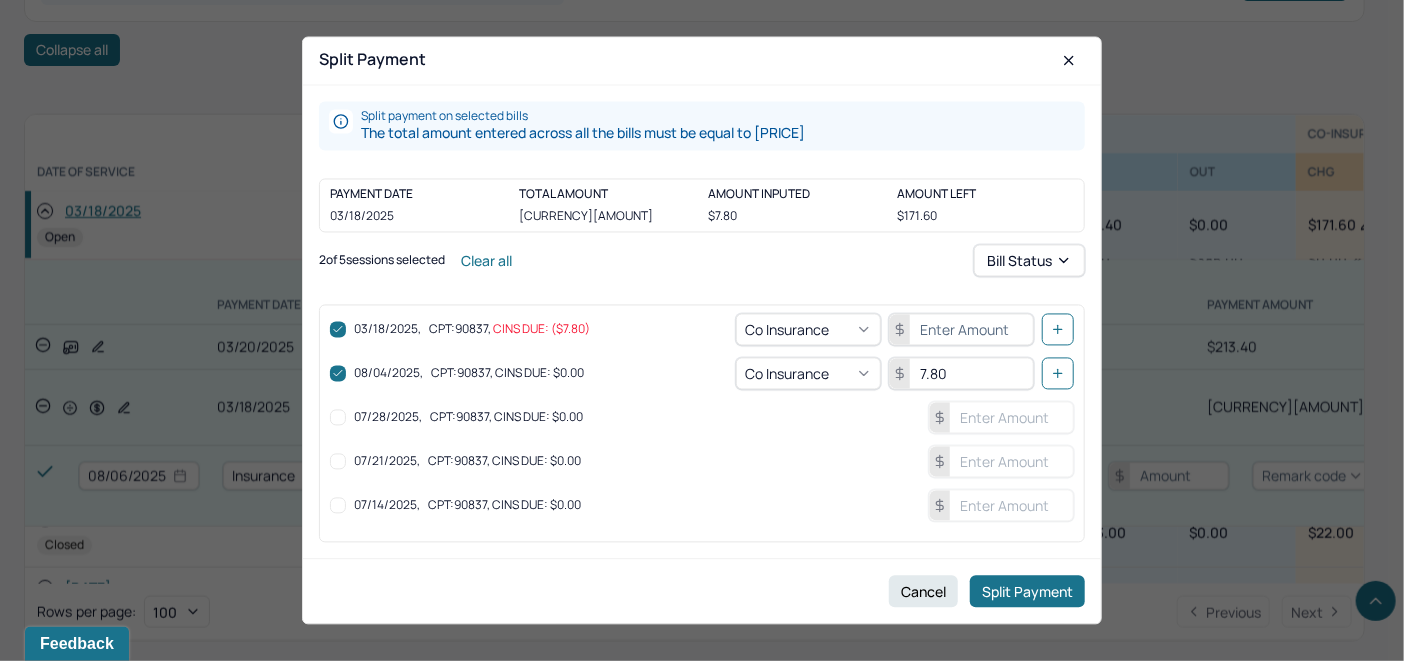 type on "7.80" 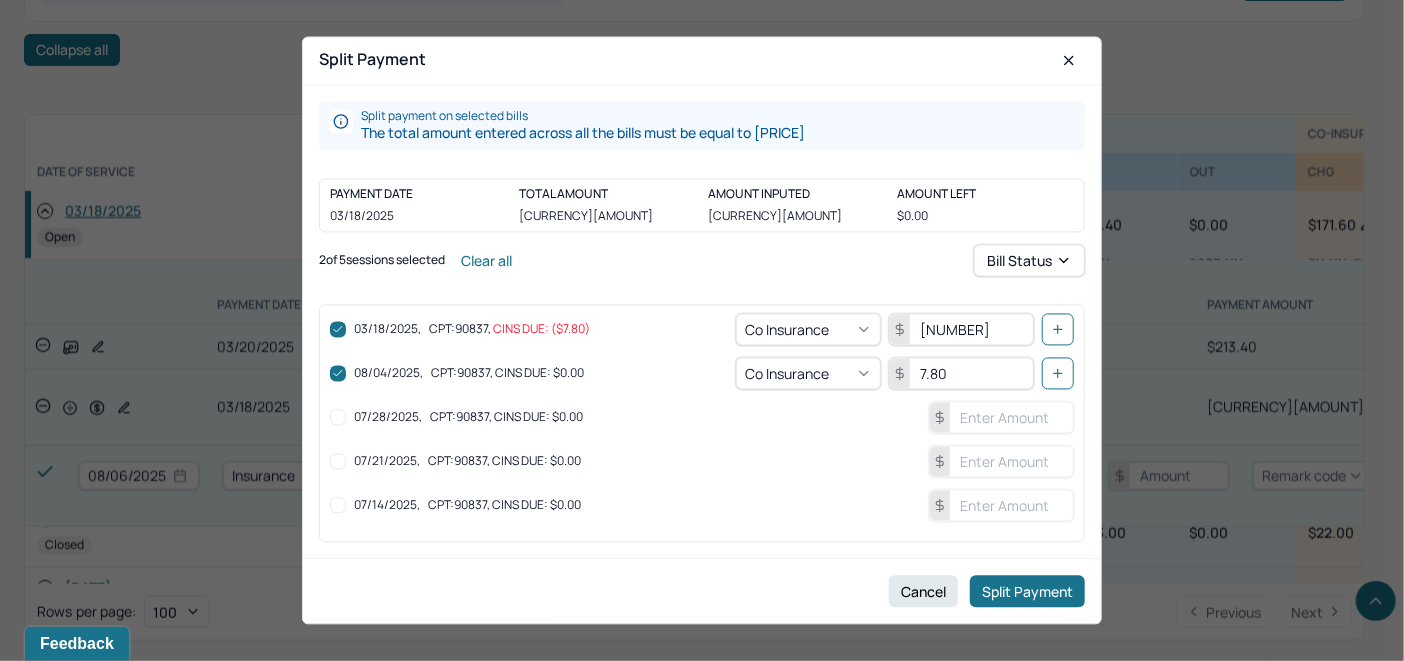 type on "[NUMBER]" 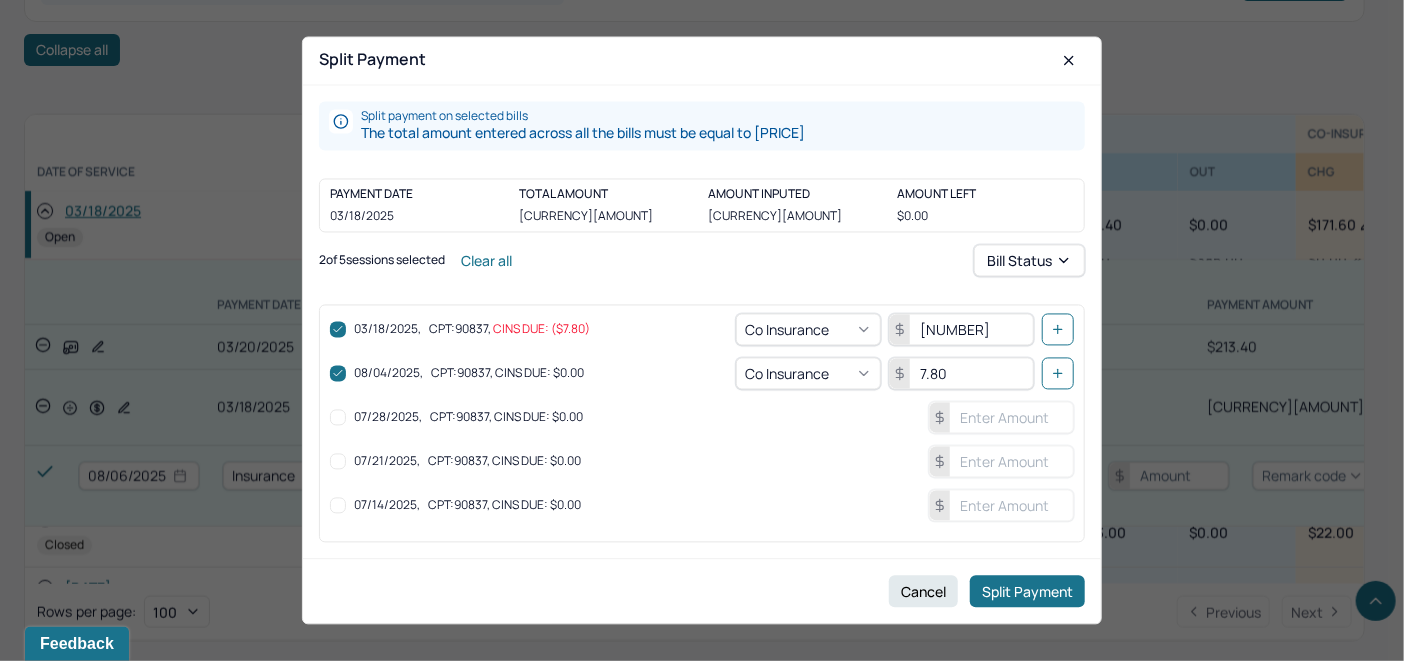 click on "[DATE] , CPT:  [NUMBER] ,   CINS DUE:   [PRICE]" at bounding box center [702, 462] 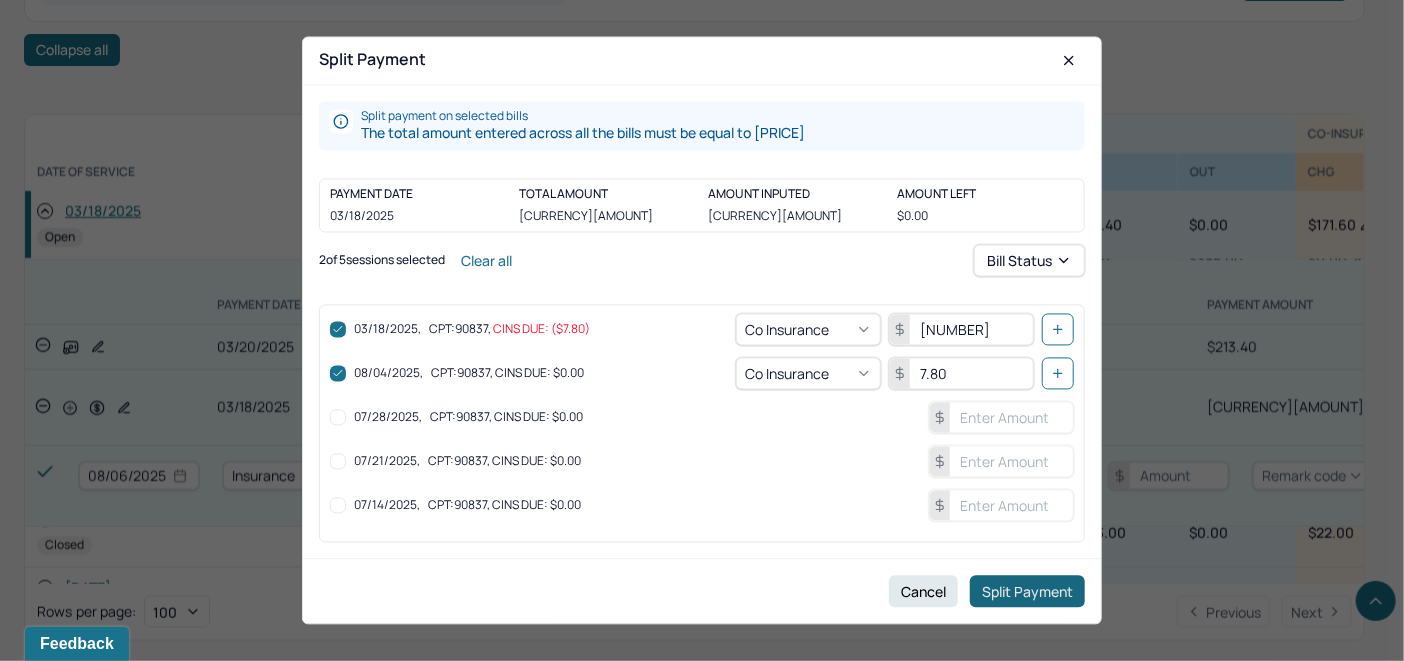 click on "Split Payment" at bounding box center (1027, 592) 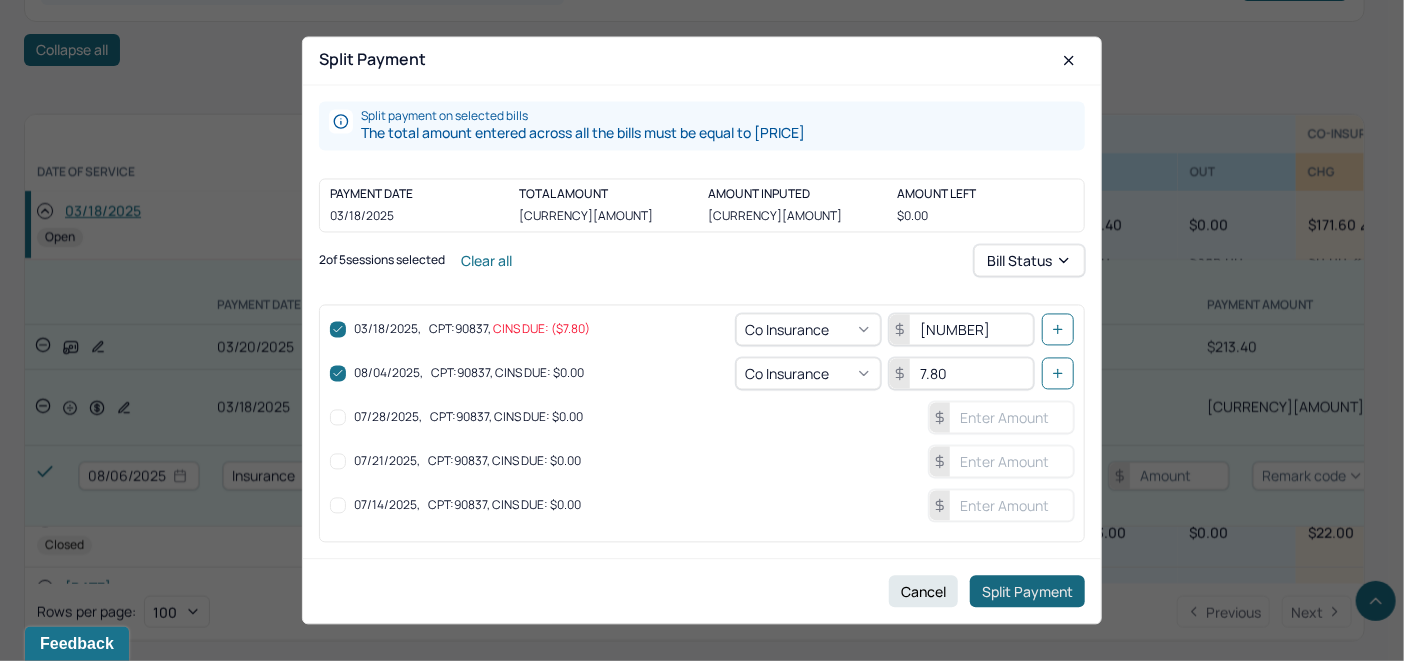 type 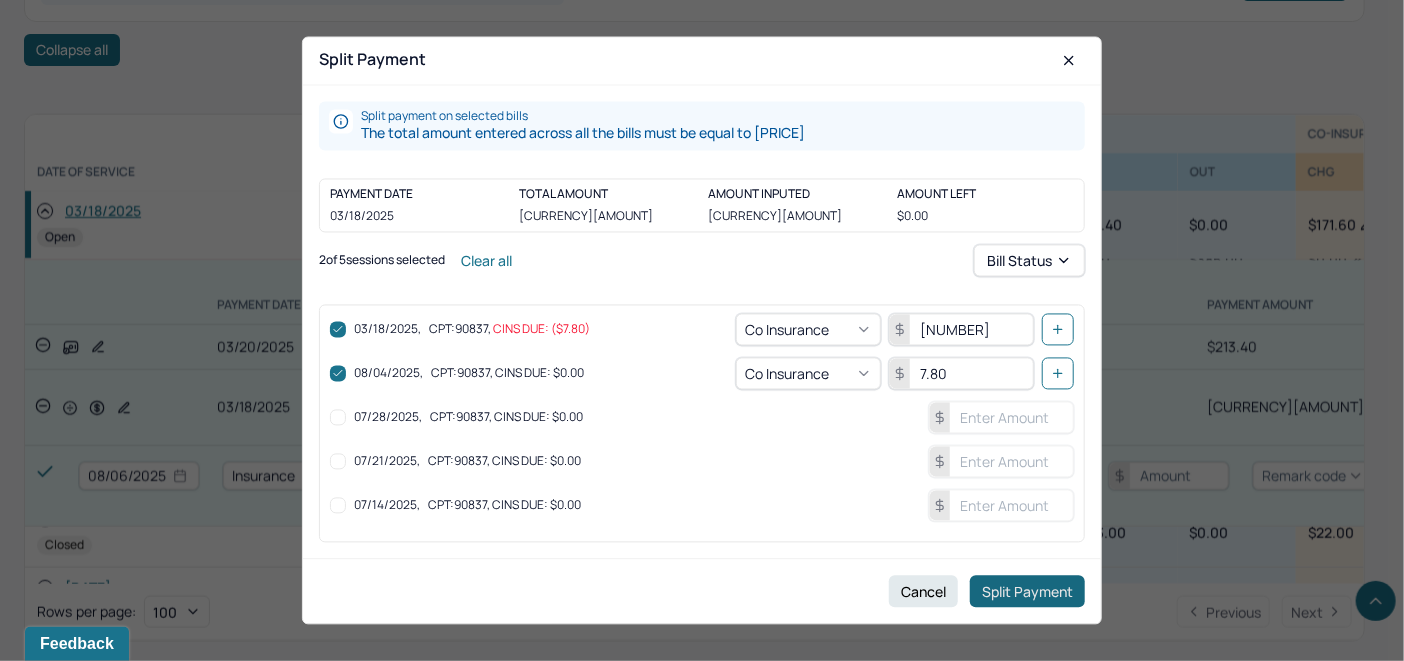 type 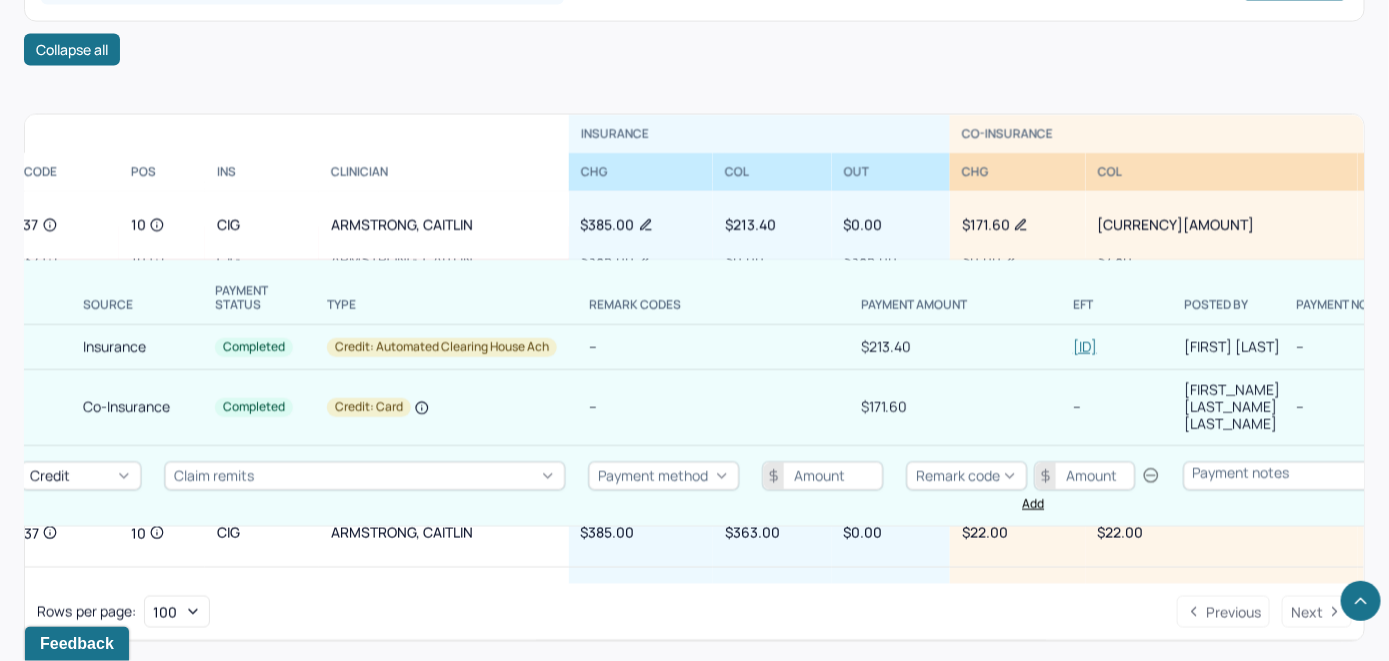 scroll, scrollTop: 300, scrollLeft: 532, axis: both 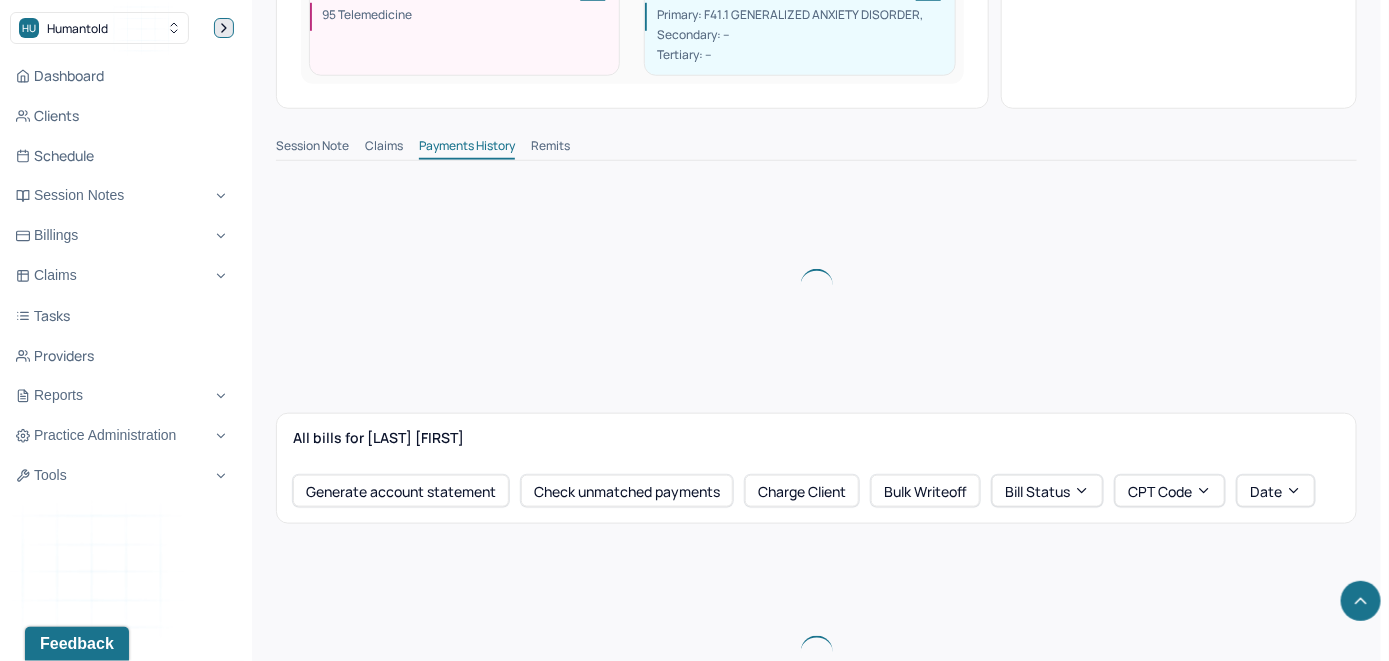 click 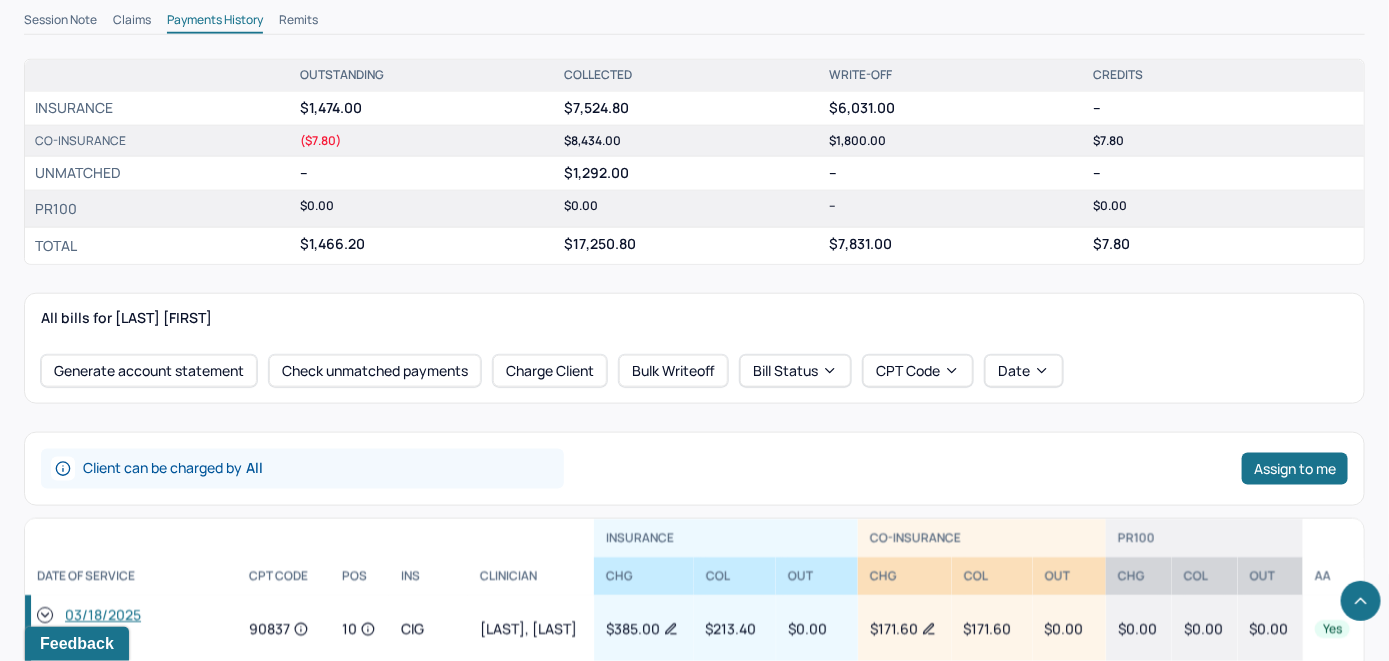 scroll, scrollTop: 816, scrollLeft: 0, axis: vertical 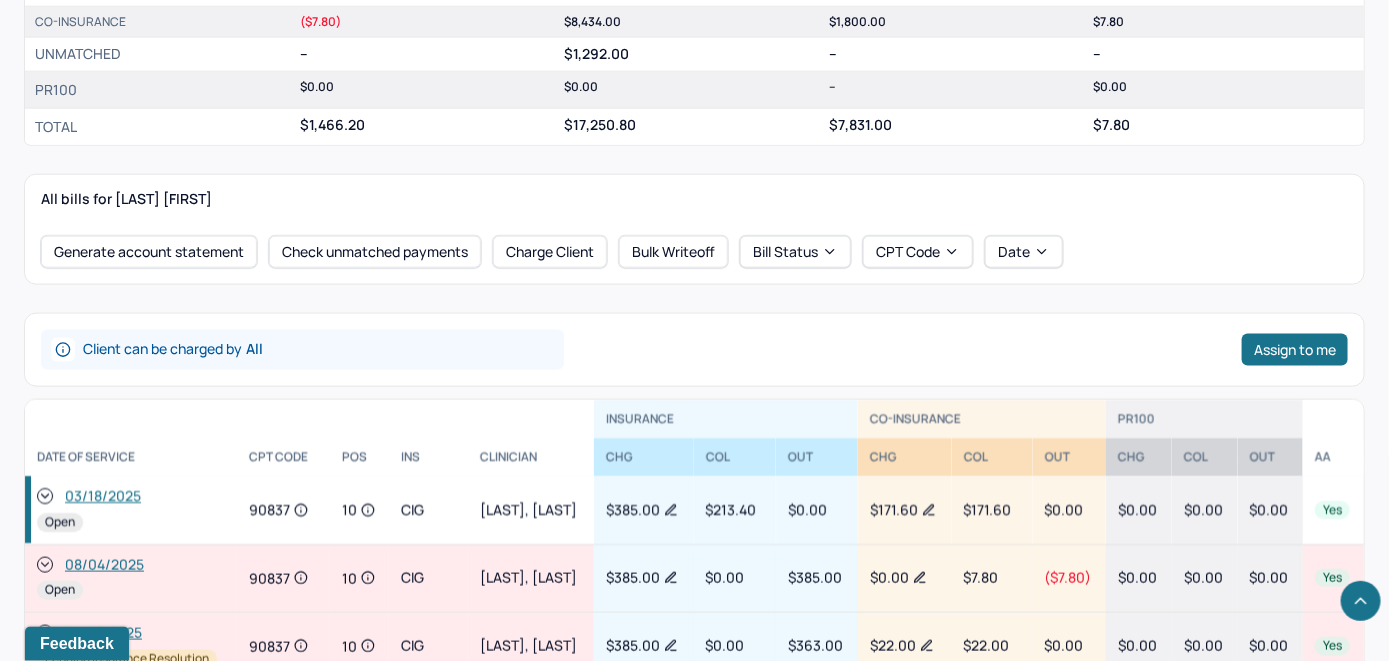 click on "03/18/2025" at bounding box center (103, 497) 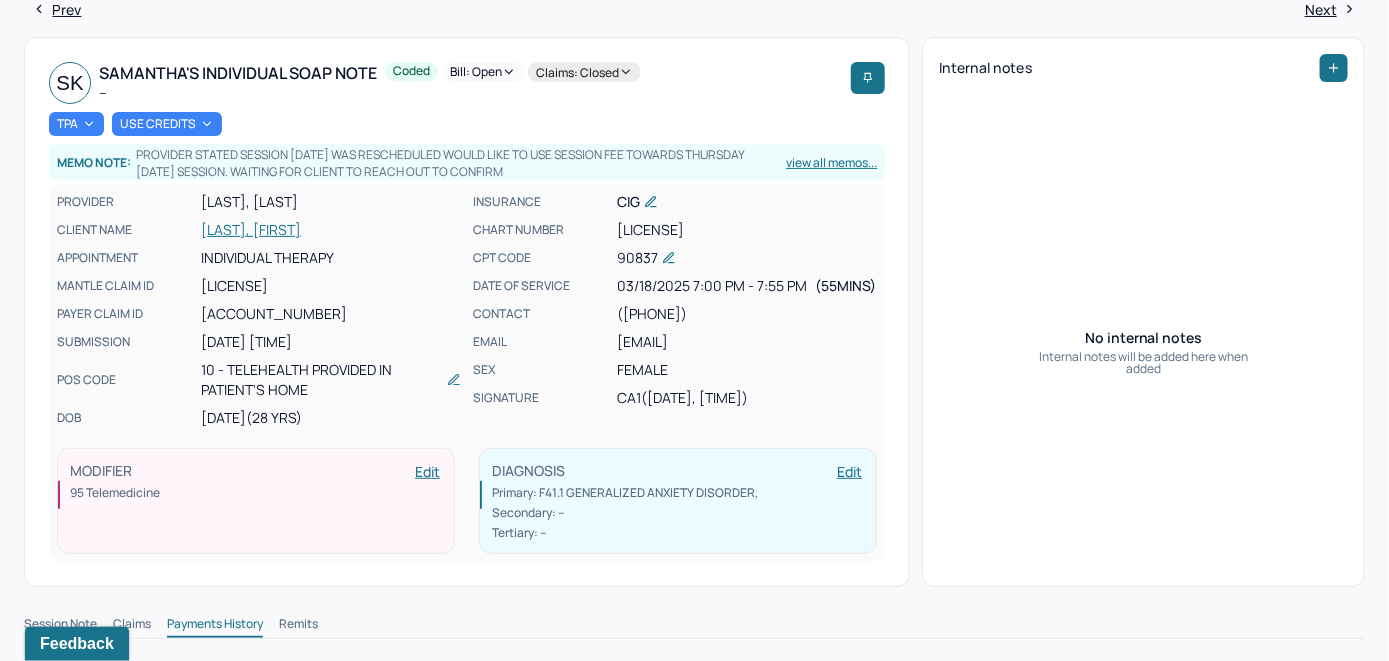 scroll, scrollTop: 0, scrollLeft: 0, axis: both 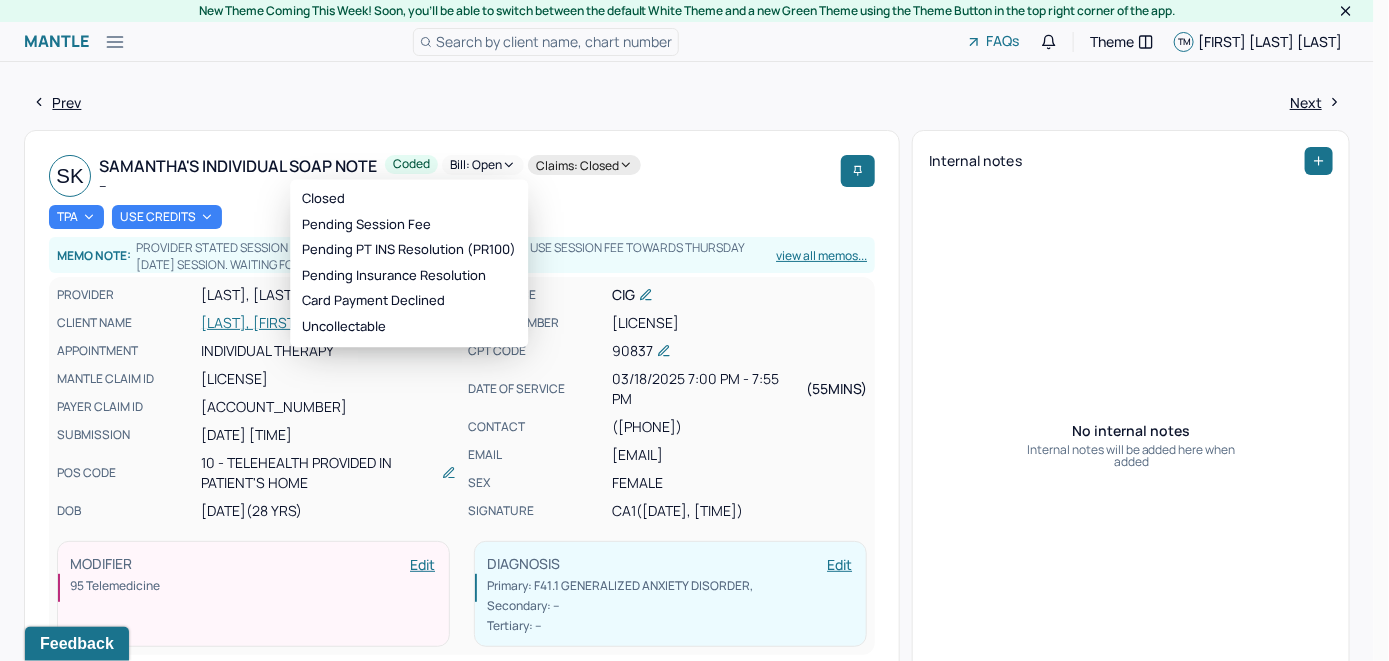 click on "Bill: Open" at bounding box center (483, 165) 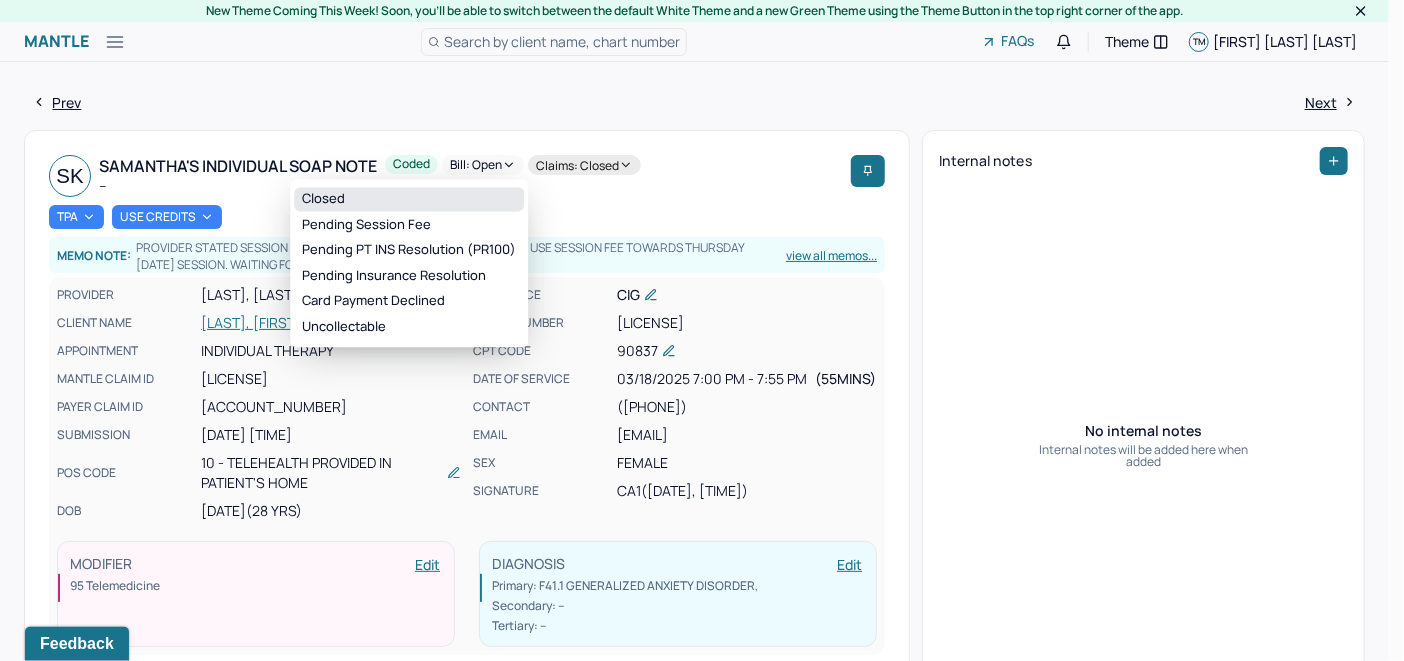 click on "Closed" at bounding box center [409, 199] 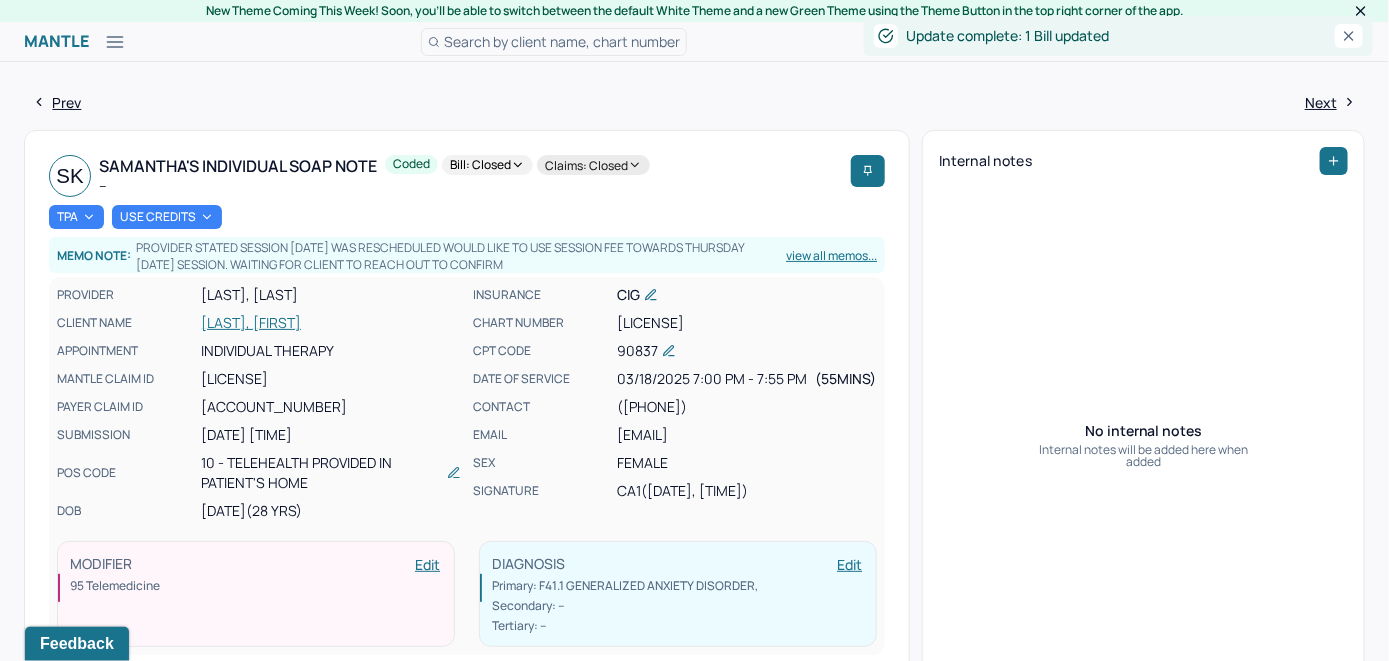 click on "[LAST], [FIRST]" at bounding box center [331, 323] 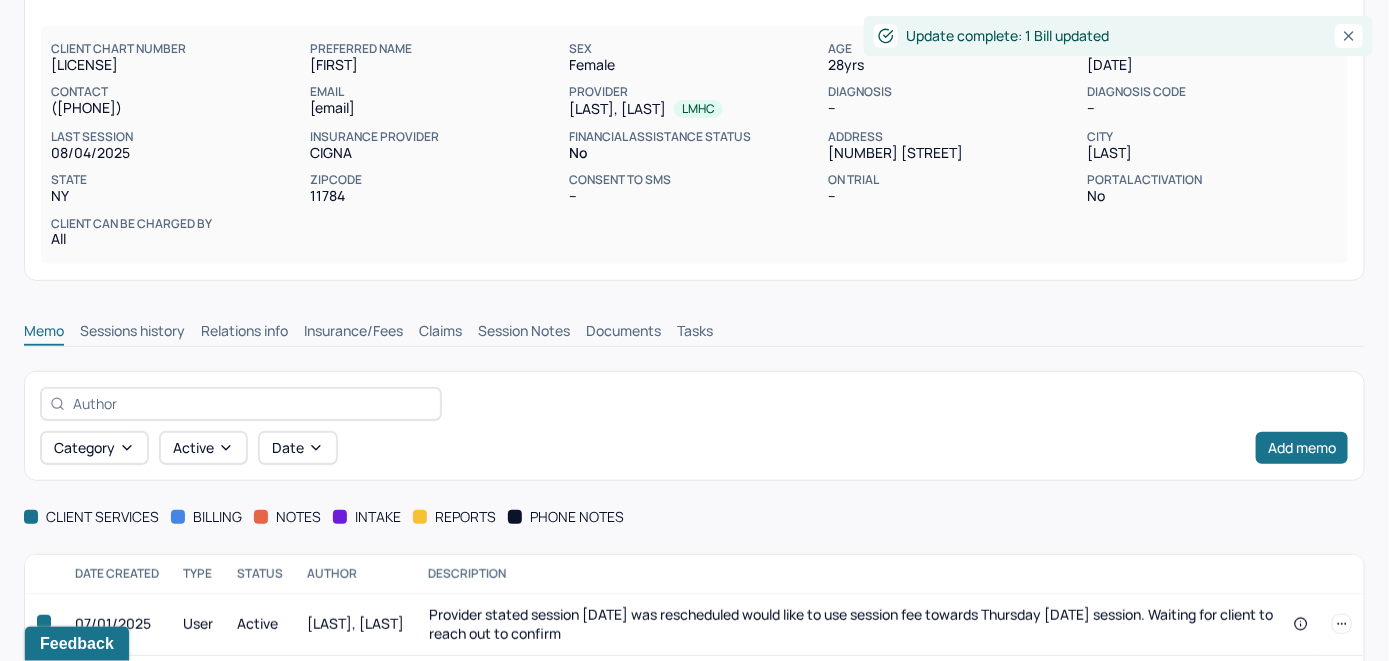scroll, scrollTop: 200, scrollLeft: 0, axis: vertical 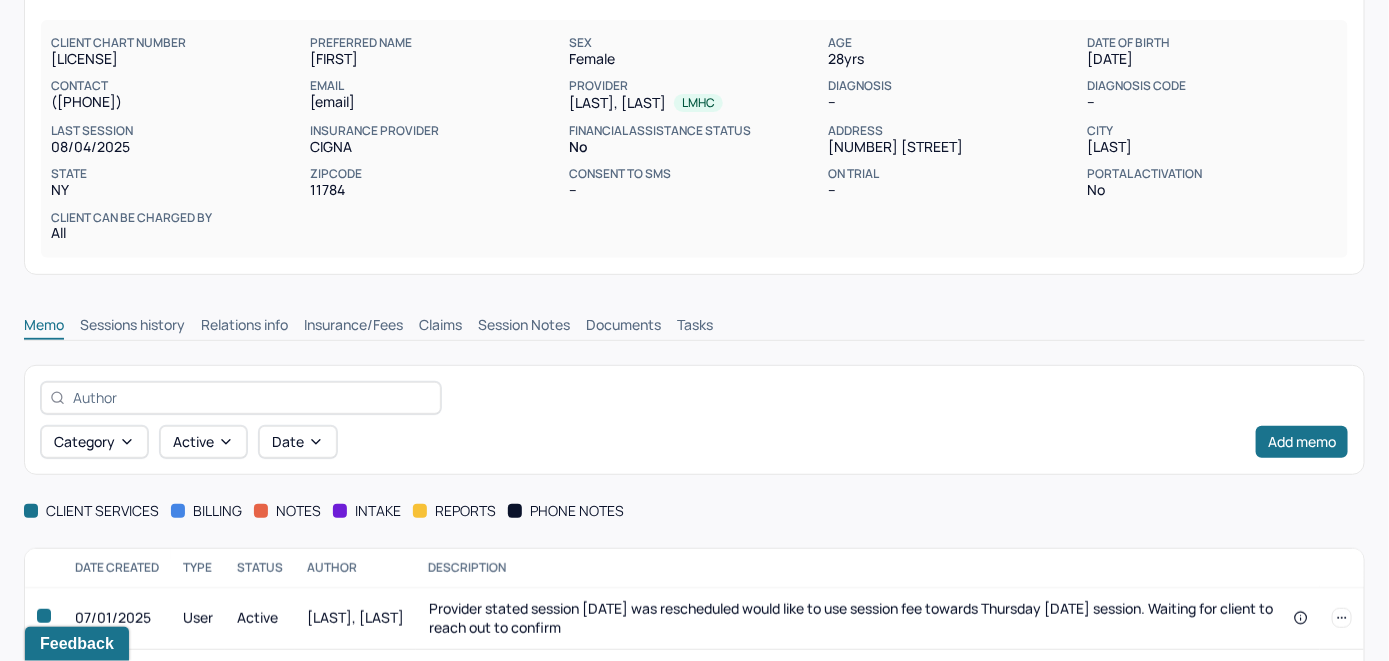 click on "Claims" at bounding box center [440, 327] 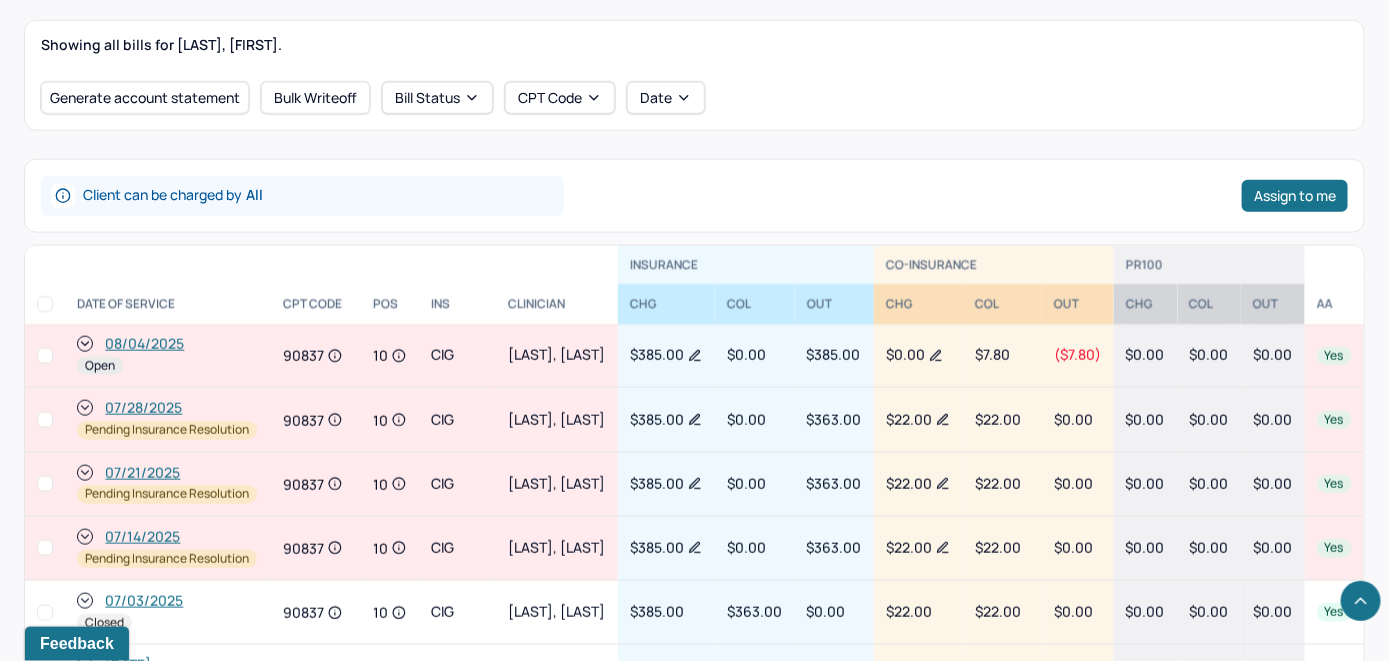 scroll, scrollTop: 900, scrollLeft: 0, axis: vertical 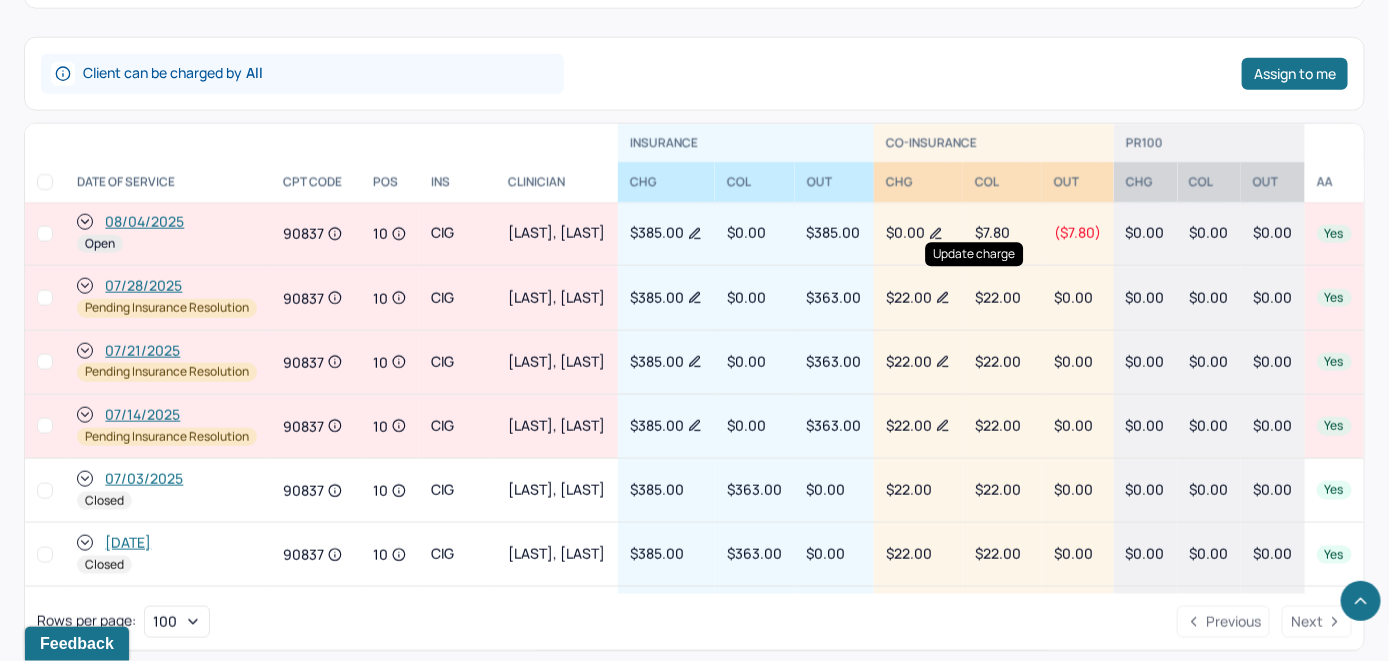 click 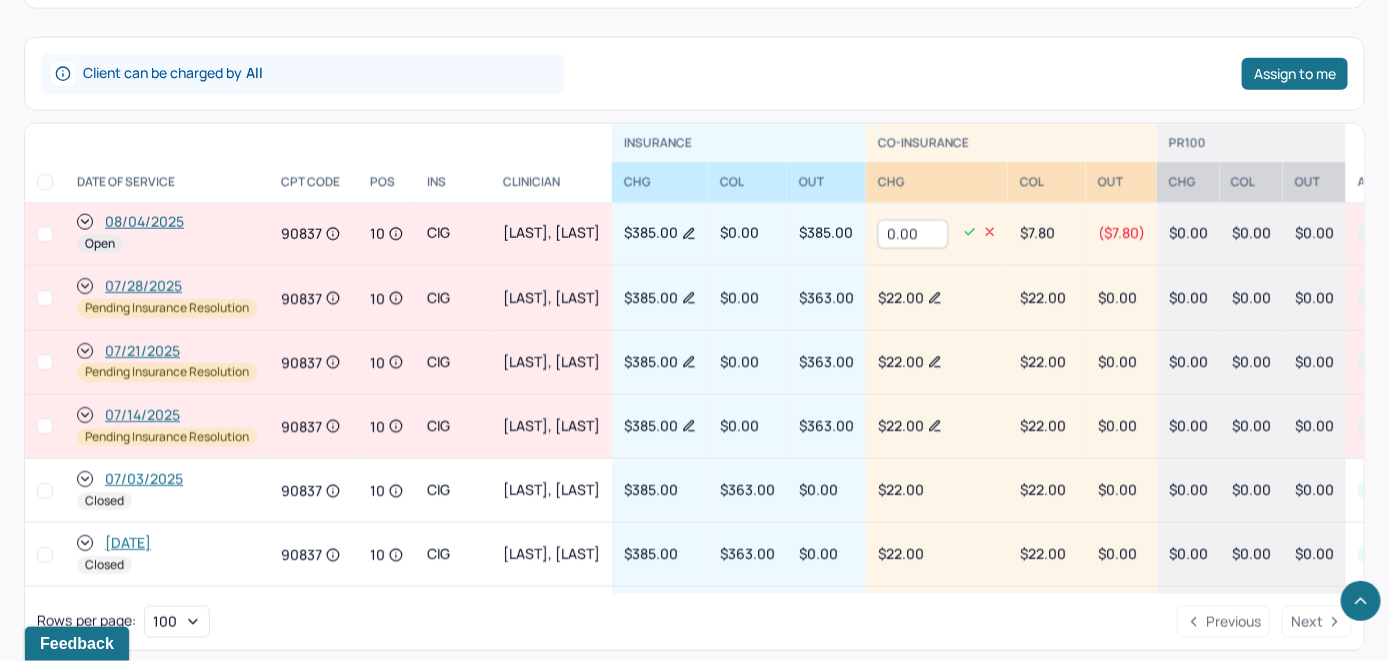 click on "0.00" at bounding box center [913, 234] 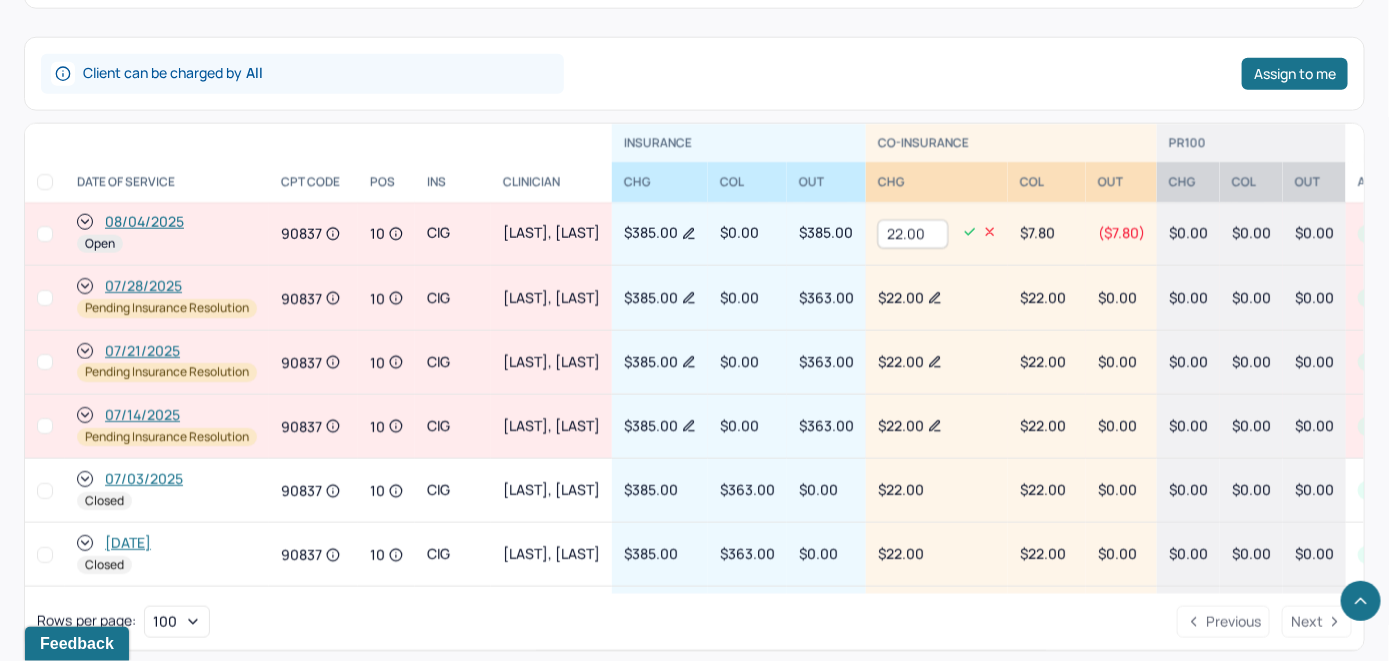 type on "22.00" 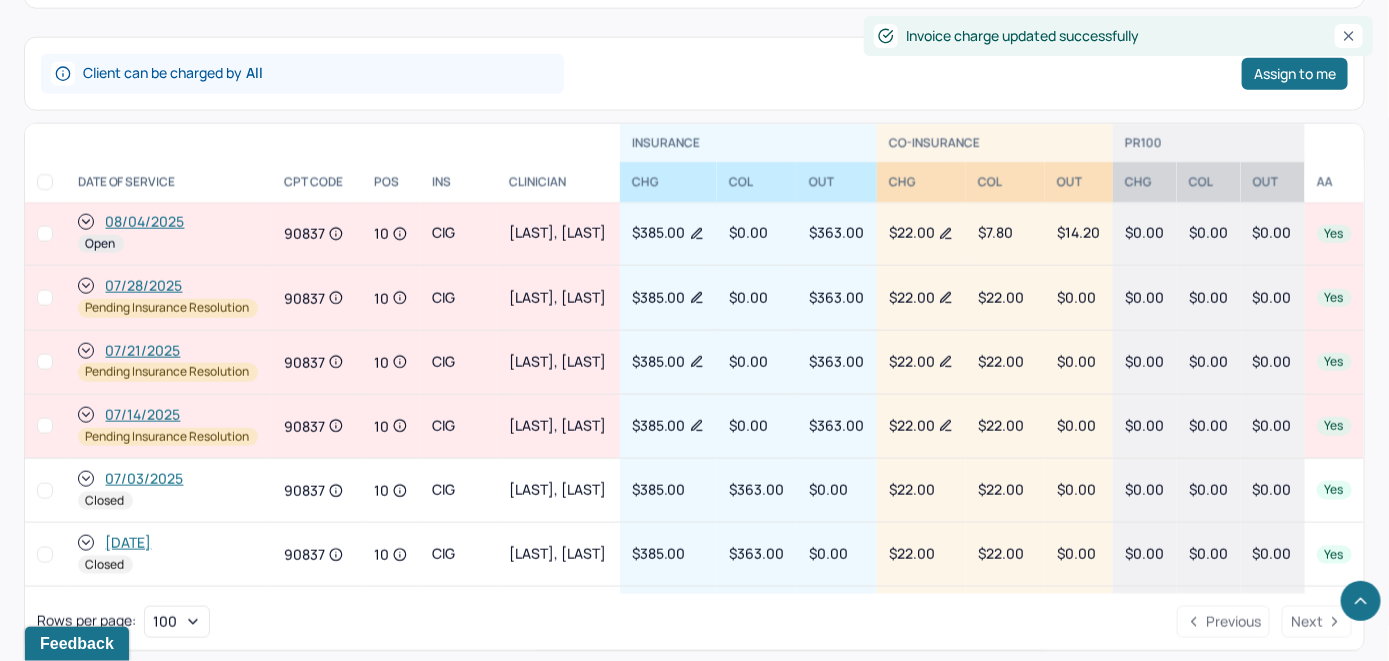 click on "Rows per page : 100 Previous Next" at bounding box center (694, 622) 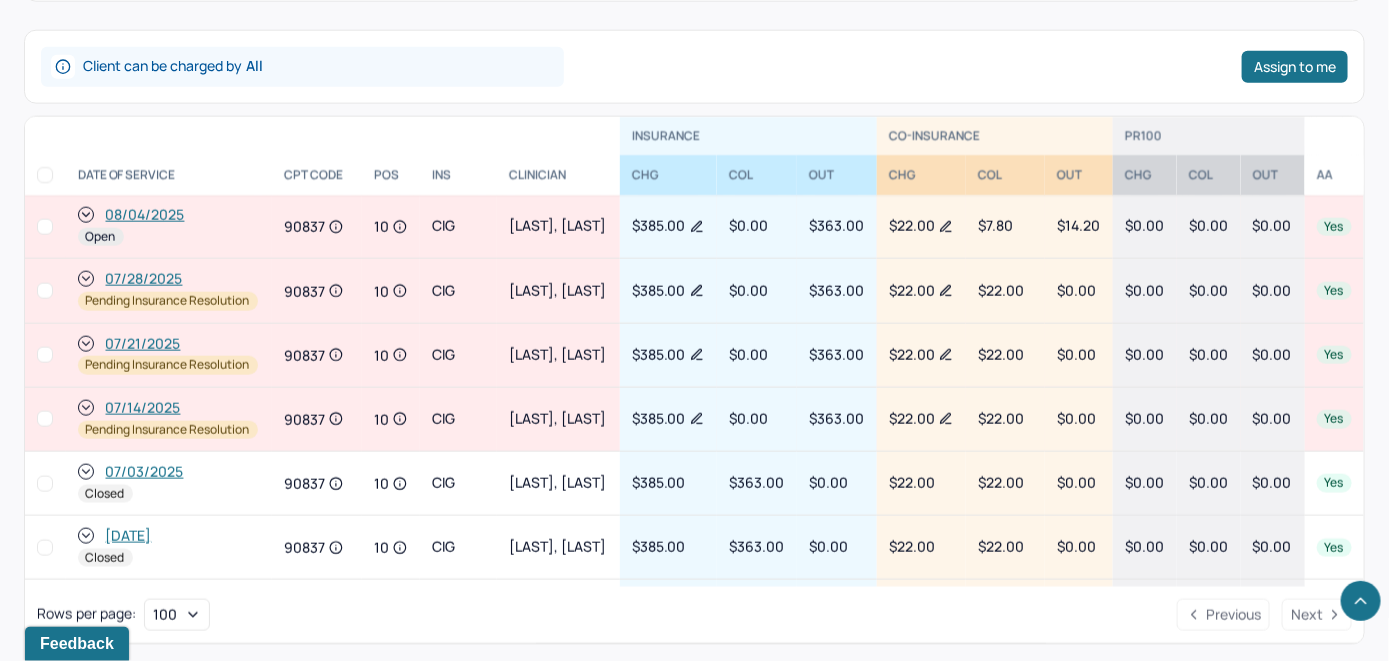 scroll, scrollTop: 842, scrollLeft: 0, axis: vertical 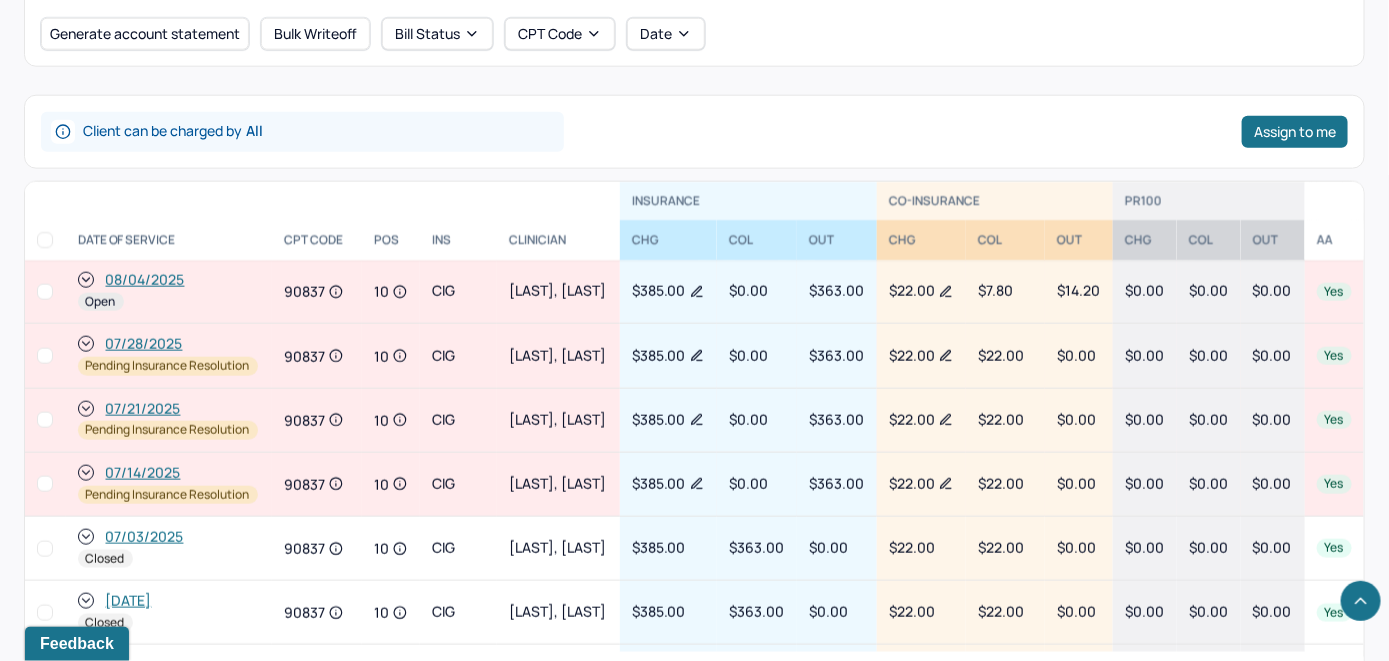 click on "08/04/2025" at bounding box center (145, 280) 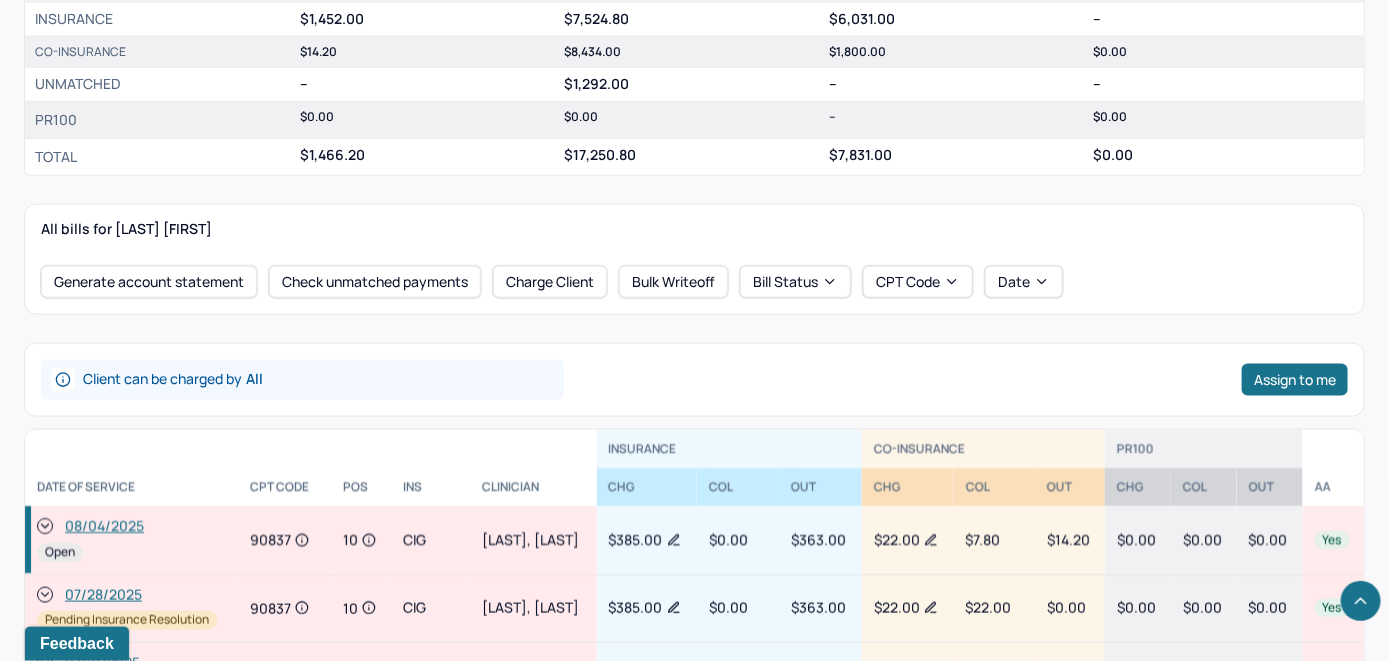 scroll, scrollTop: 800, scrollLeft: 0, axis: vertical 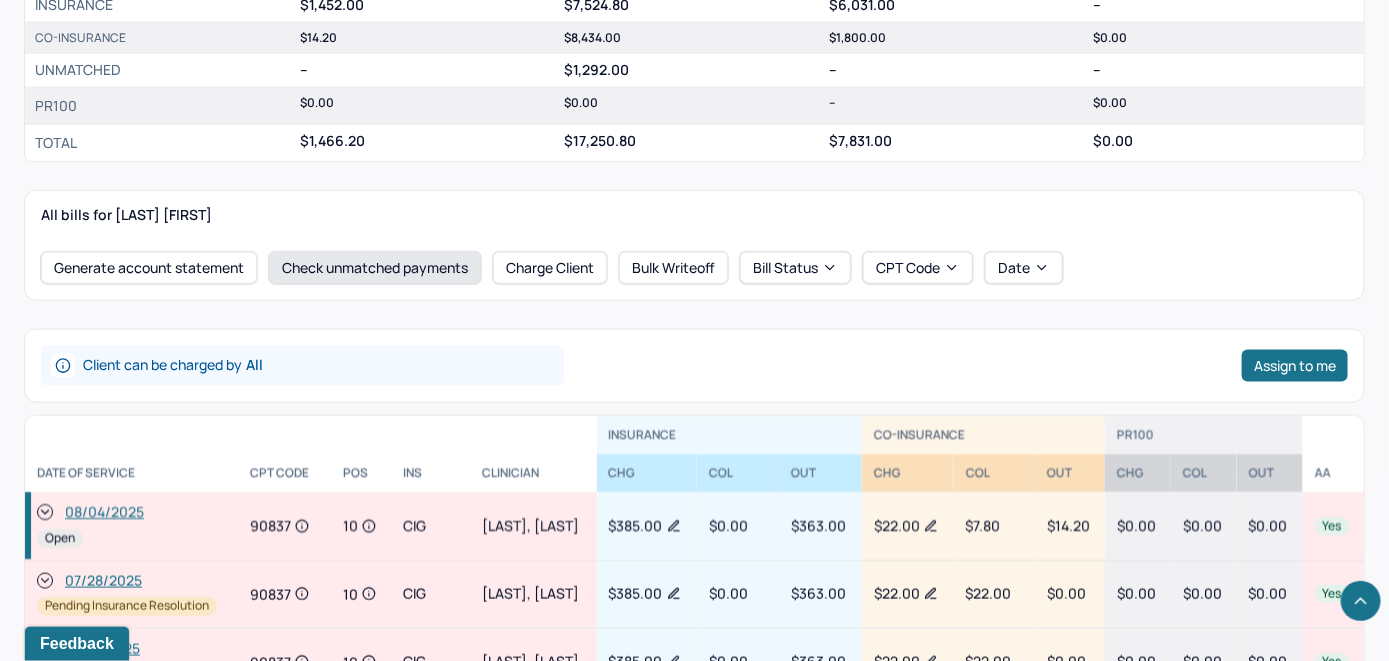 click on "Check unmatched payments" at bounding box center (375, 268) 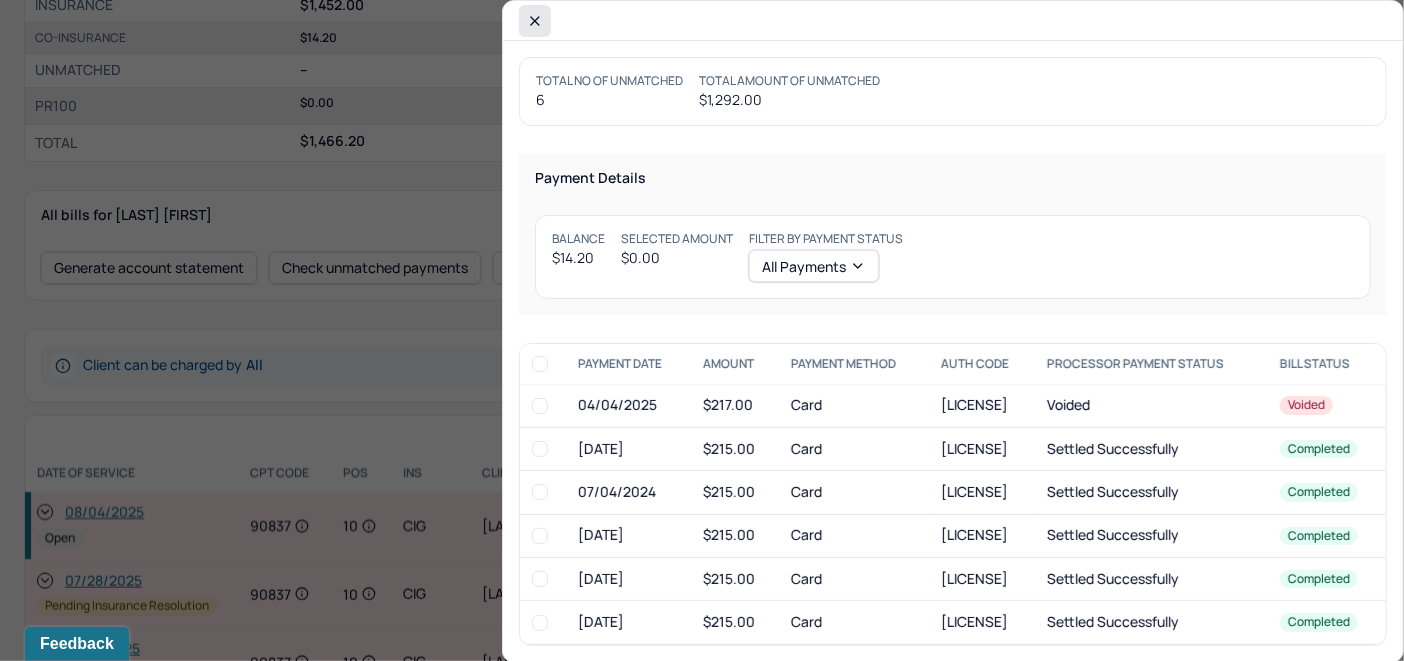click at bounding box center (535, 21) 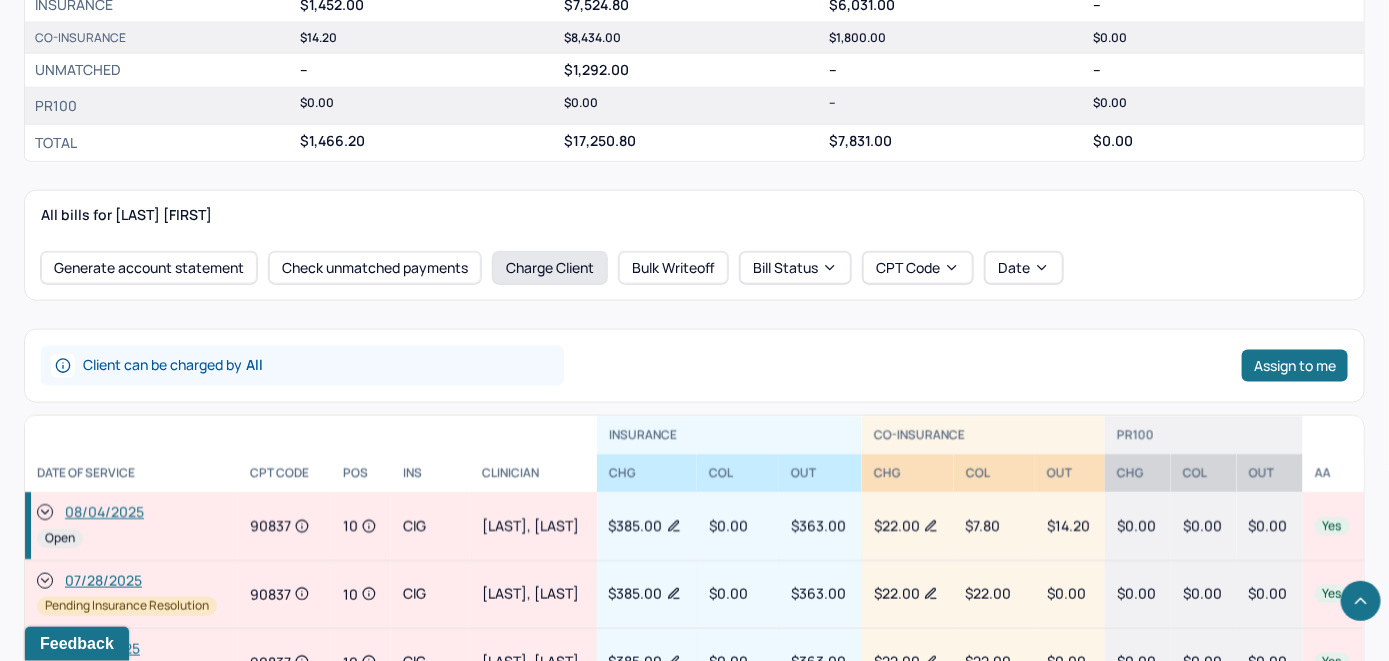 click on "Charge Client" at bounding box center (550, 268) 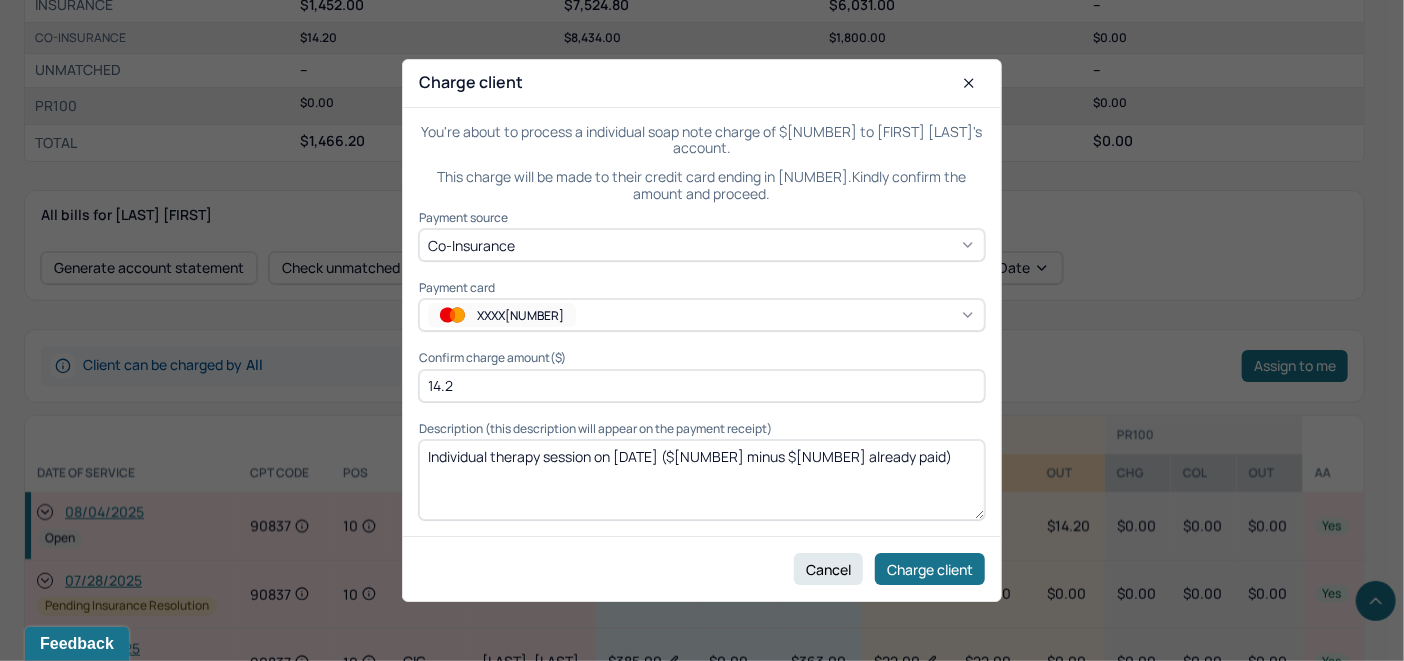 click on "Individual therapy session on [DATE]" at bounding box center [702, 480] 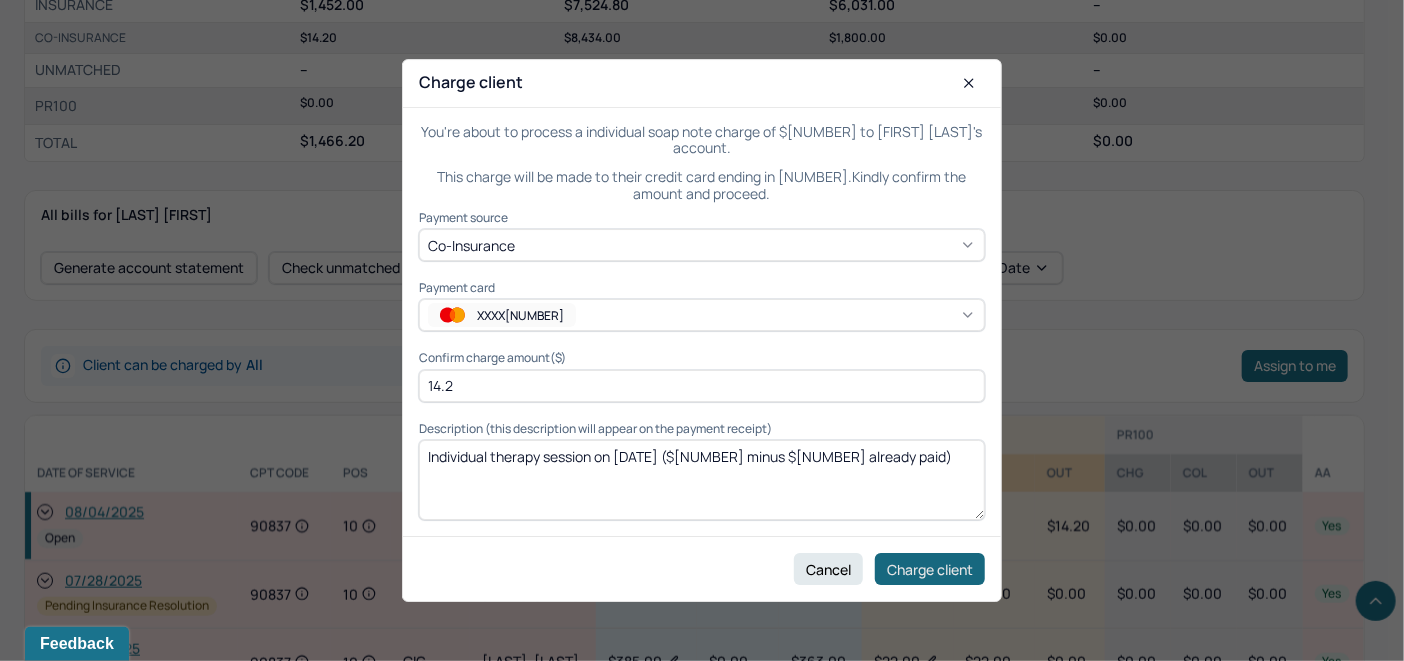 type on "Individual therapy session on 08/04/2025 ($22.00 minus $7.80 already paid)" 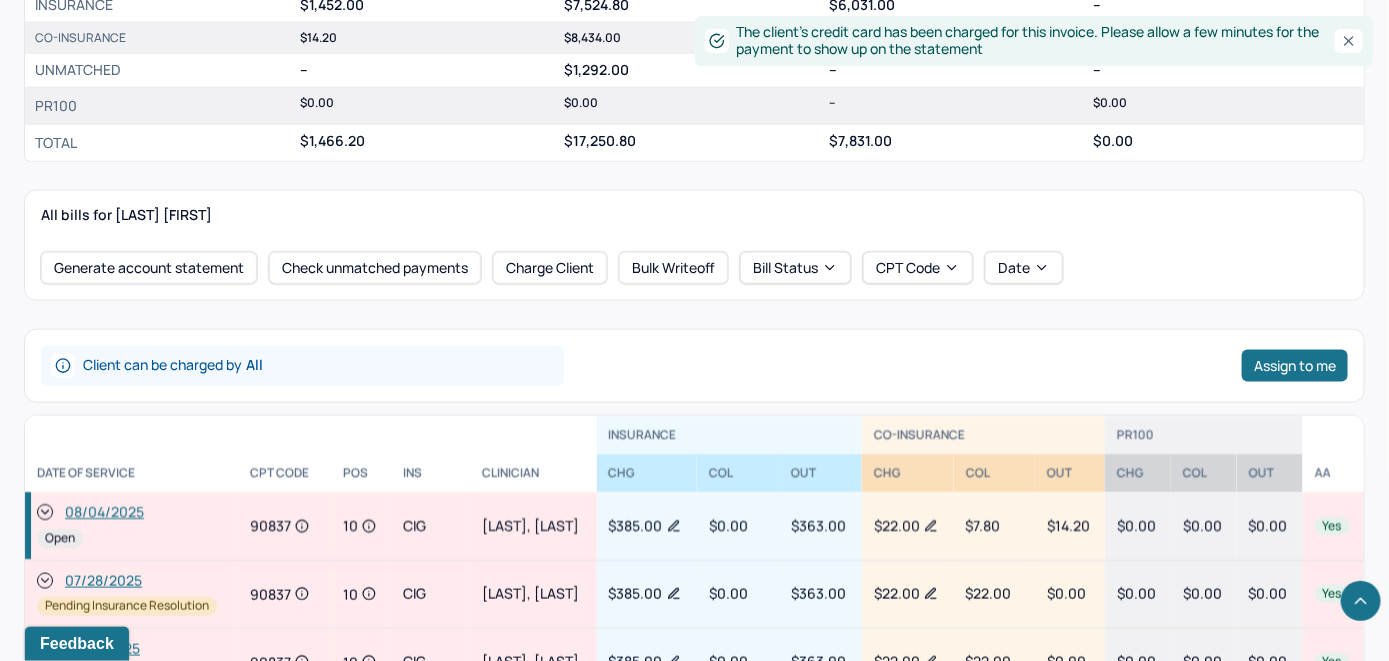 click on "08/04/2025 Open" at bounding box center (131, 527) 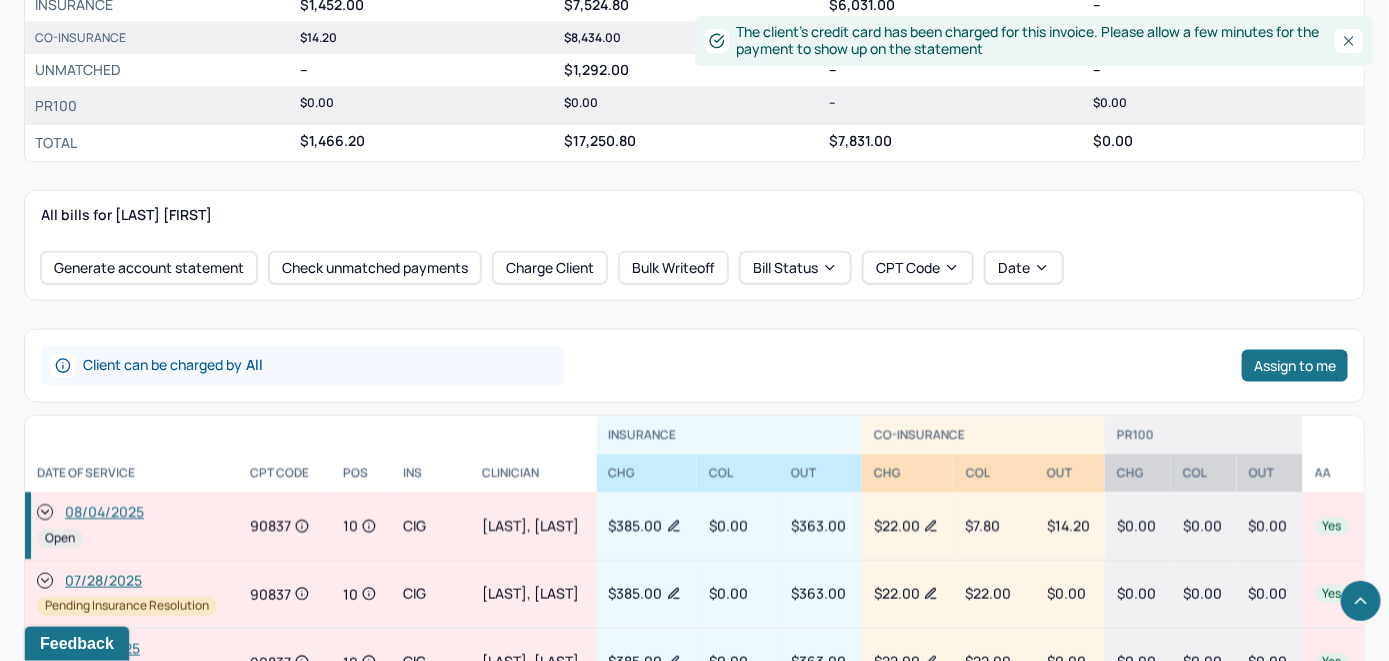 click 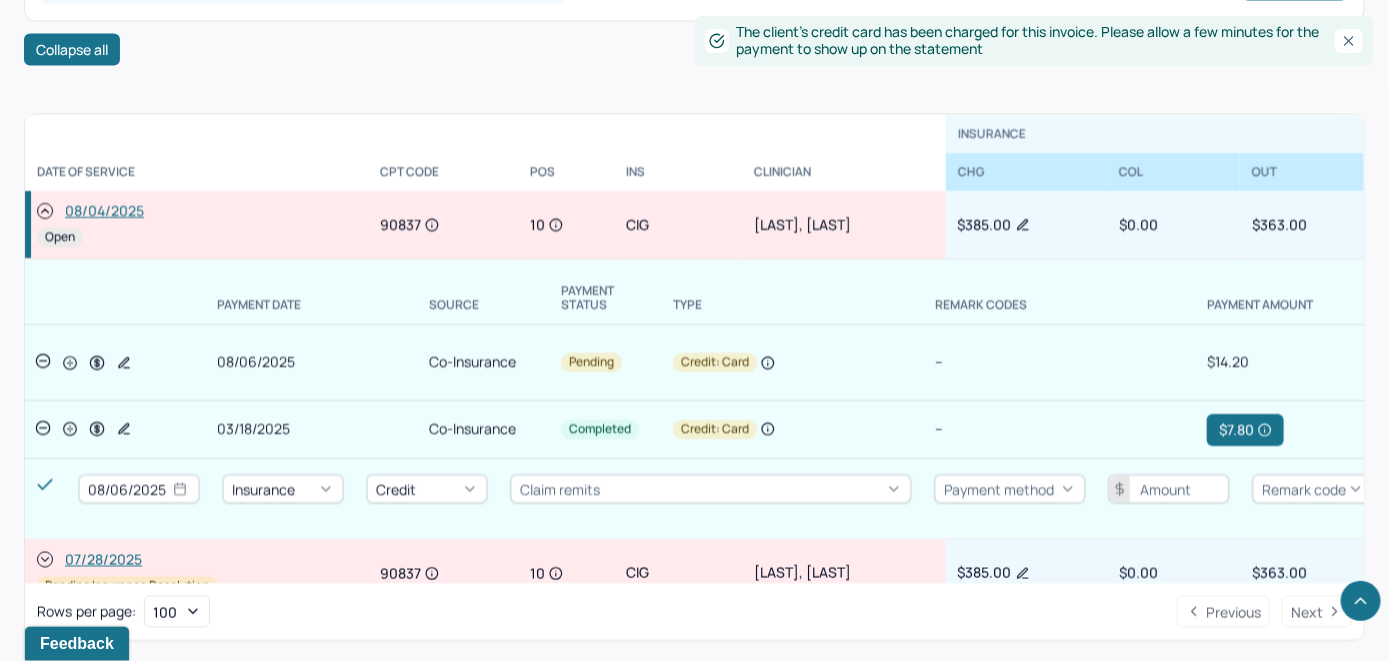 scroll, scrollTop: 1182, scrollLeft: 0, axis: vertical 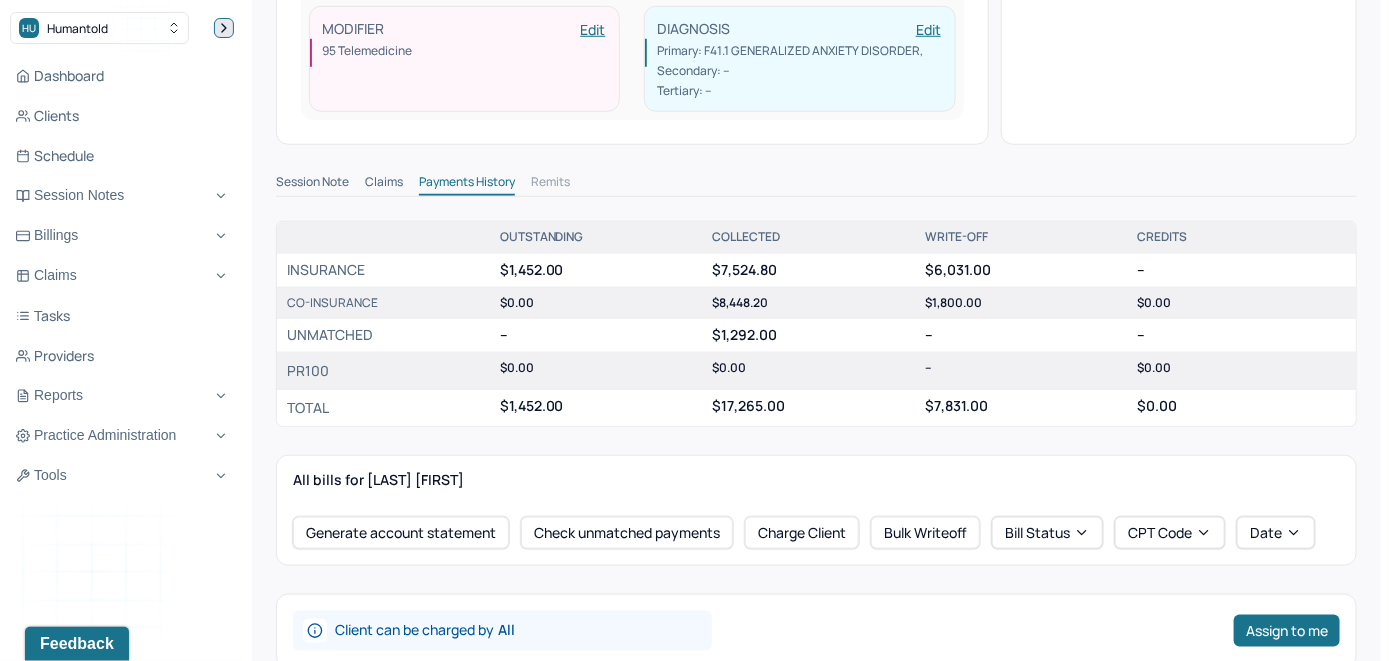 click at bounding box center (224, 28) 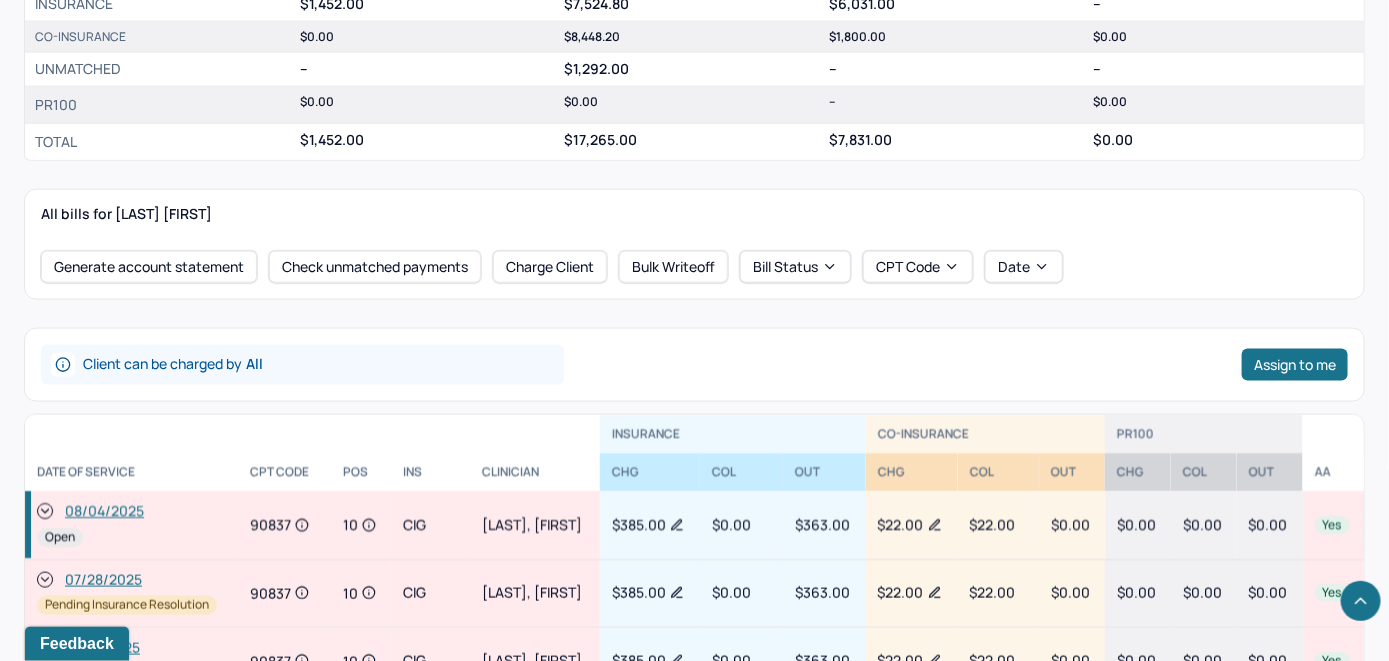 scroll, scrollTop: 900, scrollLeft: 0, axis: vertical 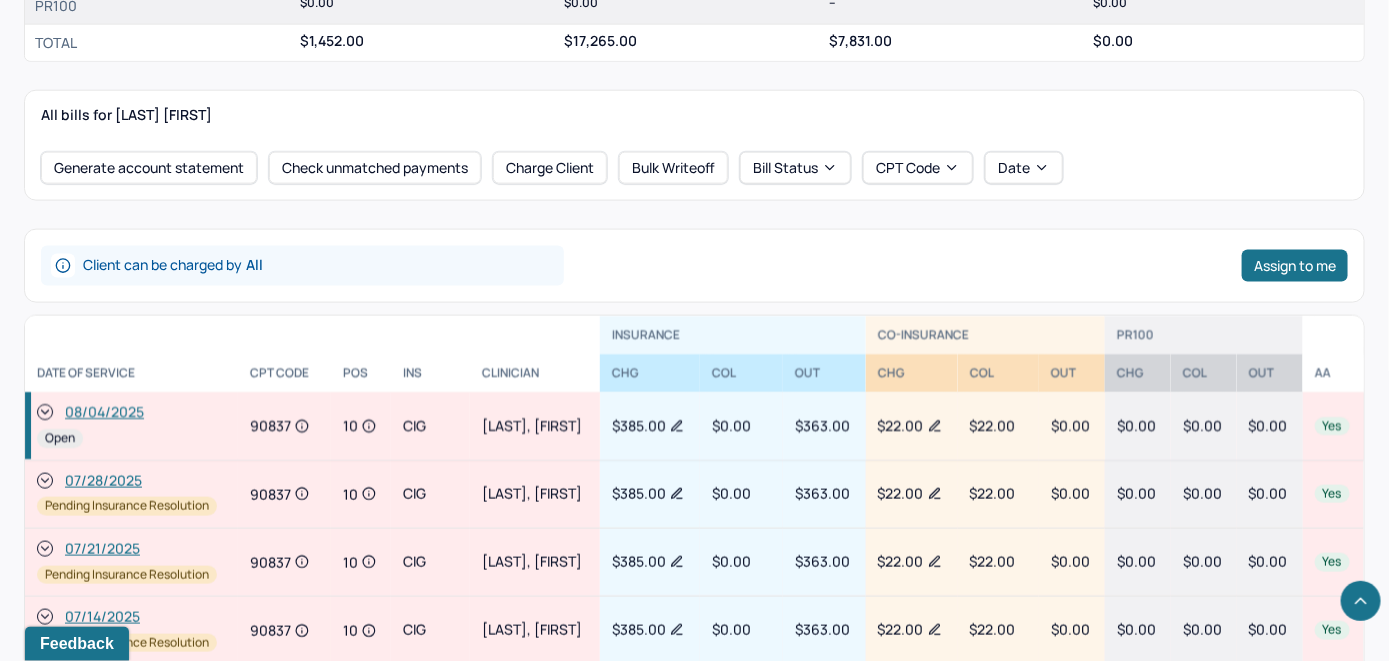 click on "08/04/2025" at bounding box center [104, 413] 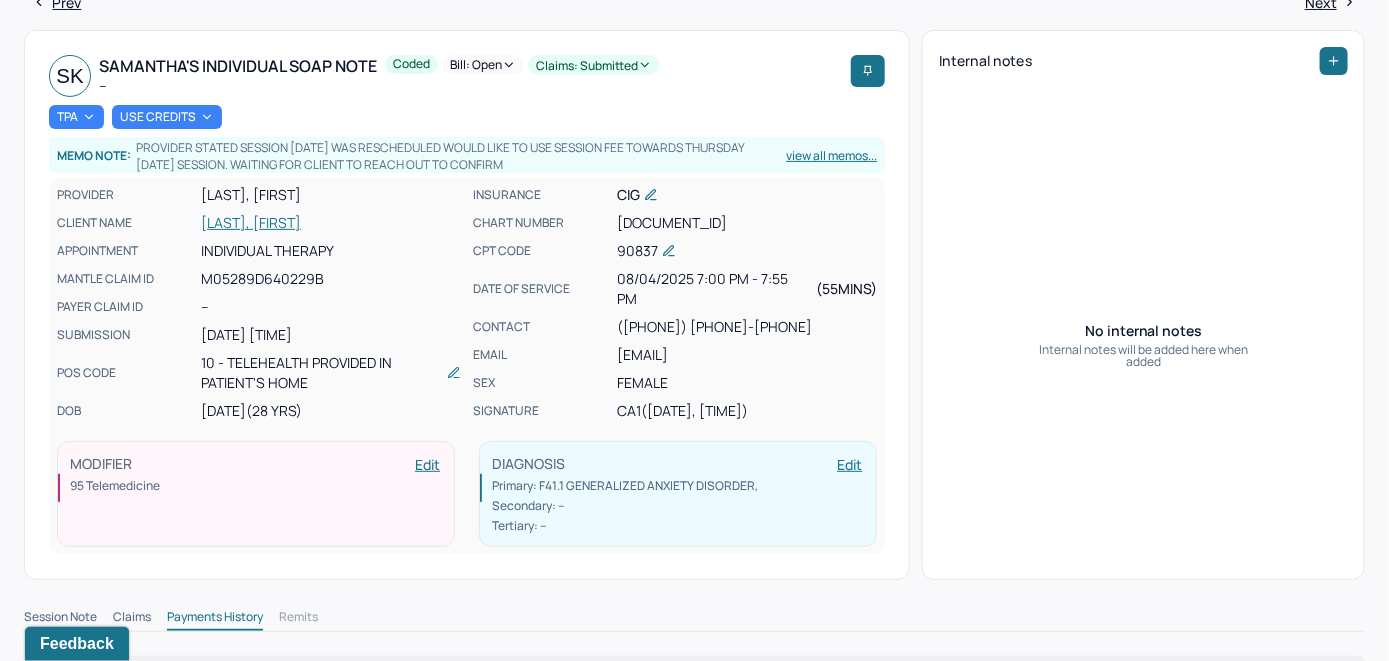 scroll, scrollTop: 100, scrollLeft: 0, axis: vertical 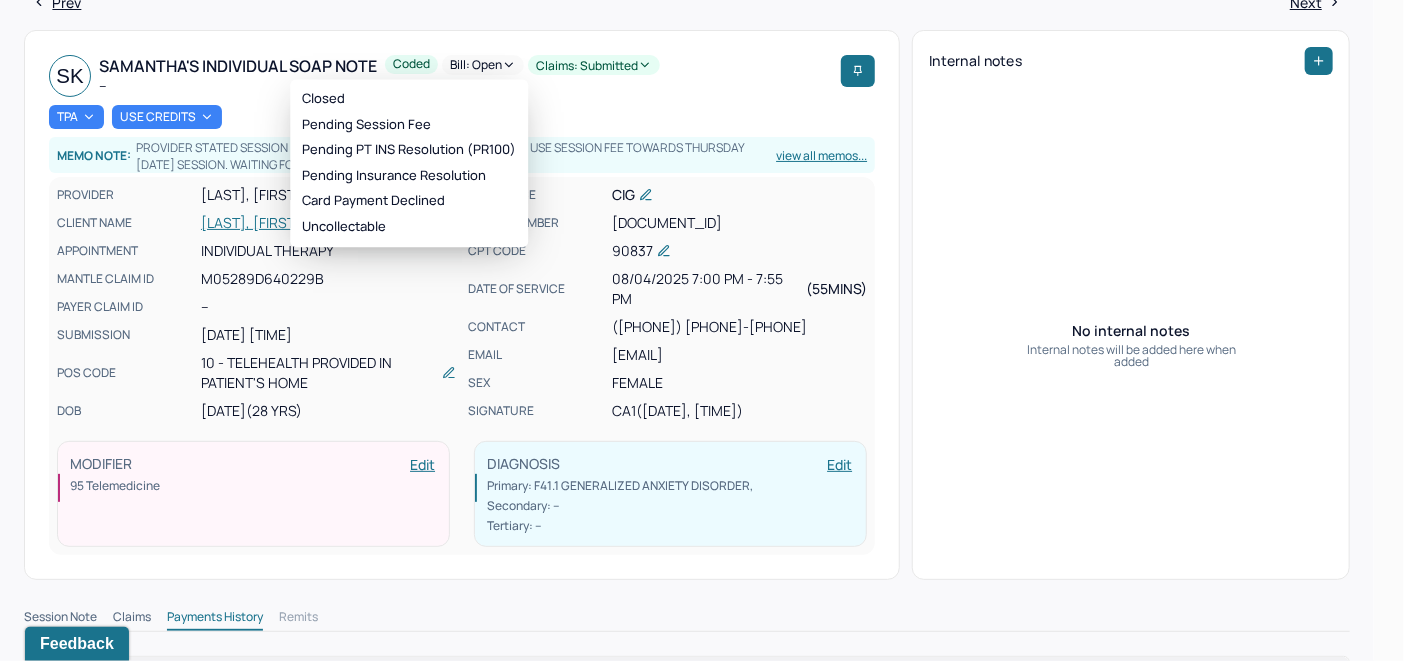 click on "Bill: Open" at bounding box center [483, 65] 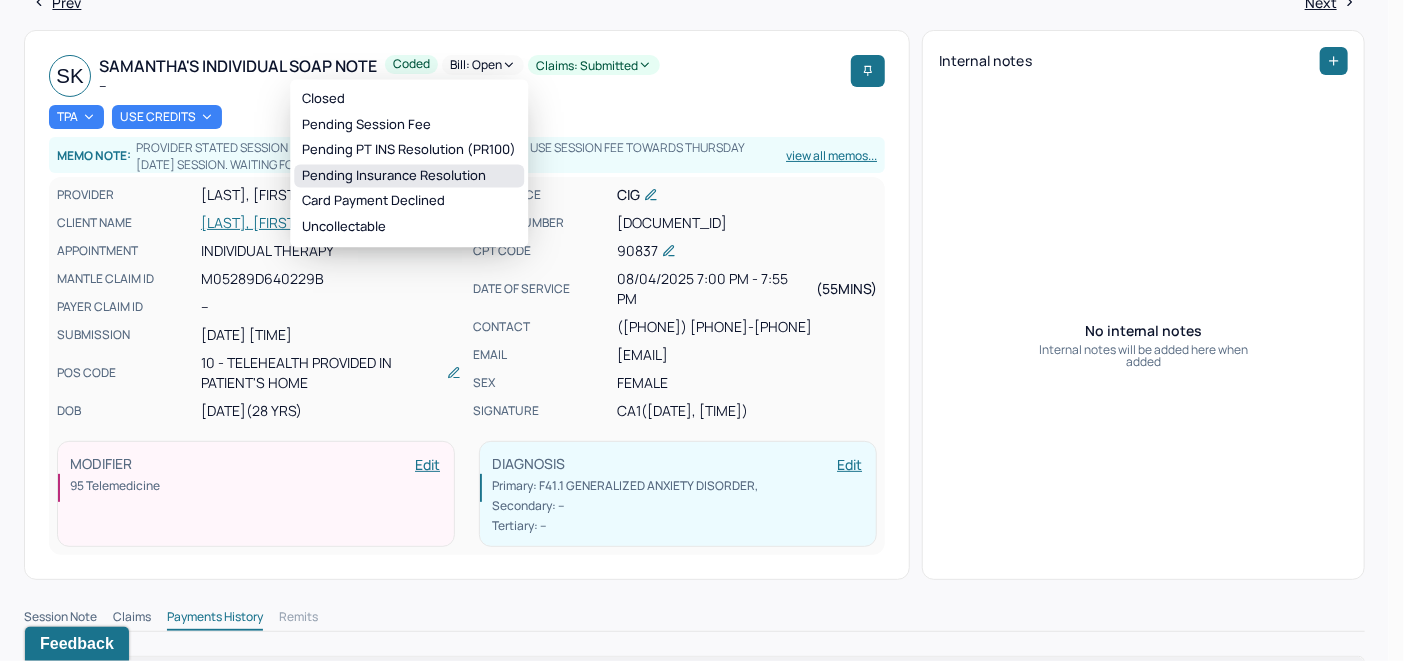 click on "Pending Insurance Resolution" at bounding box center (409, 176) 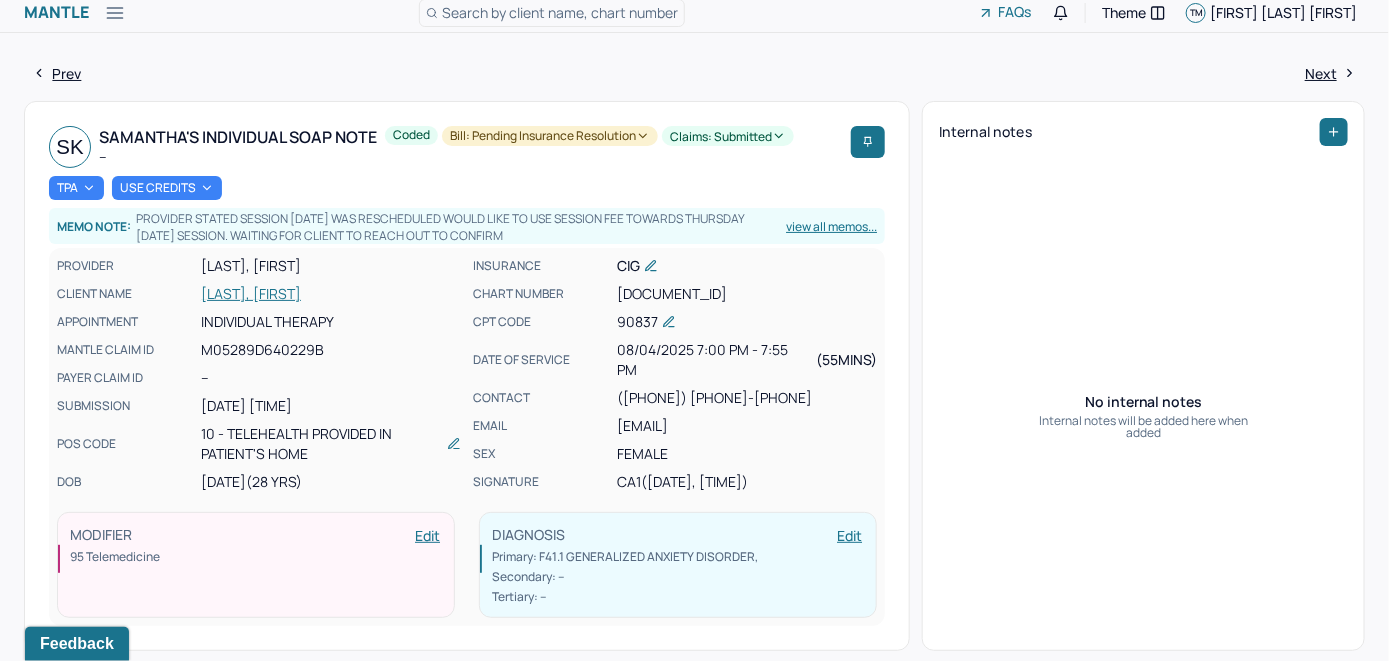 scroll, scrollTop: 0, scrollLeft: 0, axis: both 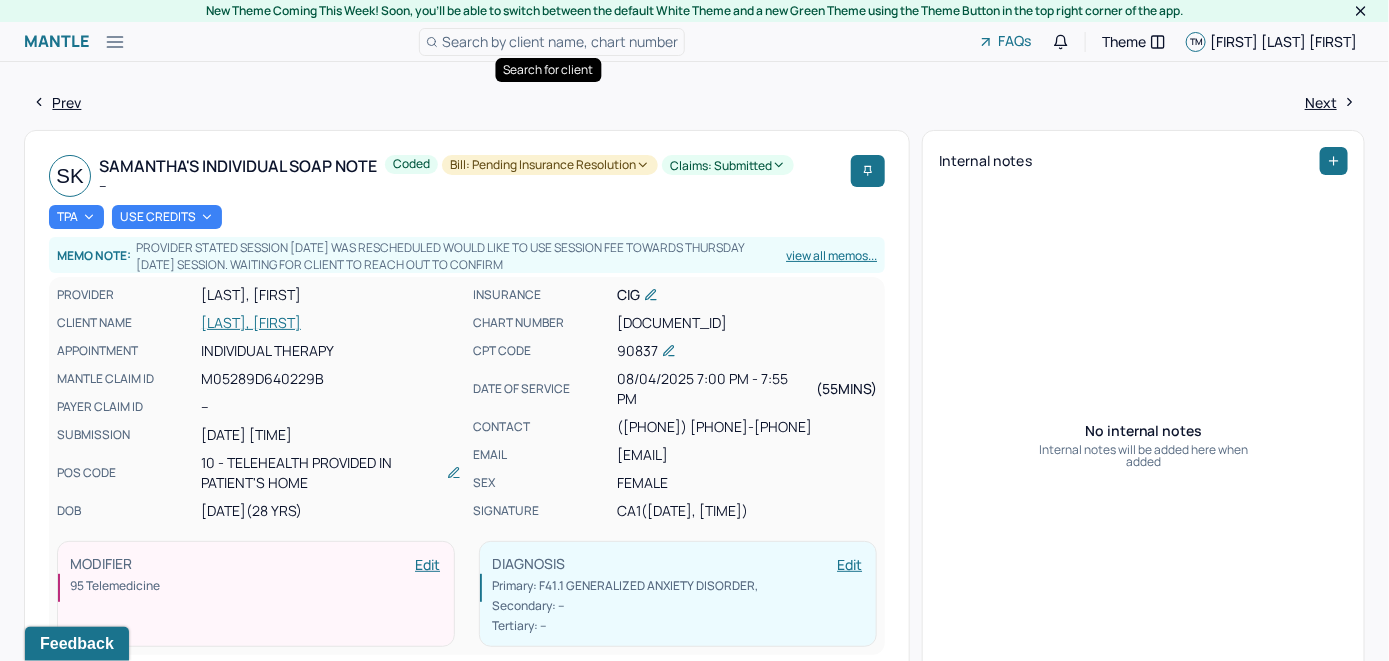 click on "Search by client name, chart number" at bounding box center [560, 41] 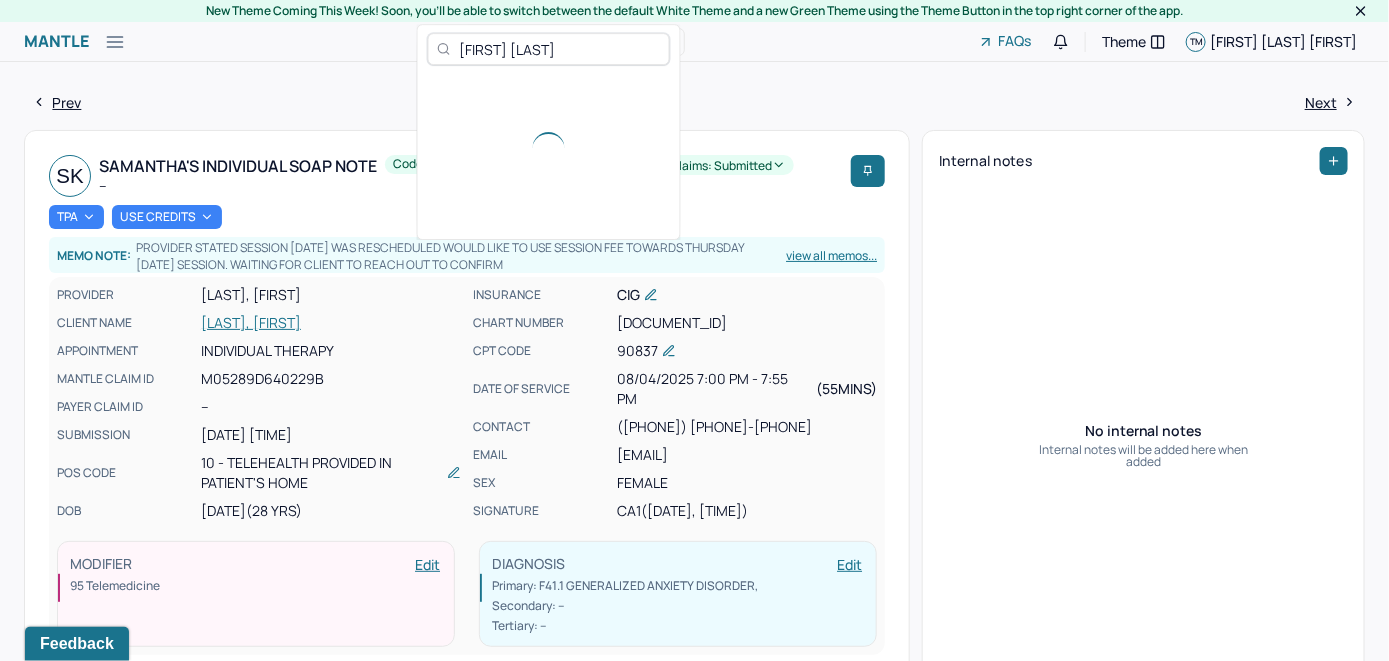 type on "Samantha Schuler" 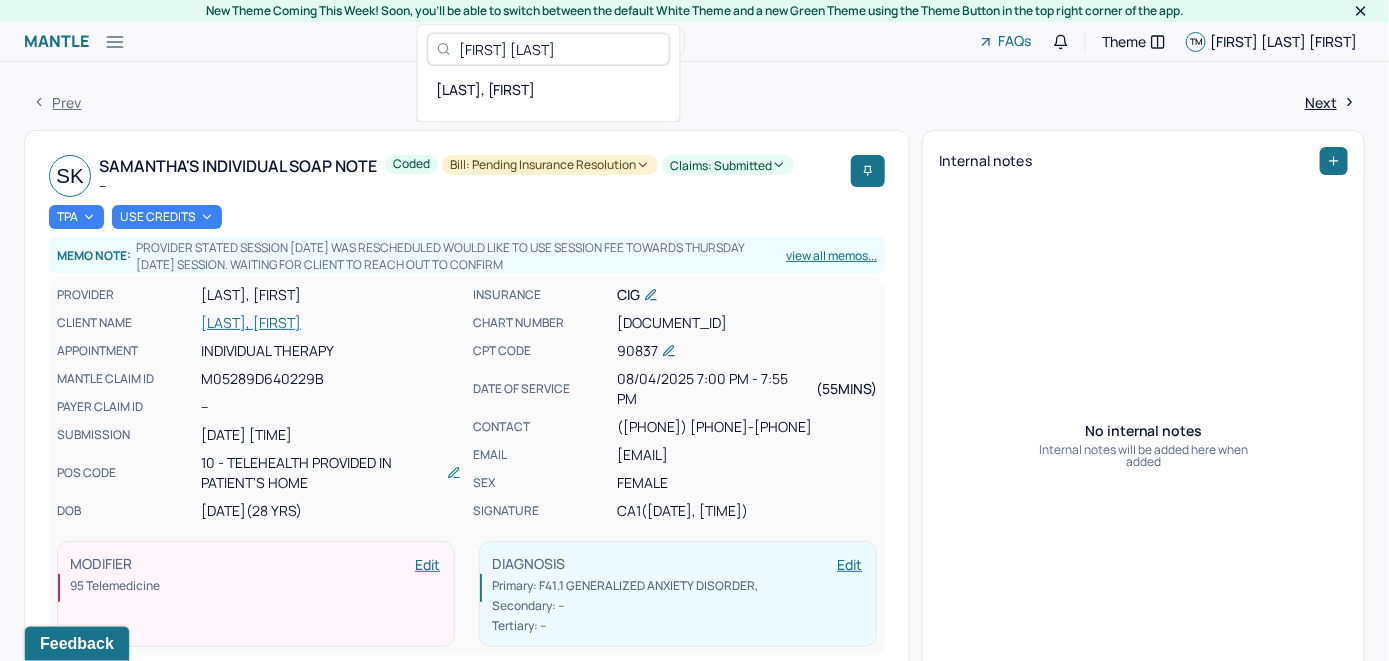 click on "[LAST], [FIRST]" at bounding box center (331, 323) 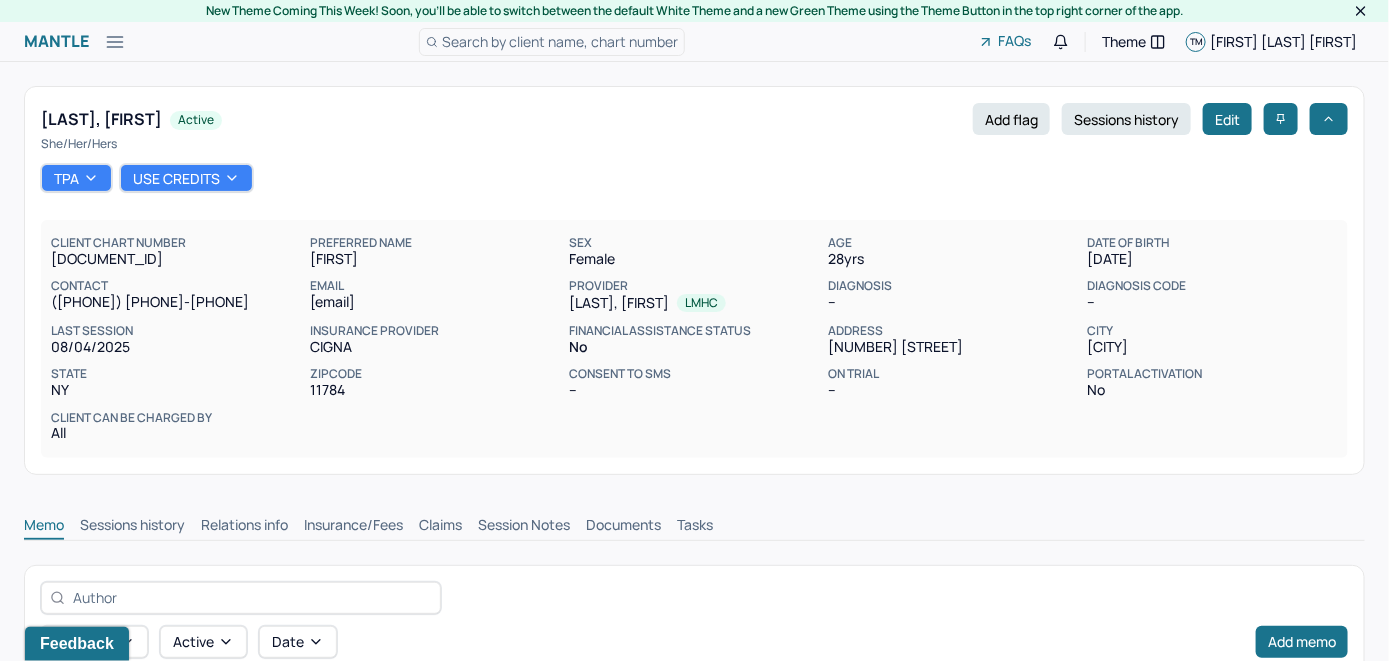 scroll, scrollTop: 0, scrollLeft: 0, axis: both 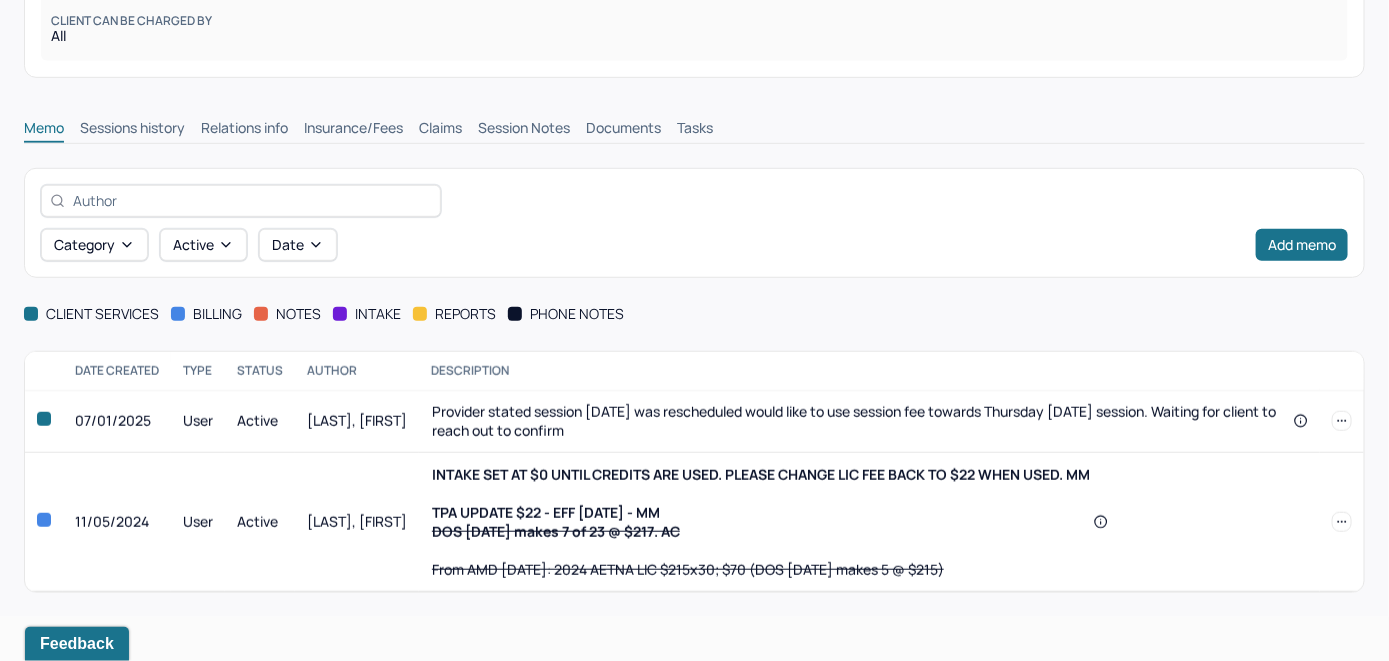 click on "Insurance/Fees" at bounding box center [353, 130] 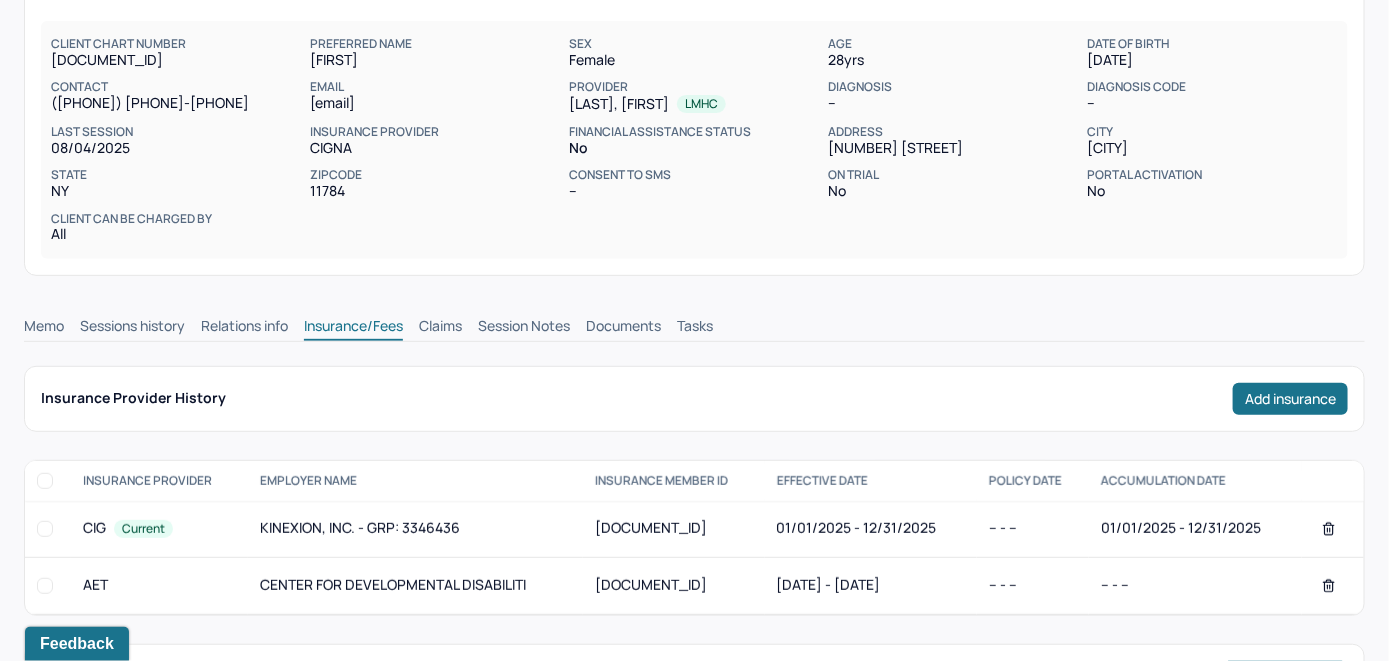 scroll, scrollTop: 200, scrollLeft: 0, axis: vertical 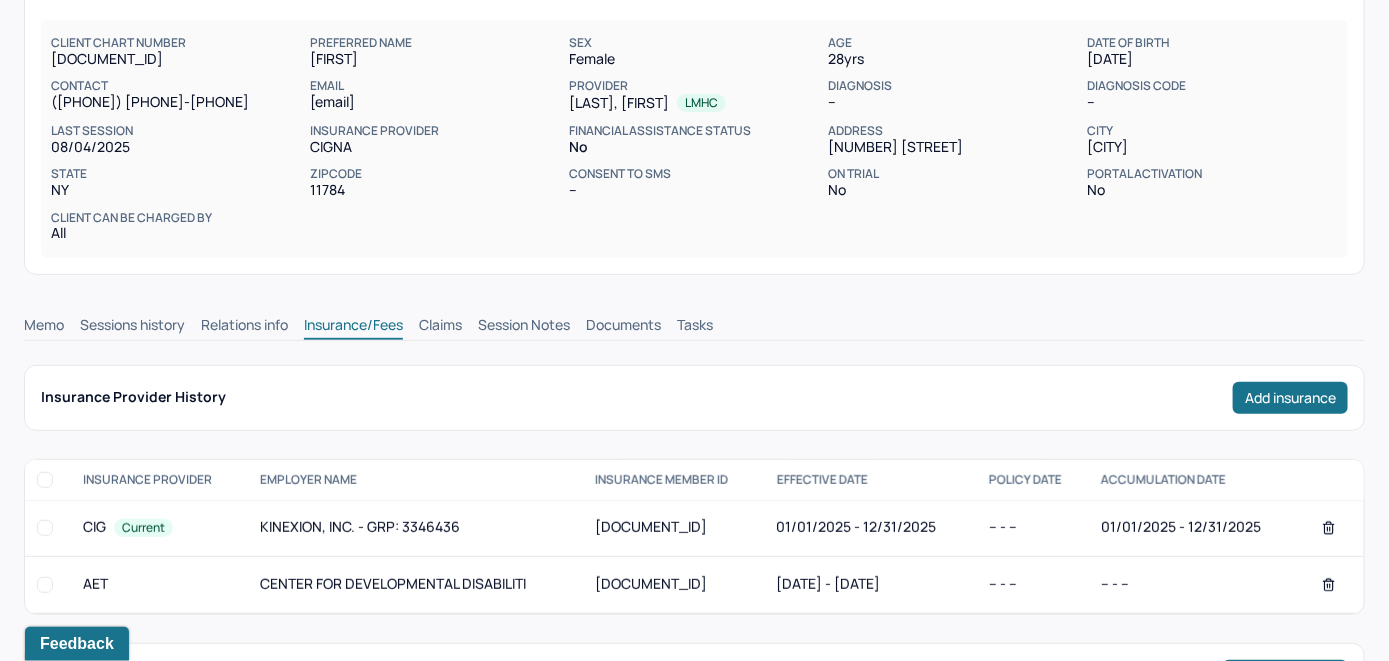click on "Memo" at bounding box center (44, 327) 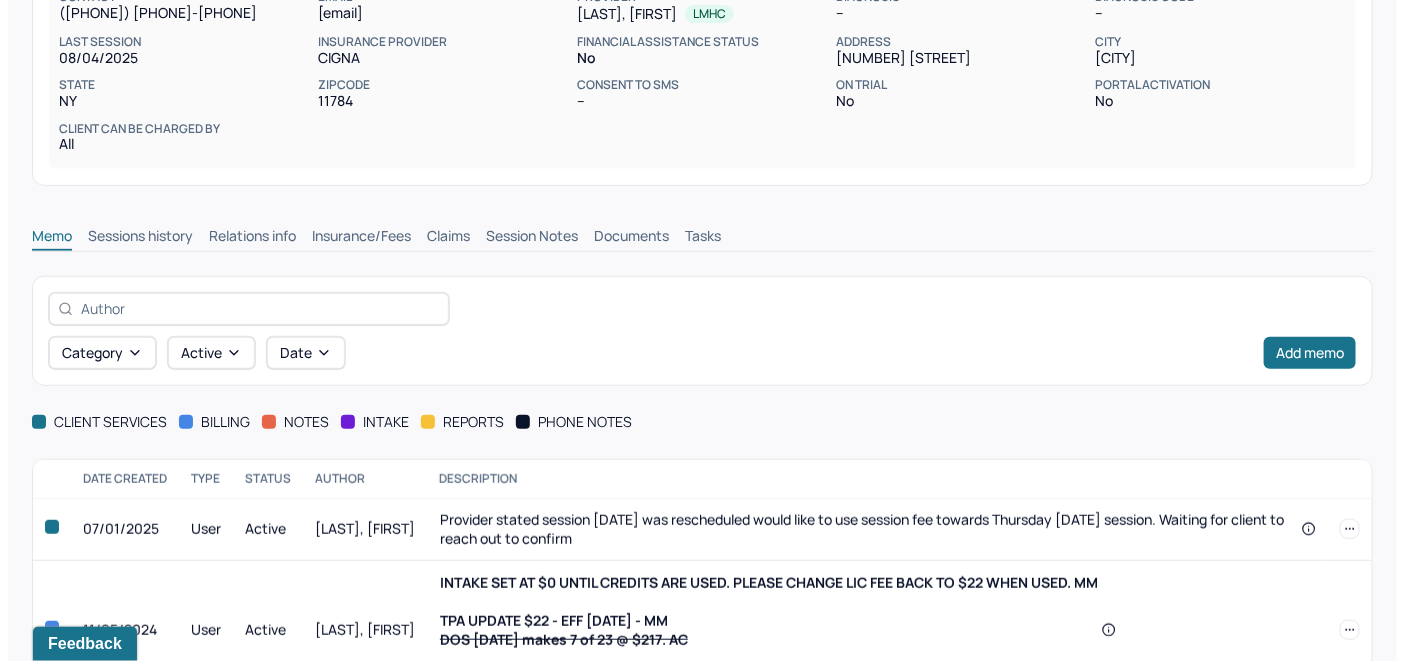 scroll, scrollTop: 397, scrollLeft: 0, axis: vertical 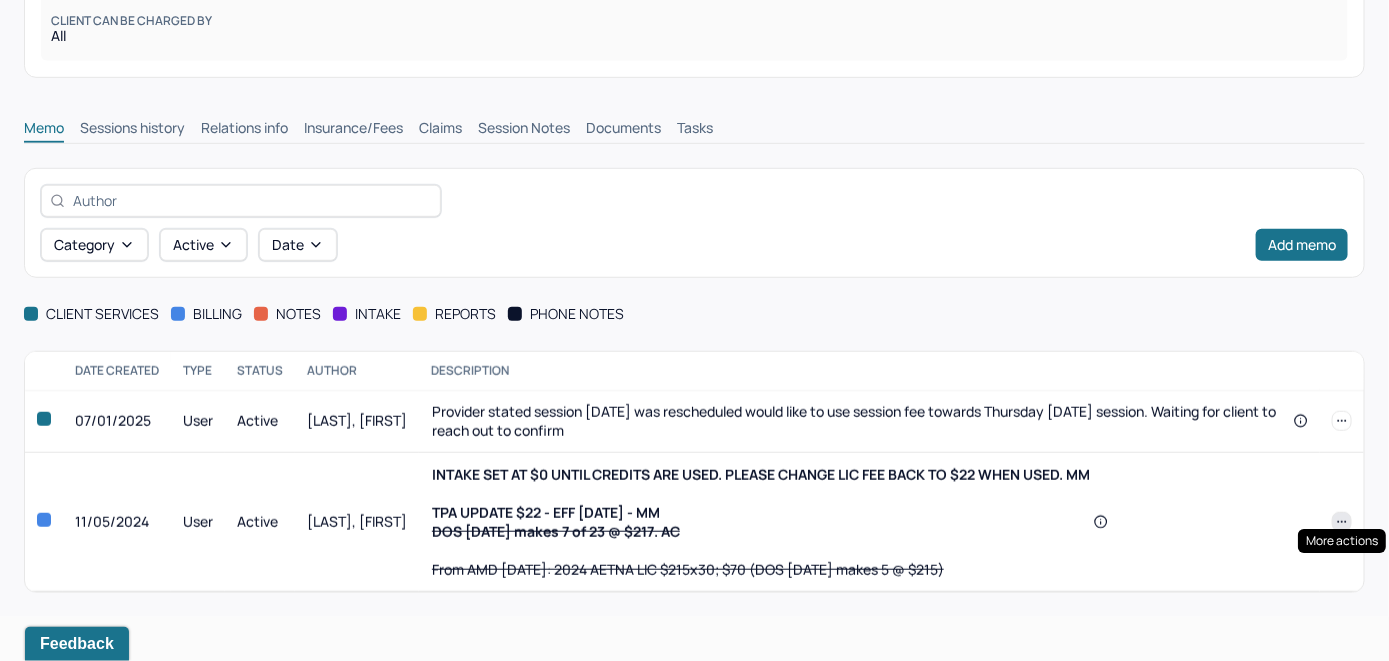click 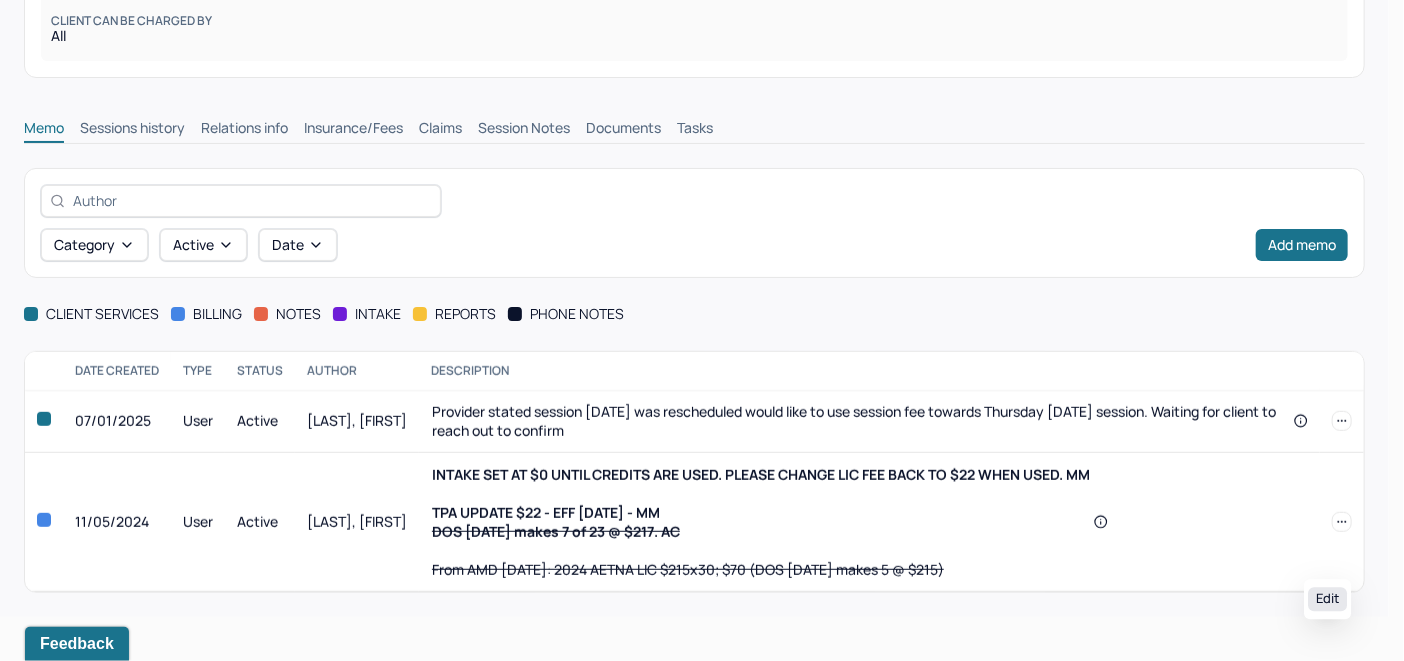 click on "Edit" at bounding box center [1327, 599] 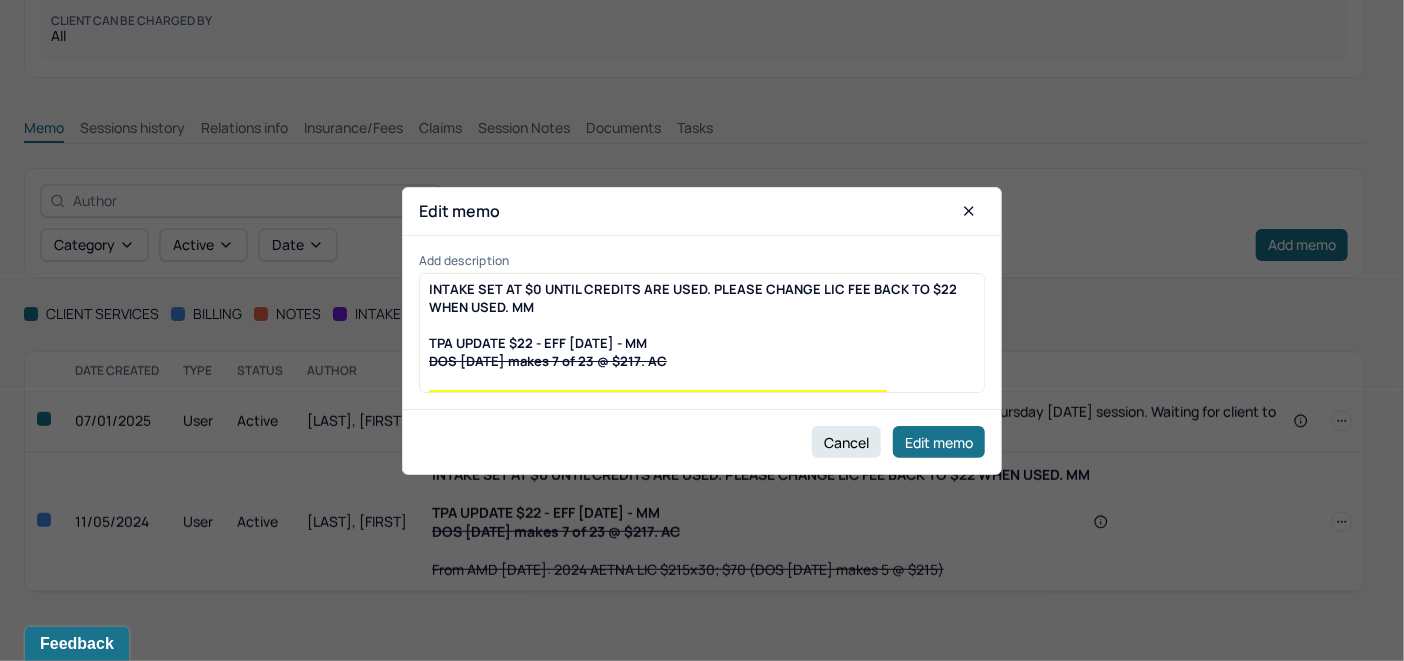 scroll, scrollTop: 353, scrollLeft: 0, axis: vertical 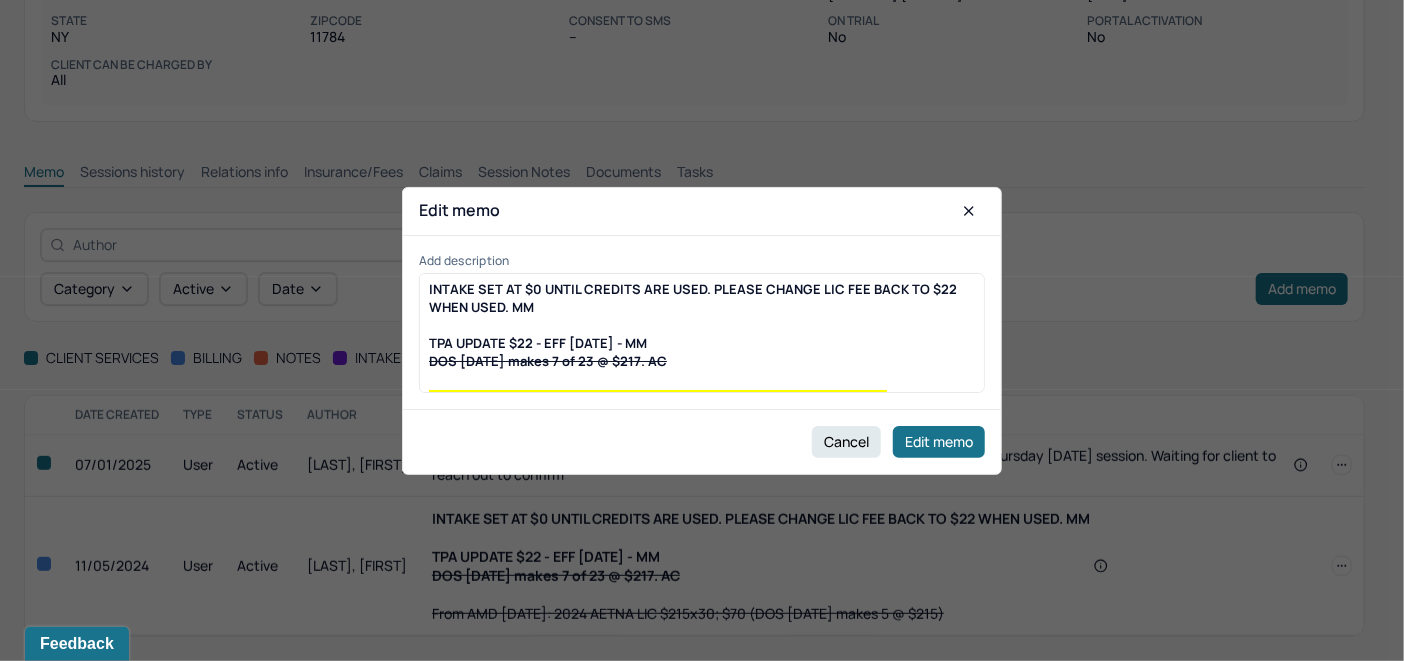 click on "INTAKE SET AT $0 UNTIL CREDITS ARE USED. PLEASE CHANGE LIC FEE BACK TO $22 WHEN USED. MM TPA UPDATE $22 - EFF 4/3/25 - MM  DOS 4/01/2024 makes 7 of 23 @ $217. AC From AMD 4/30/2024: 2024 AETNA LIC $215x30; $70 (DOS 7/15/2024 makes 5 @ $215)" at bounding box center [702, 343] 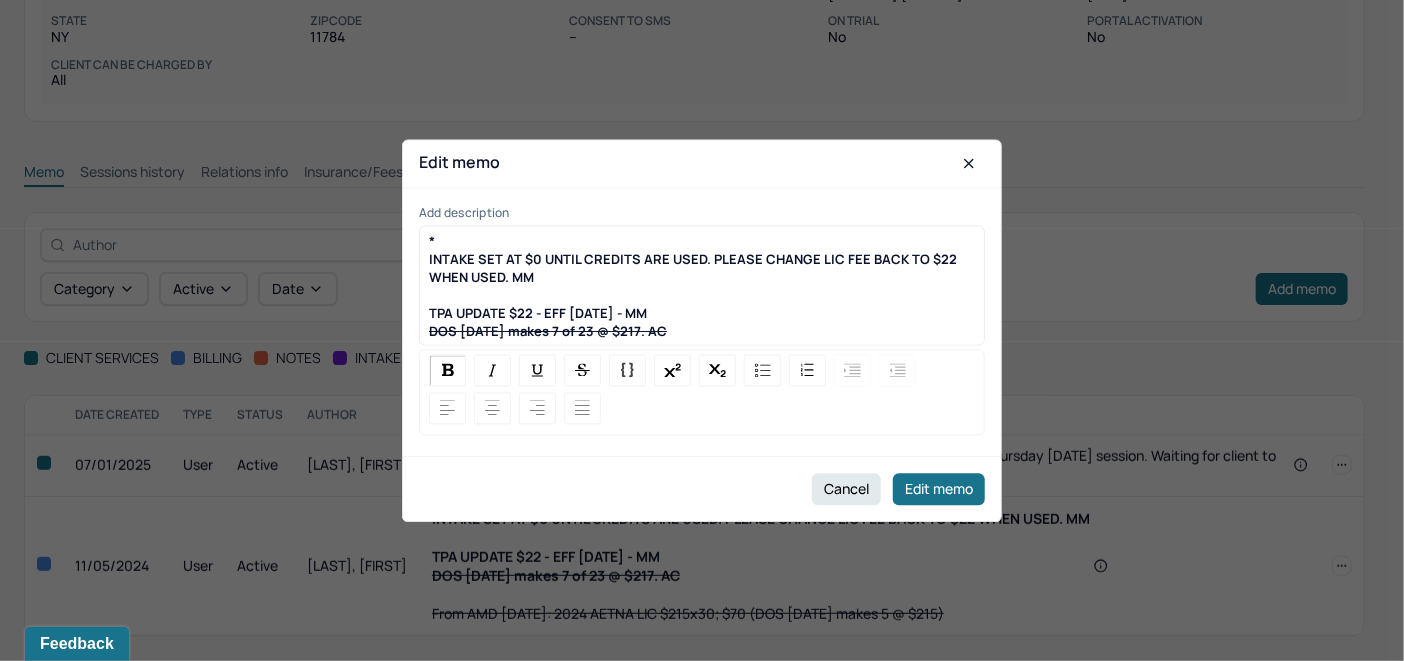 type 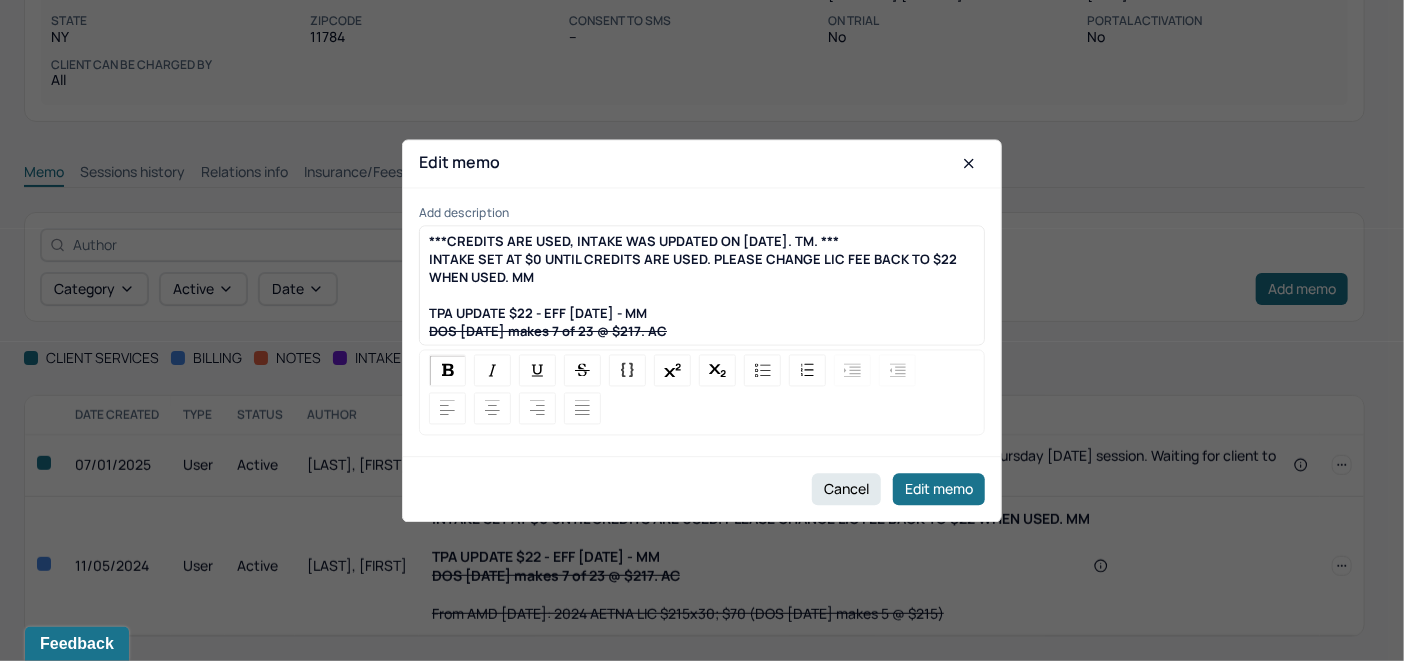 click on "***CREDITS ARE USED, INTAKE WAS UPDATED ON 8/6/25. TM. ***" at bounding box center (634, 241) 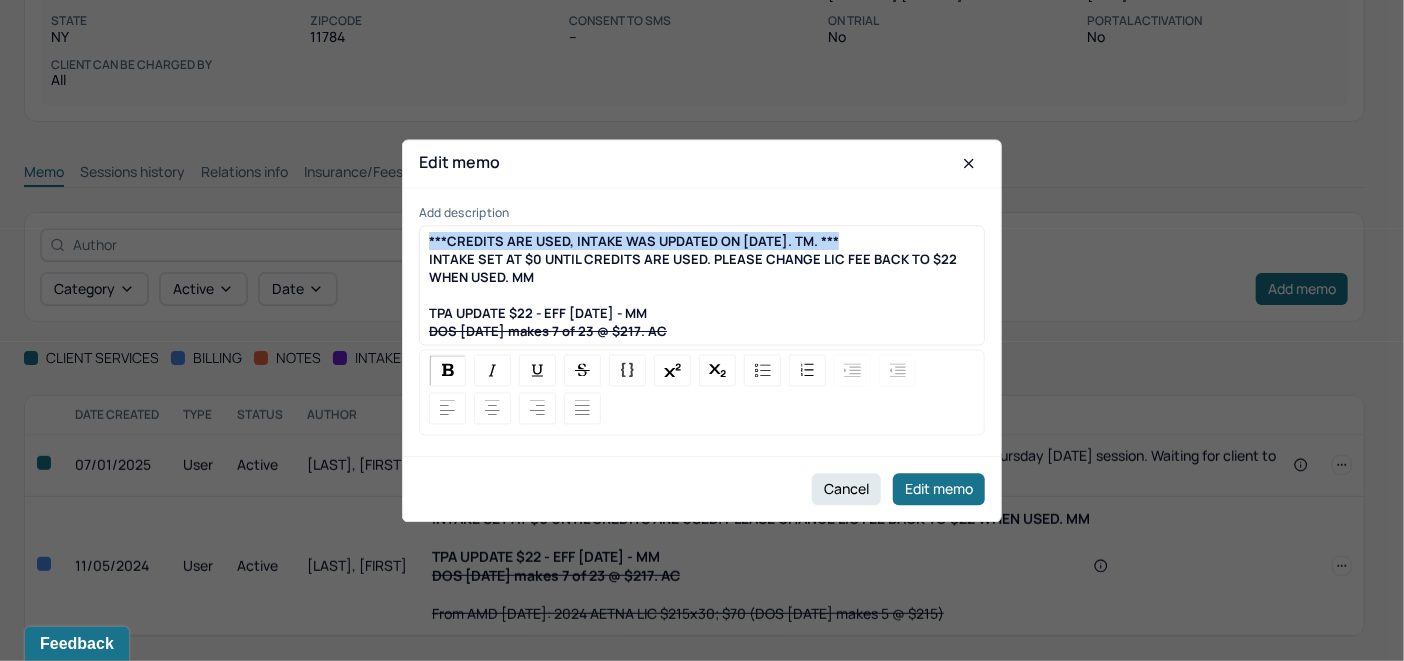 drag, startPoint x: 845, startPoint y: 241, endPoint x: 421, endPoint y: 244, distance: 424.01062 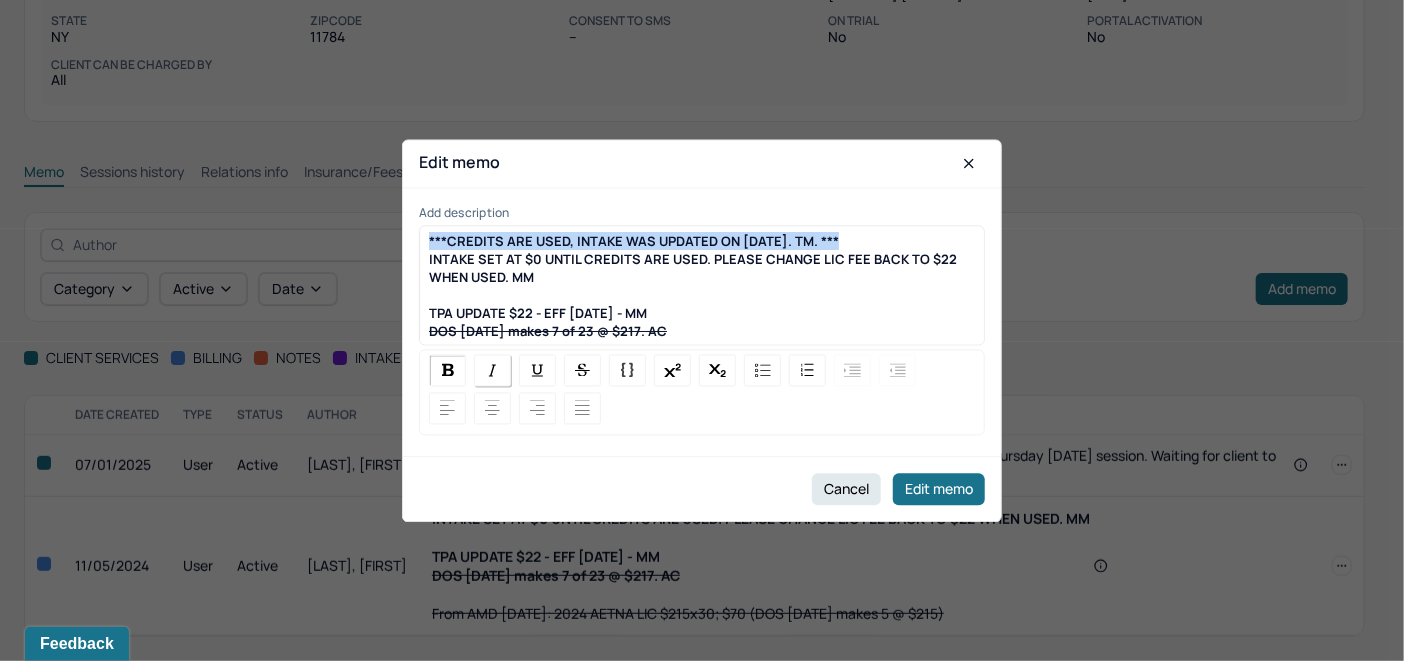 click at bounding box center [492, 370] 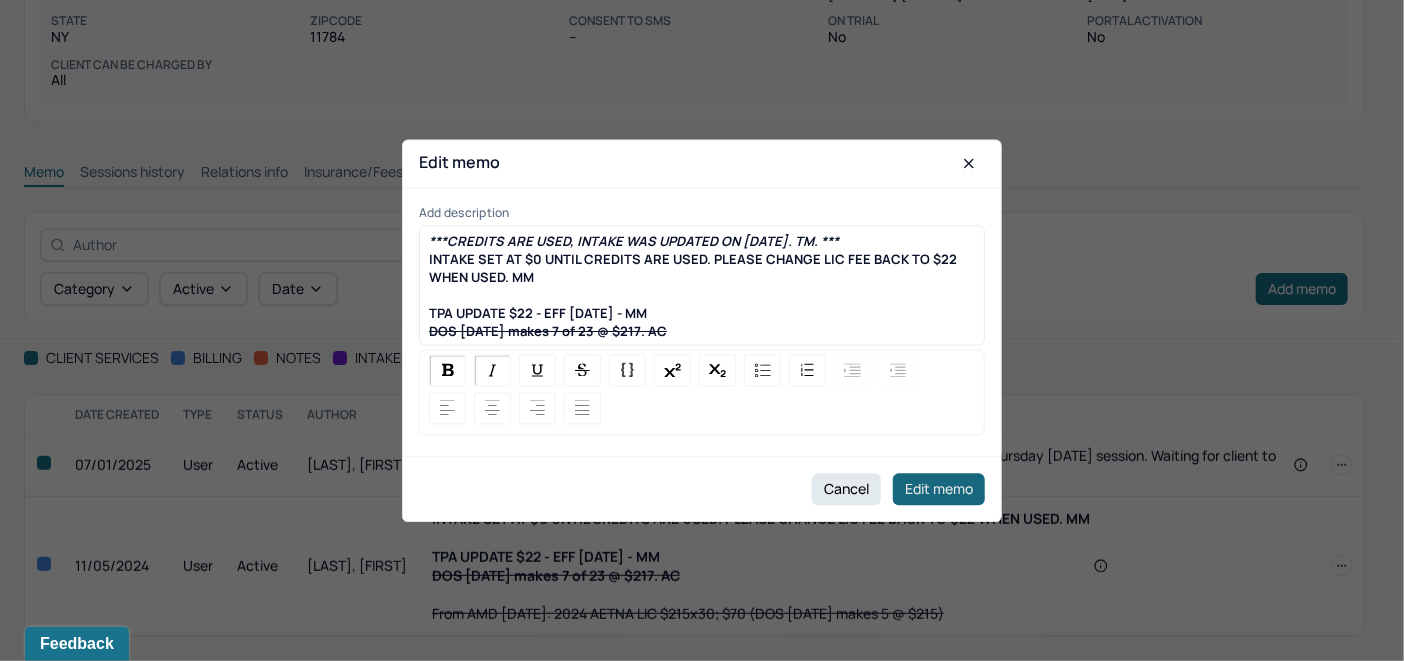 click on "Edit memo" at bounding box center [939, 489] 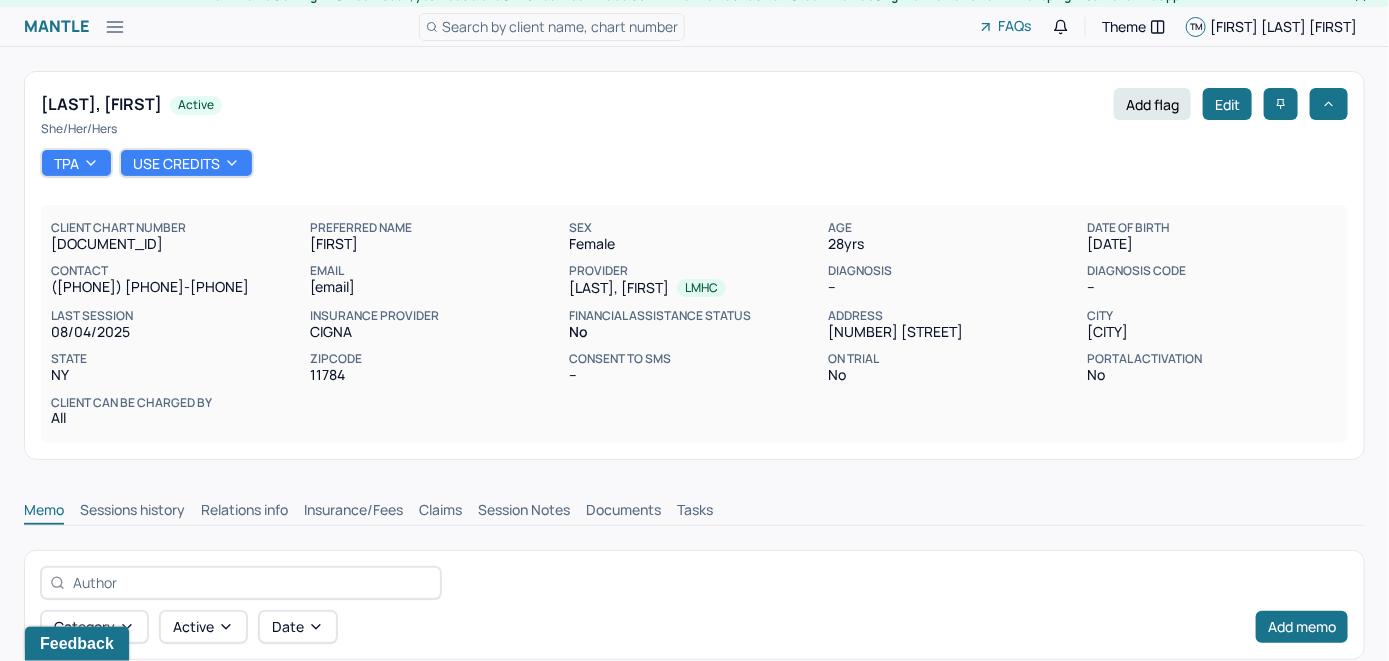 scroll, scrollTop: 0, scrollLeft: 0, axis: both 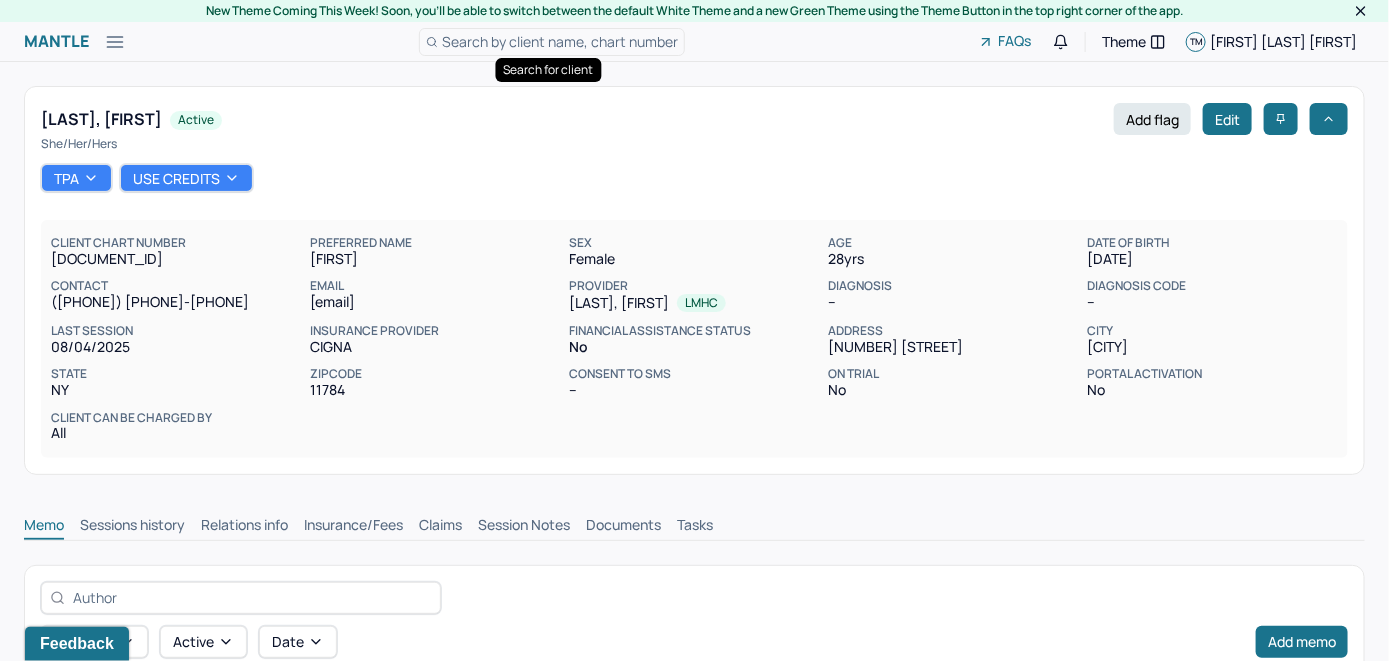 click on "Mantle Client Search by client name, chart number  FAQs Theme TM Teresa   Murillo Martinez" at bounding box center [694, 42] 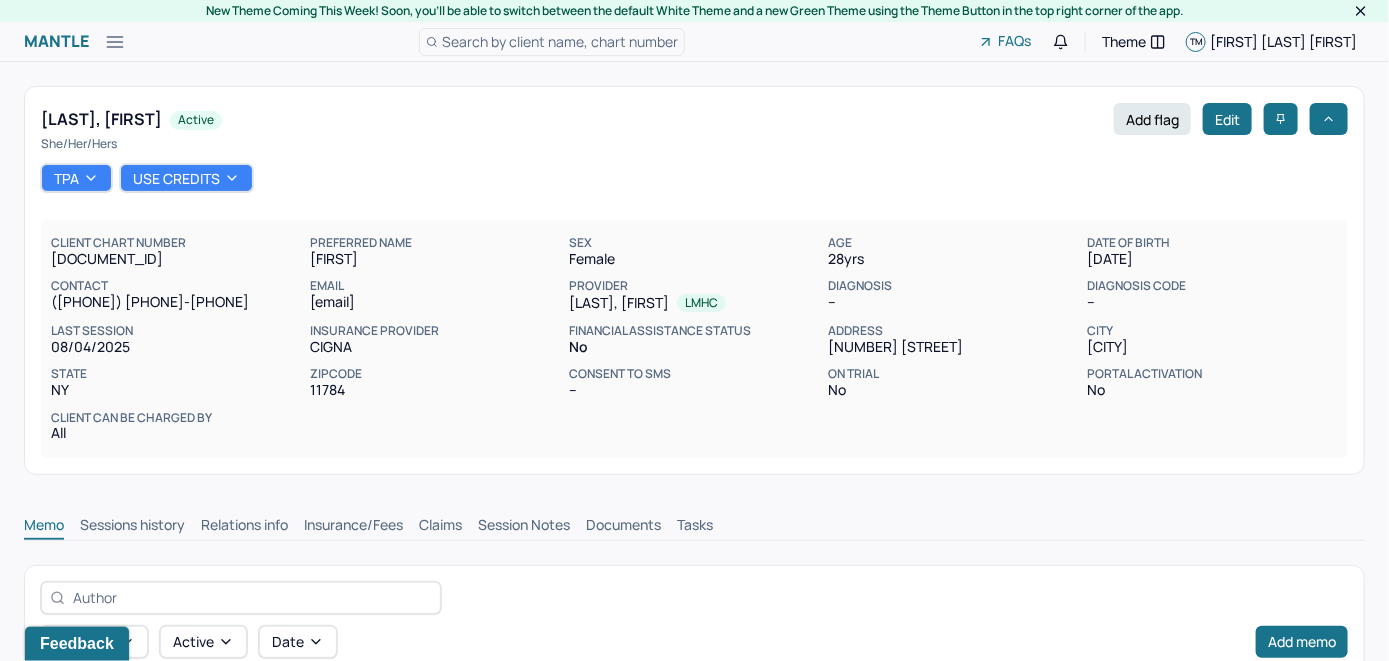 click on "Search by client name, chart number" at bounding box center [560, 41] 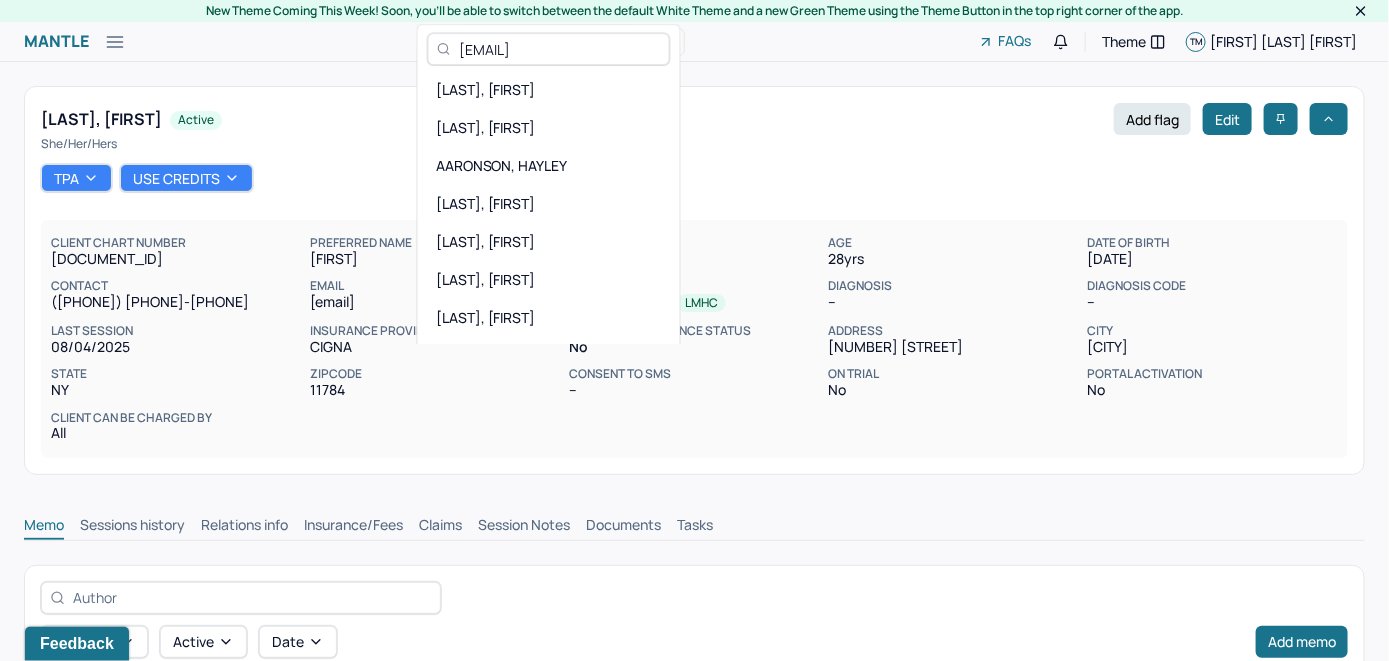 scroll, scrollTop: 0, scrollLeft: 0, axis: both 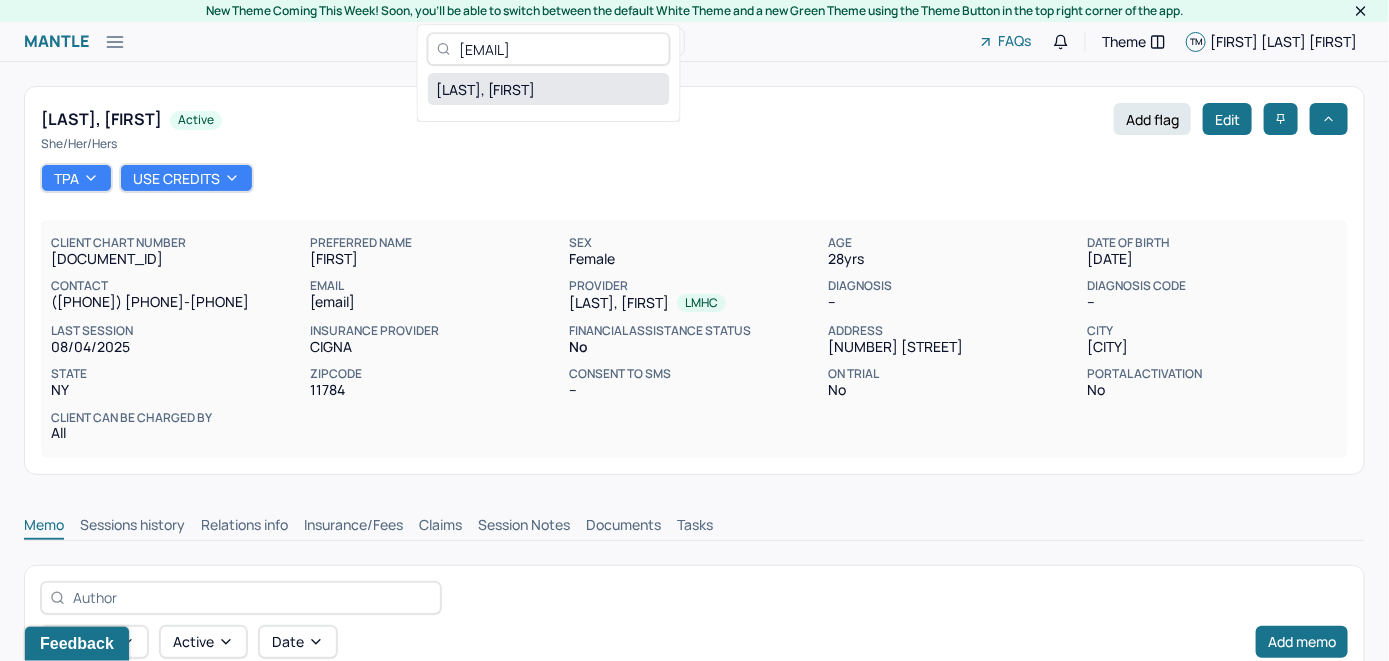 type on "[EMAIL]" 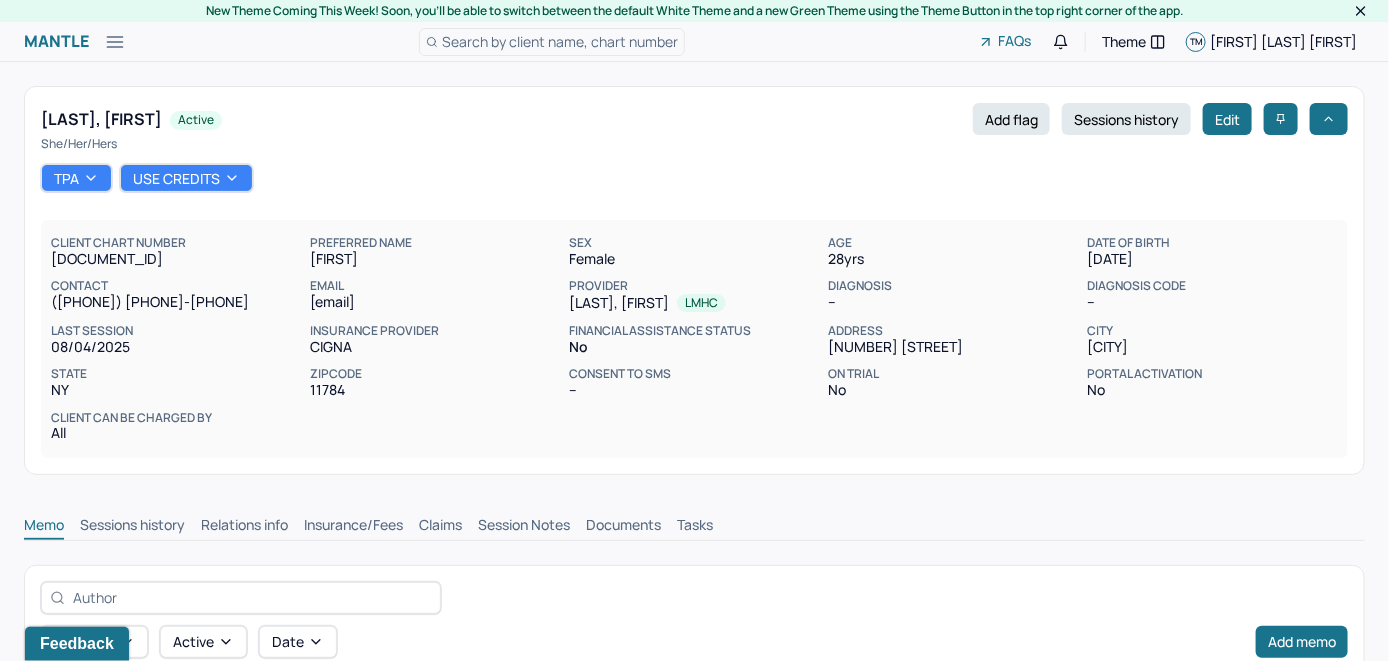 click on "Search by client name, chart number" at bounding box center (560, 41) 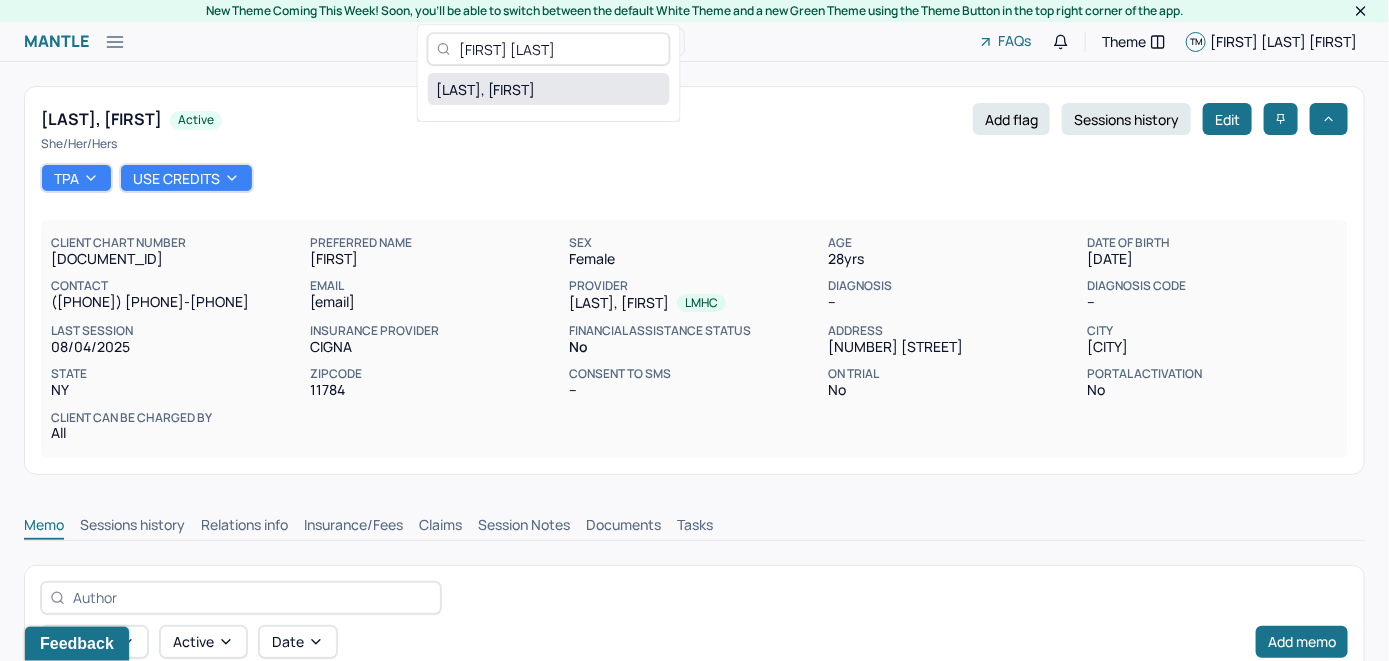 type on "Samantha Schuler" 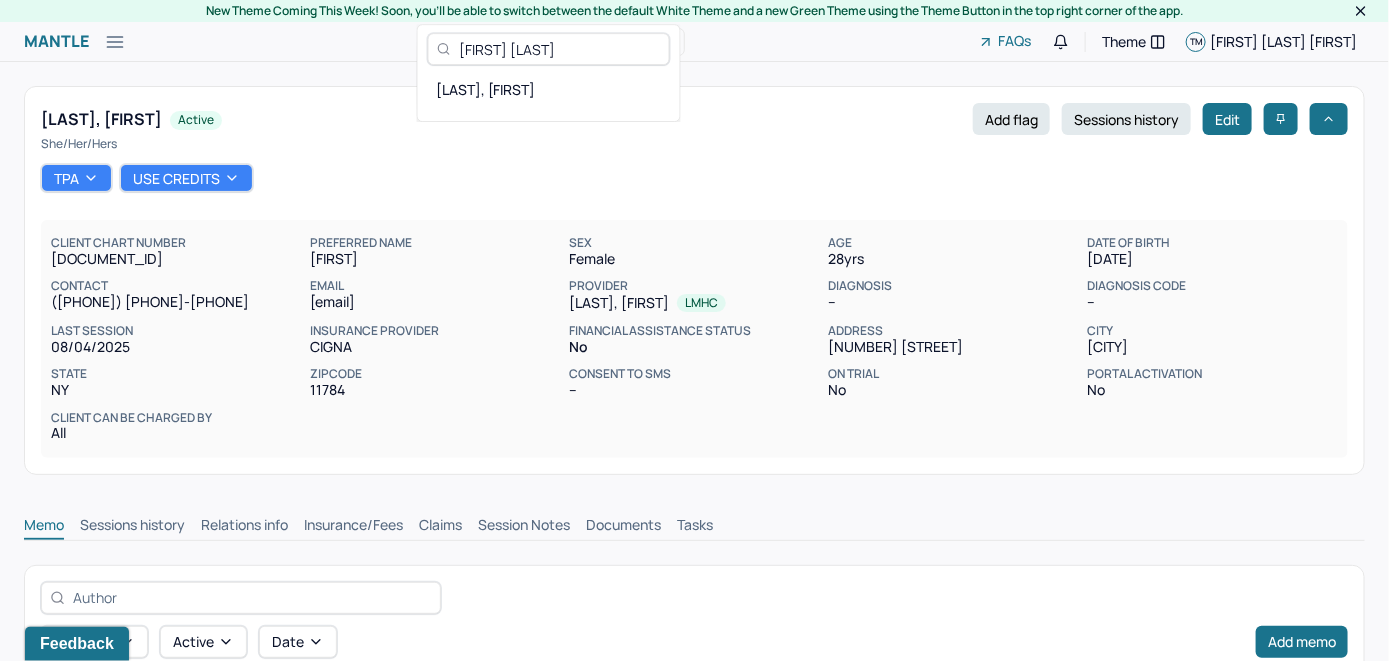 drag, startPoint x: 470, startPoint y: 79, endPoint x: 476, endPoint y: 48, distance: 31.575306 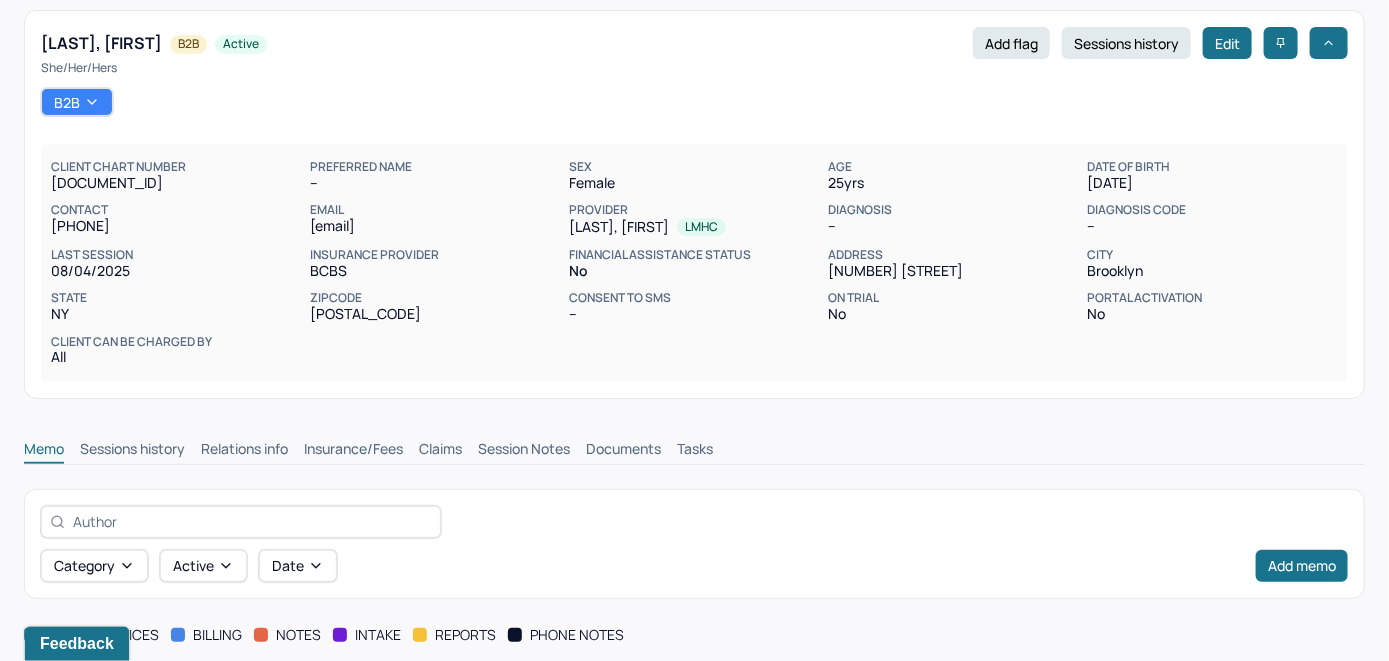 scroll, scrollTop: 300, scrollLeft: 0, axis: vertical 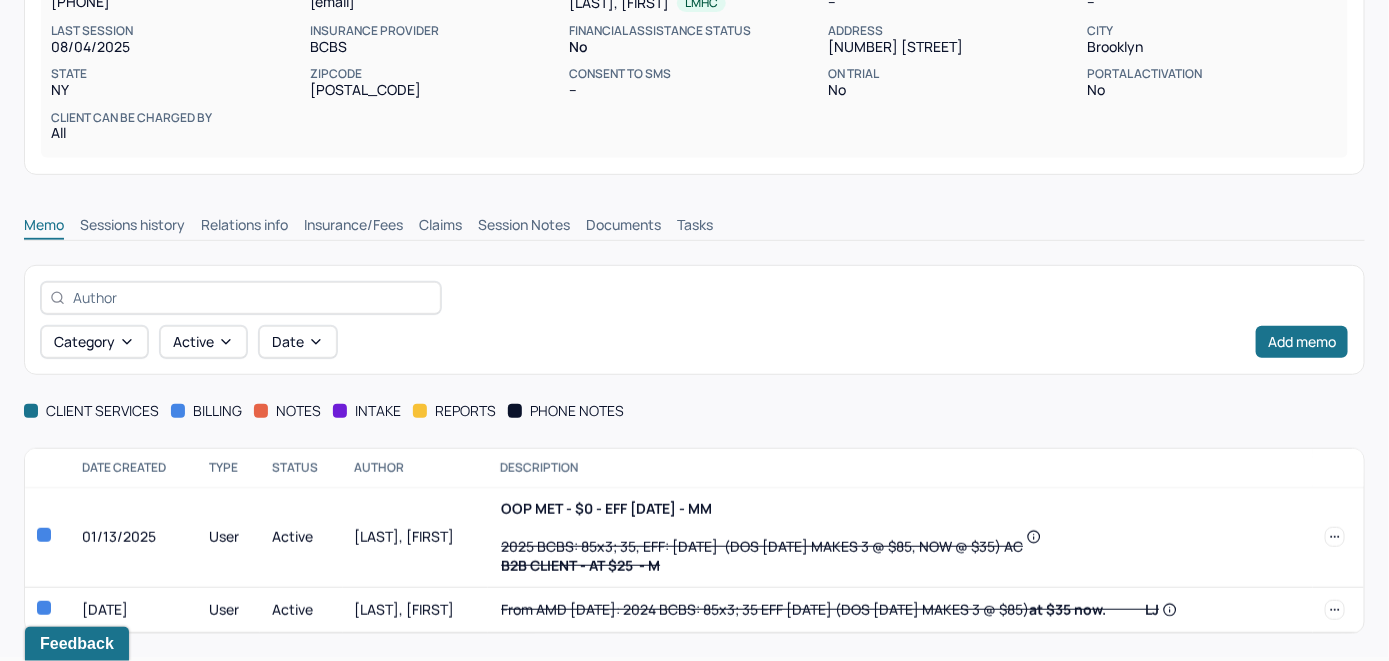 click on "Insurance/Fees" at bounding box center [353, 227] 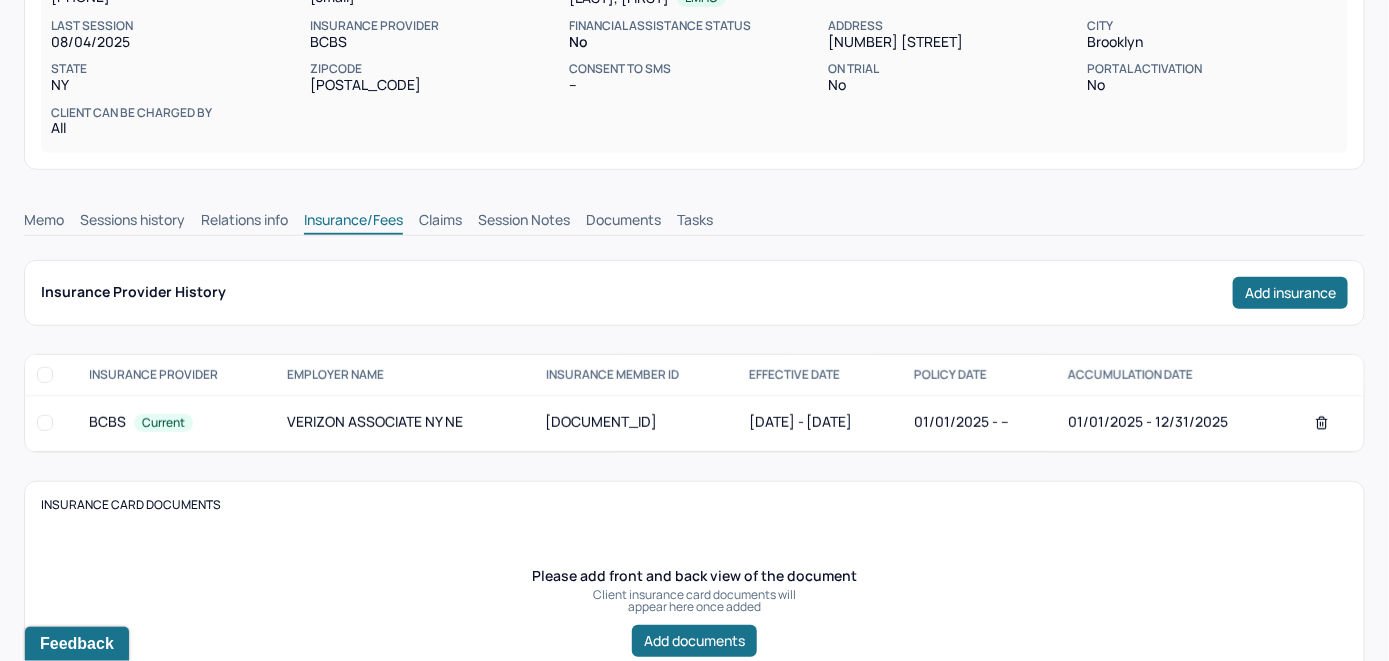 scroll, scrollTop: 200, scrollLeft: 0, axis: vertical 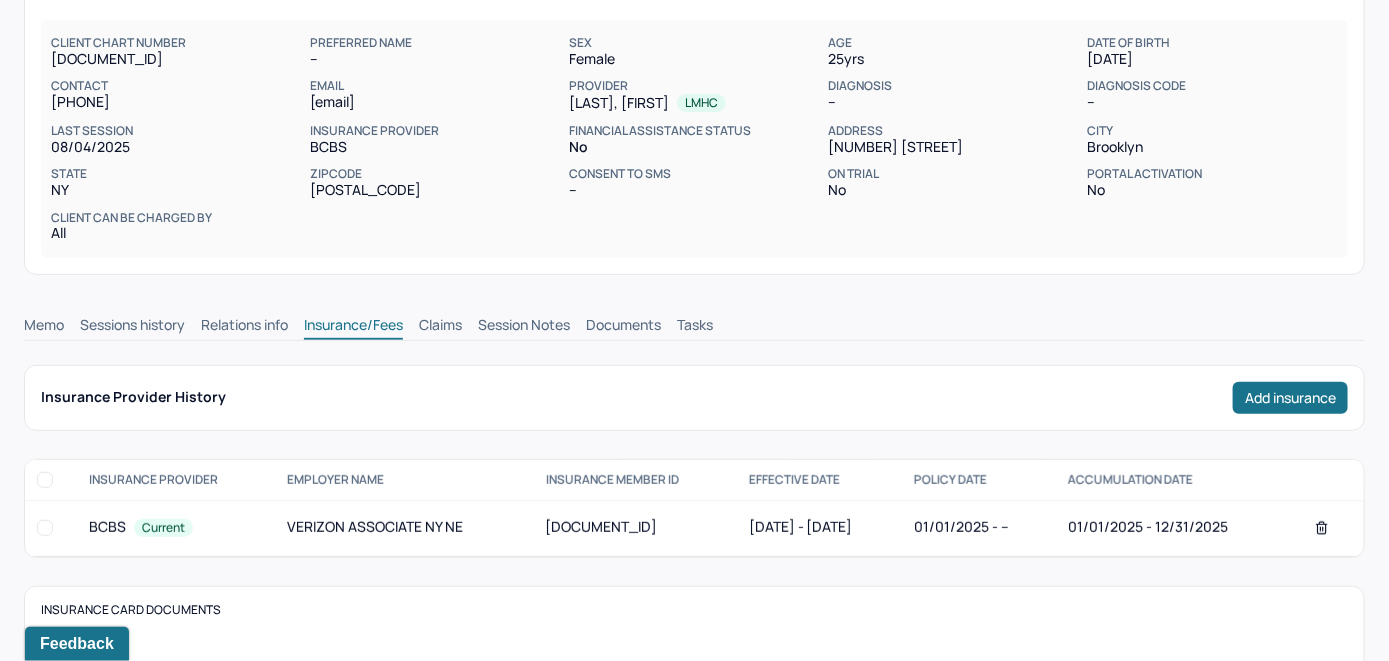 click on "Claims" at bounding box center [440, 327] 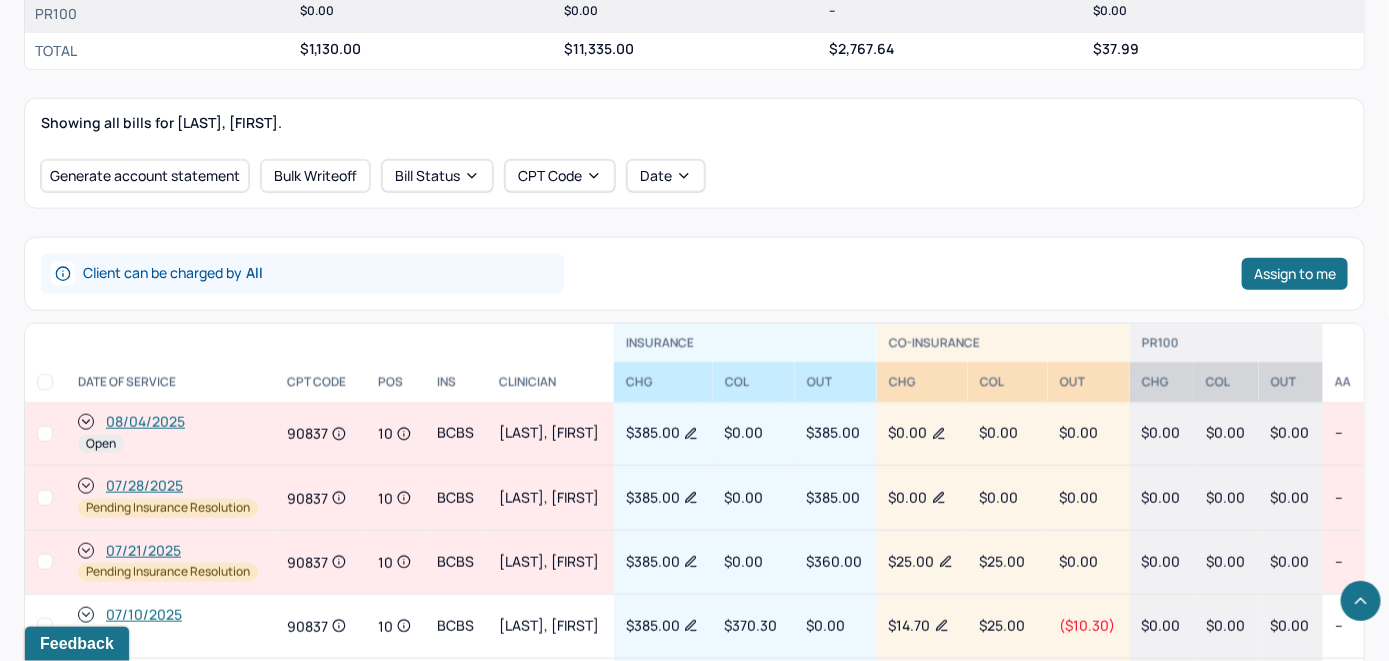 scroll, scrollTop: 704, scrollLeft: 0, axis: vertical 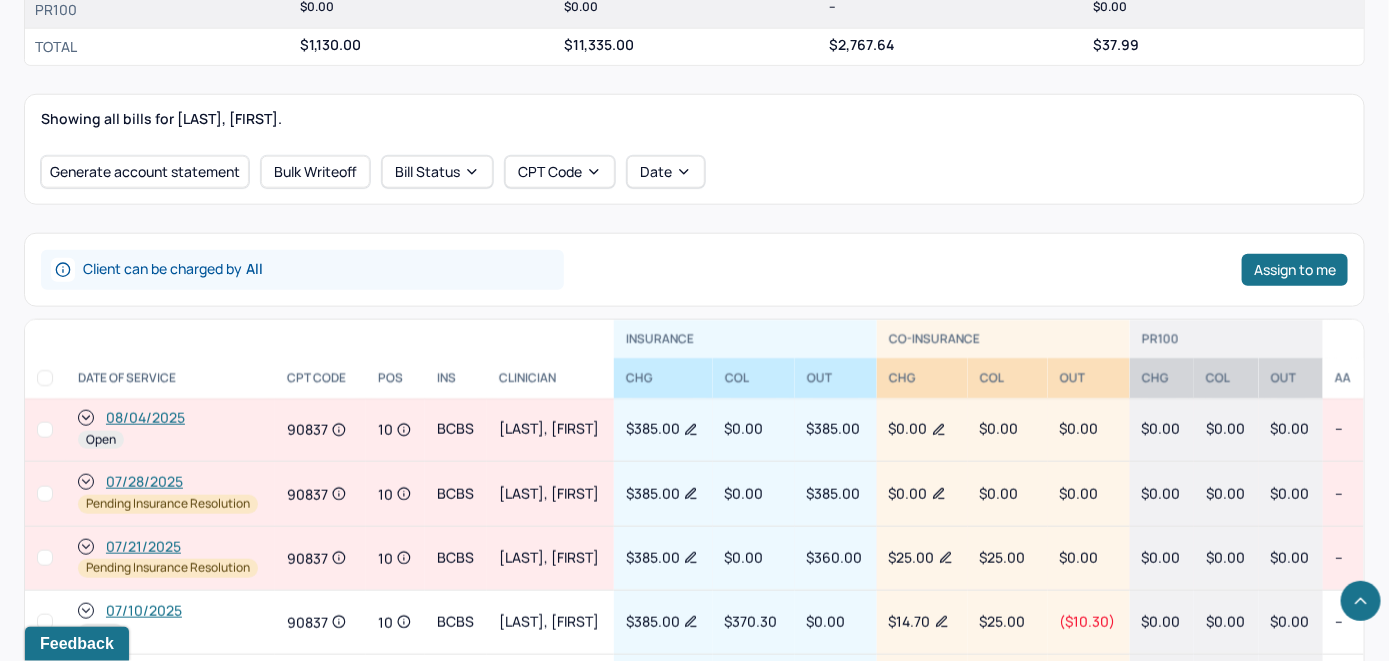 click on "08/04/2025" at bounding box center [145, 418] 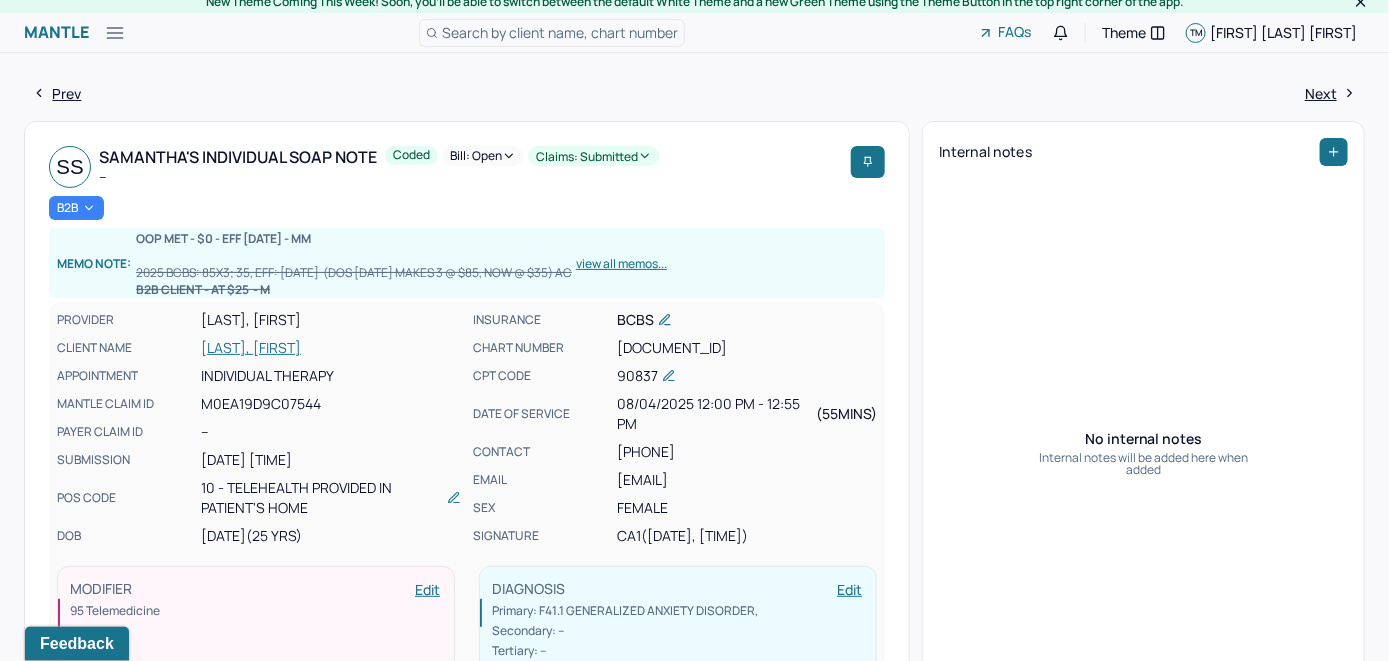 scroll, scrollTop: 0, scrollLeft: 0, axis: both 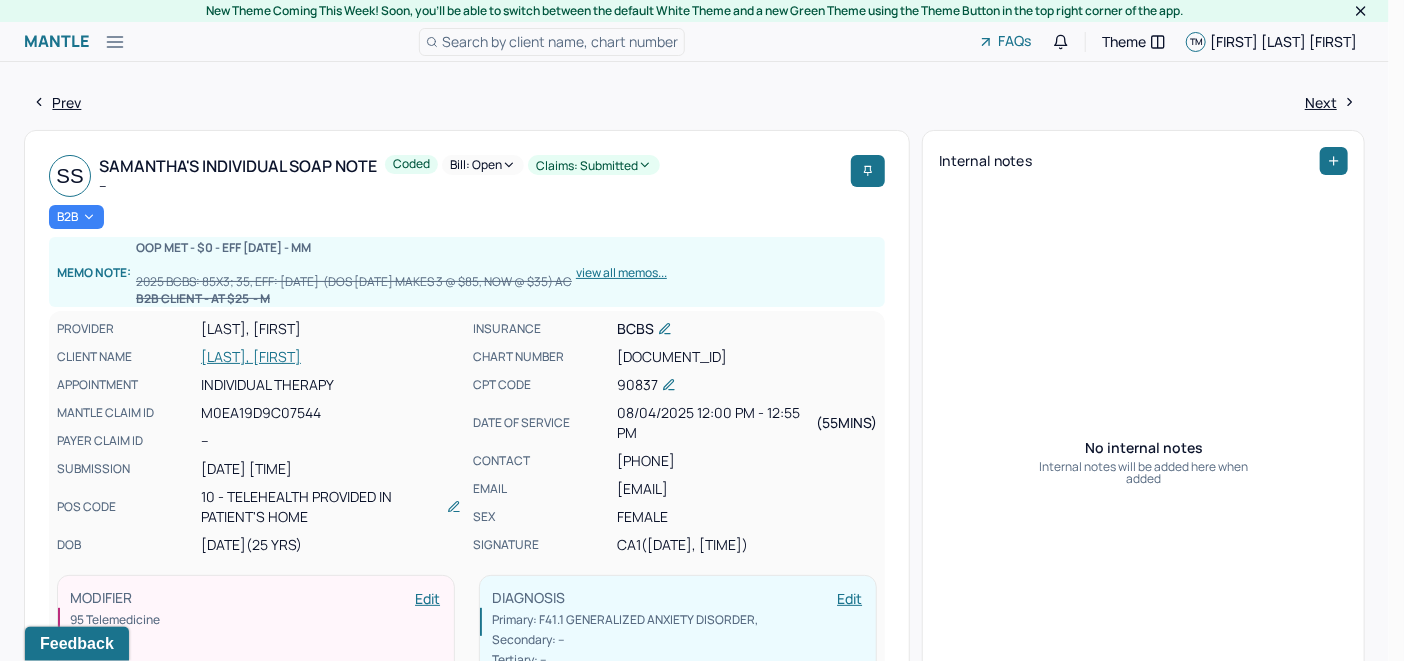 click on "Bill: Open" at bounding box center (483, 165) 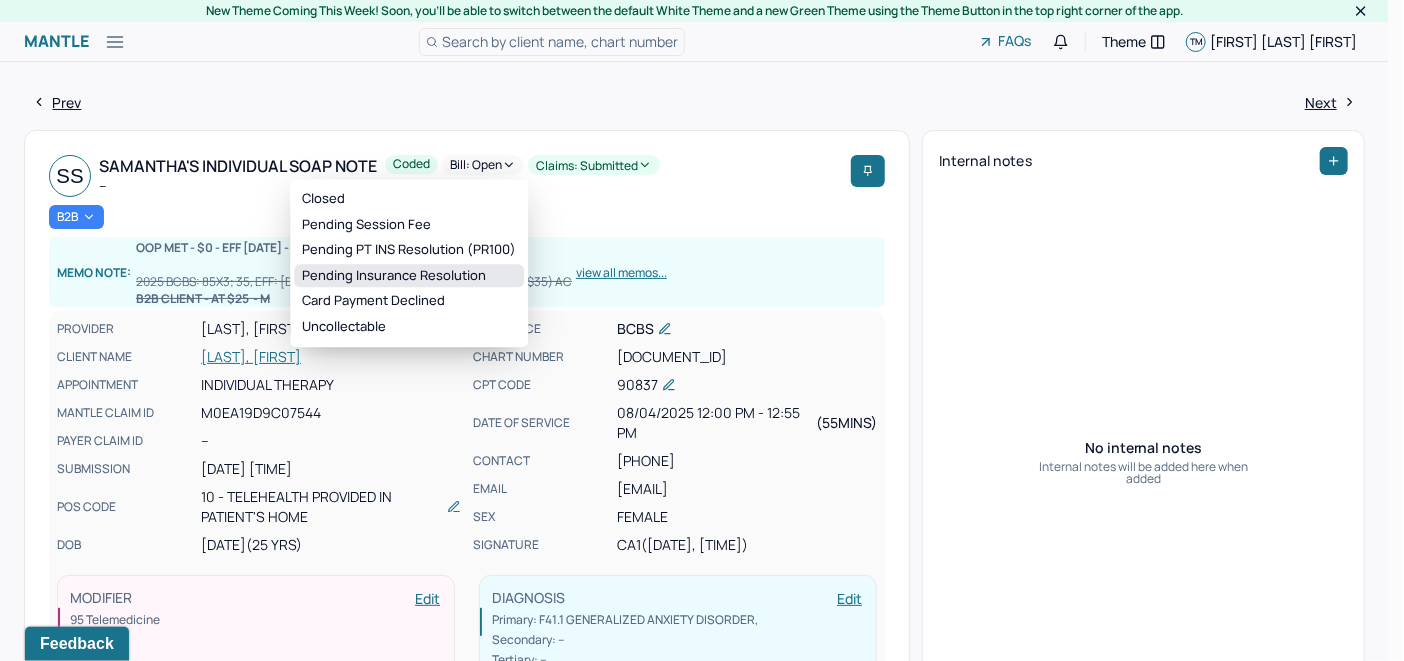 click on "Pending Insurance Resolution" at bounding box center (409, 276) 